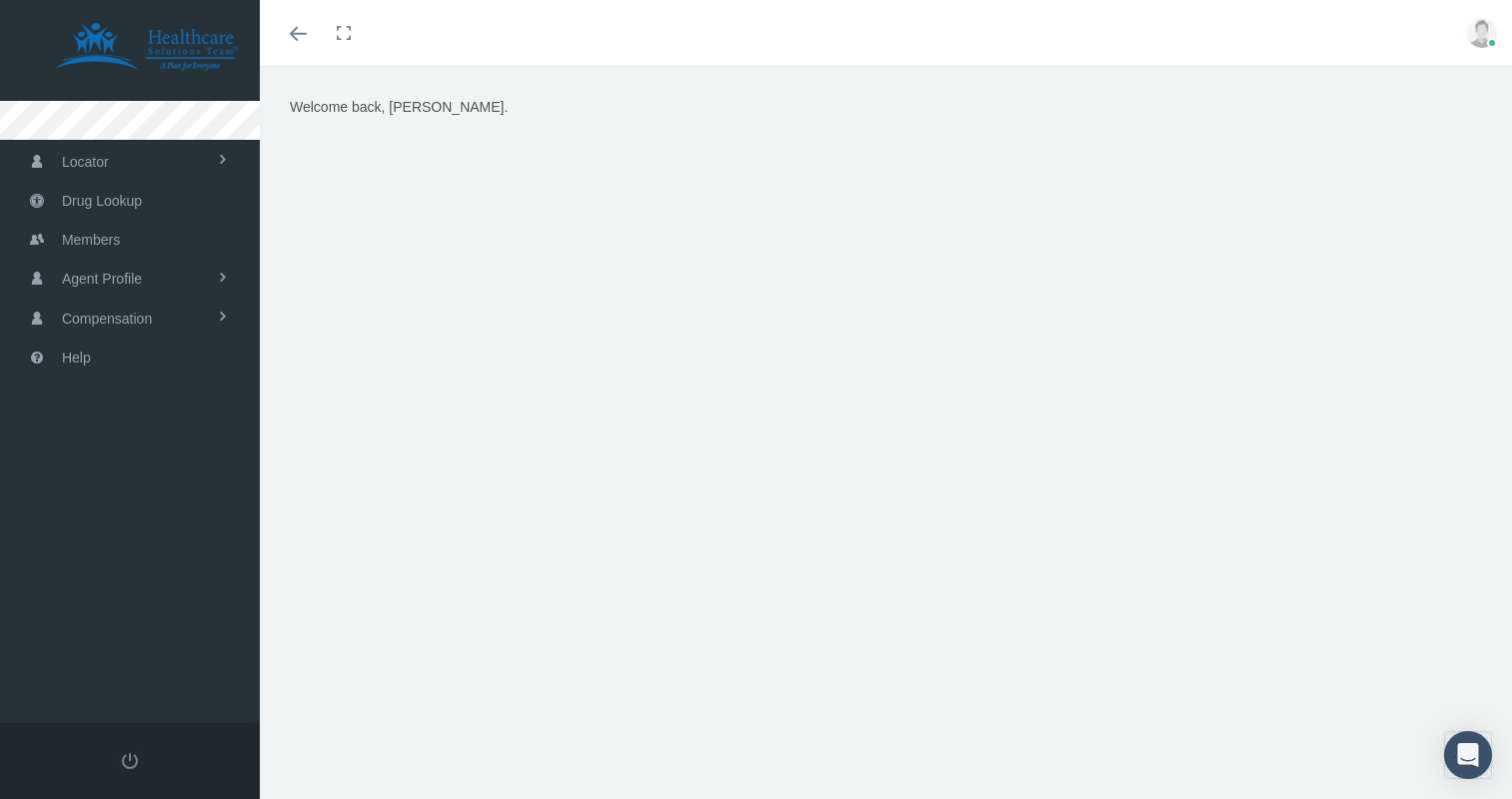 scroll, scrollTop: 0, scrollLeft: 0, axis: both 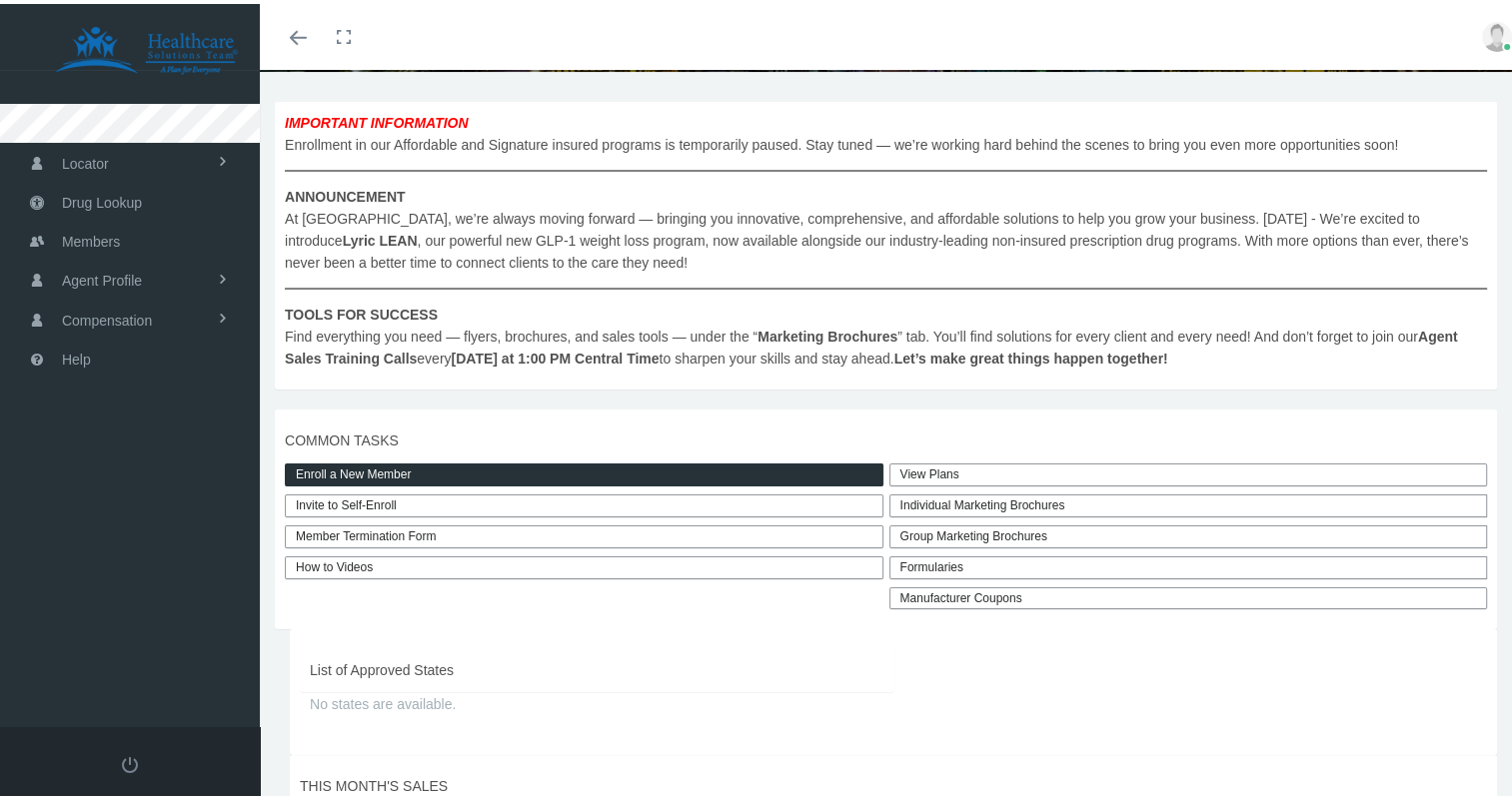 click on "Enroll a New Member" at bounding box center [584, 470] 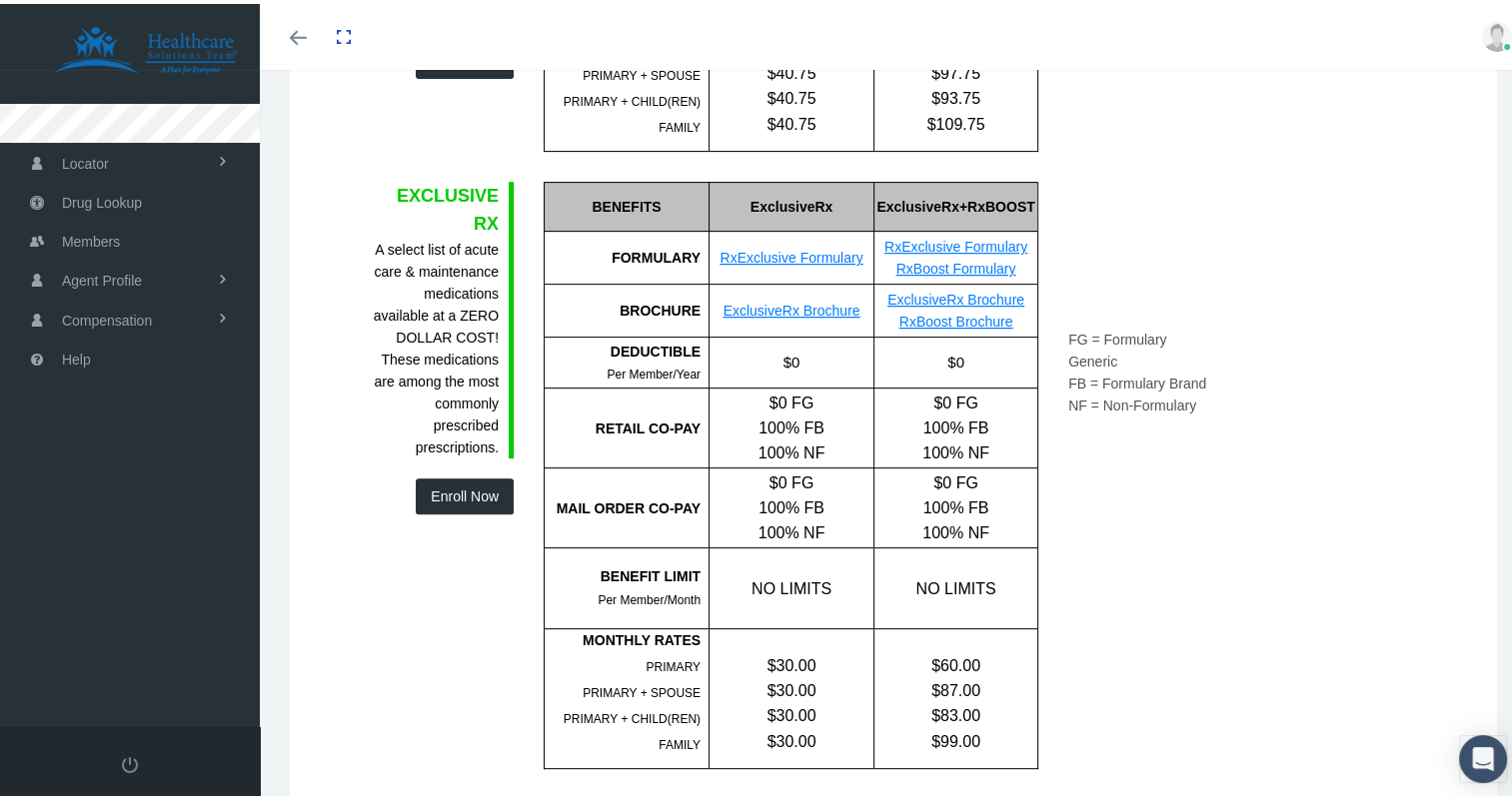 scroll, scrollTop: 649, scrollLeft: 0, axis: vertical 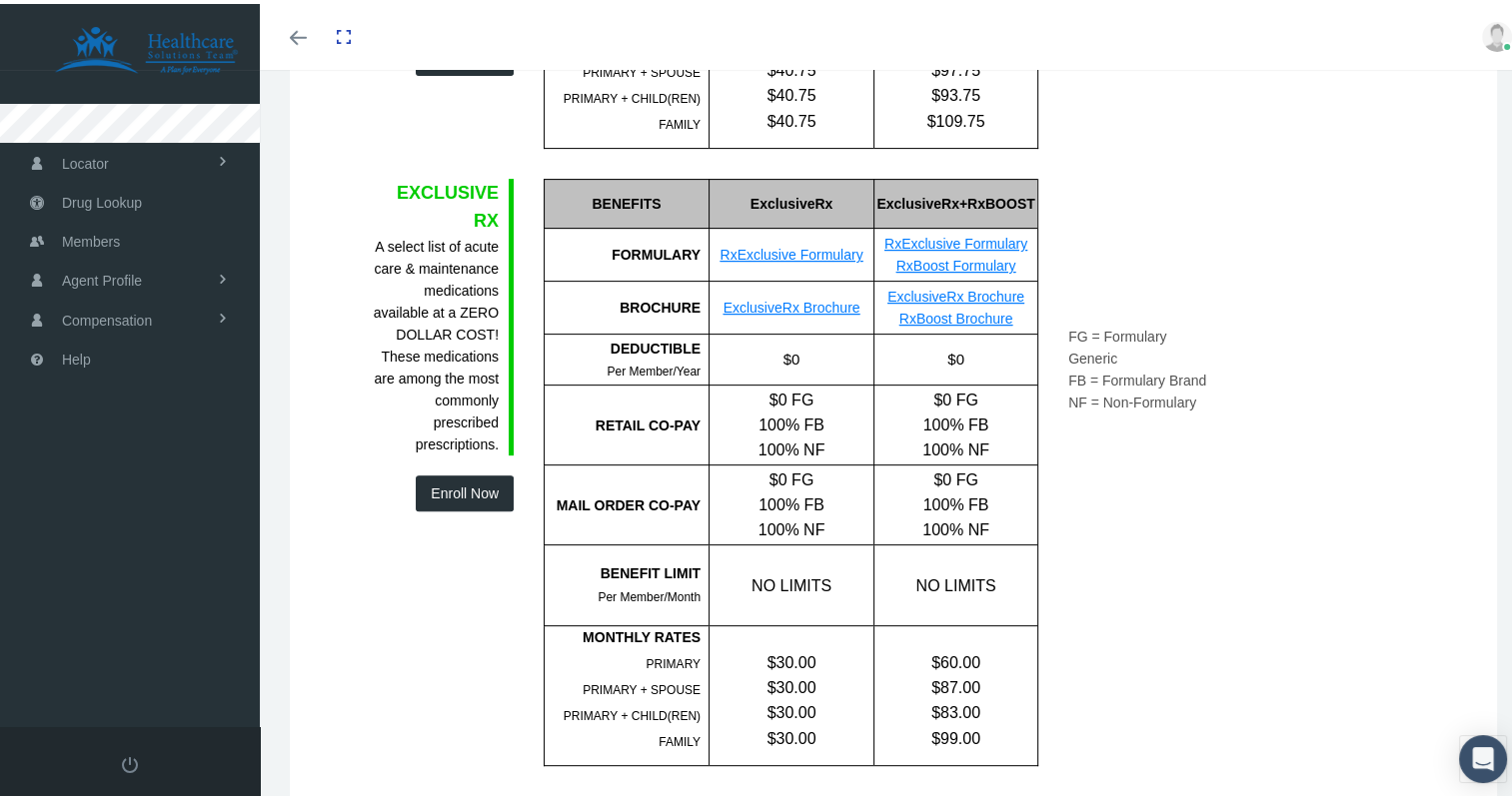 click on "Enroll Now" at bounding box center [465, 489] 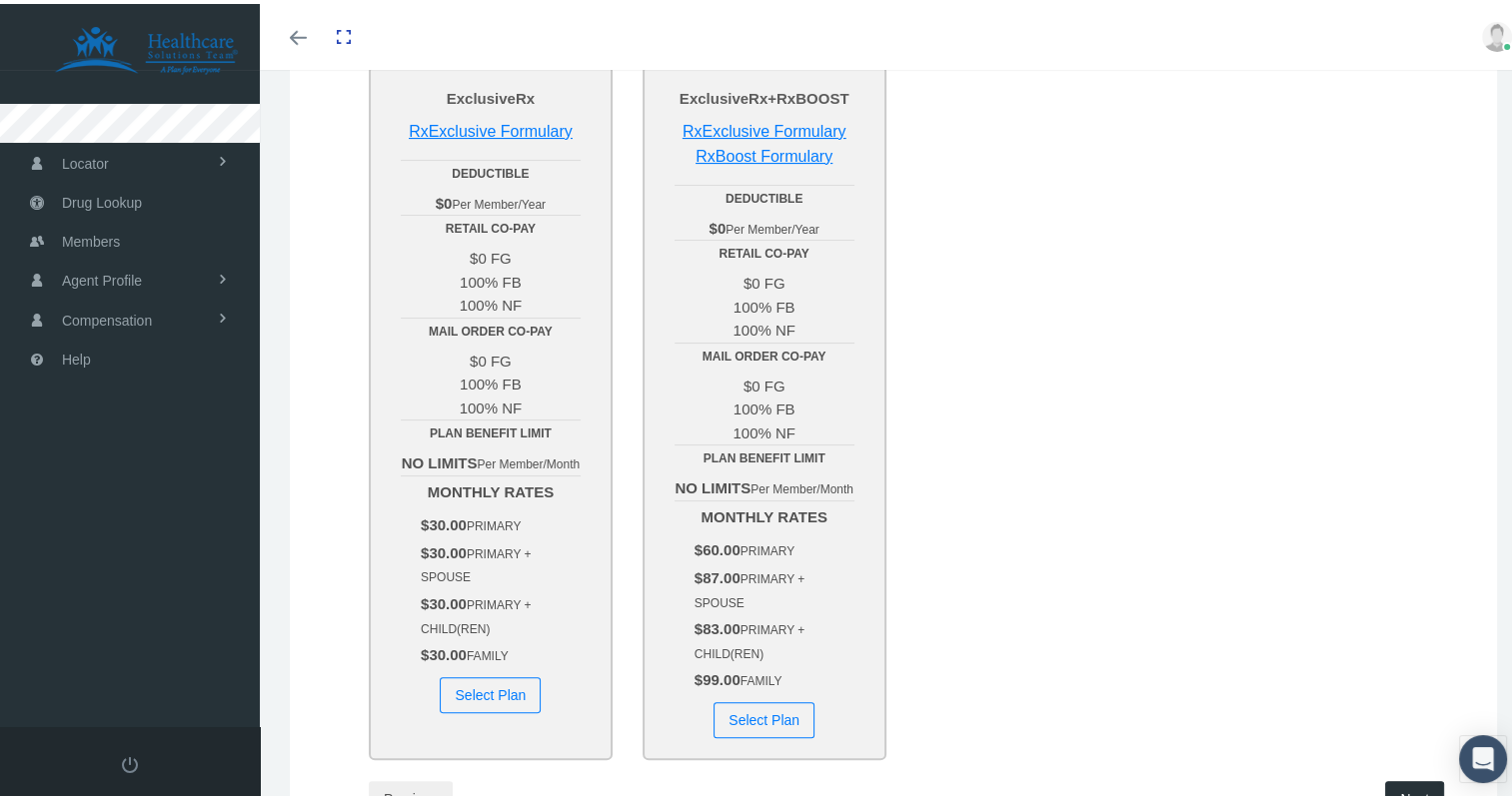 scroll, scrollTop: 304, scrollLeft: 0, axis: vertical 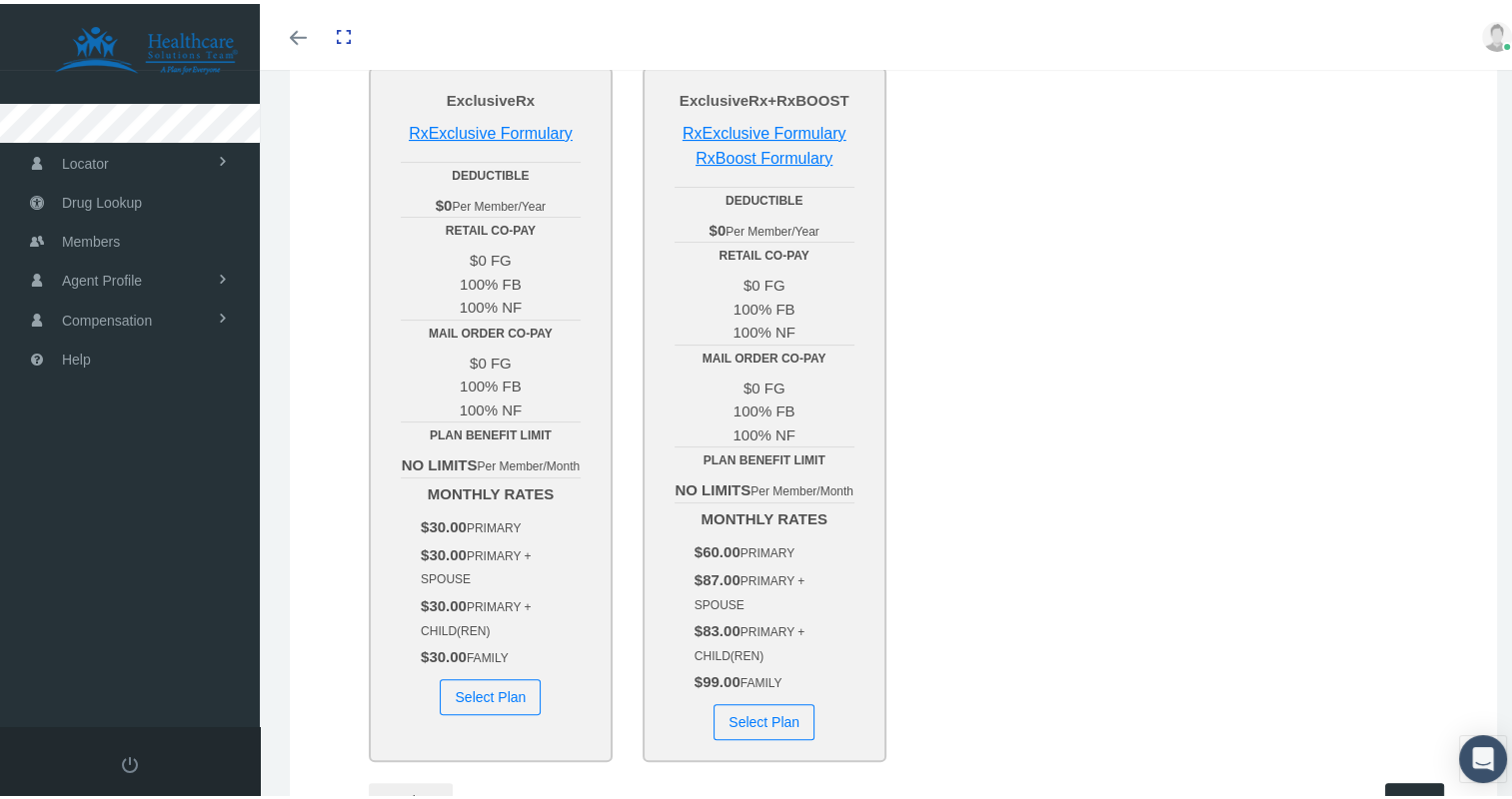 click on "Select Plan" at bounding box center [763, 718] 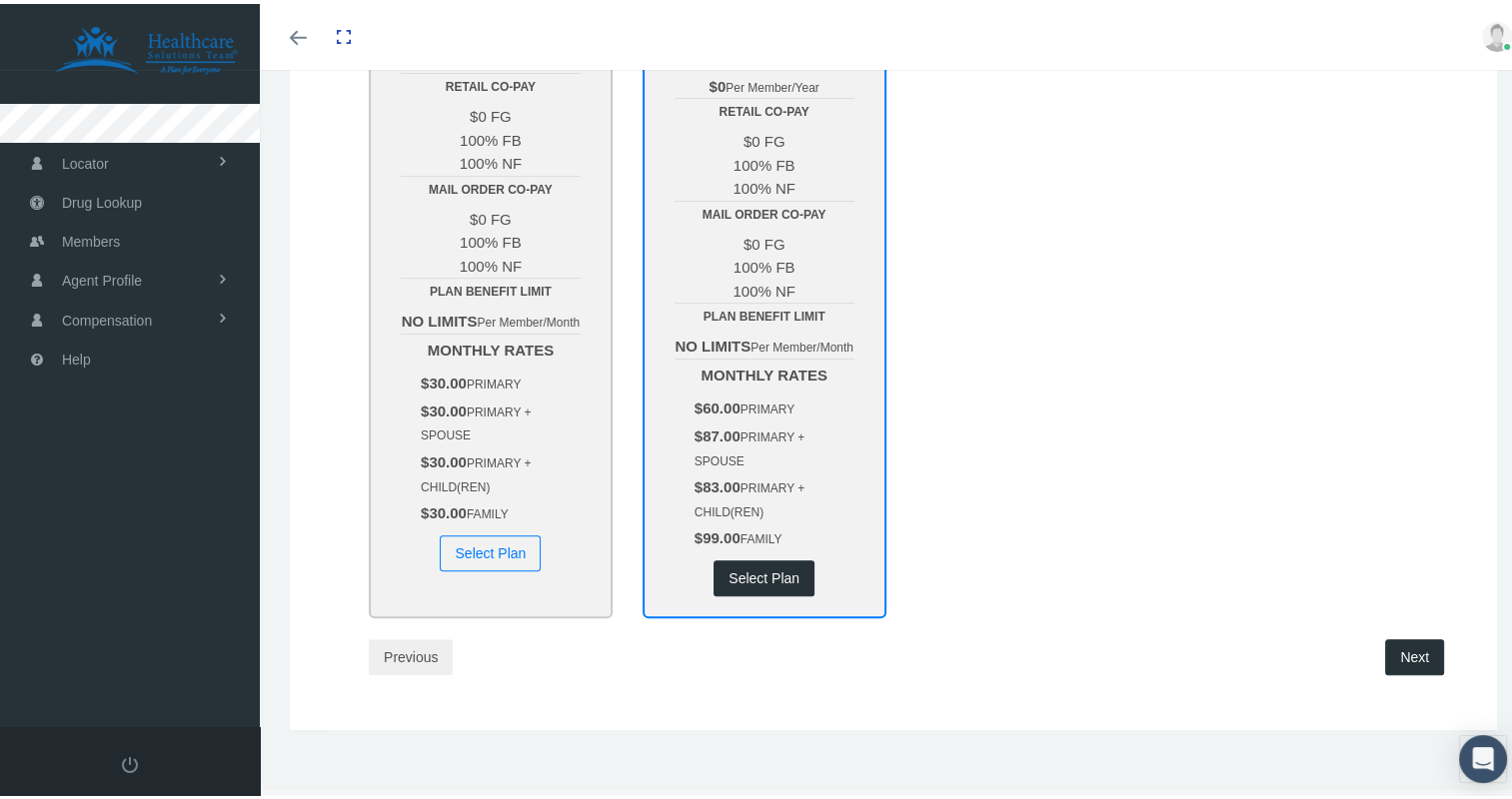 scroll, scrollTop: 451, scrollLeft: 0, axis: vertical 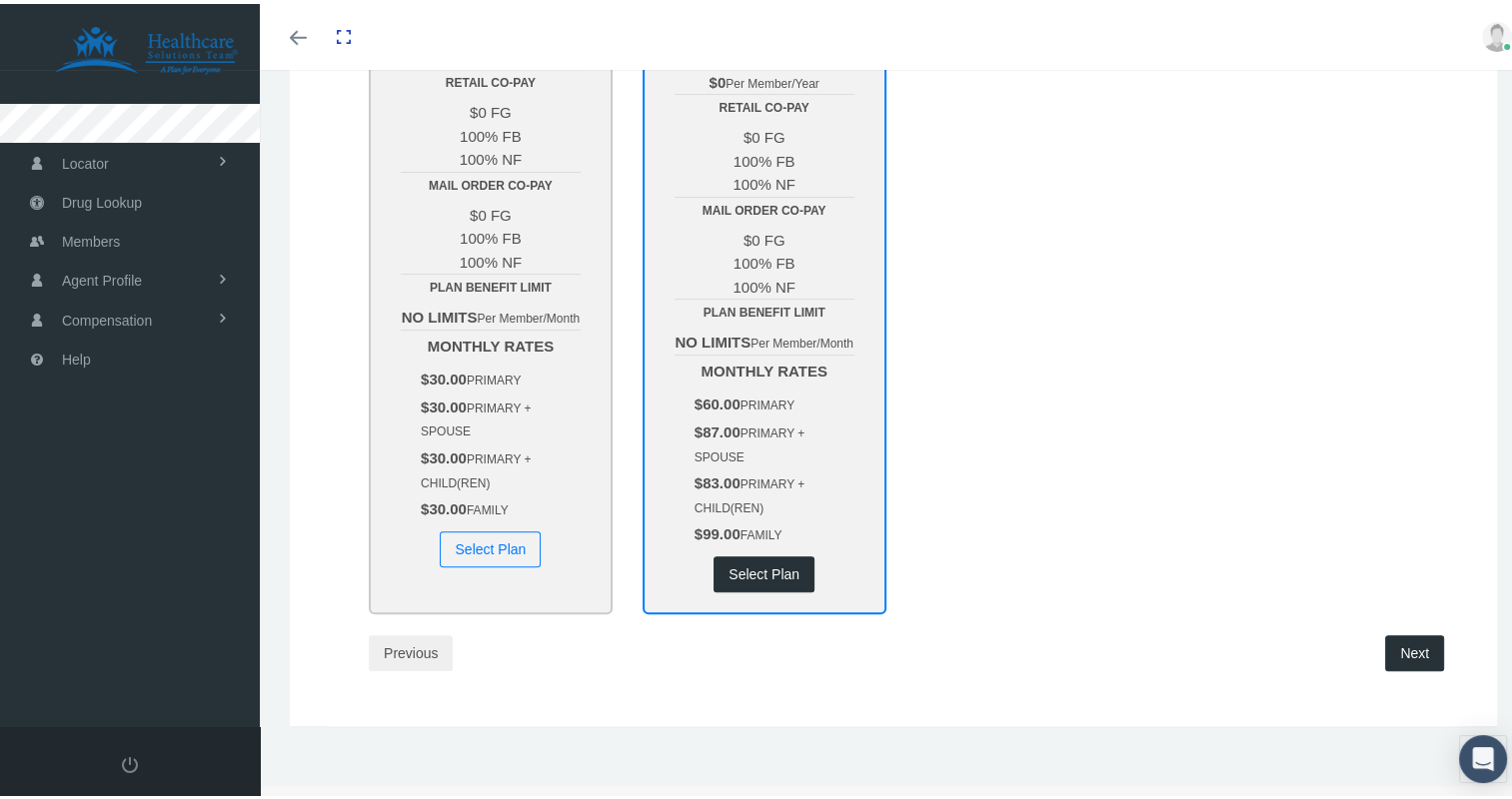 click on "Next" at bounding box center [1414, 649] 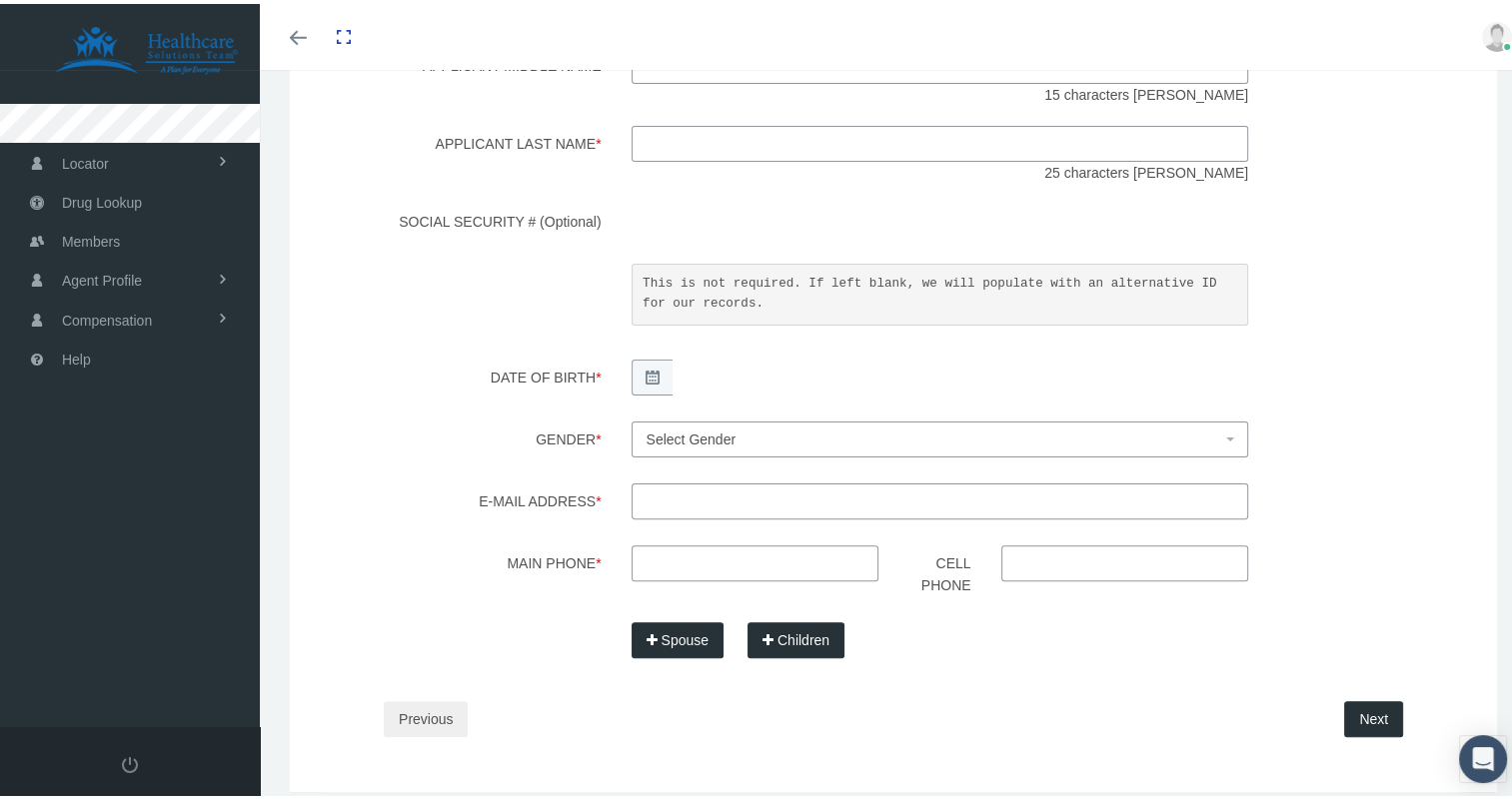 scroll, scrollTop: 0, scrollLeft: 0, axis: both 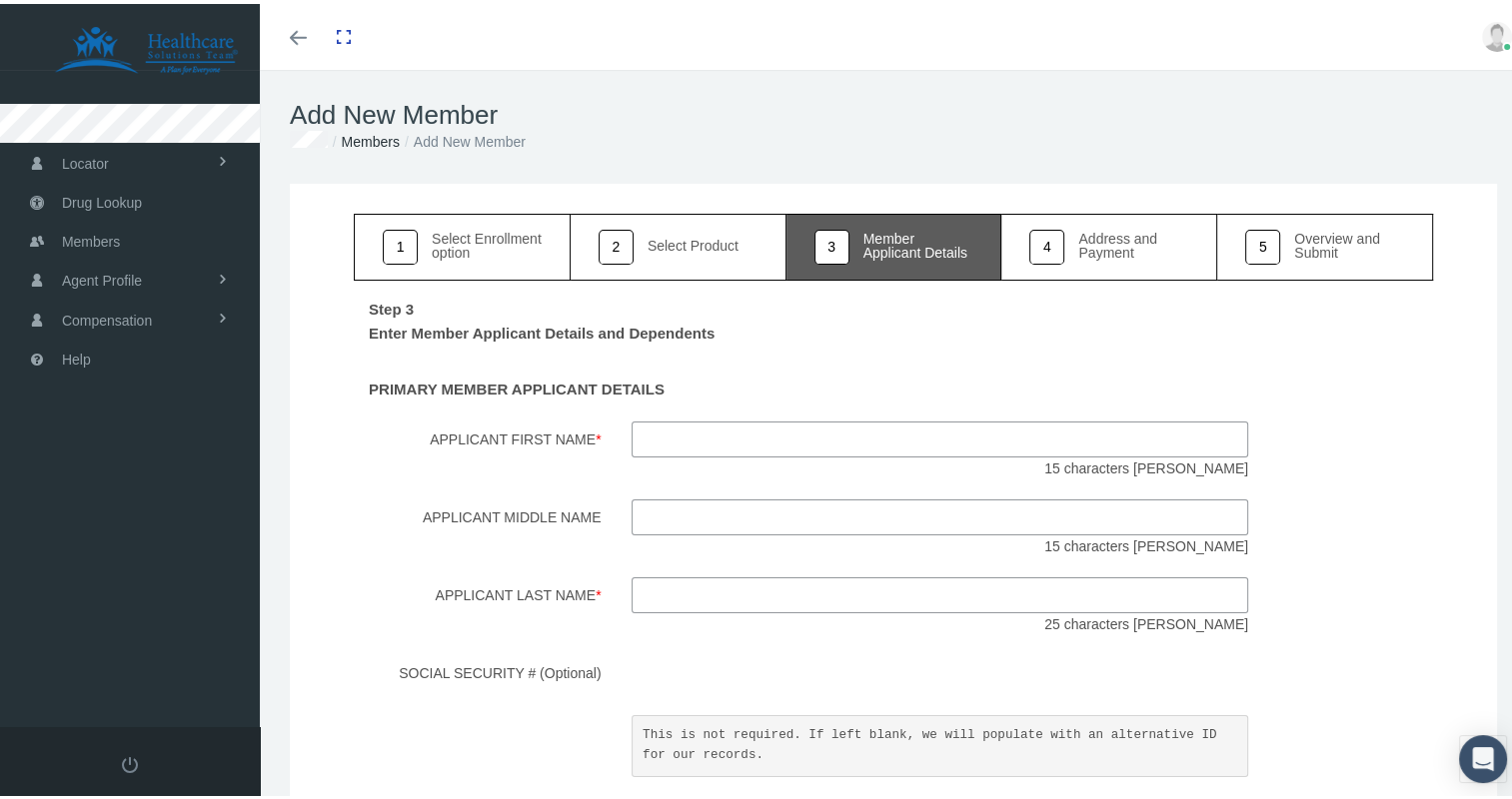 click on "Applicant First Name
*" at bounding box center (940, 435) 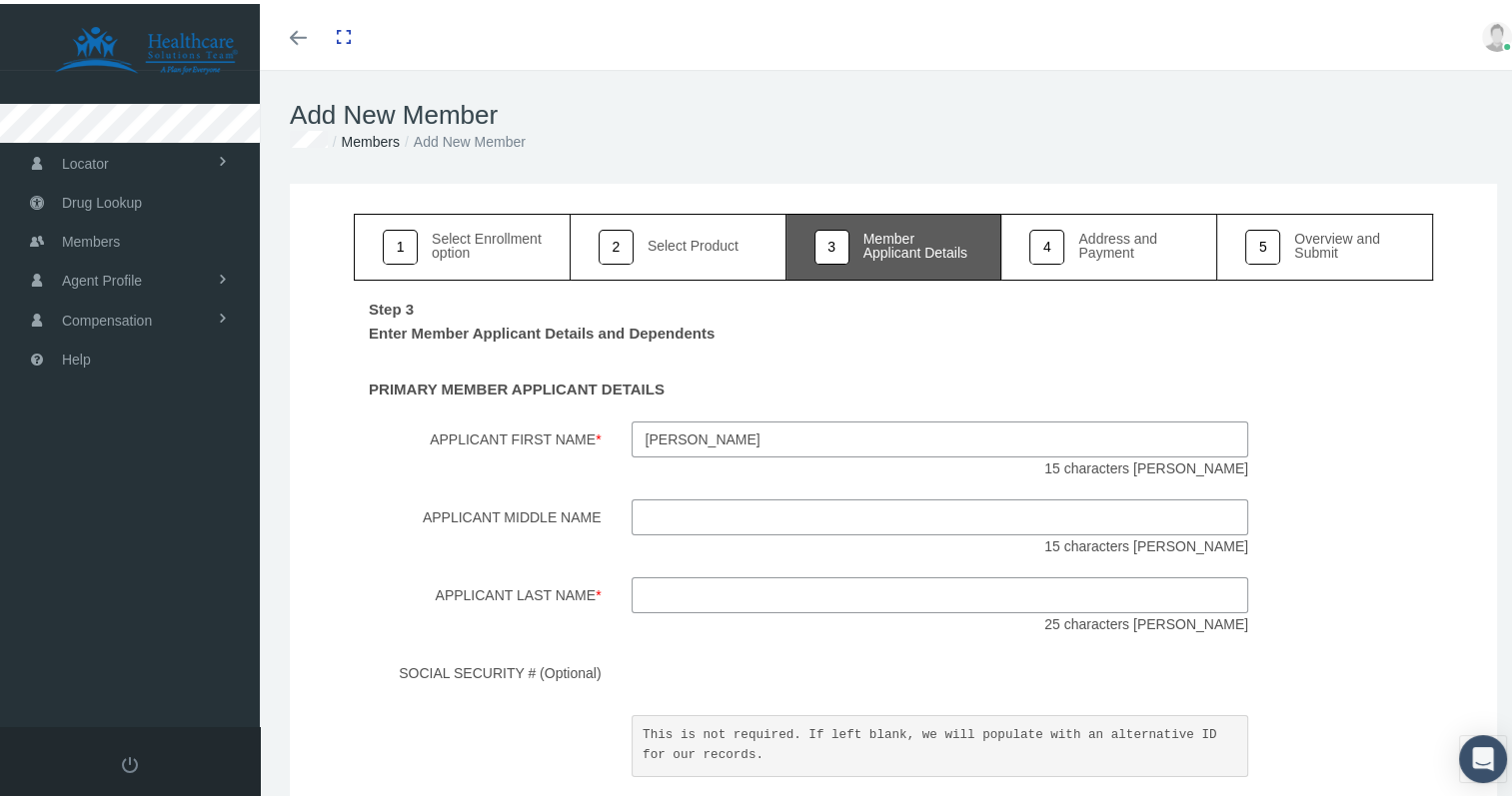 type on "[PERSON_NAME]" 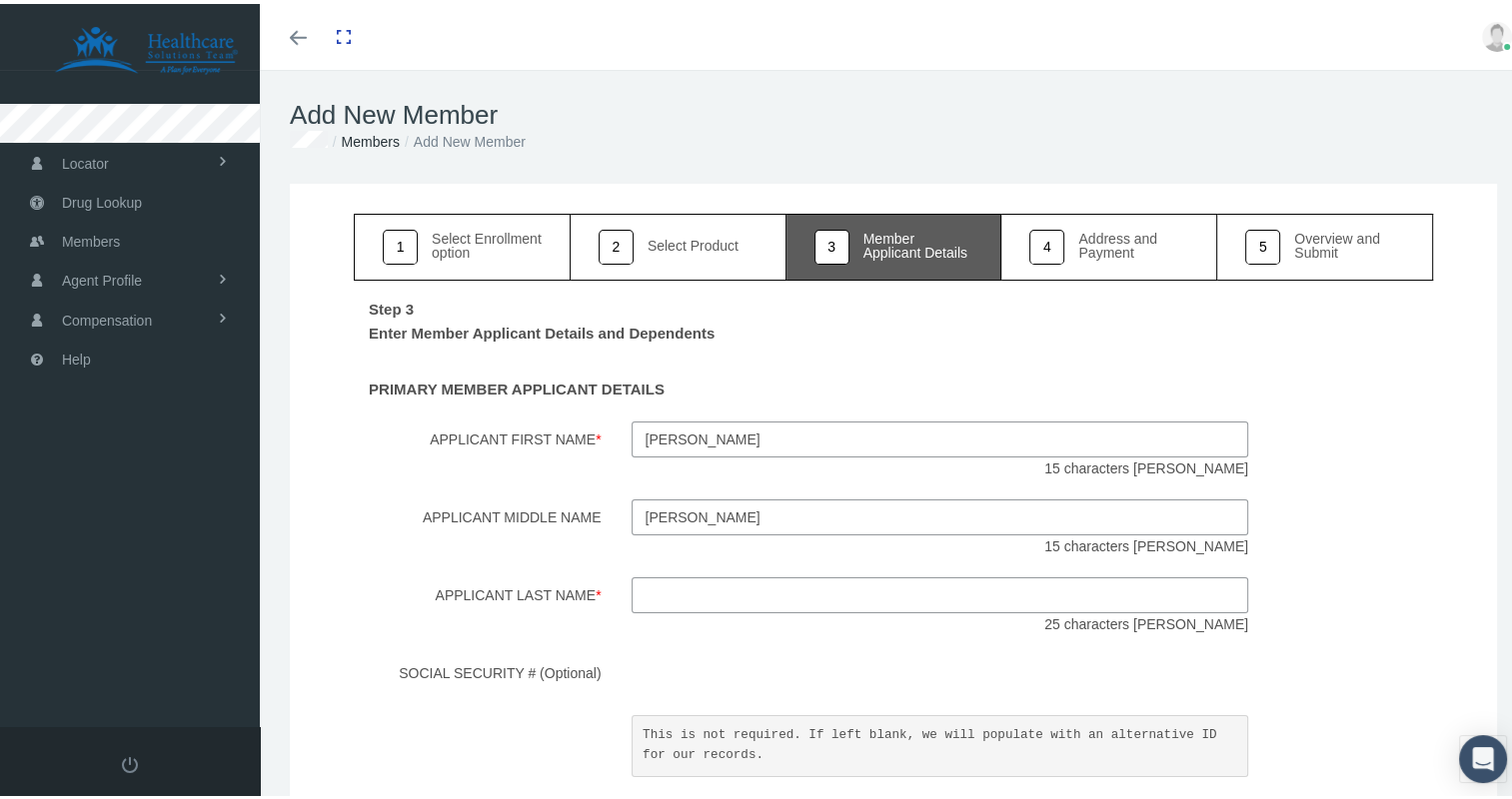 type on "[PERSON_NAME]" 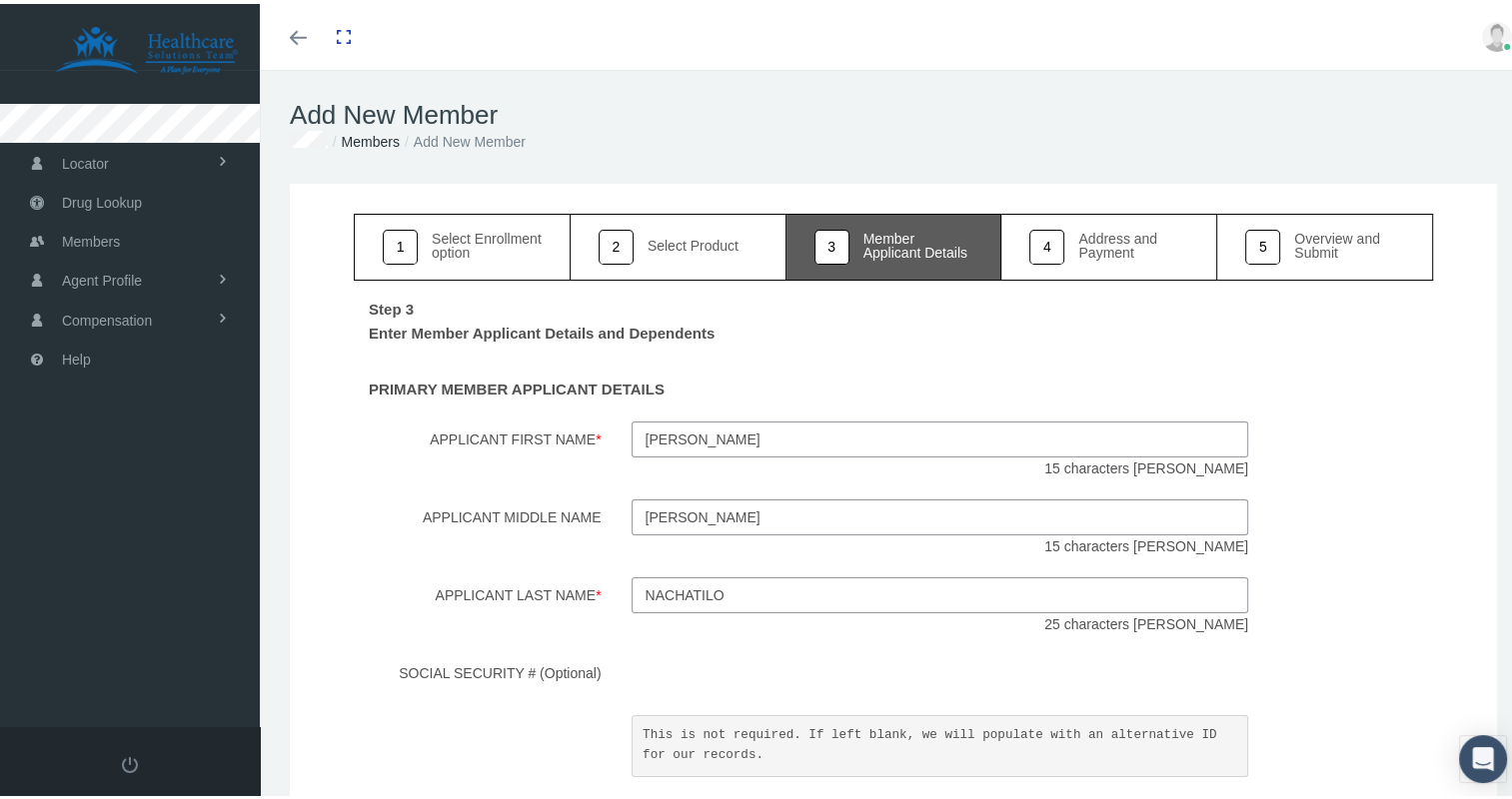 type on "nachatilo" 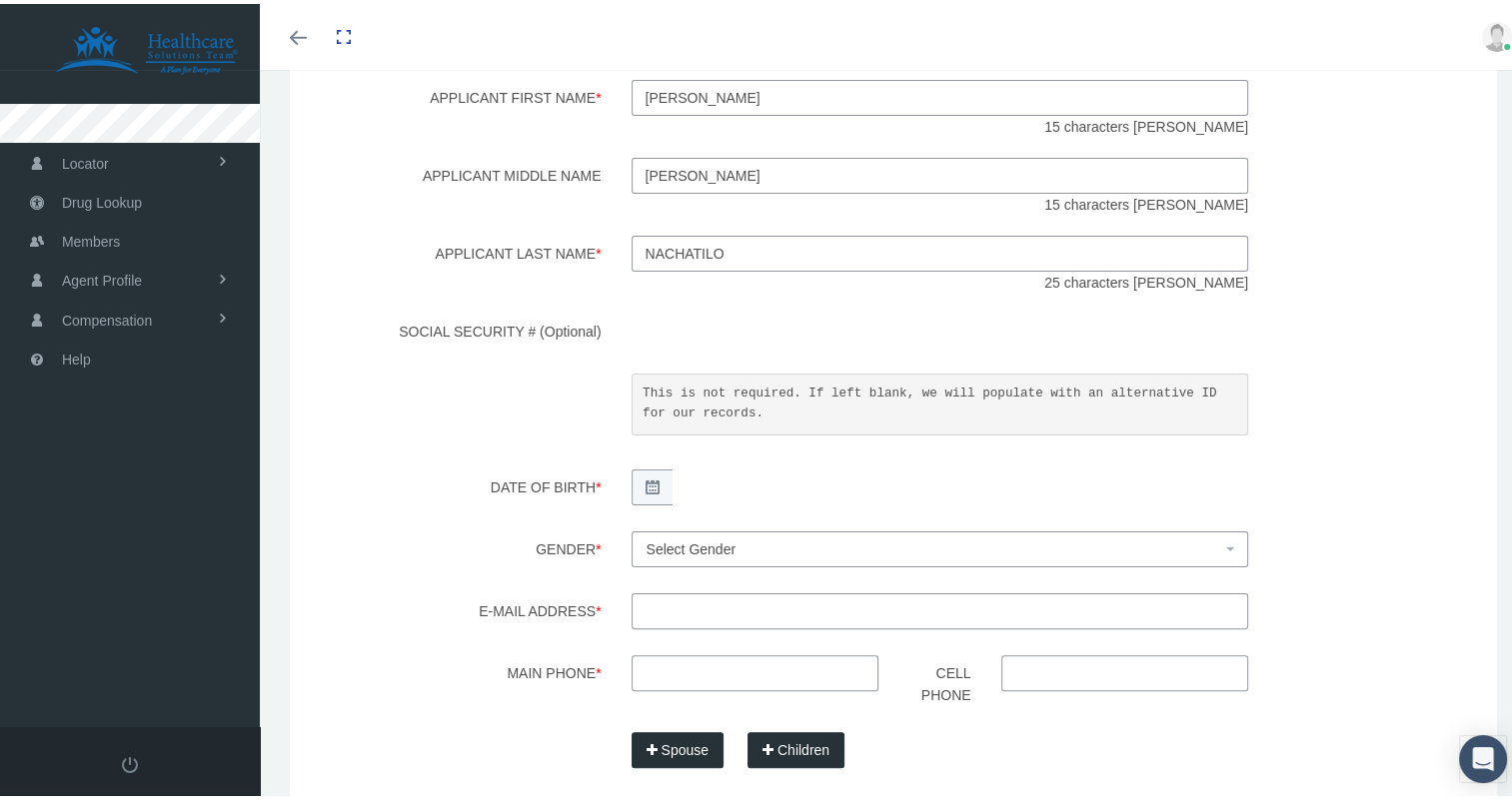 scroll, scrollTop: 343, scrollLeft: 0, axis: vertical 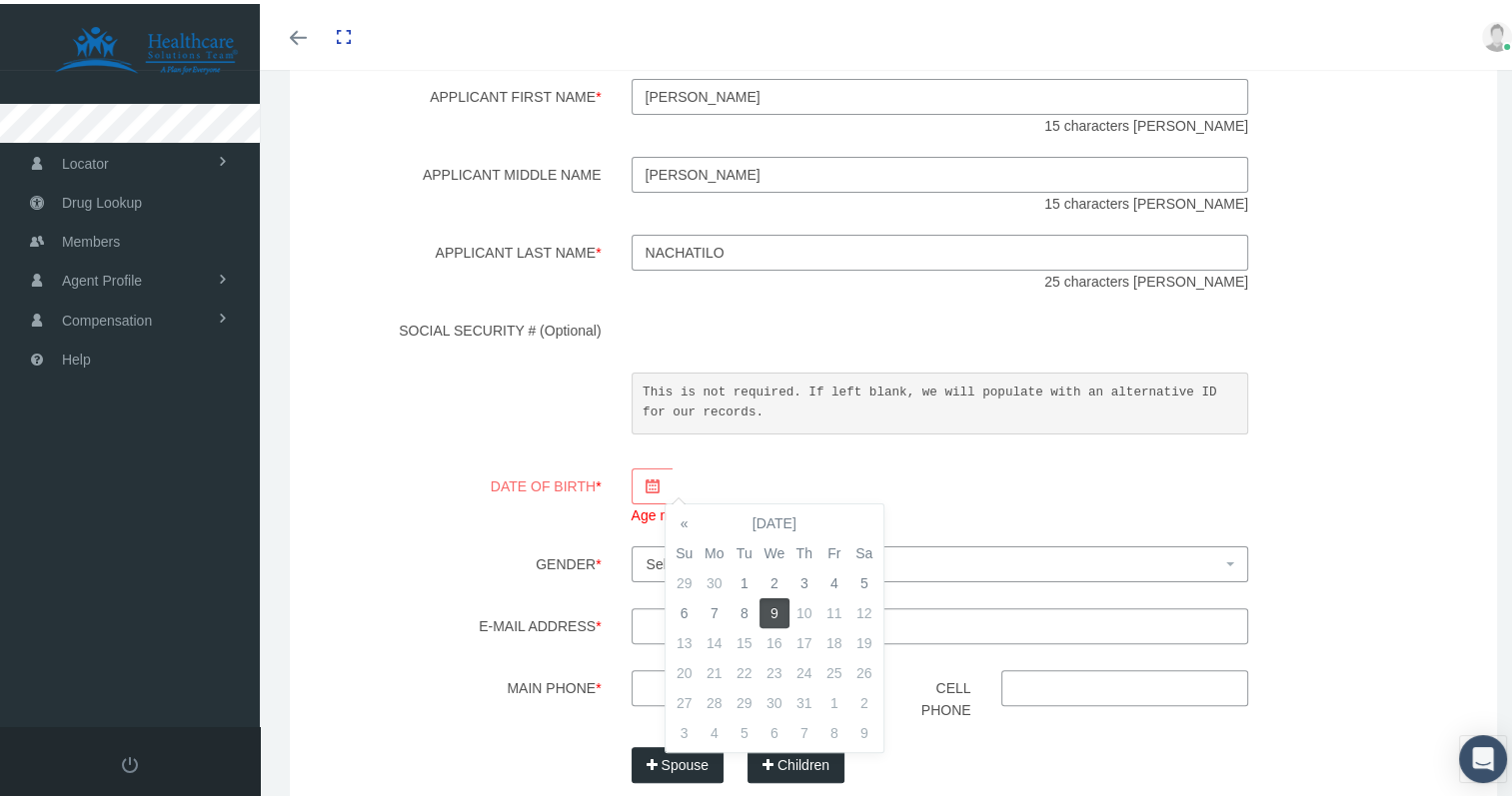 click on "«" at bounding box center [685, 519] 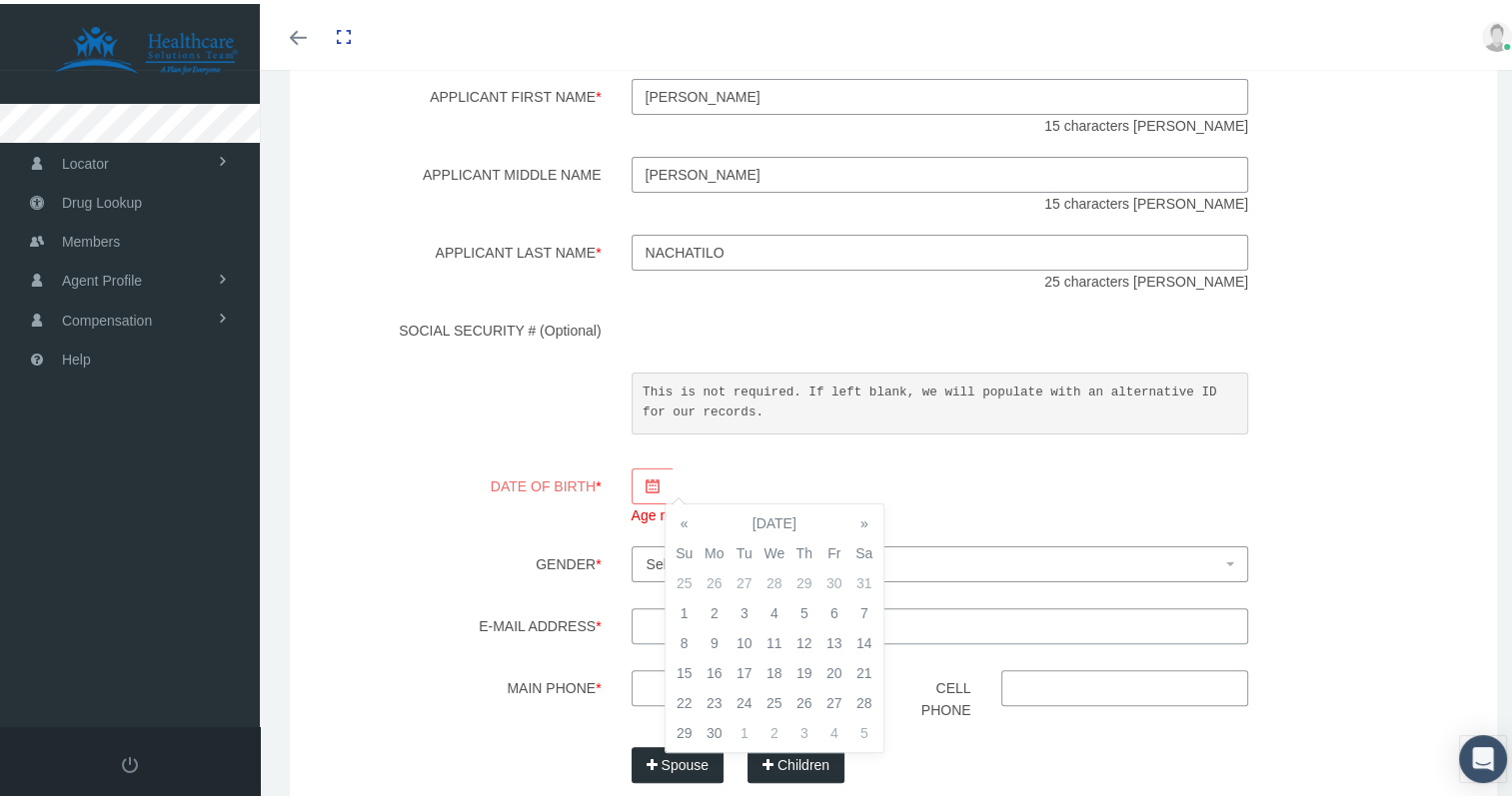 click on "«" at bounding box center [685, 519] 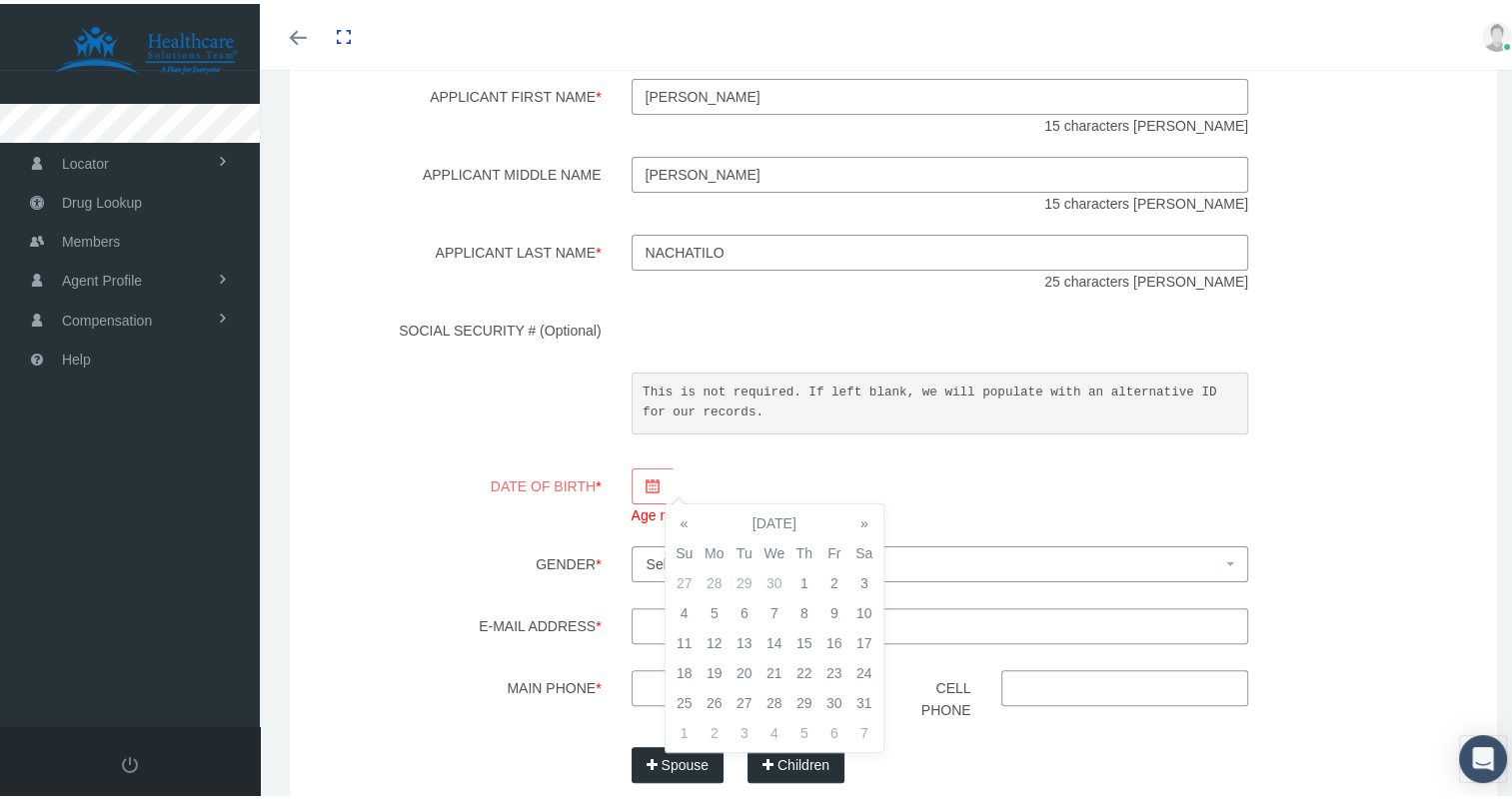 click on "«" at bounding box center (685, 519) 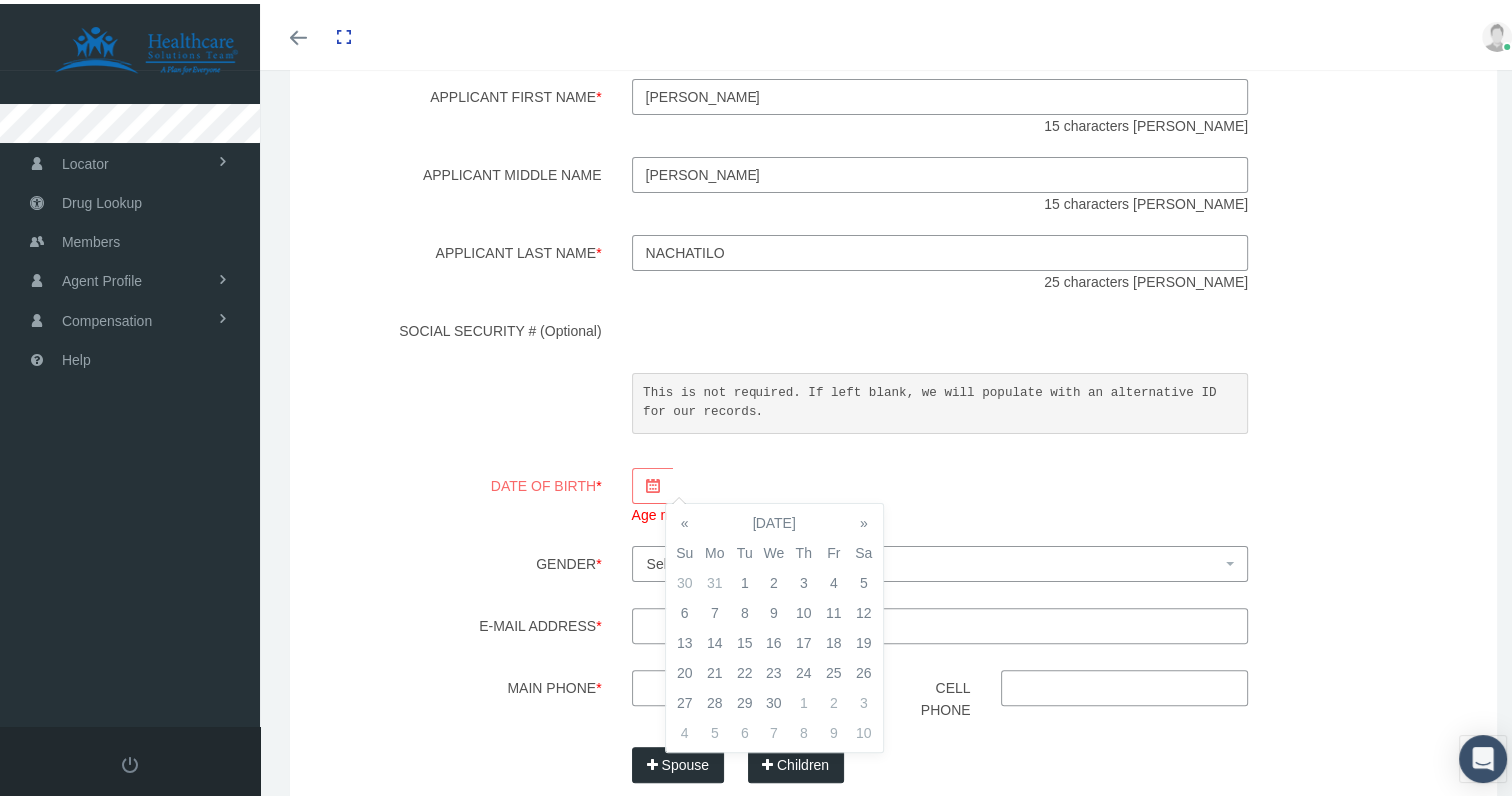 click on "«" at bounding box center [685, 519] 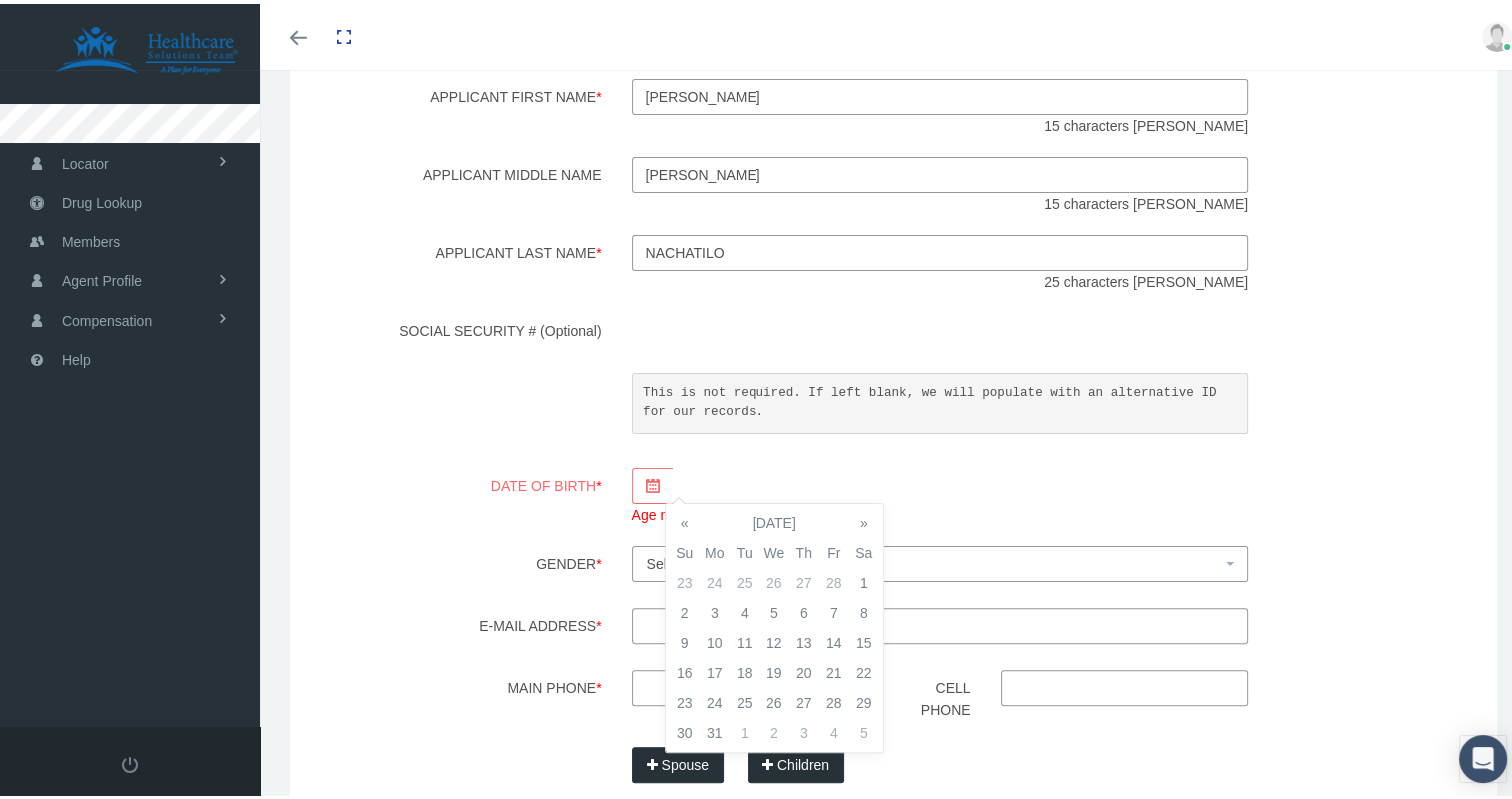 click on "«" at bounding box center [685, 519] 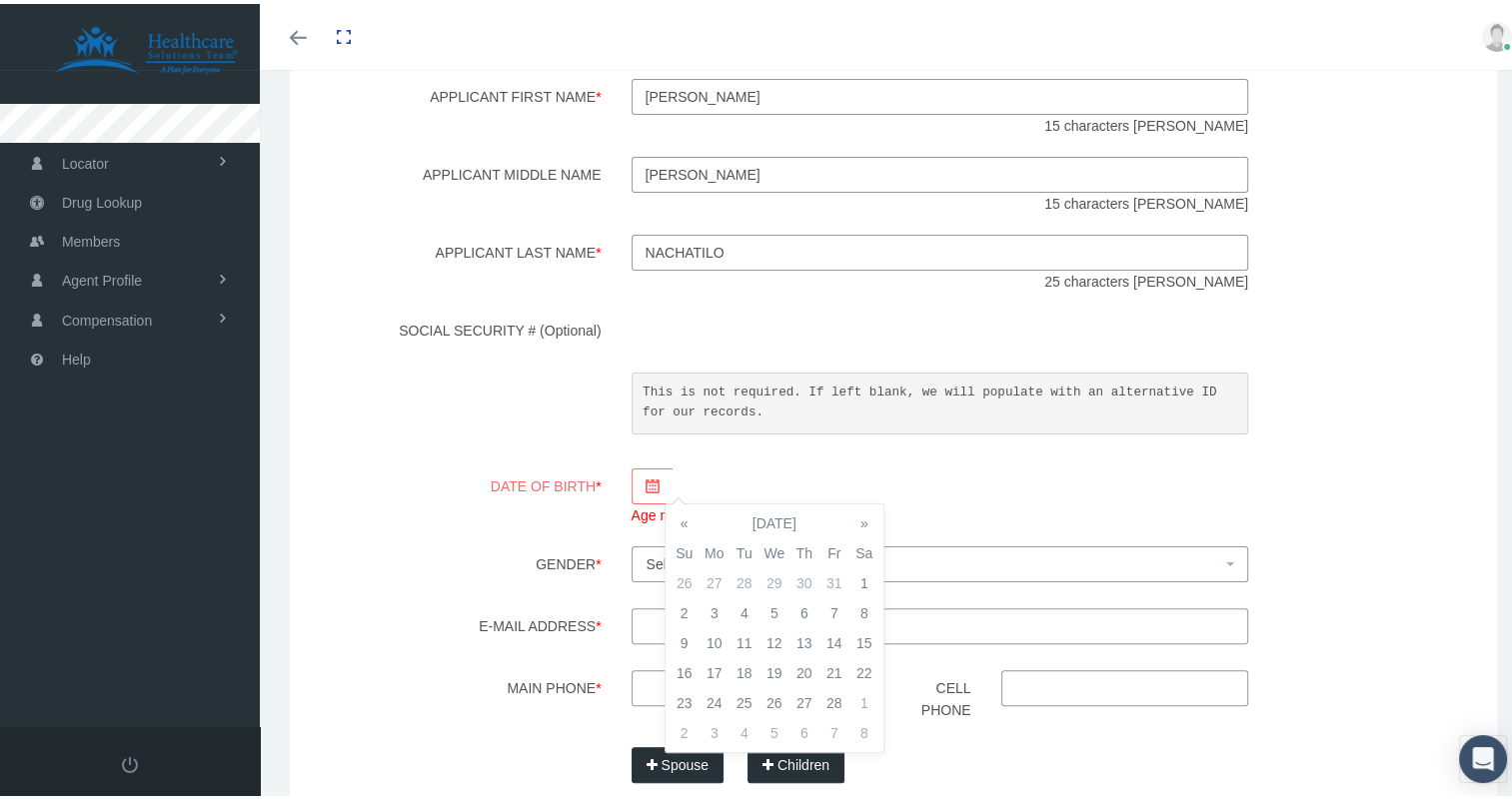 click on "«" at bounding box center (685, 519) 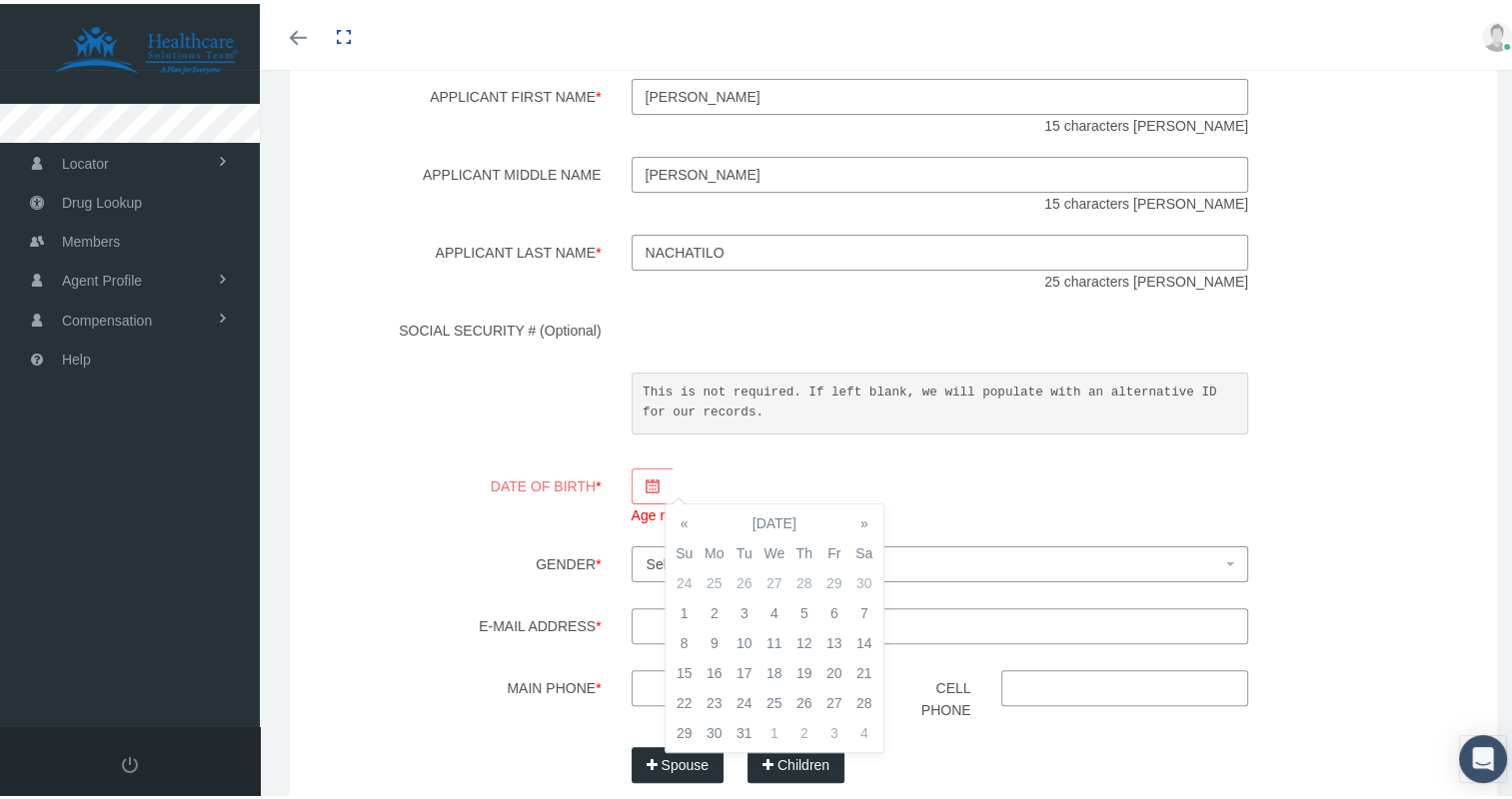 click on "«" at bounding box center [685, 519] 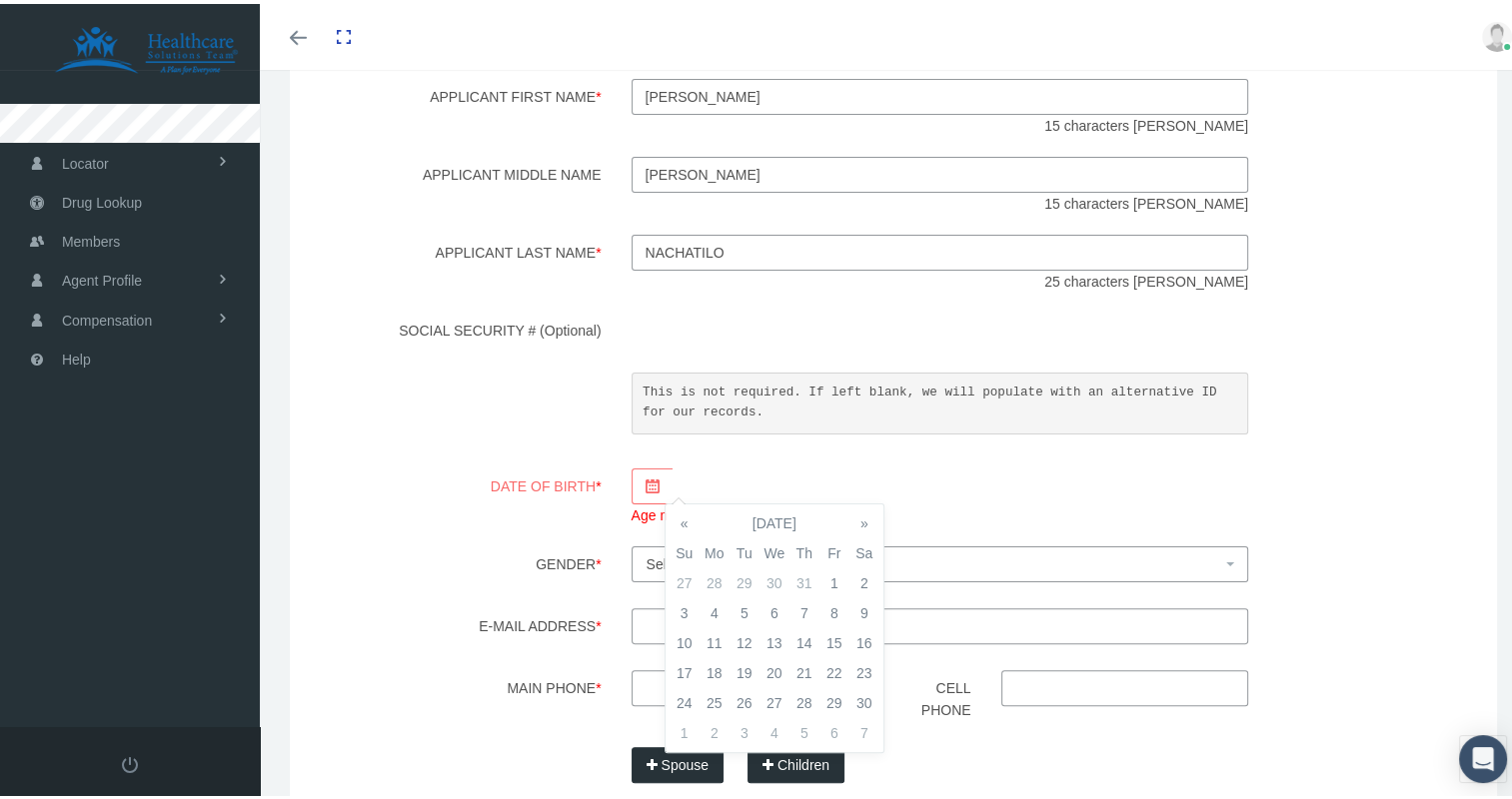 click on "«" at bounding box center [685, 519] 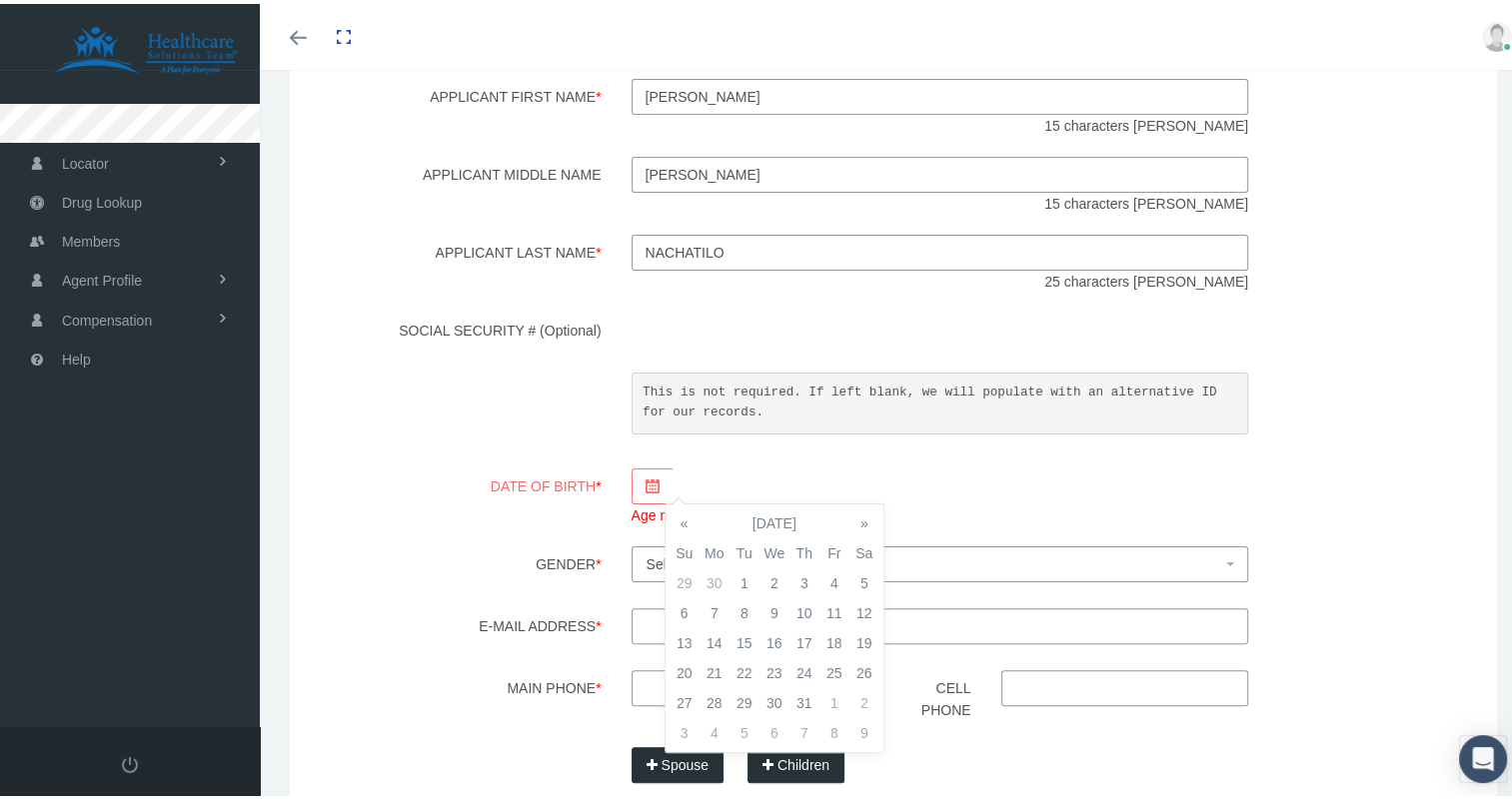 click on "«" at bounding box center [685, 519] 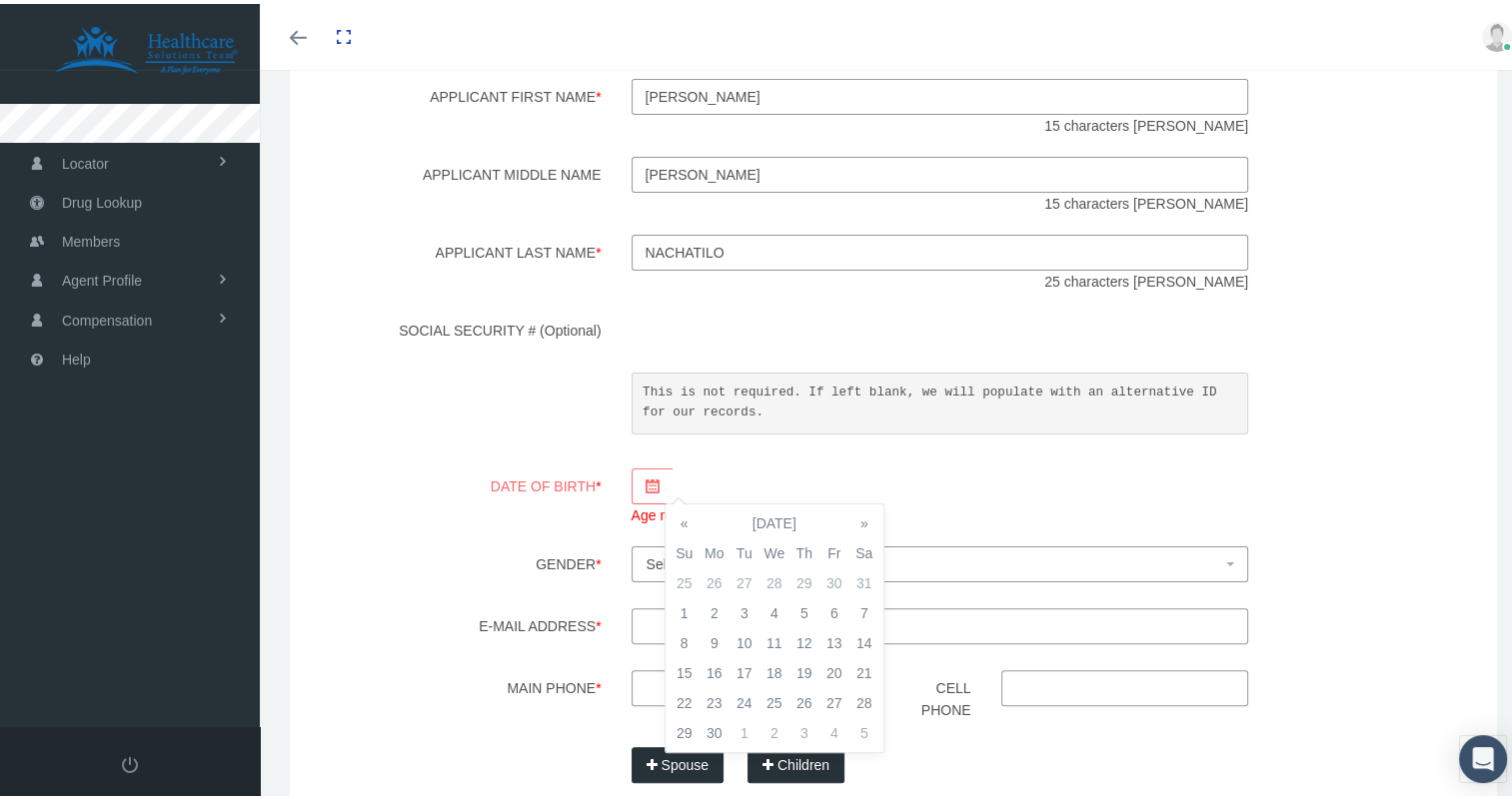 click on "«" at bounding box center (685, 519) 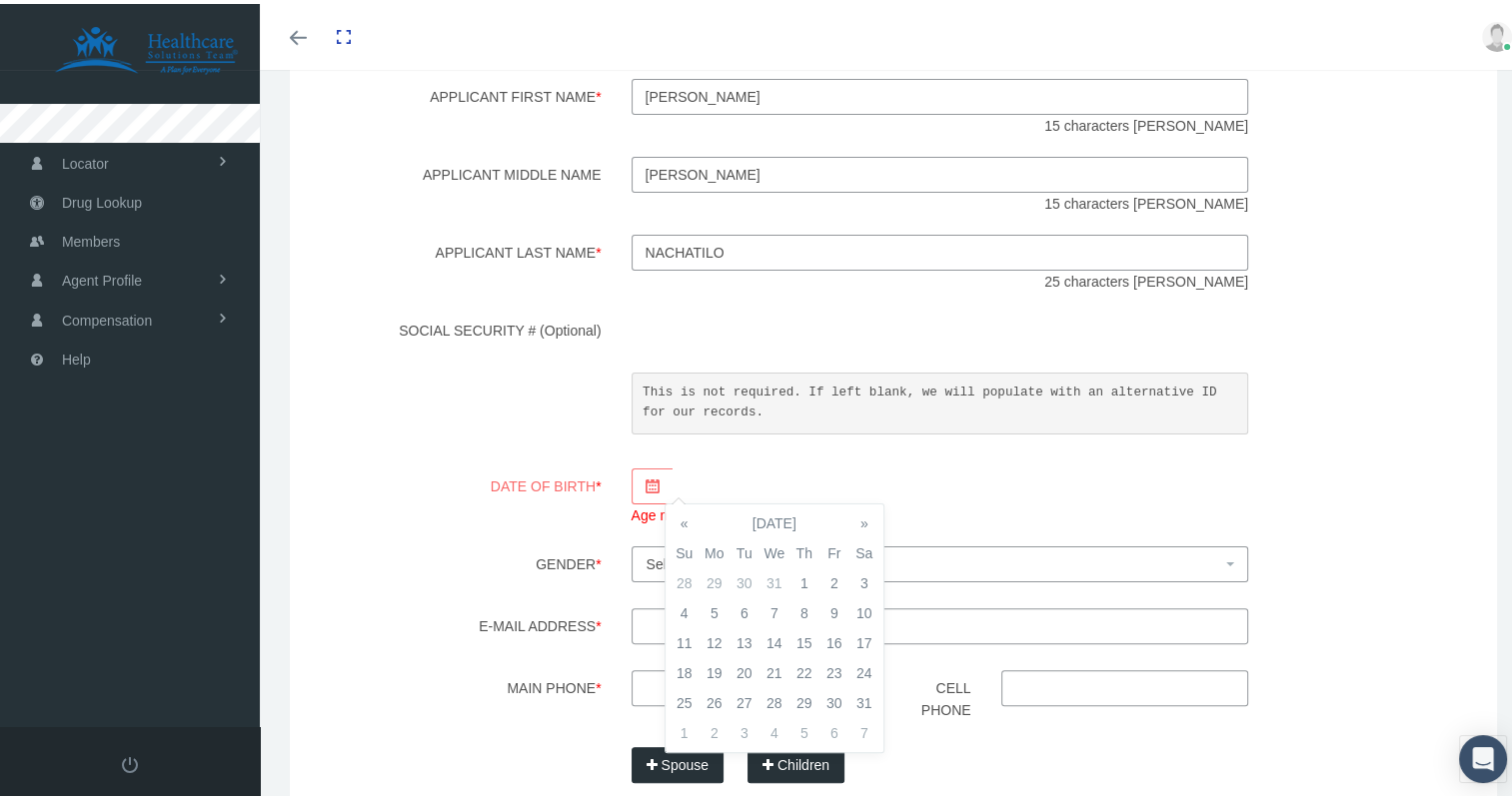 click on "«" at bounding box center (685, 519) 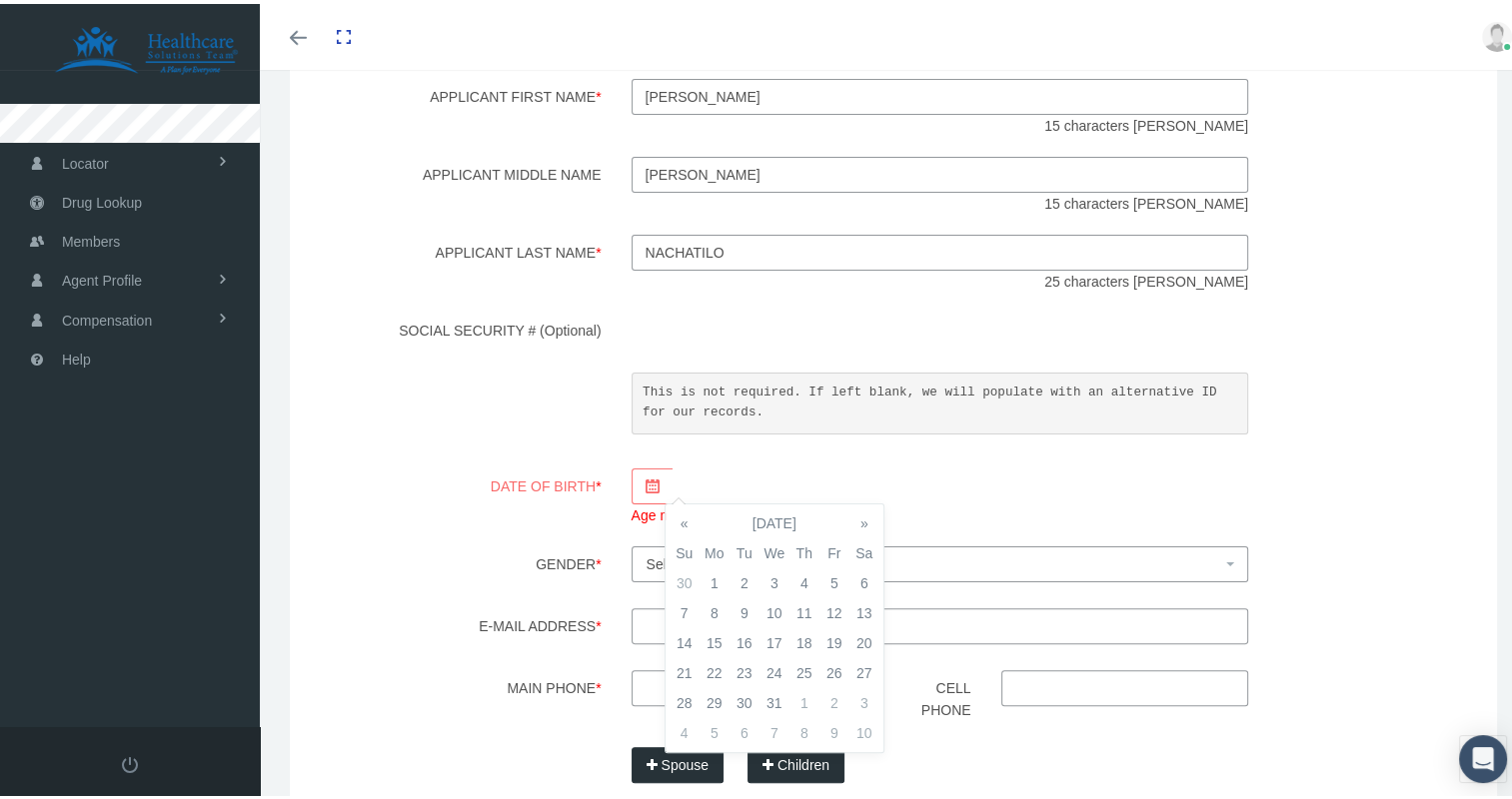 click on "«" at bounding box center (685, 519) 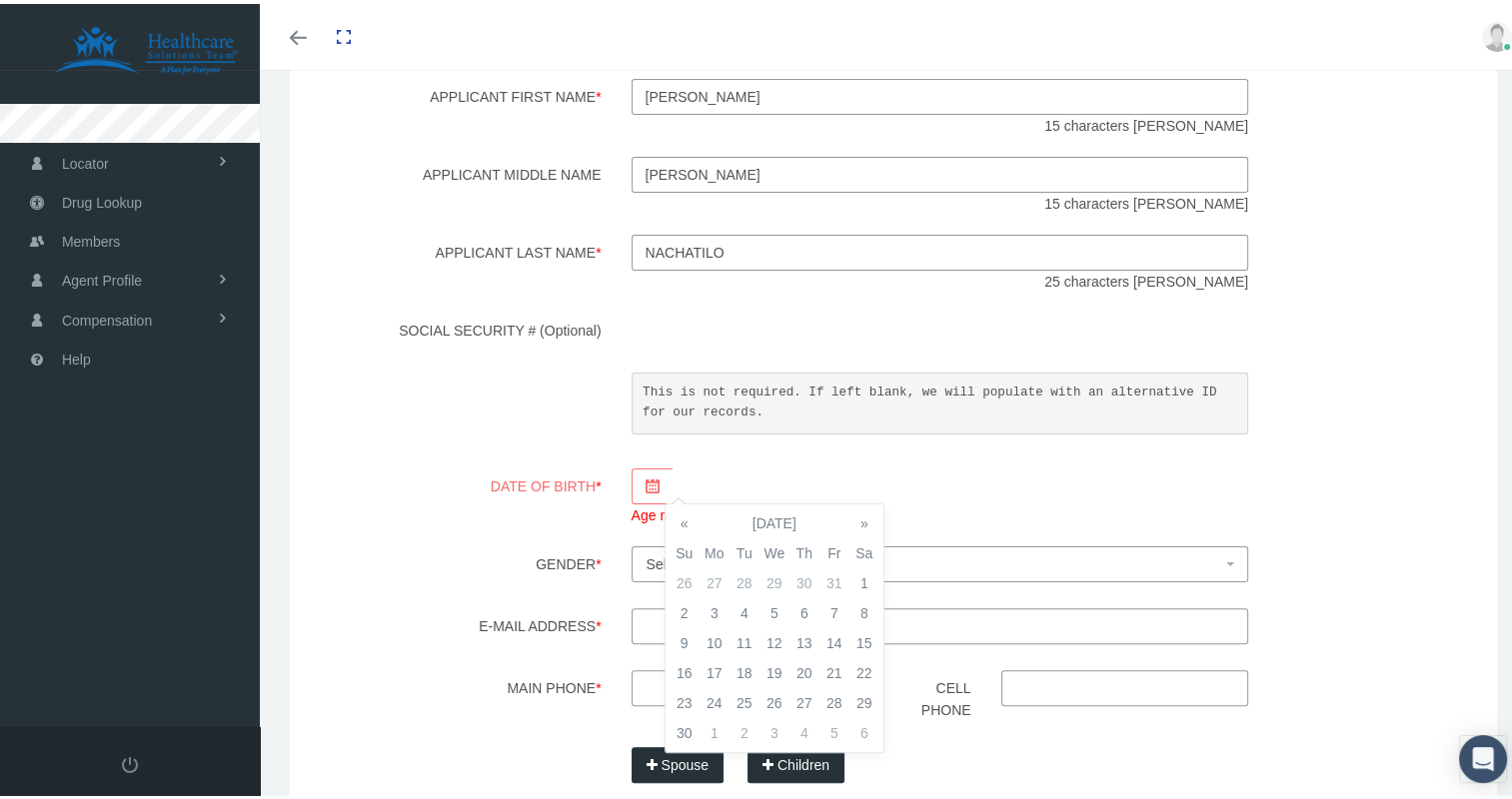 click on "«" at bounding box center (685, 519) 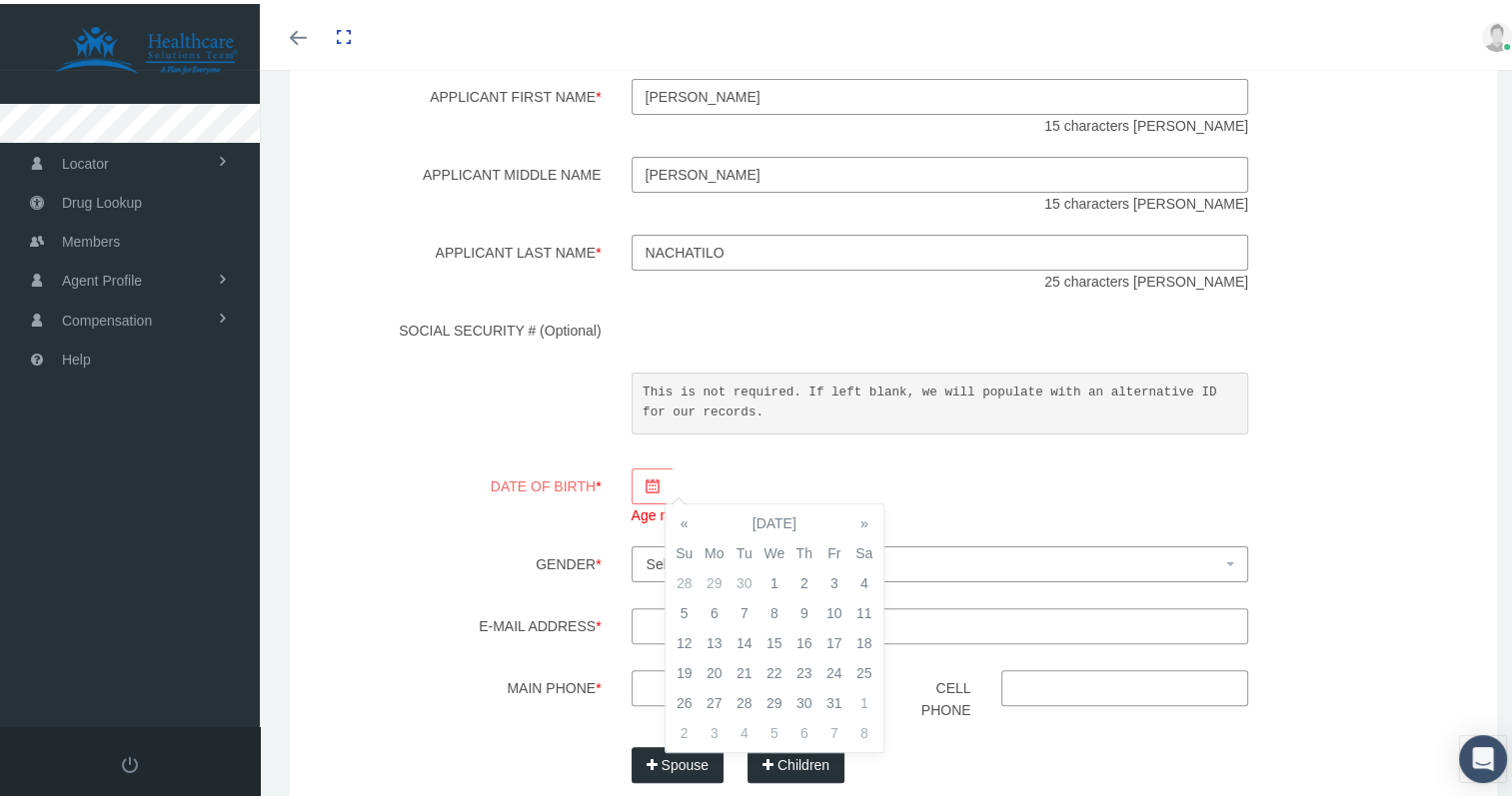 click on "«" at bounding box center [685, 519] 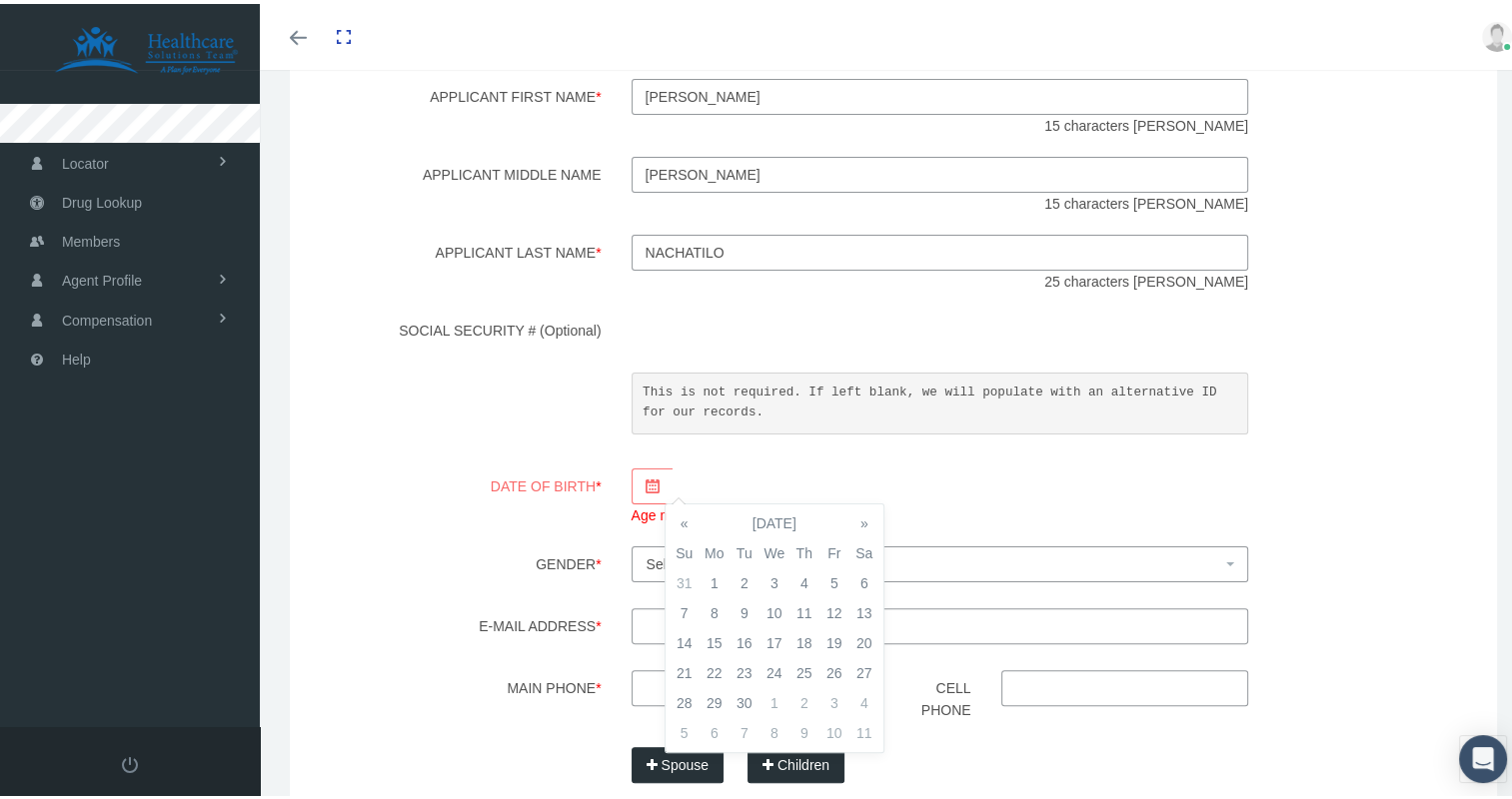 click on "«" at bounding box center (685, 519) 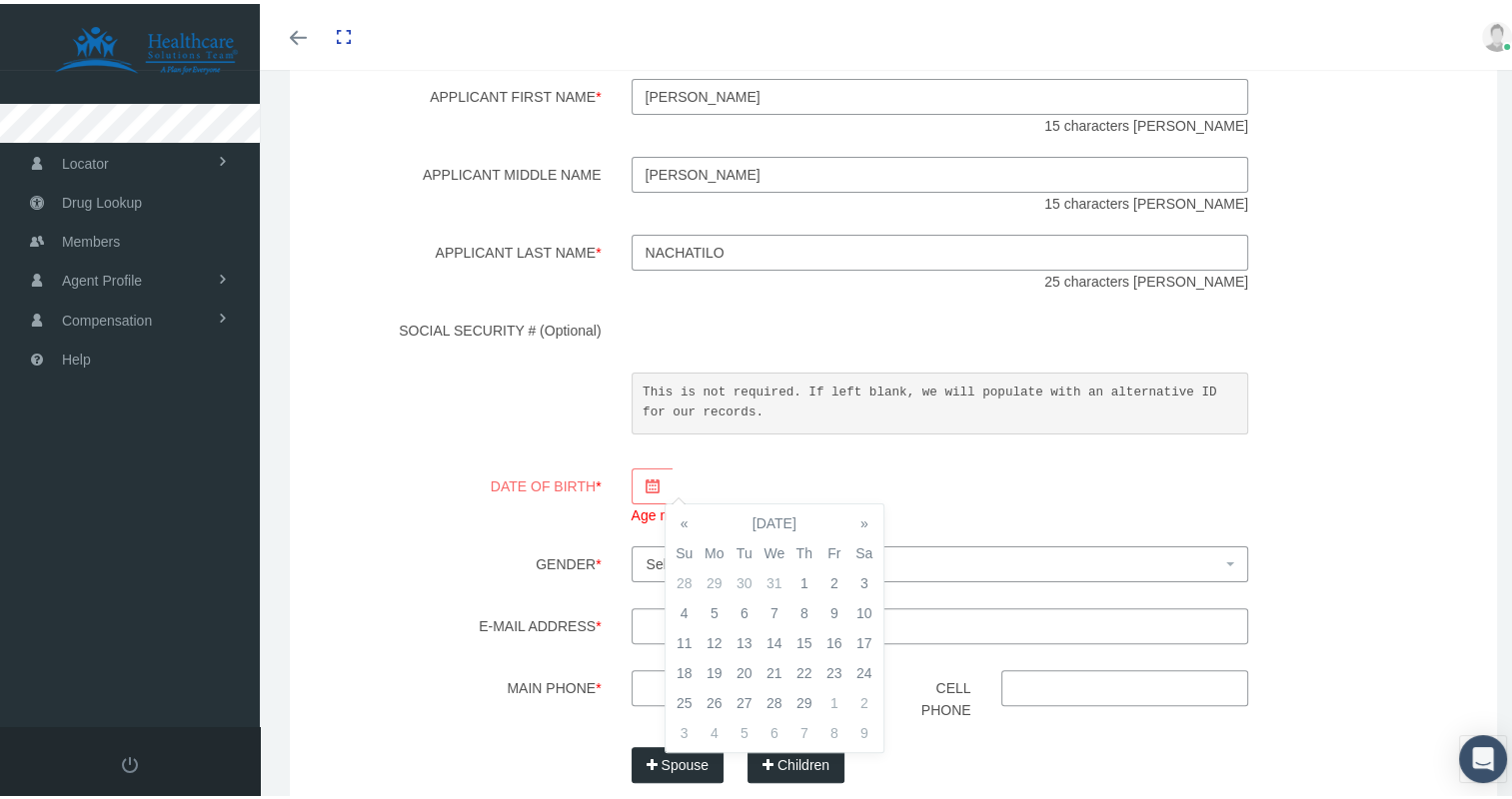 click on "«" at bounding box center [685, 519] 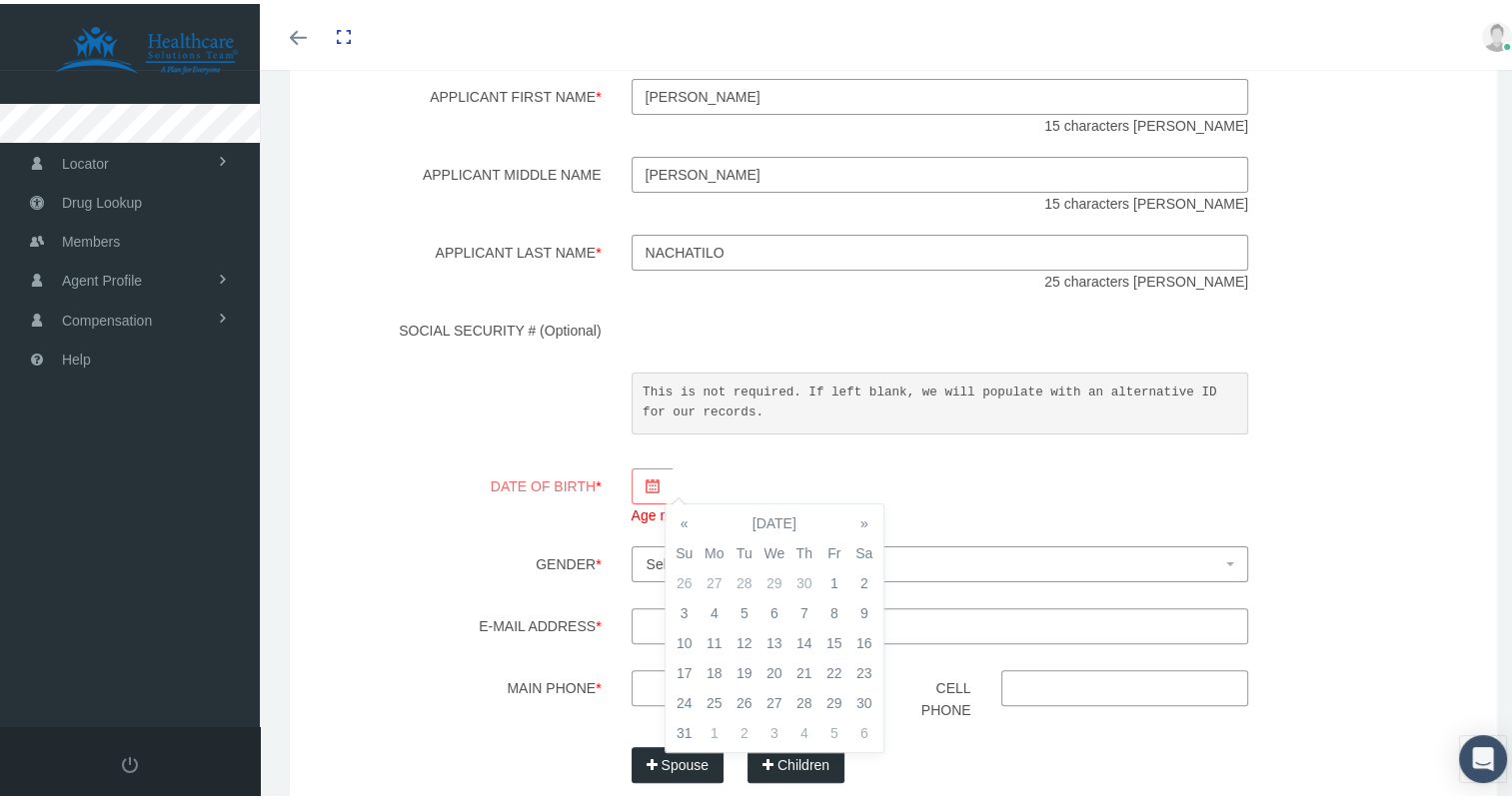 click on "«" at bounding box center [685, 519] 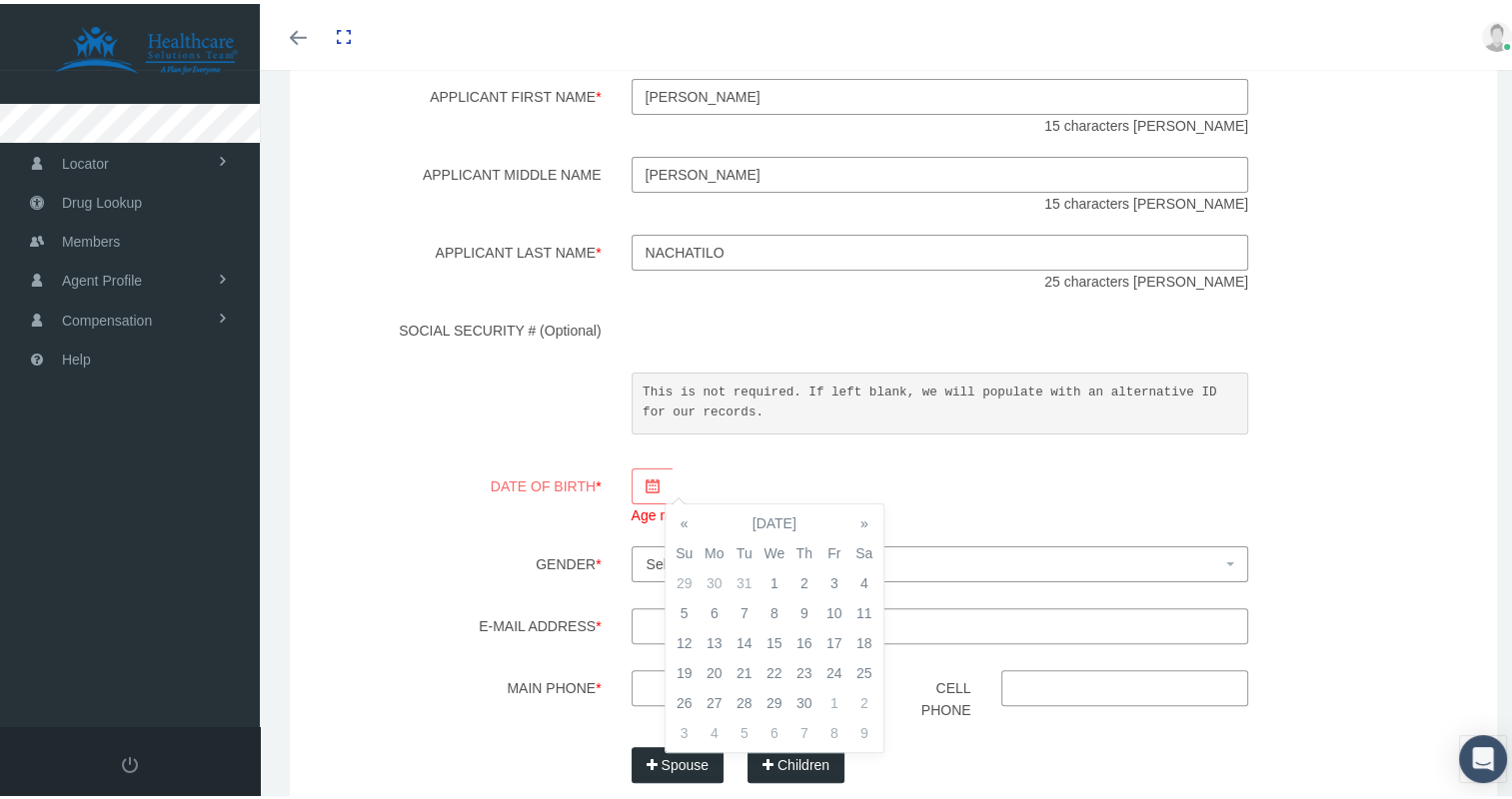 click on "«" at bounding box center (685, 519) 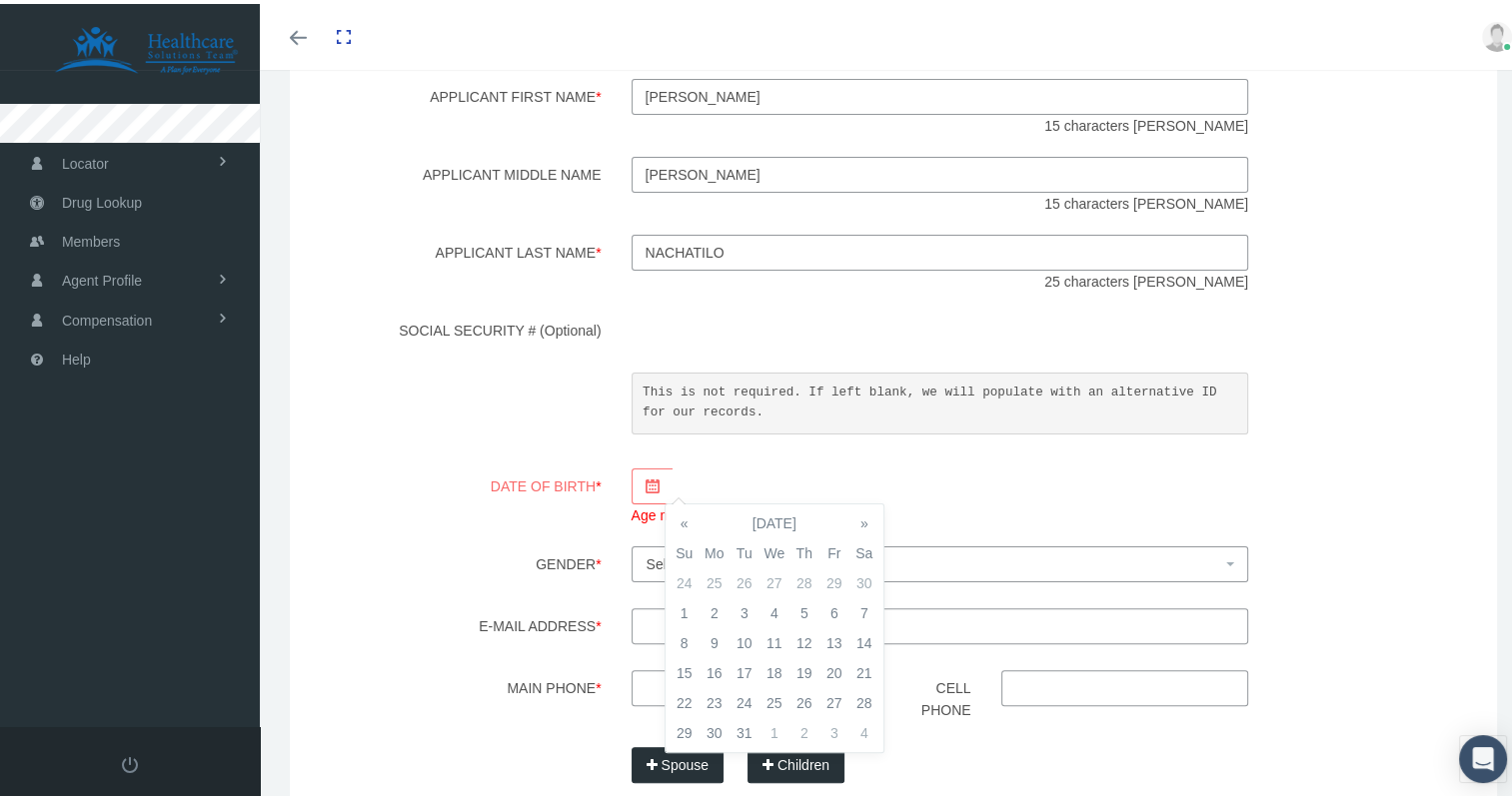 click on "«" at bounding box center (685, 519) 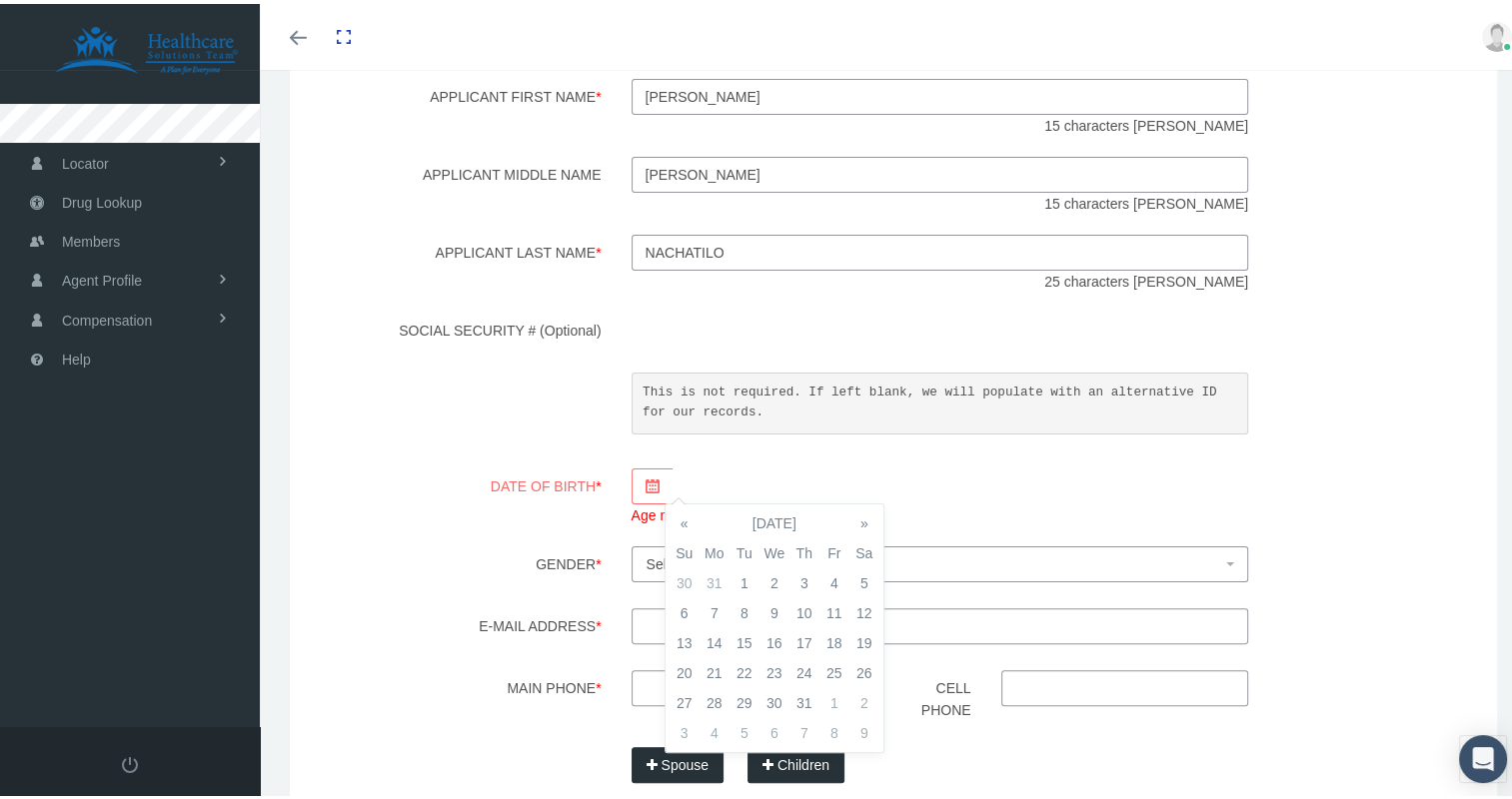 click on "«" at bounding box center (685, 519) 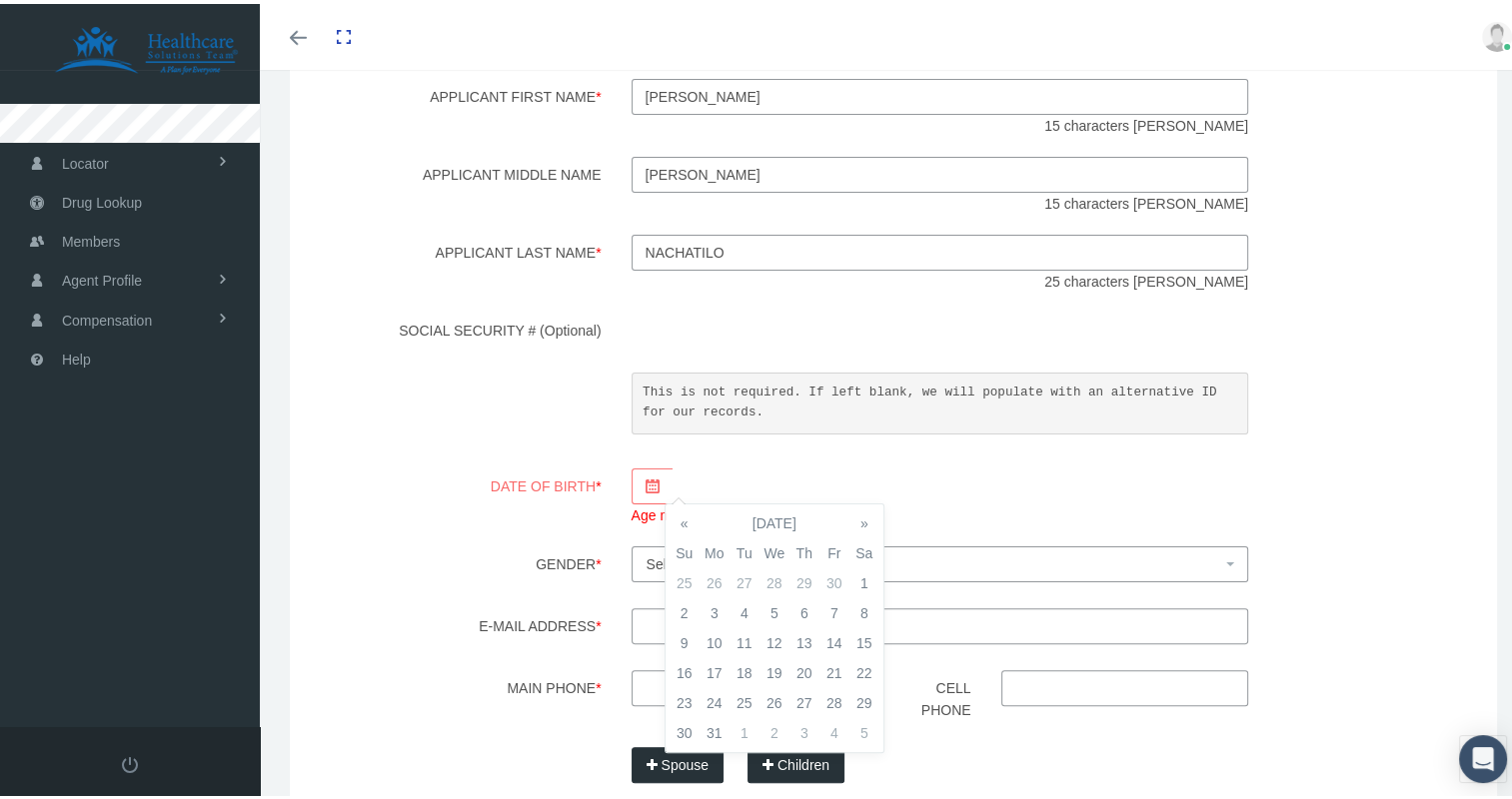 click on "«" at bounding box center (685, 519) 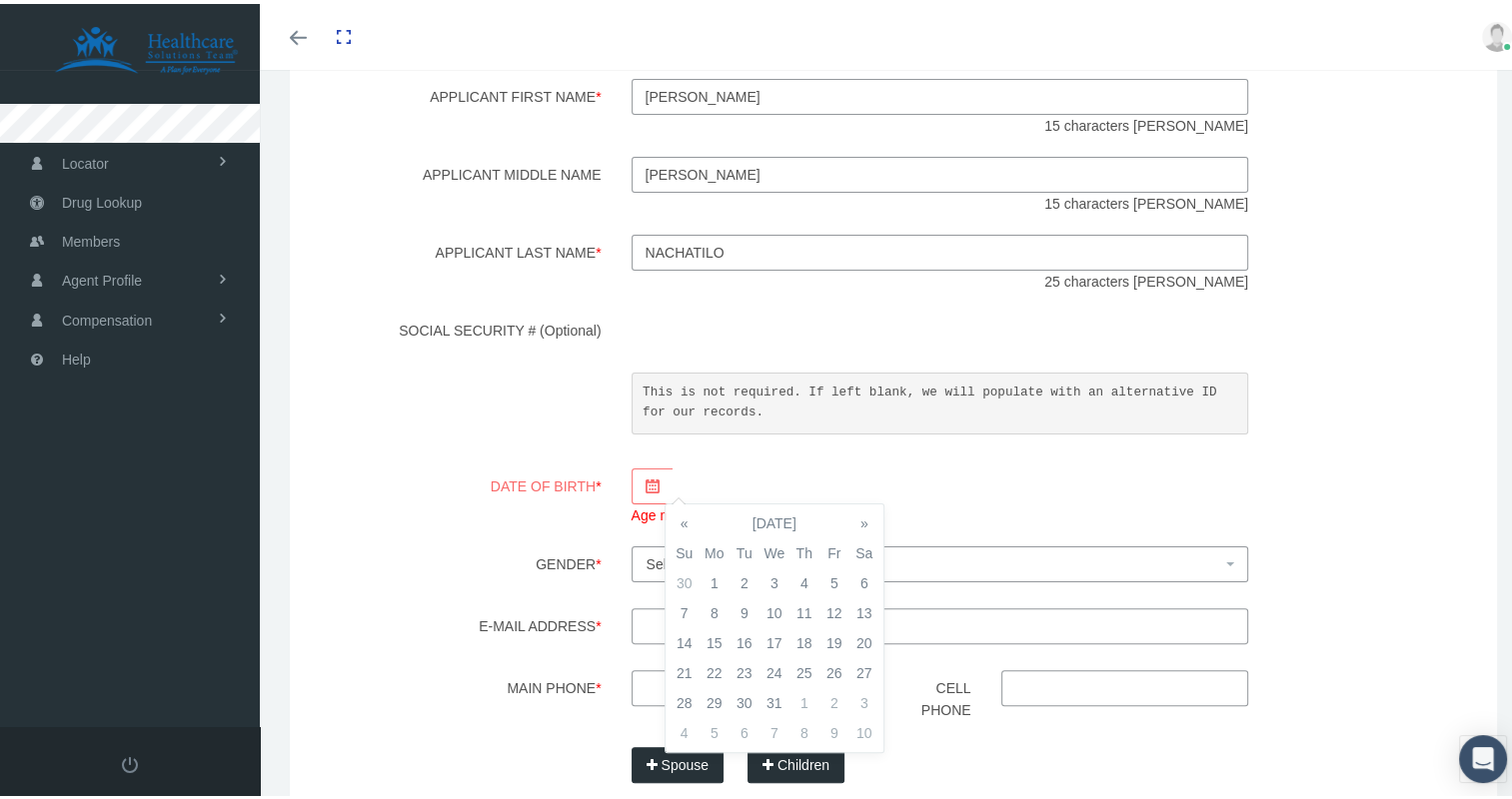 click on "«" at bounding box center (685, 519) 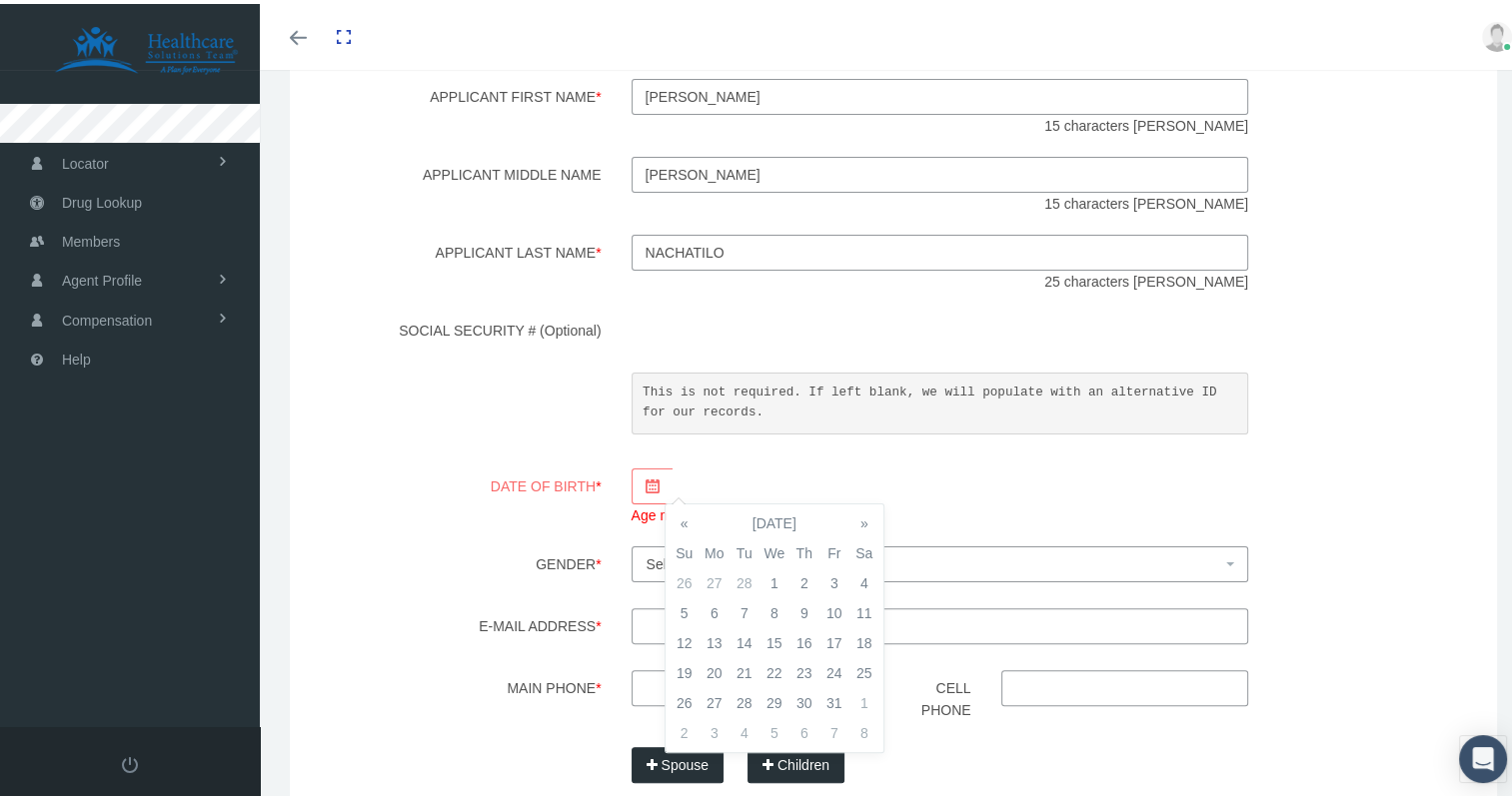 click on "«" at bounding box center [685, 519] 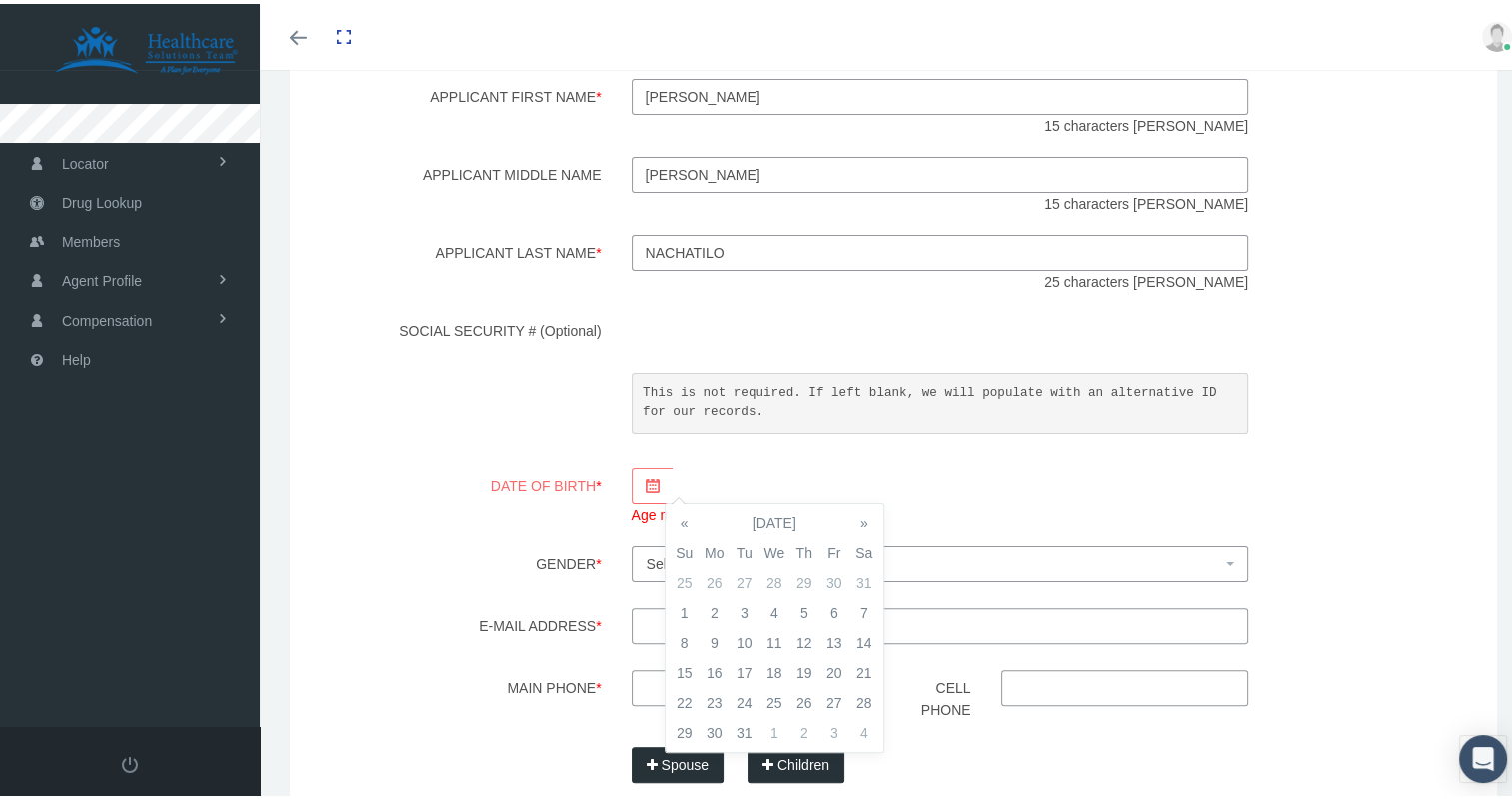 click on "«" at bounding box center [685, 519] 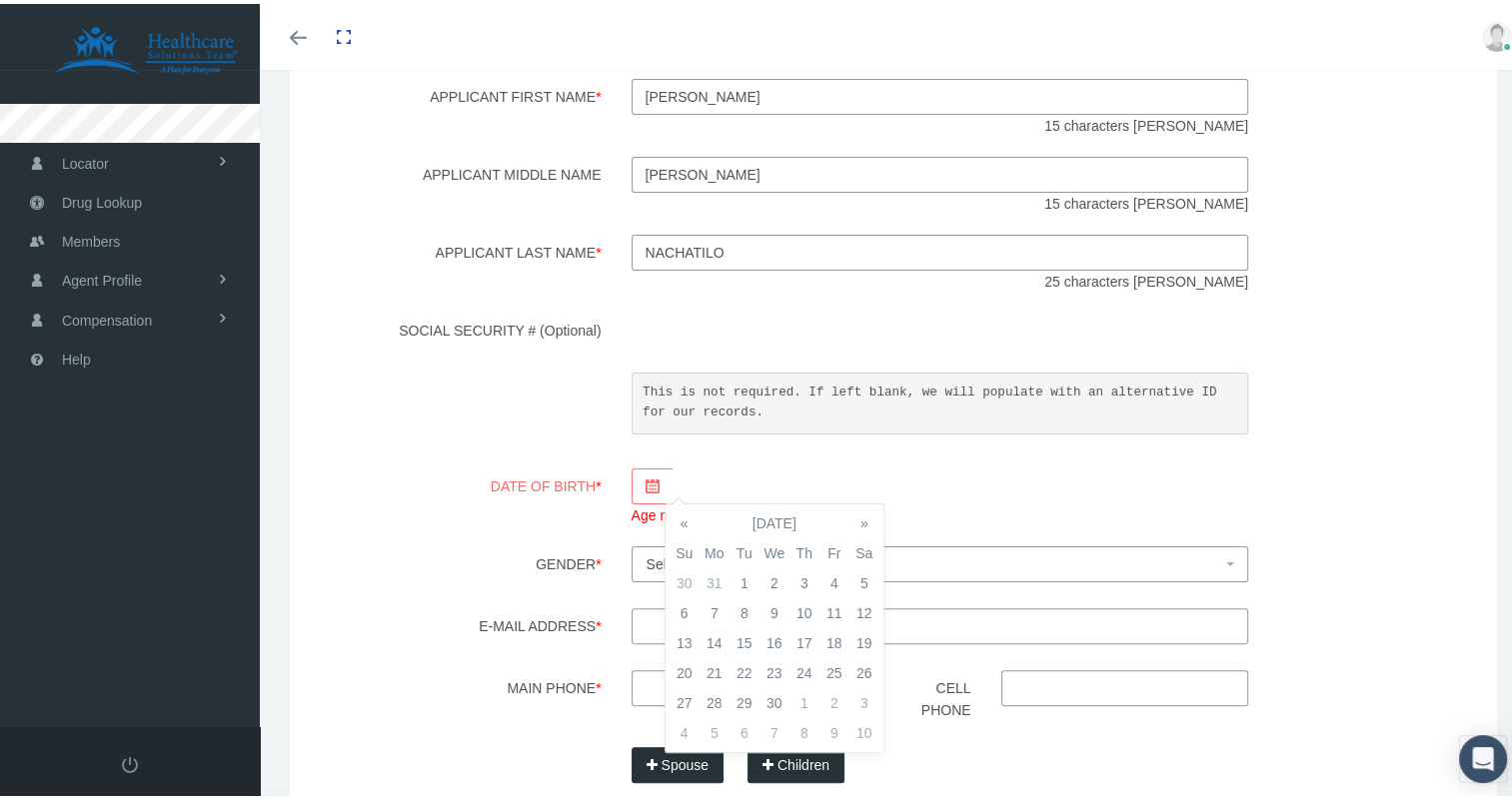 click on "«" at bounding box center [685, 519] 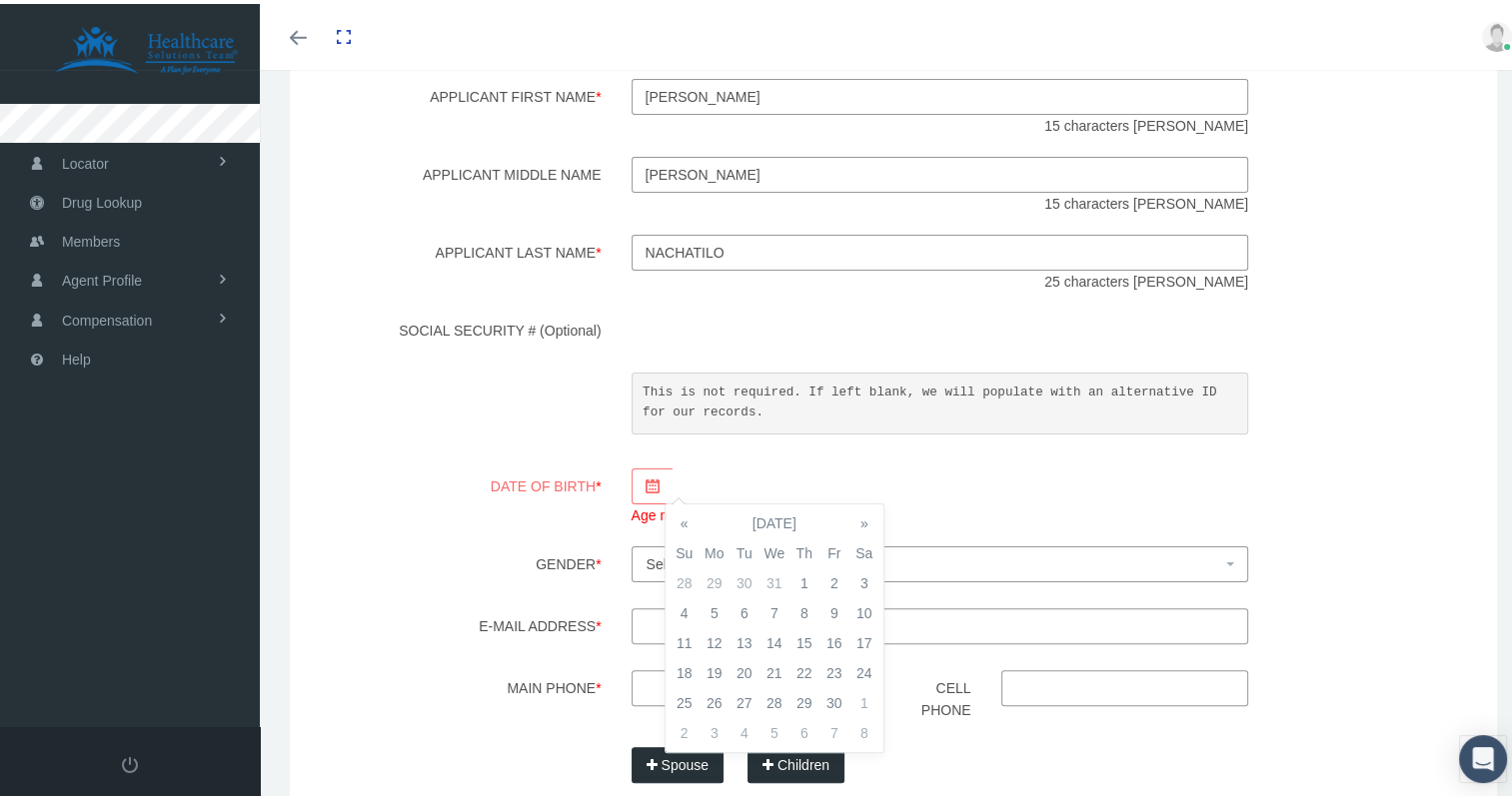 click on "«" at bounding box center (685, 519) 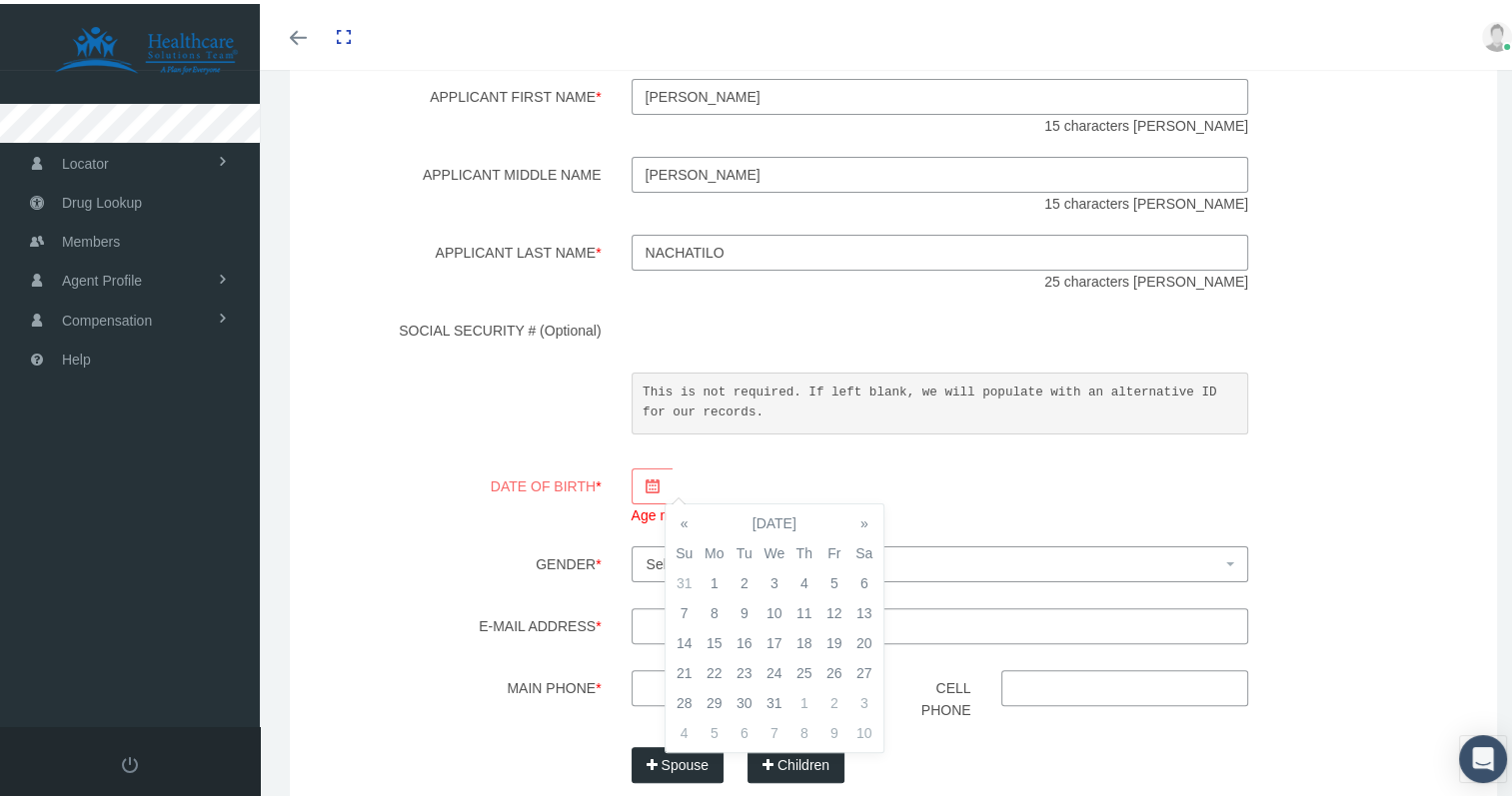 click on "«" at bounding box center [685, 519] 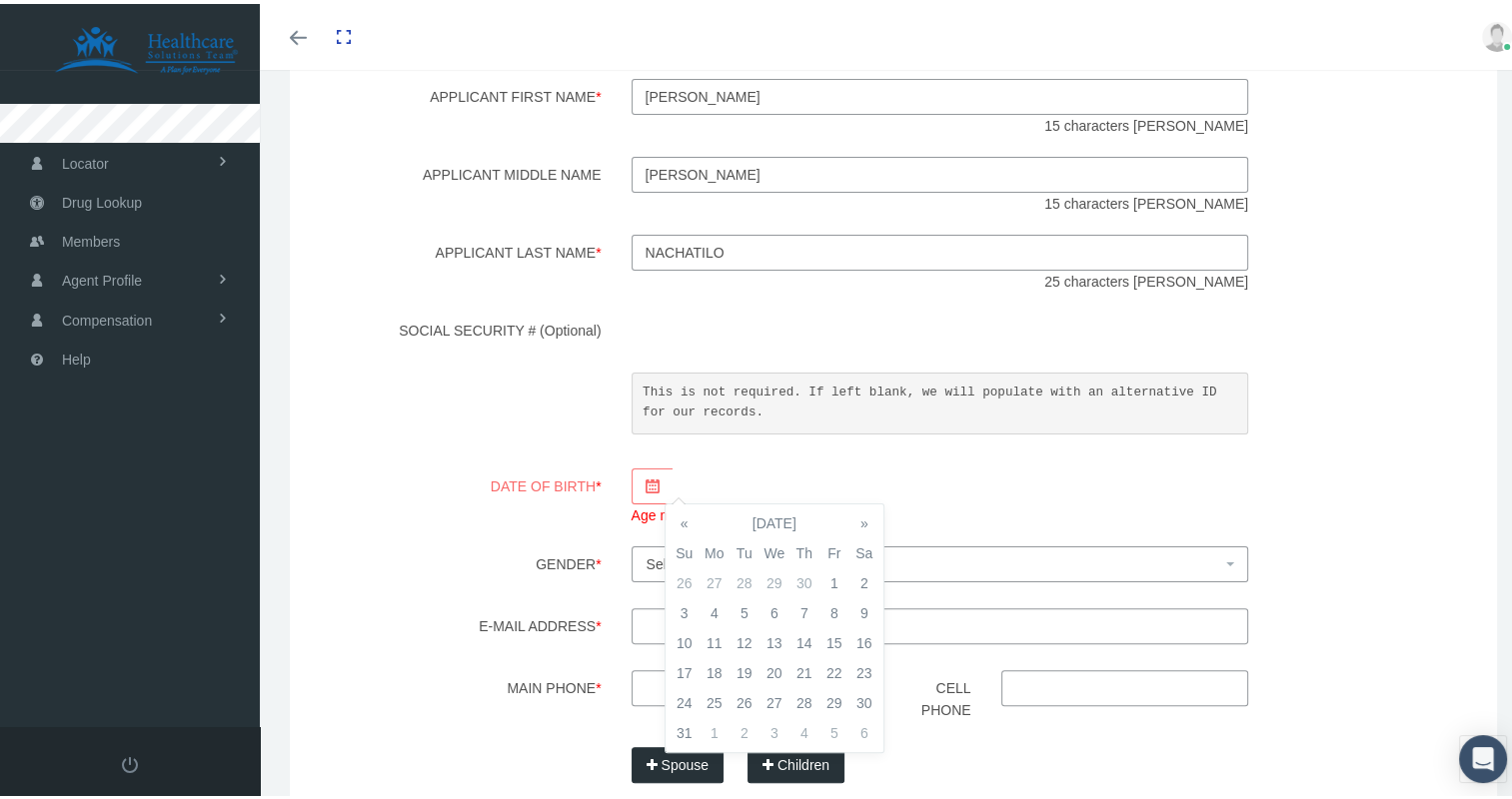 click on "«" at bounding box center (685, 519) 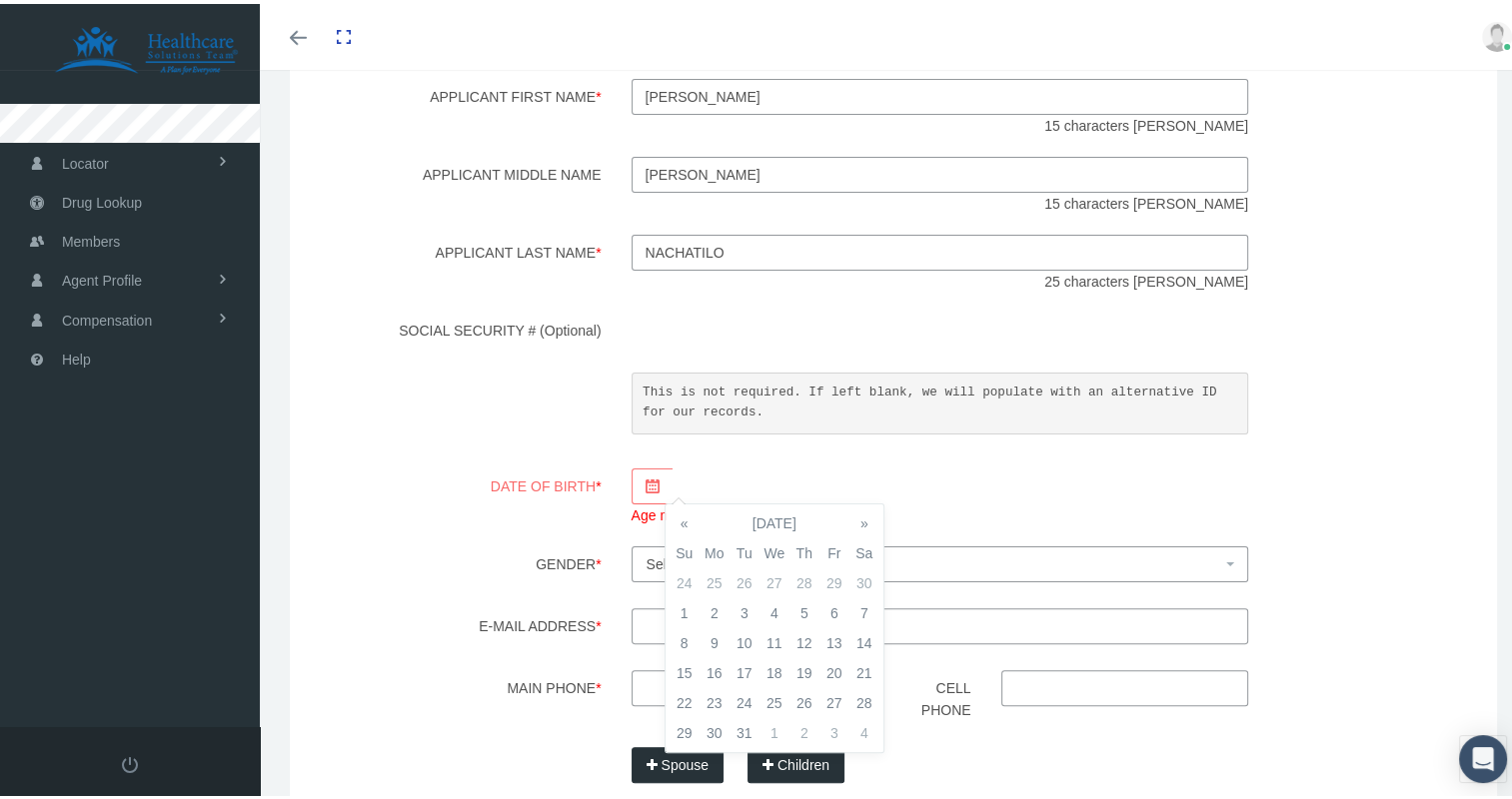 click on "«" at bounding box center [685, 519] 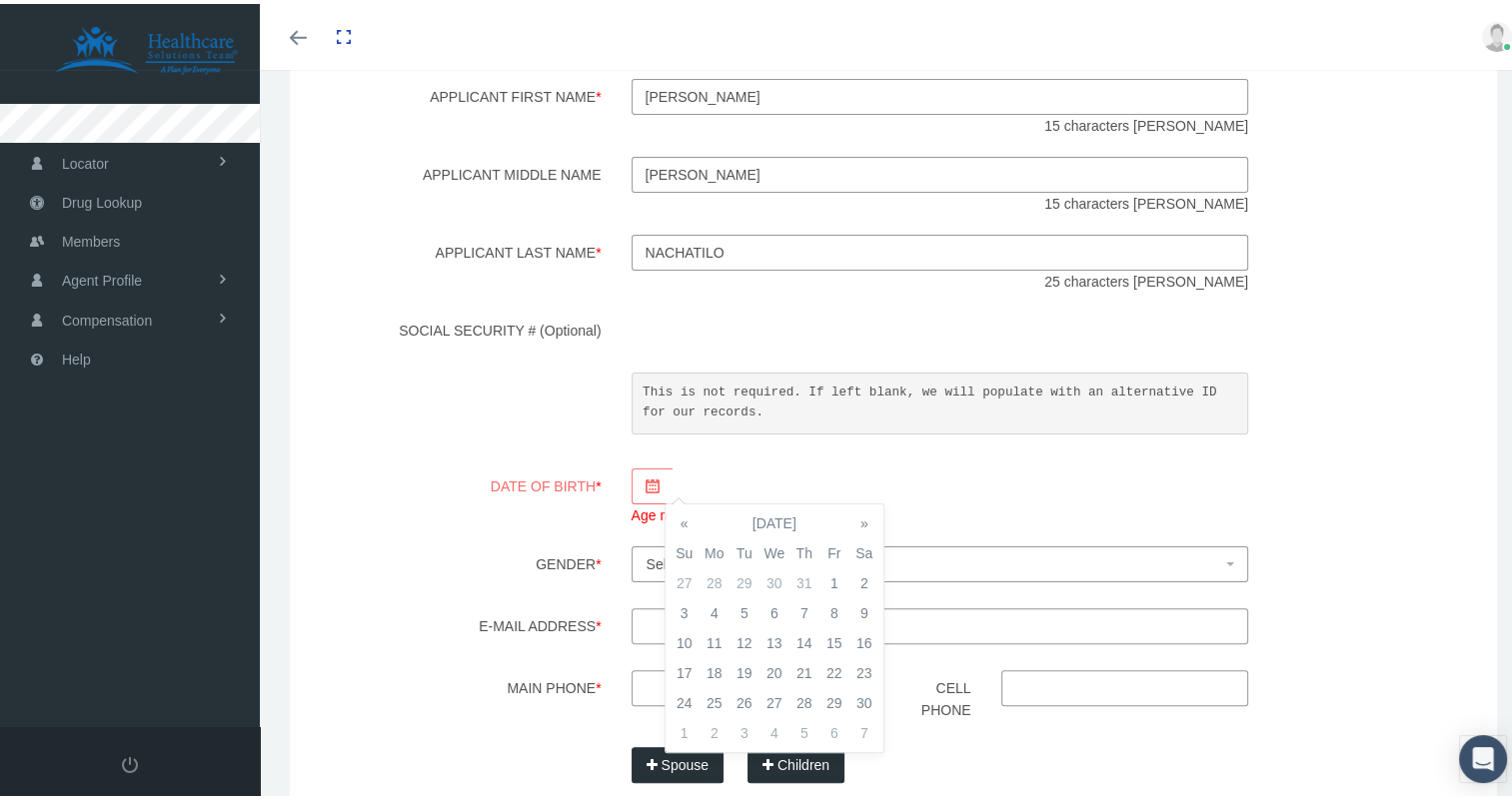 click on "«" at bounding box center (685, 519) 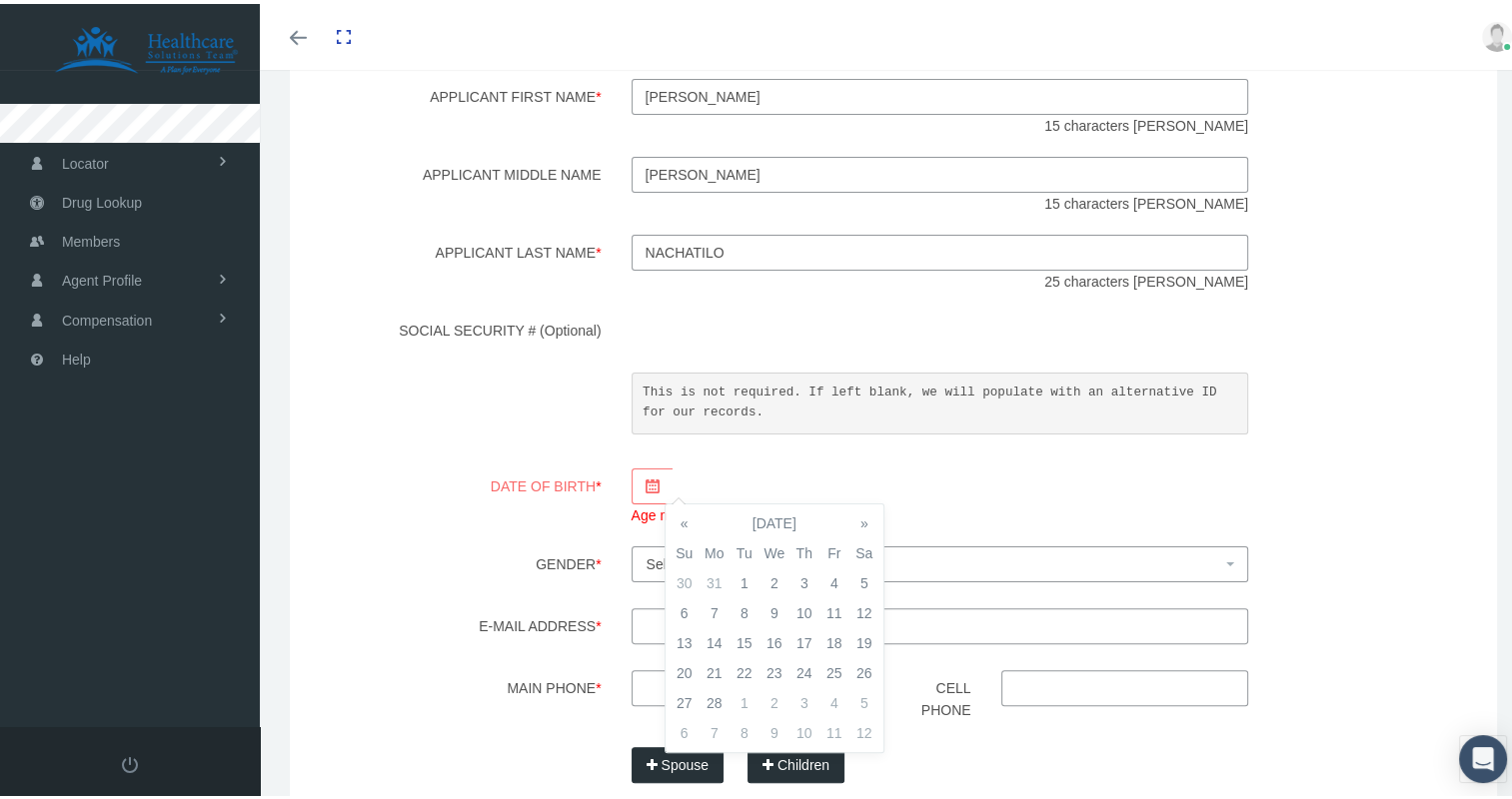 click on "«" at bounding box center (685, 519) 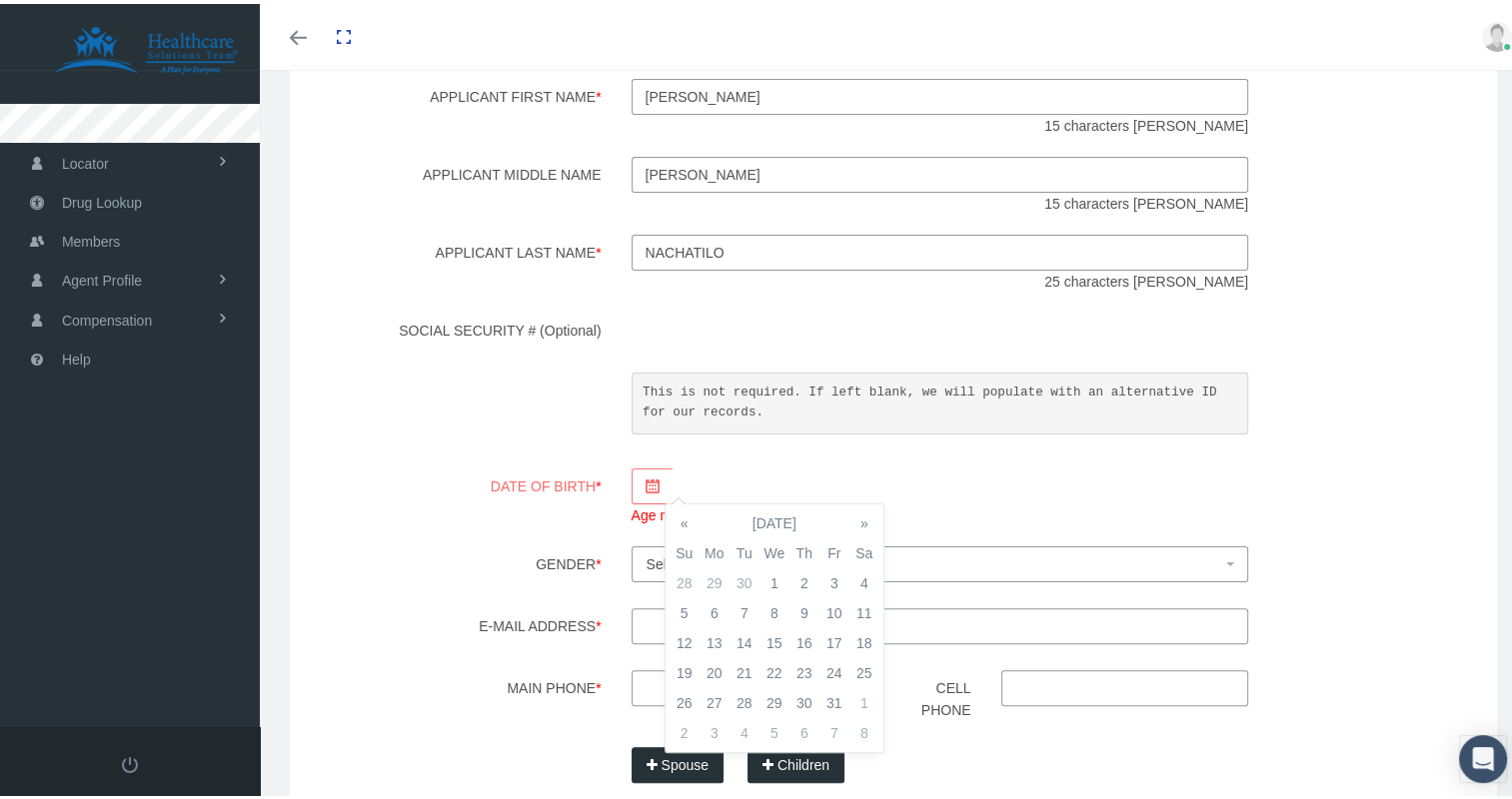 click on "«" at bounding box center (685, 519) 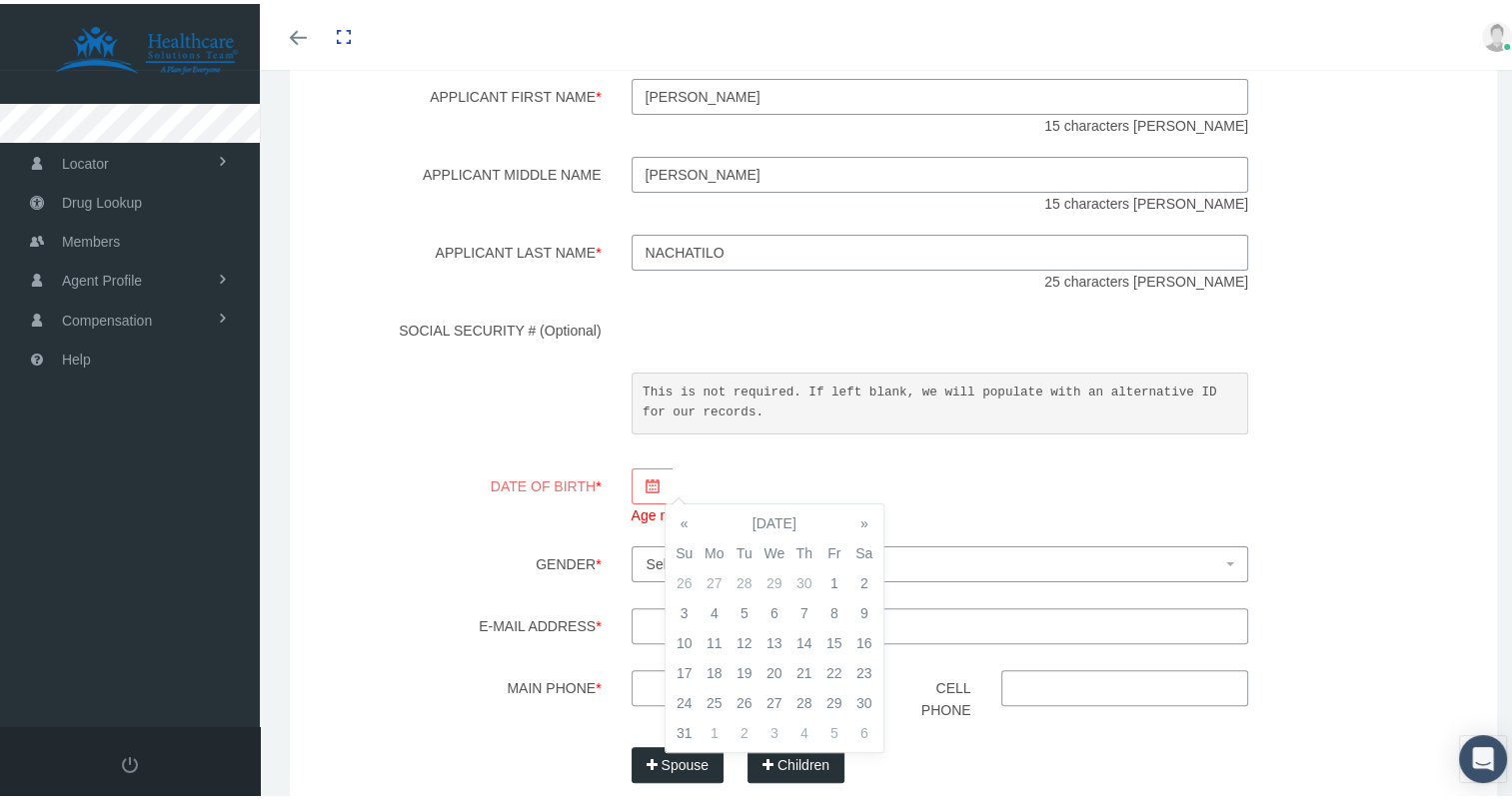 click on "«" at bounding box center [685, 519] 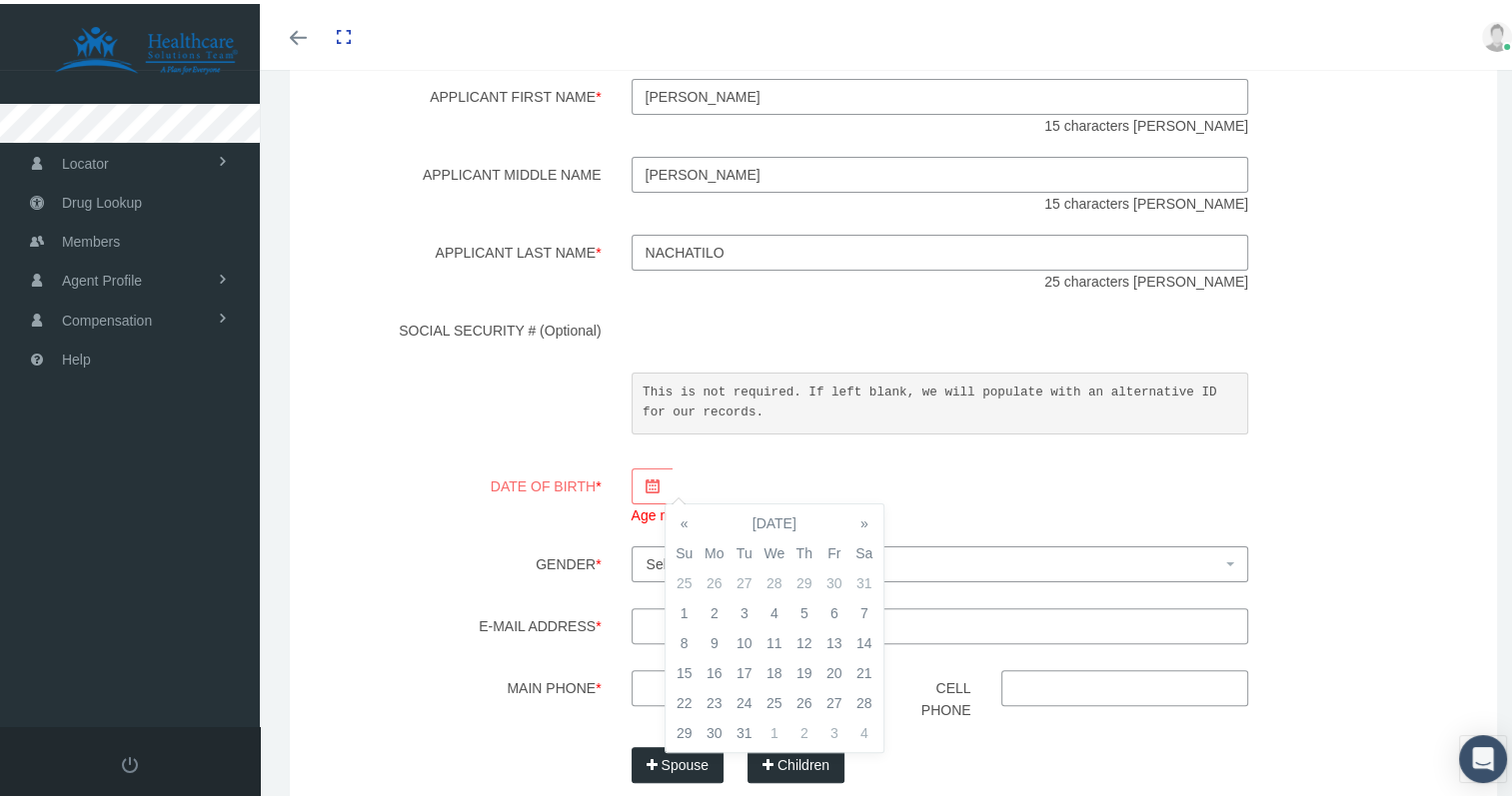 click on "«" at bounding box center [685, 519] 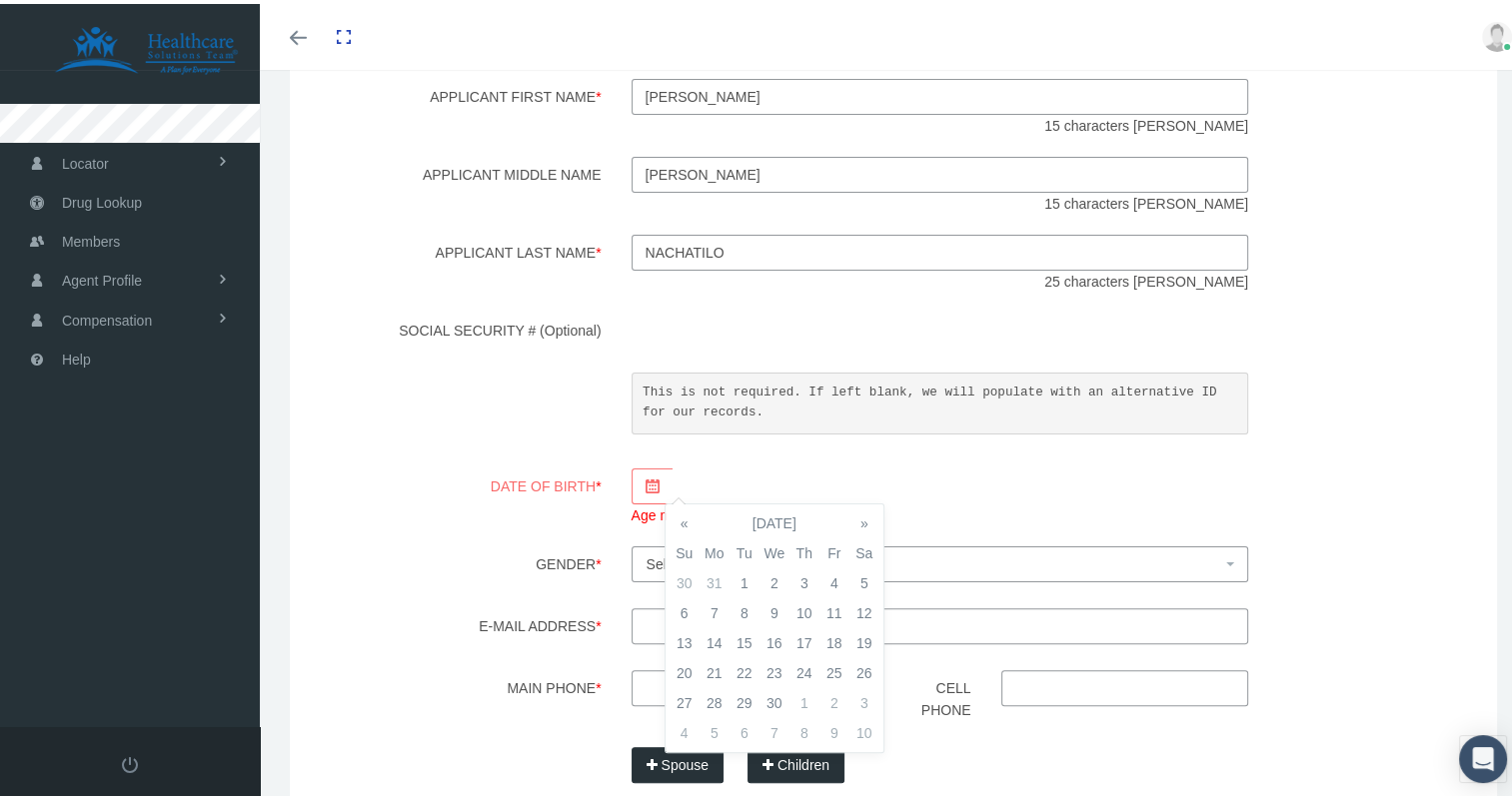 click on "«" at bounding box center [685, 519] 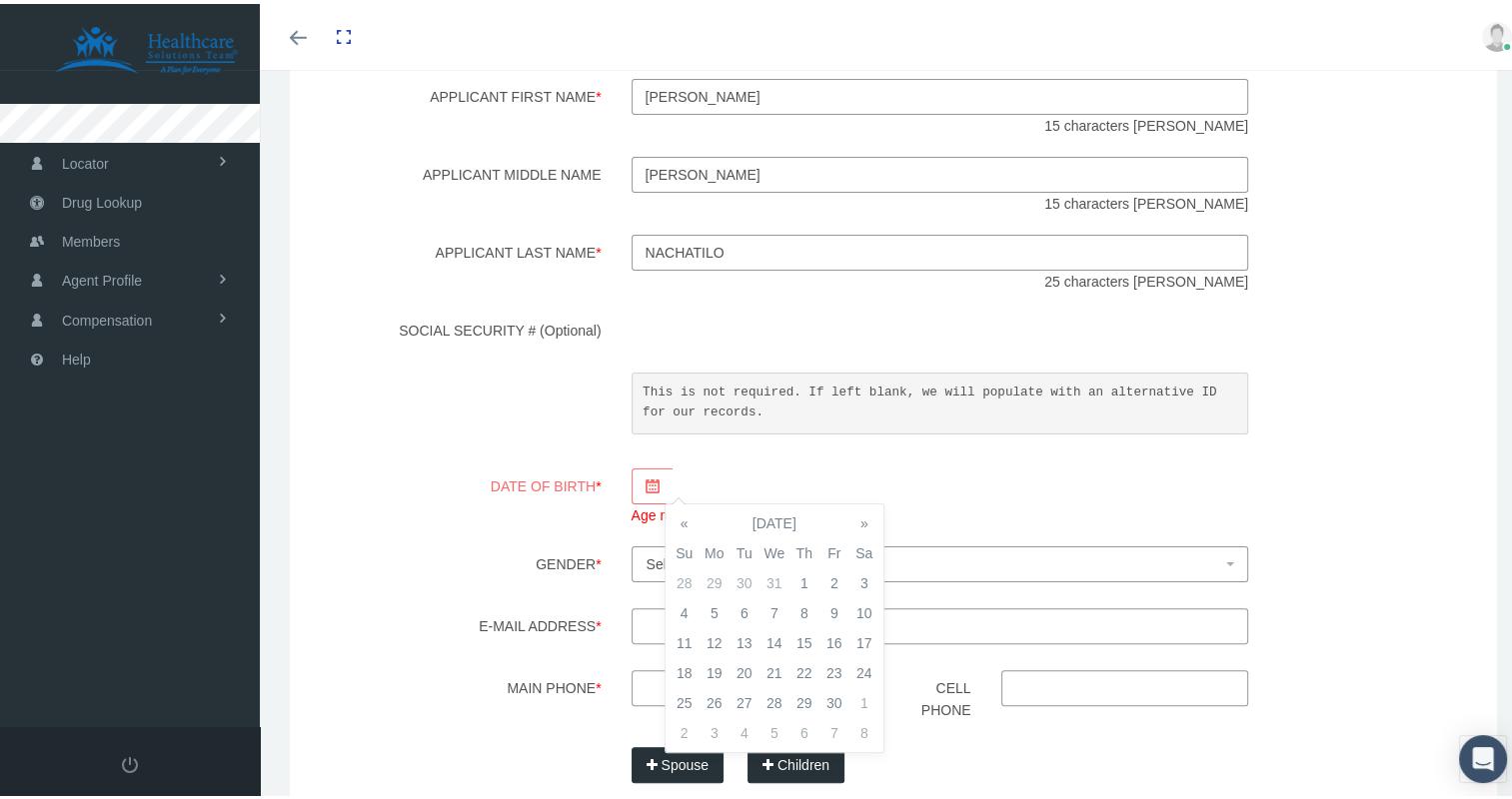 click on "«" at bounding box center (685, 519) 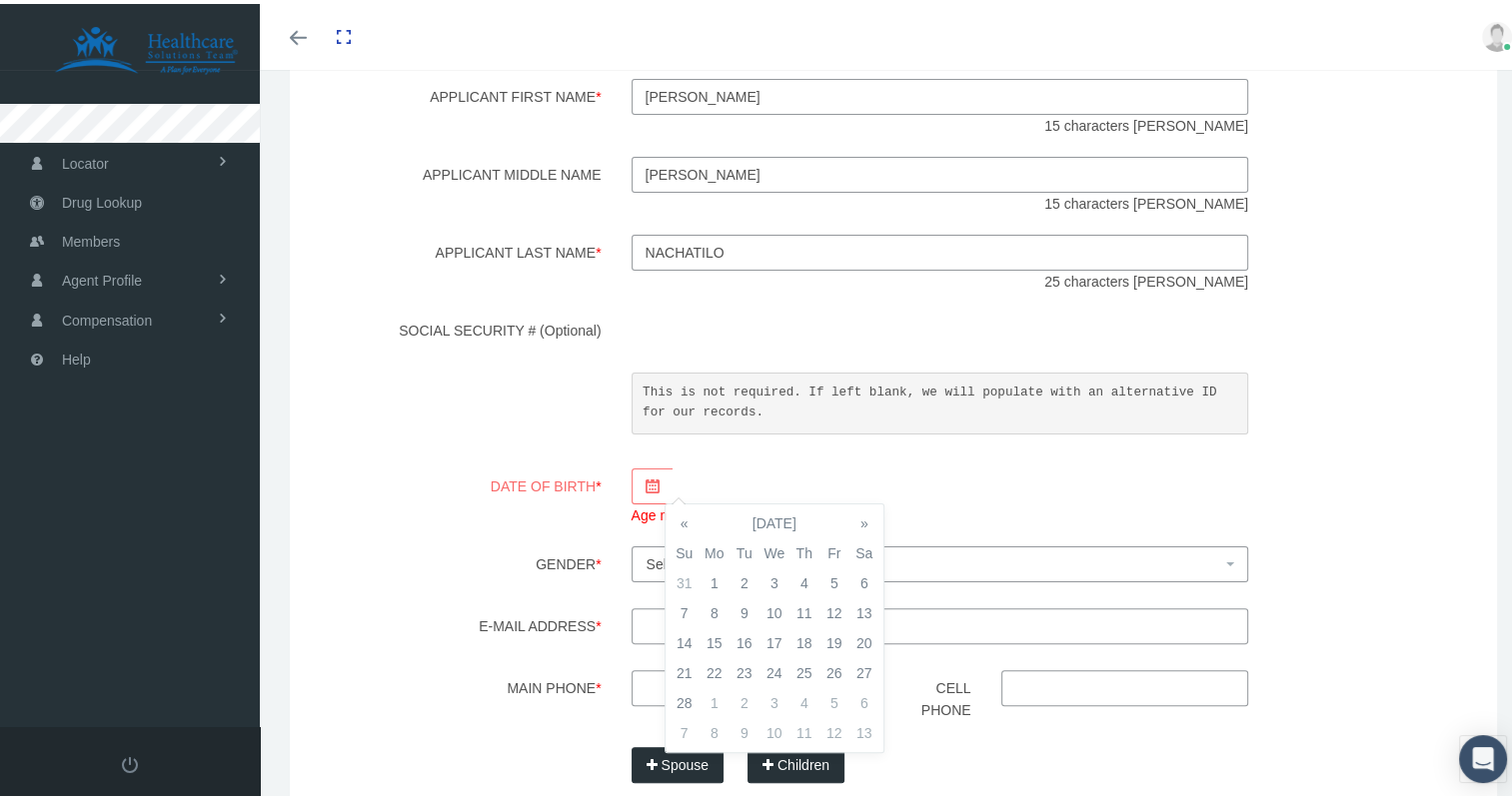 click on "«" at bounding box center [685, 519] 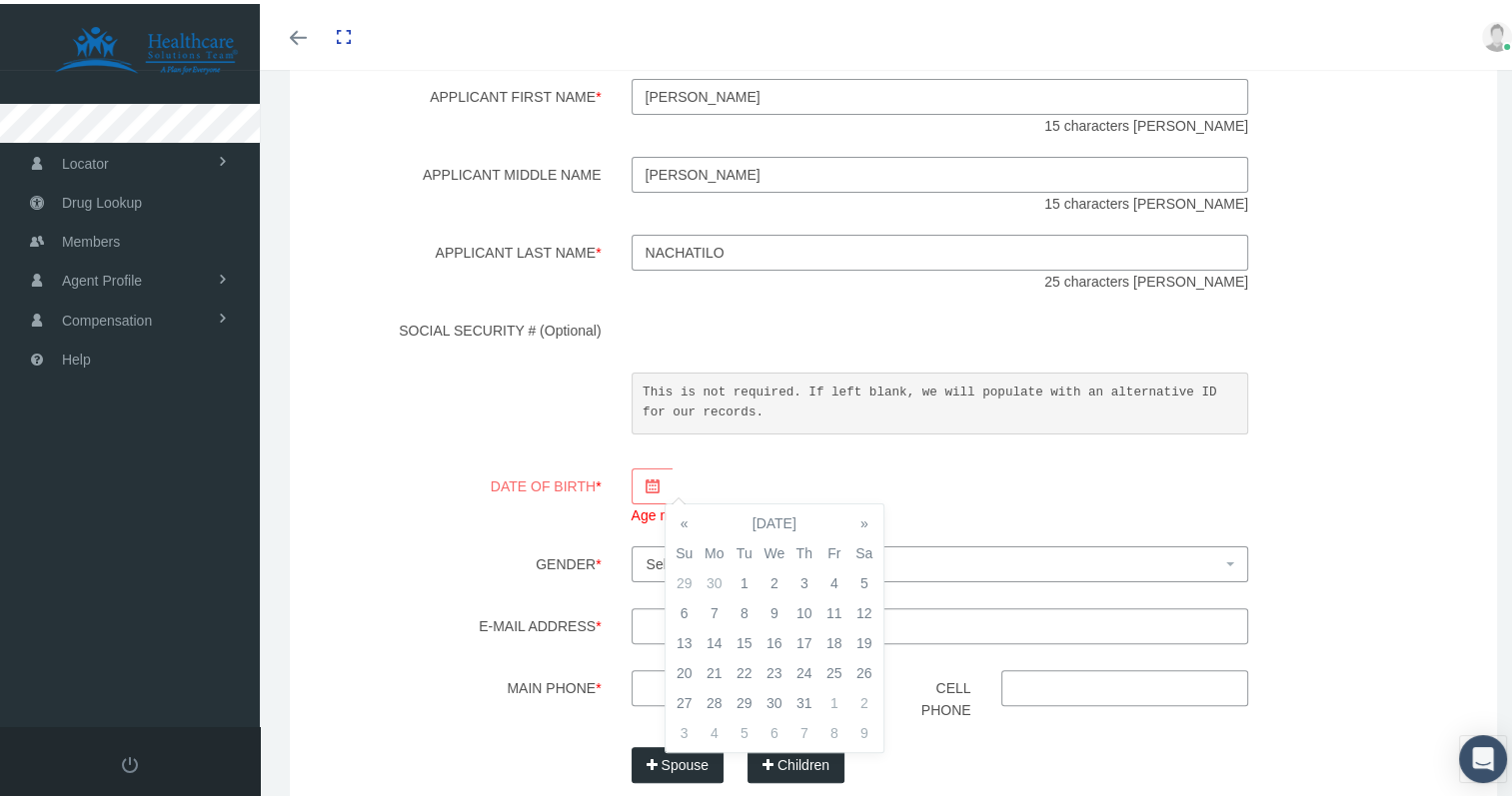 click on "«" at bounding box center [685, 519] 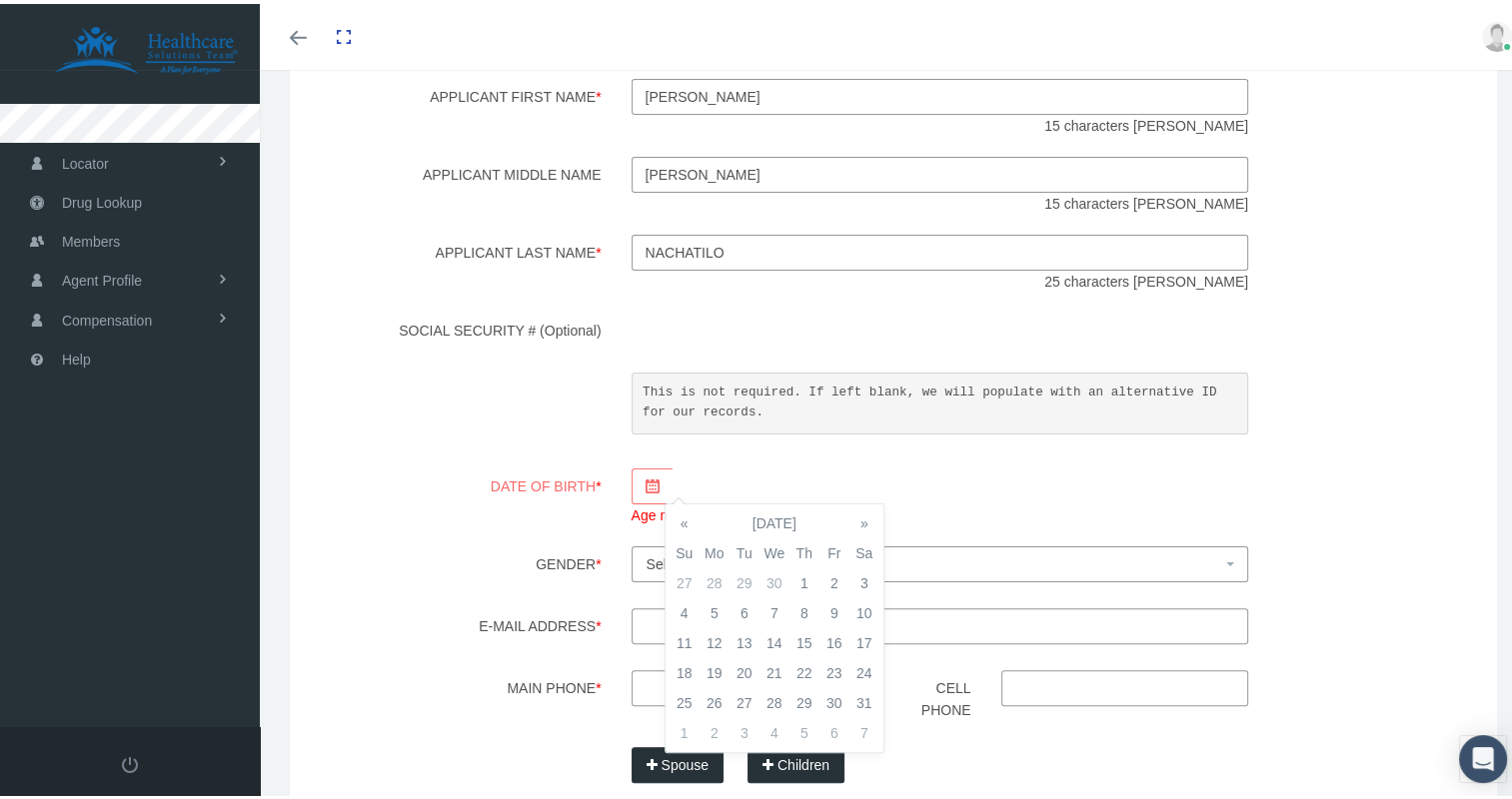 click on "«" at bounding box center (685, 519) 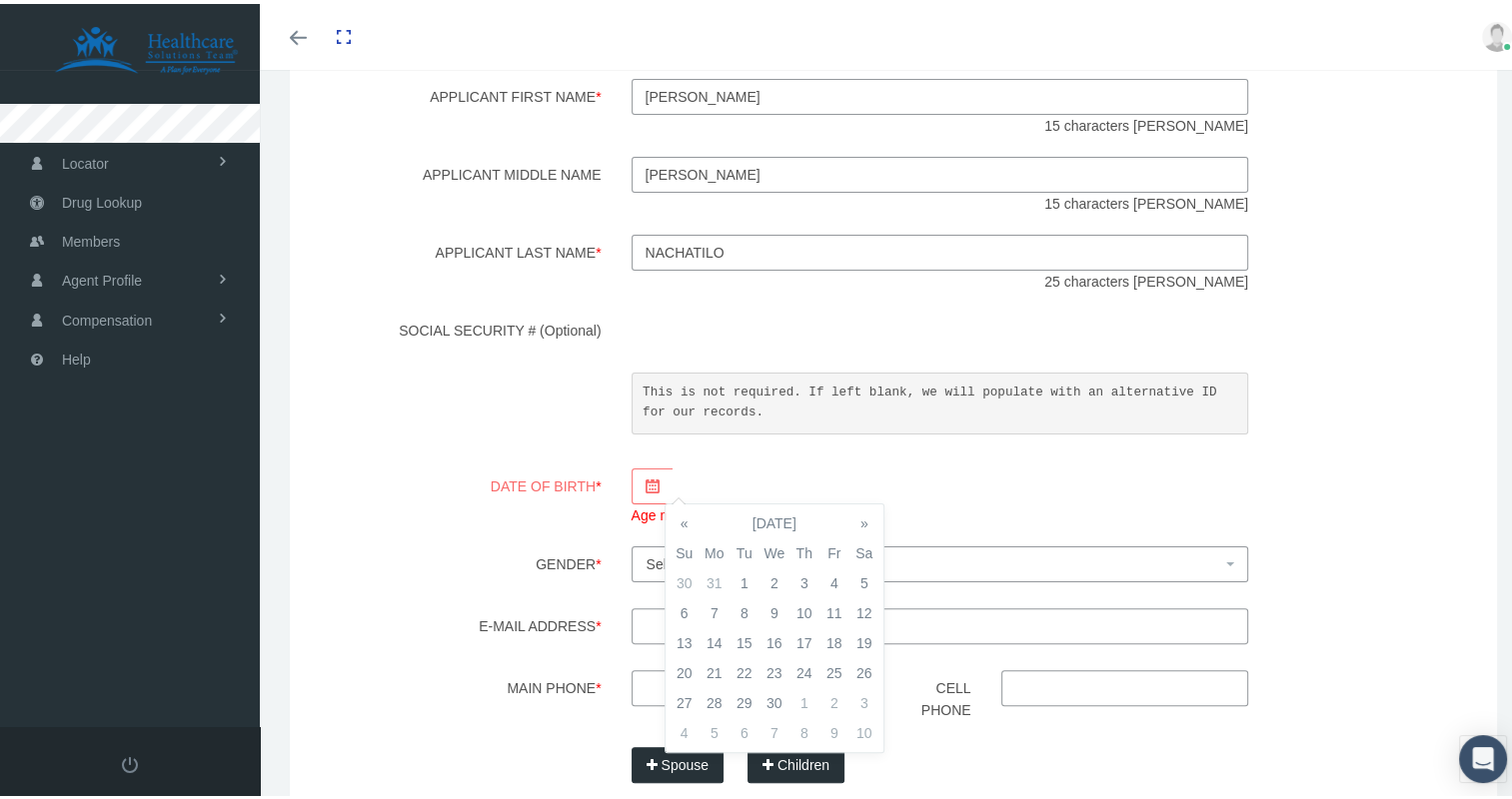 click on "«" at bounding box center [685, 519] 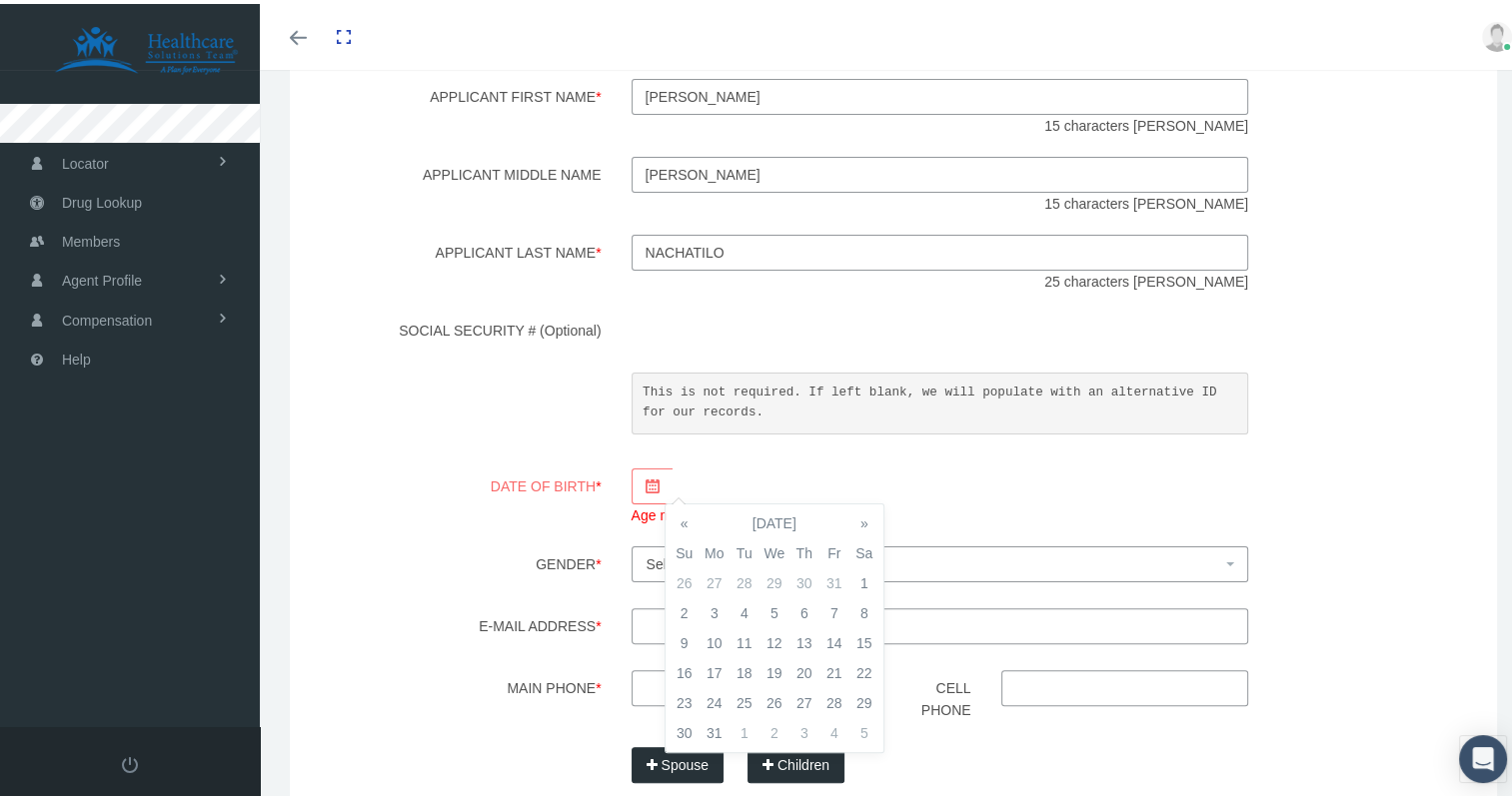 click on "«" at bounding box center (685, 519) 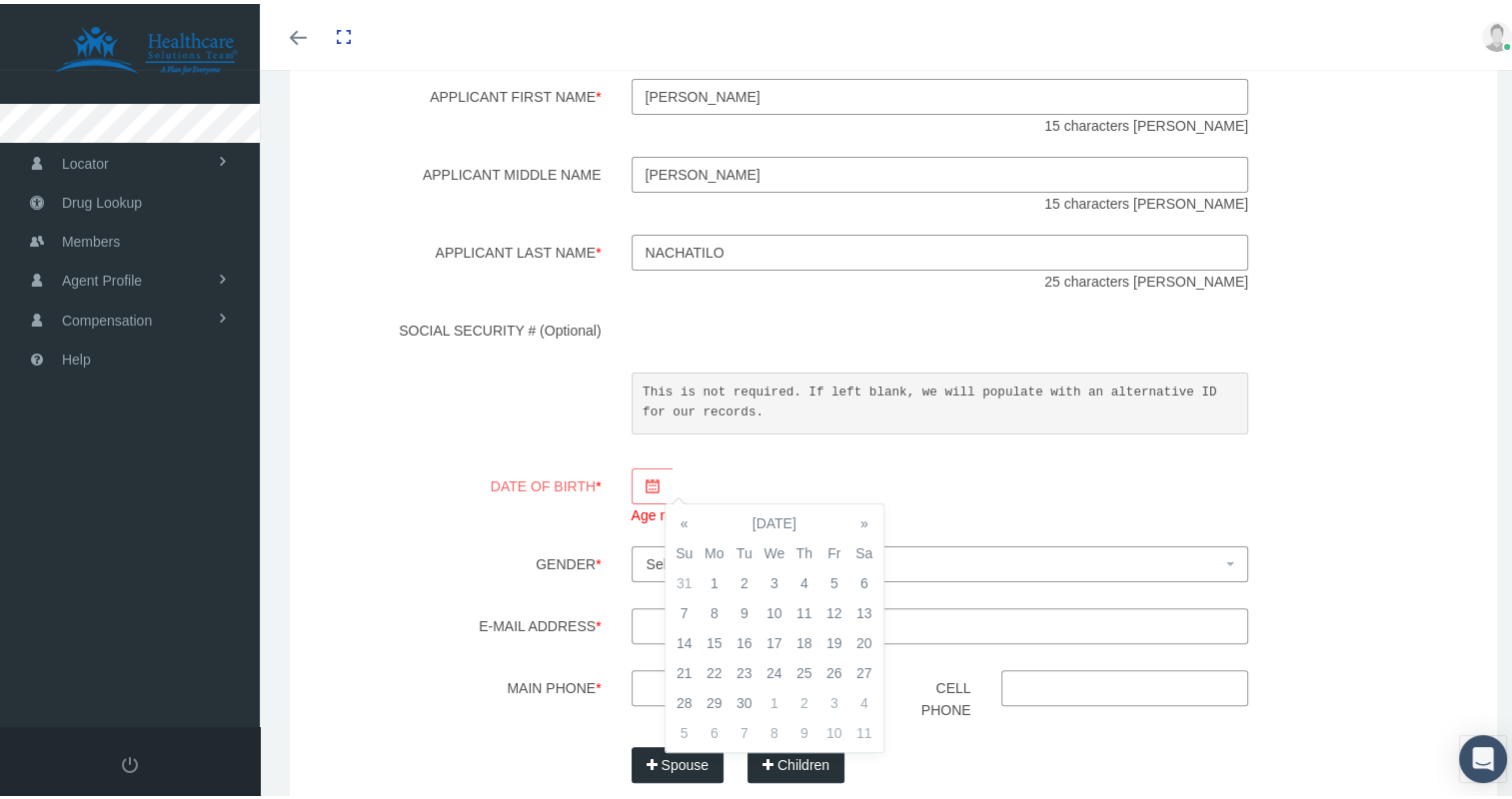 click on "«" at bounding box center (685, 519) 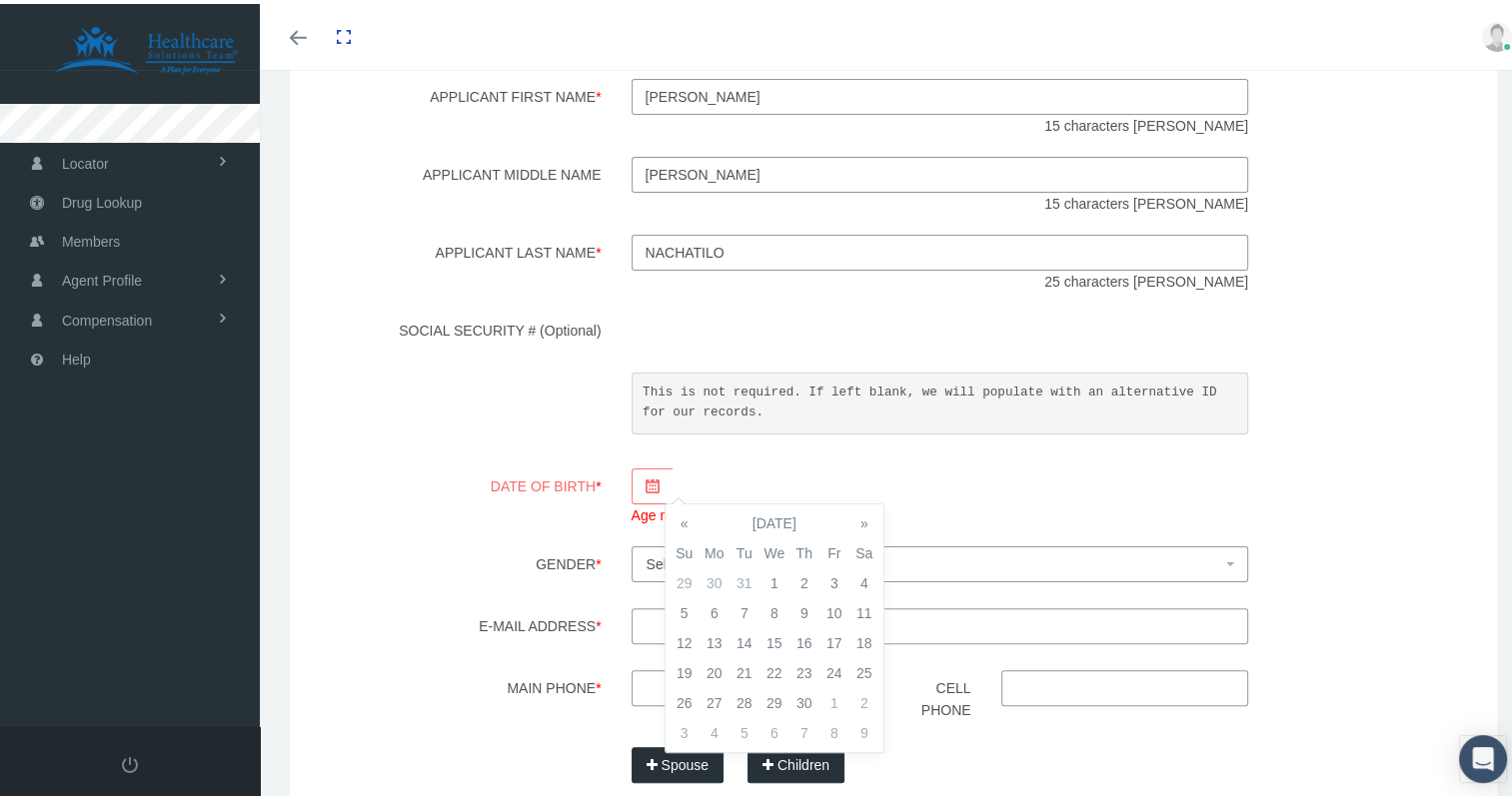 click on "«" at bounding box center [685, 519] 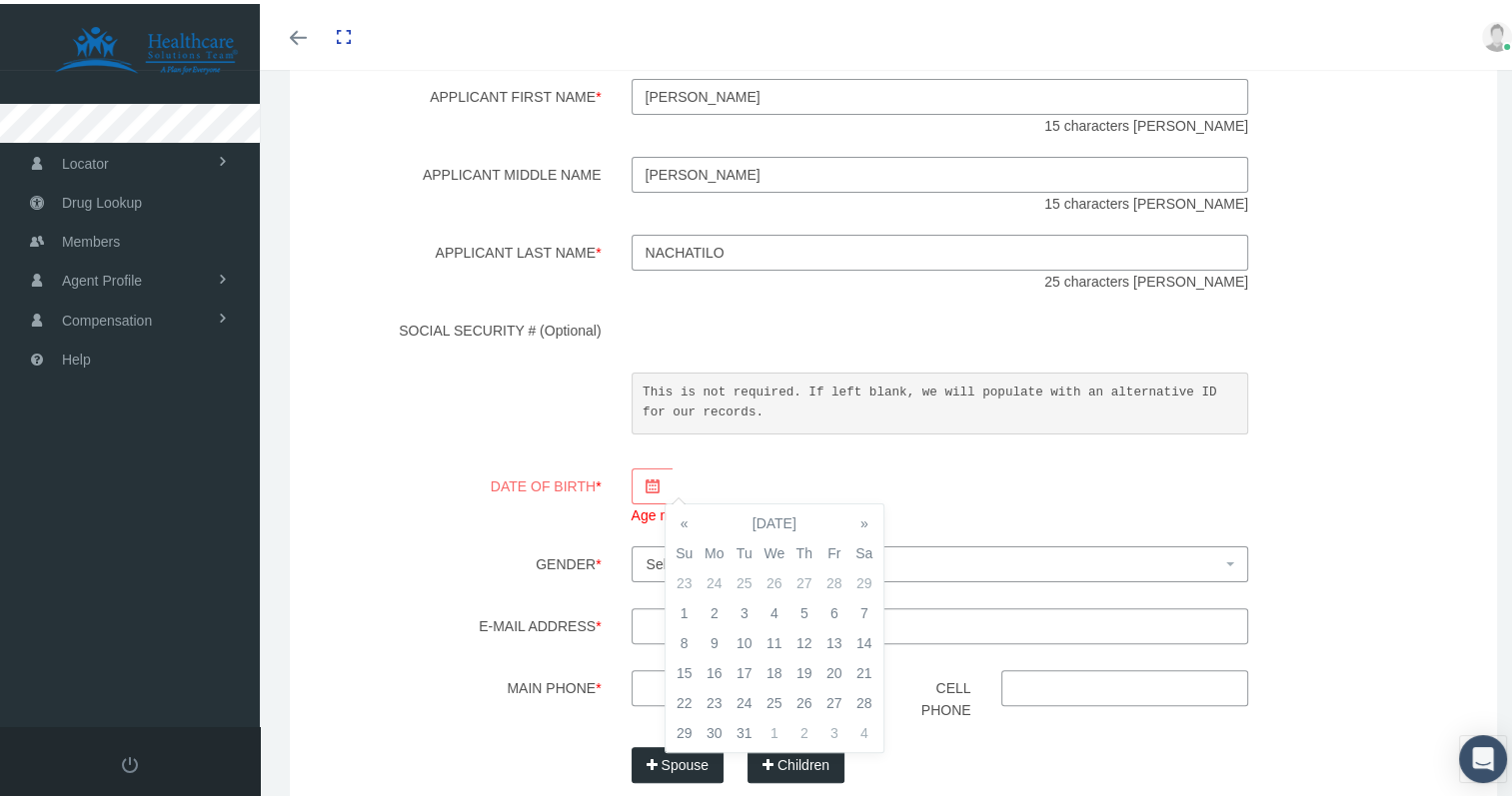 click on "«" at bounding box center (685, 519) 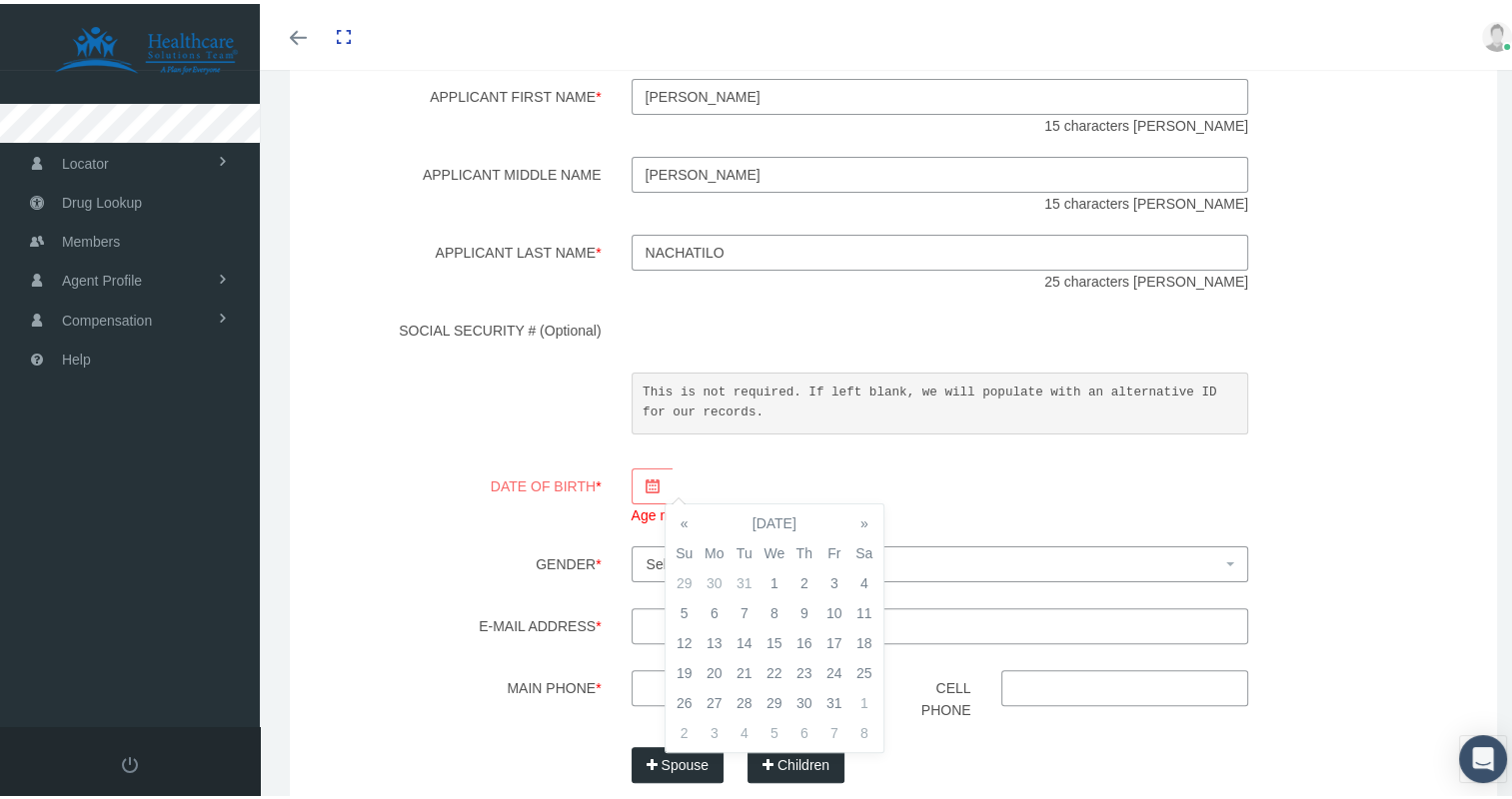 click on "[DATE]" at bounding box center [774, 519] 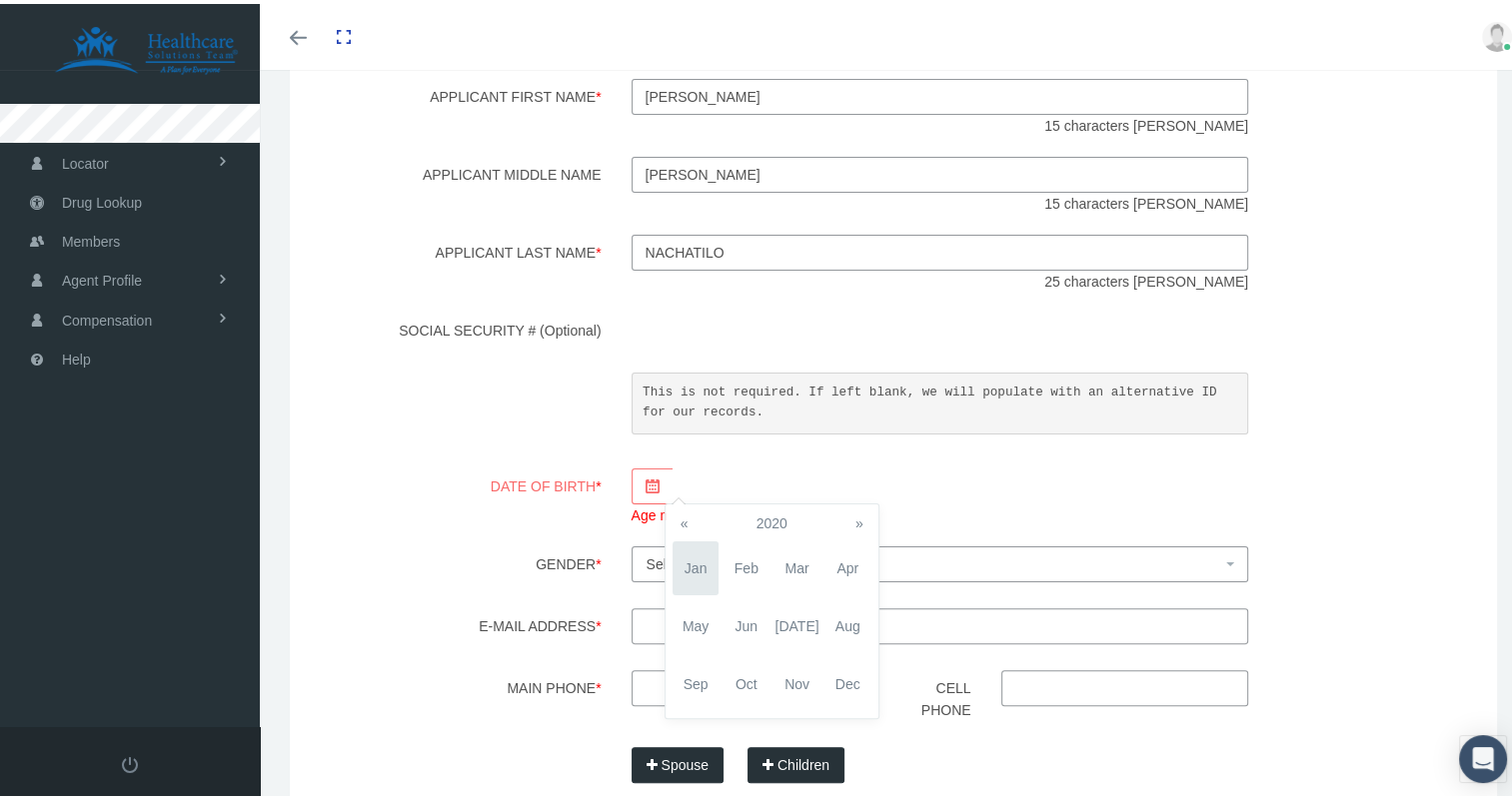 click on "Feb" at bounding box center (746, 564) 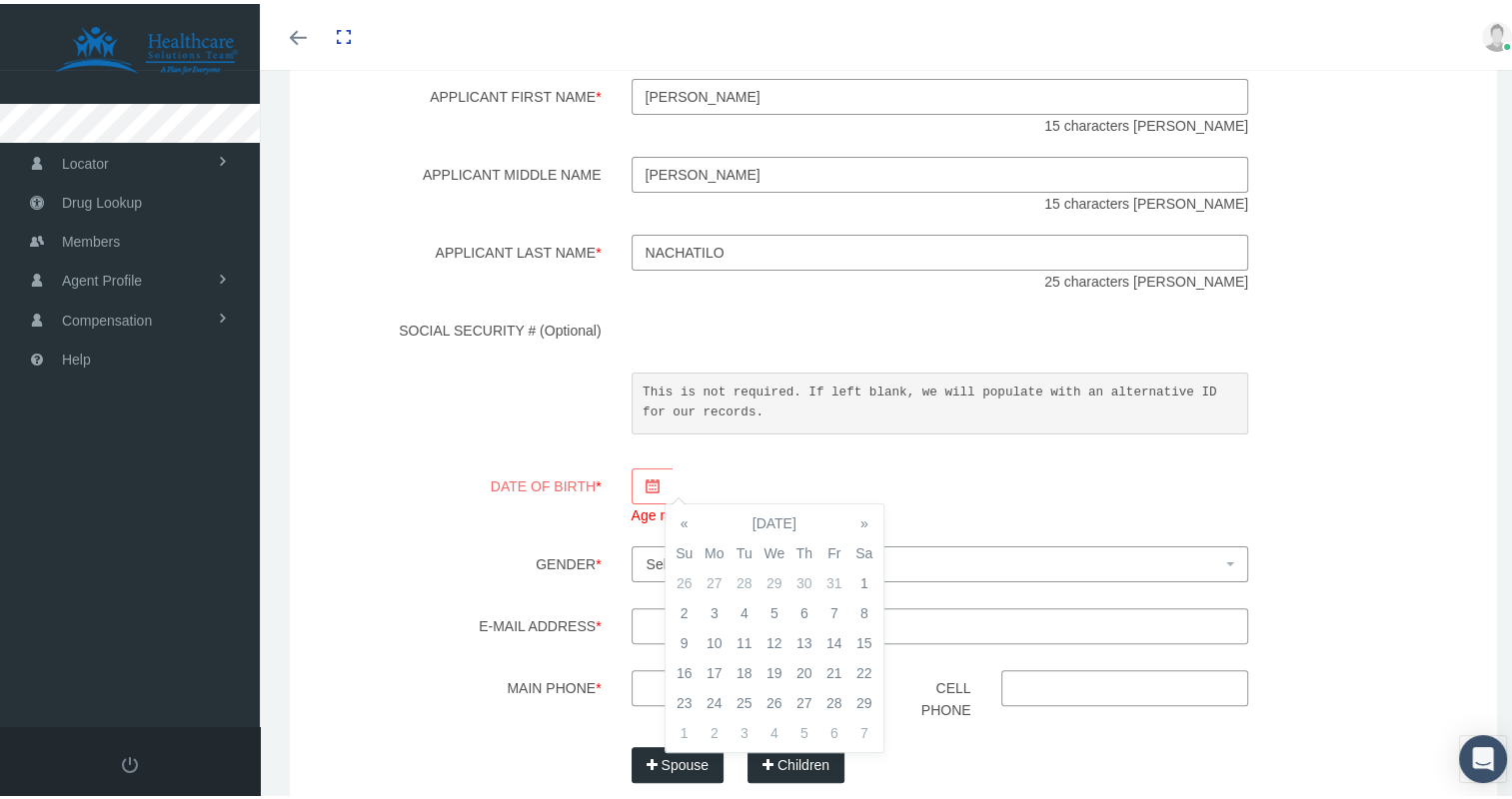 click on "6" at bounding box center (804, 609) 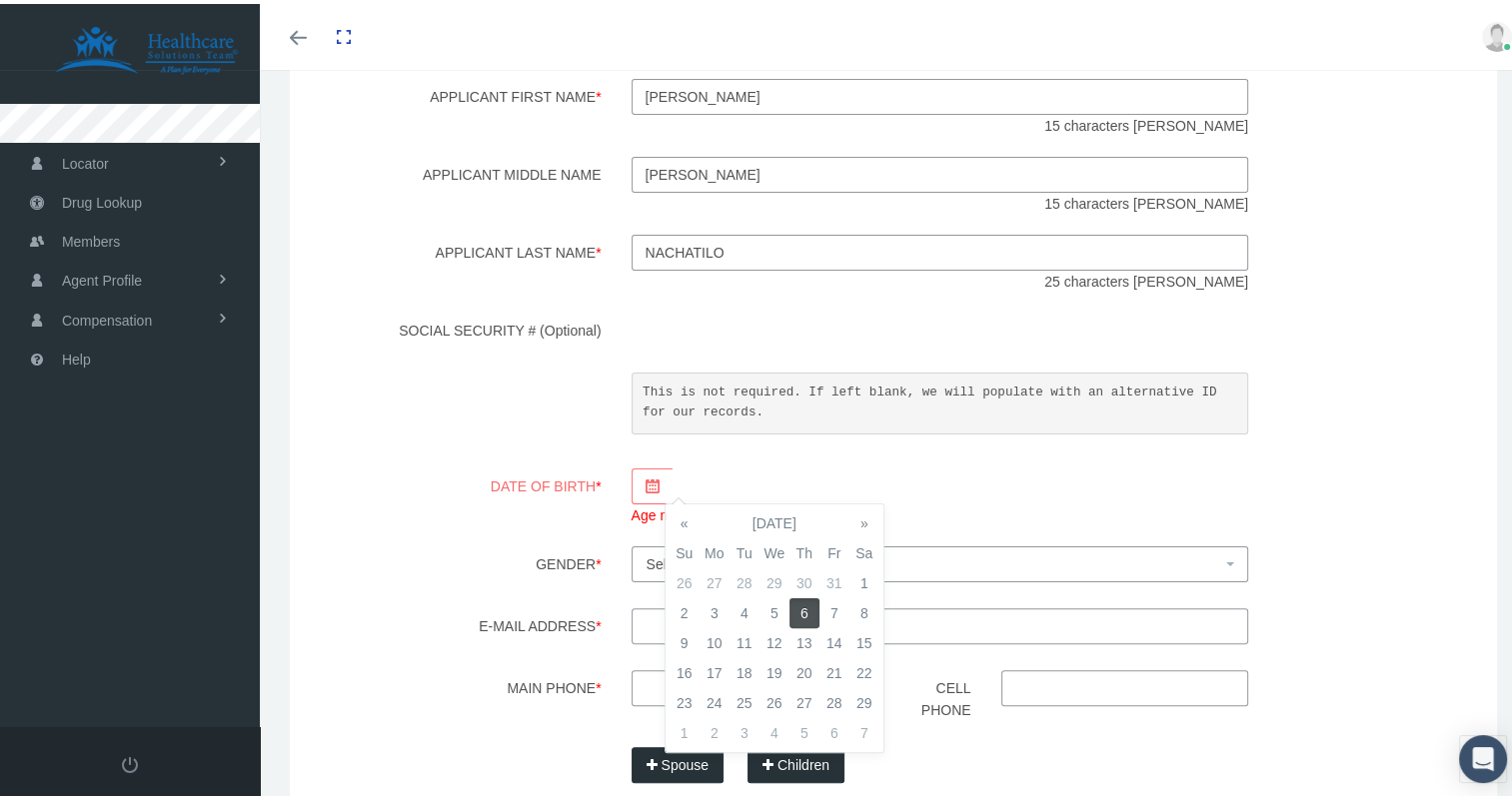 click on "«" at bounding box center [685, 519] 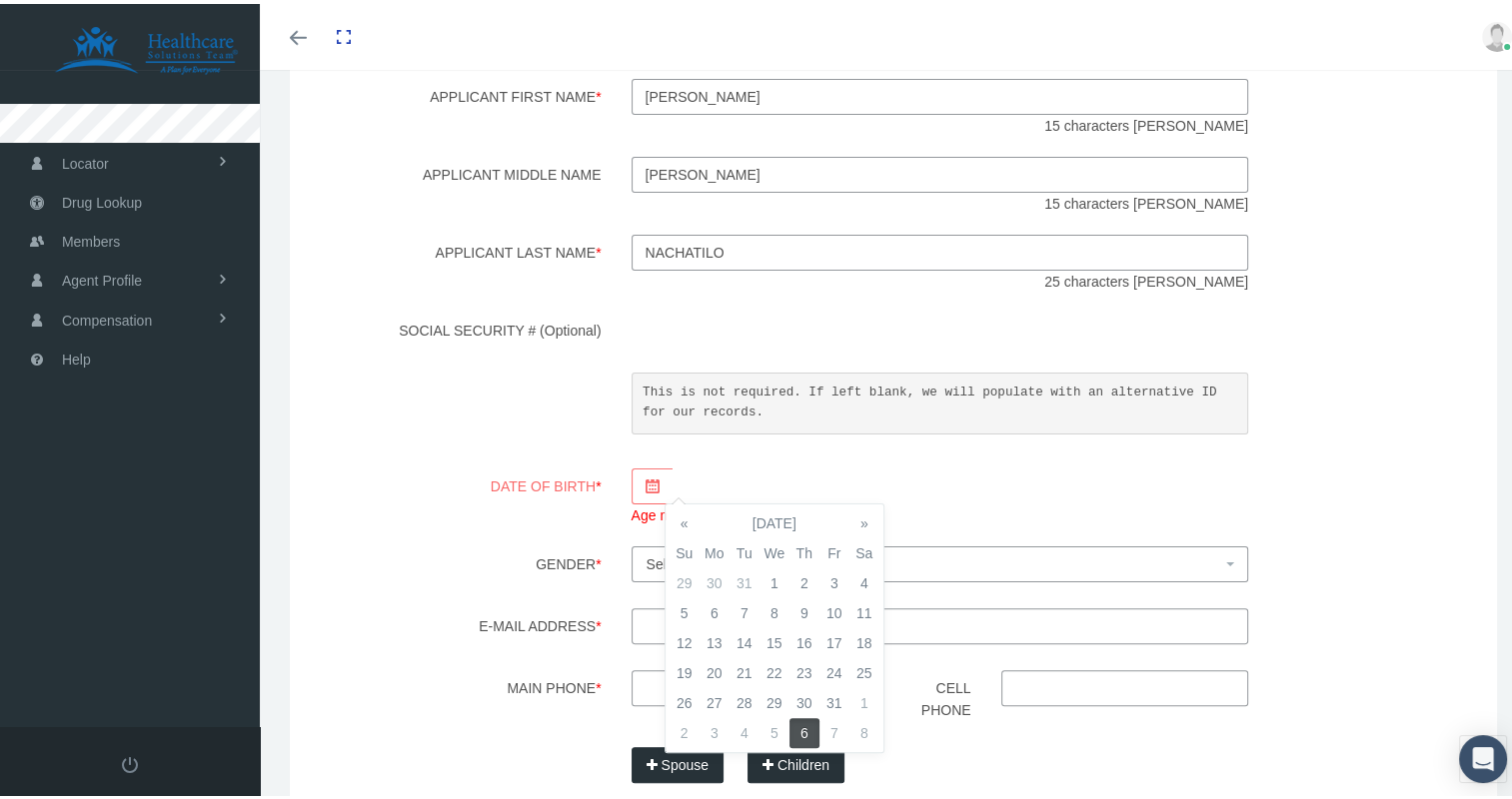 click on "«" at bounding box center (685, 519) 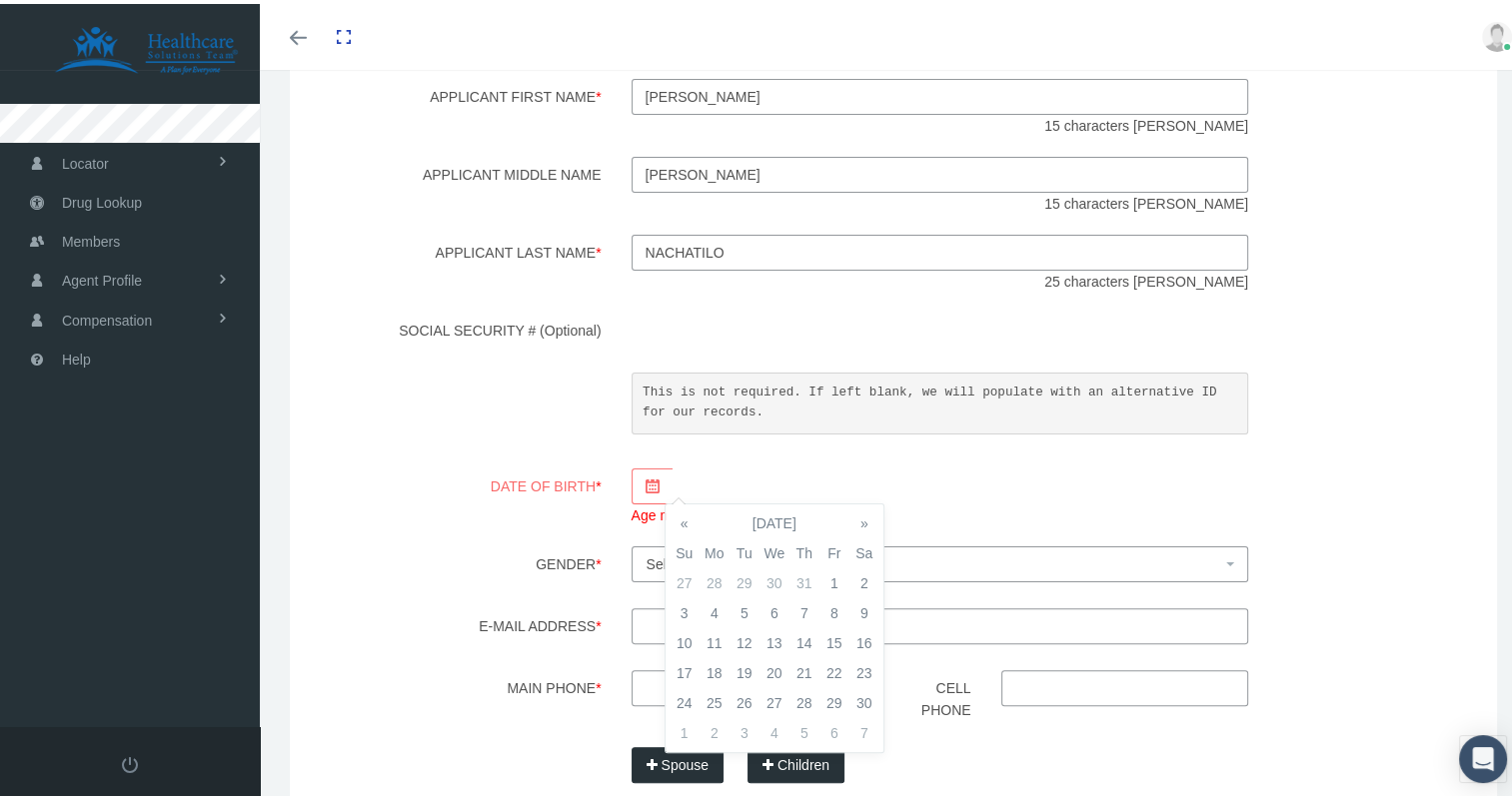 click on "«" at bounding box center (685, 519) 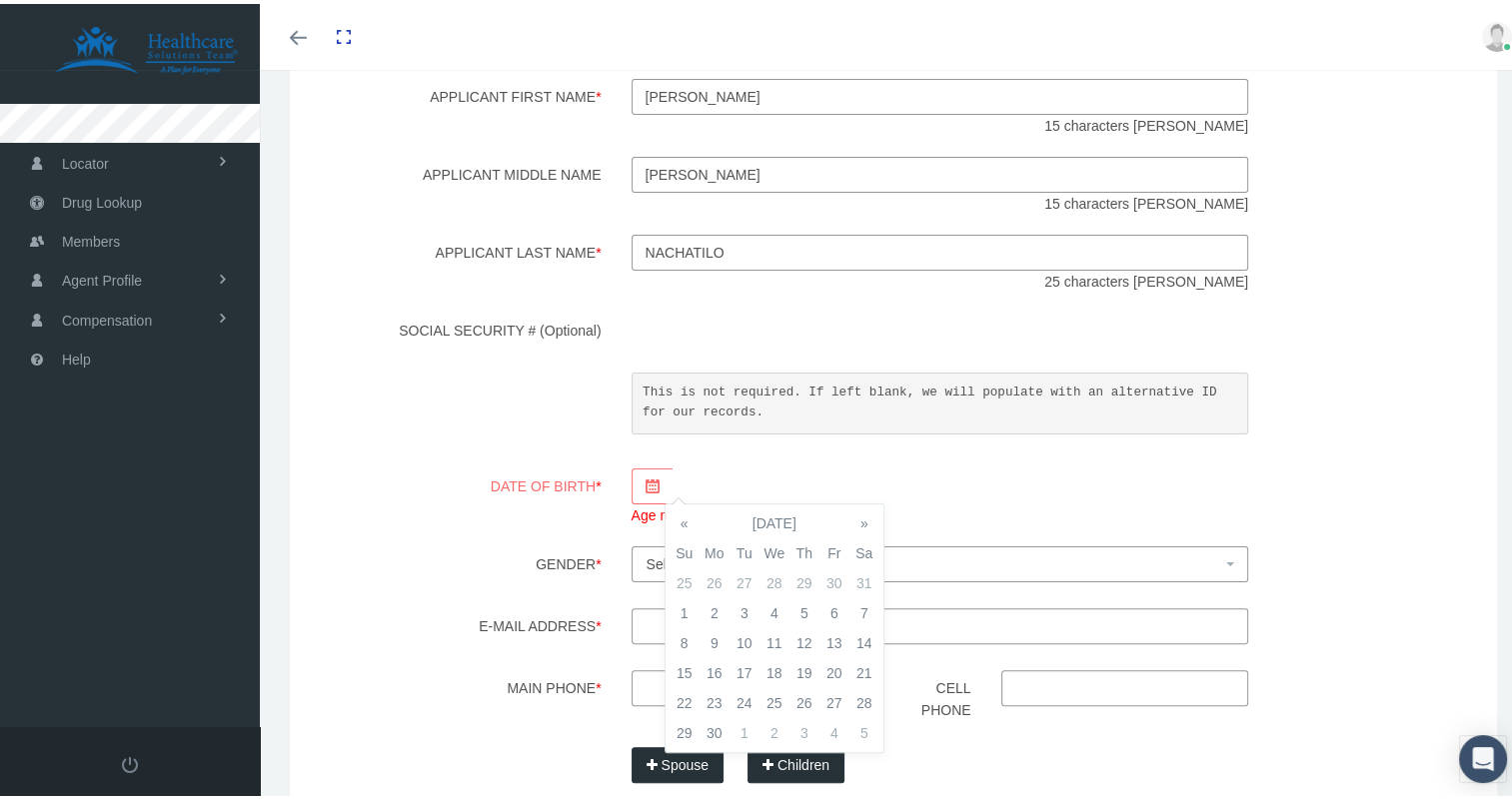 click on "«" at bounding box center [685, 519] 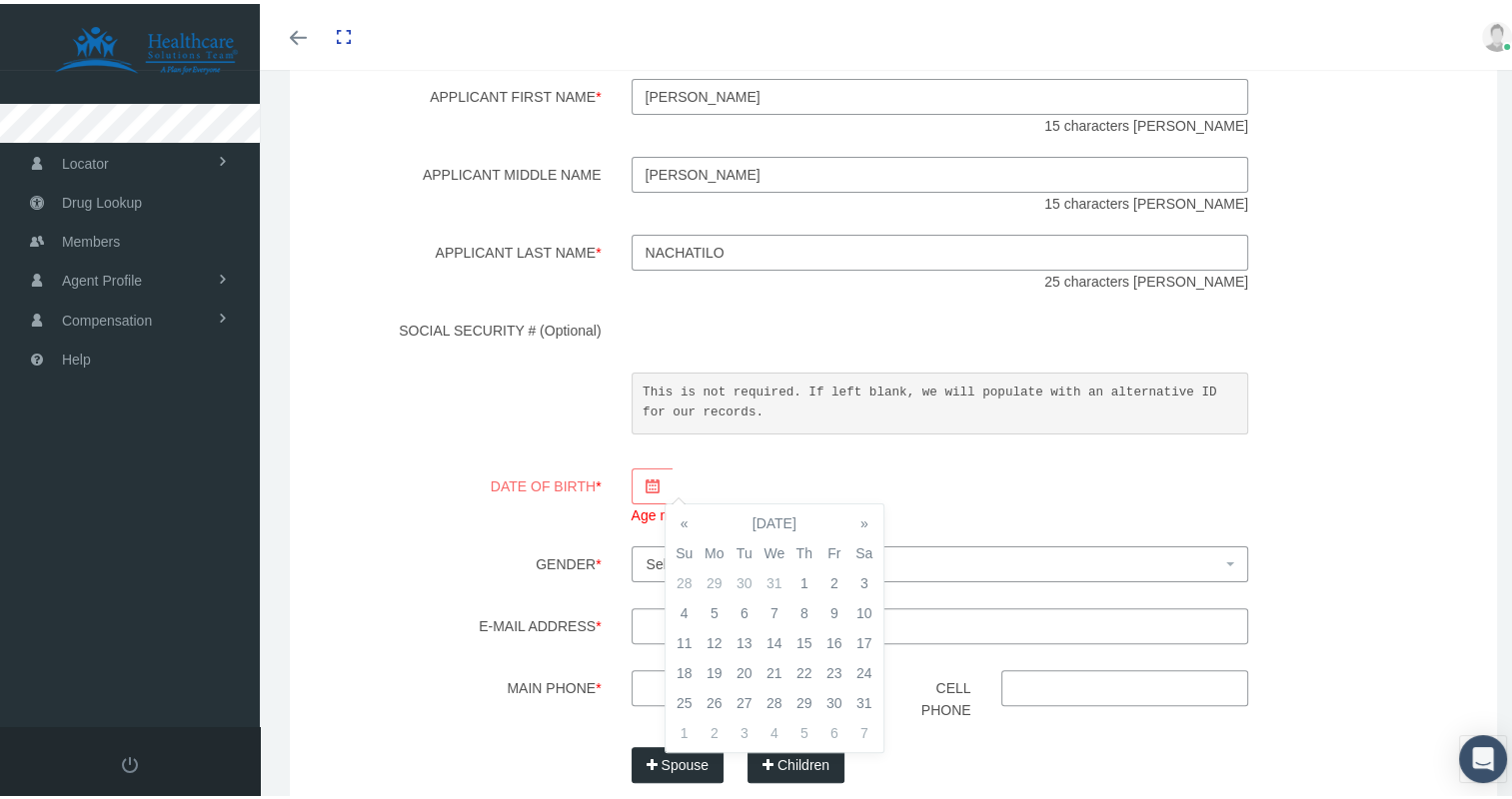 click on "«" at bounding box center (685, 519) 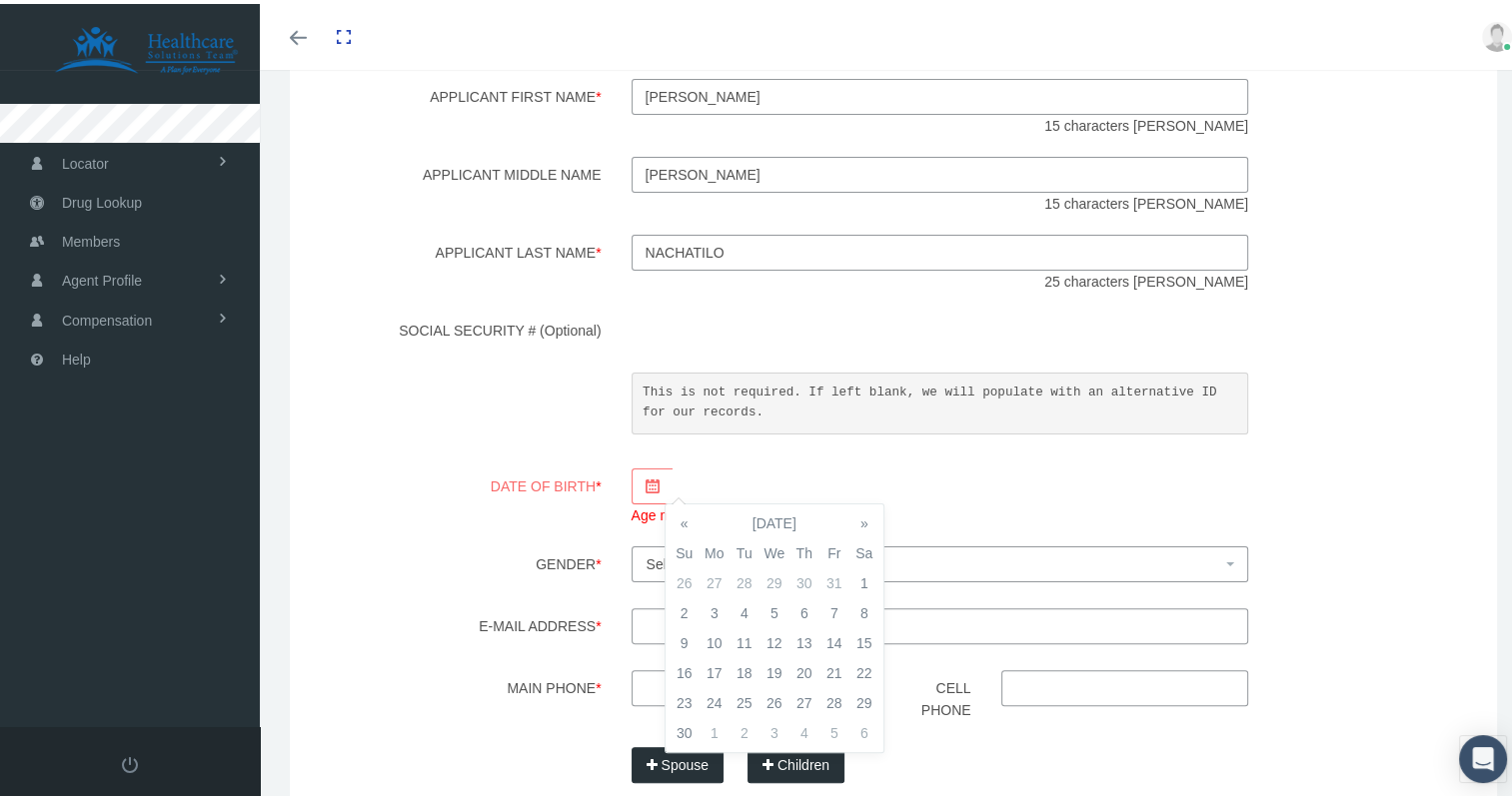 click on "«" at bounding box center (685, 519) 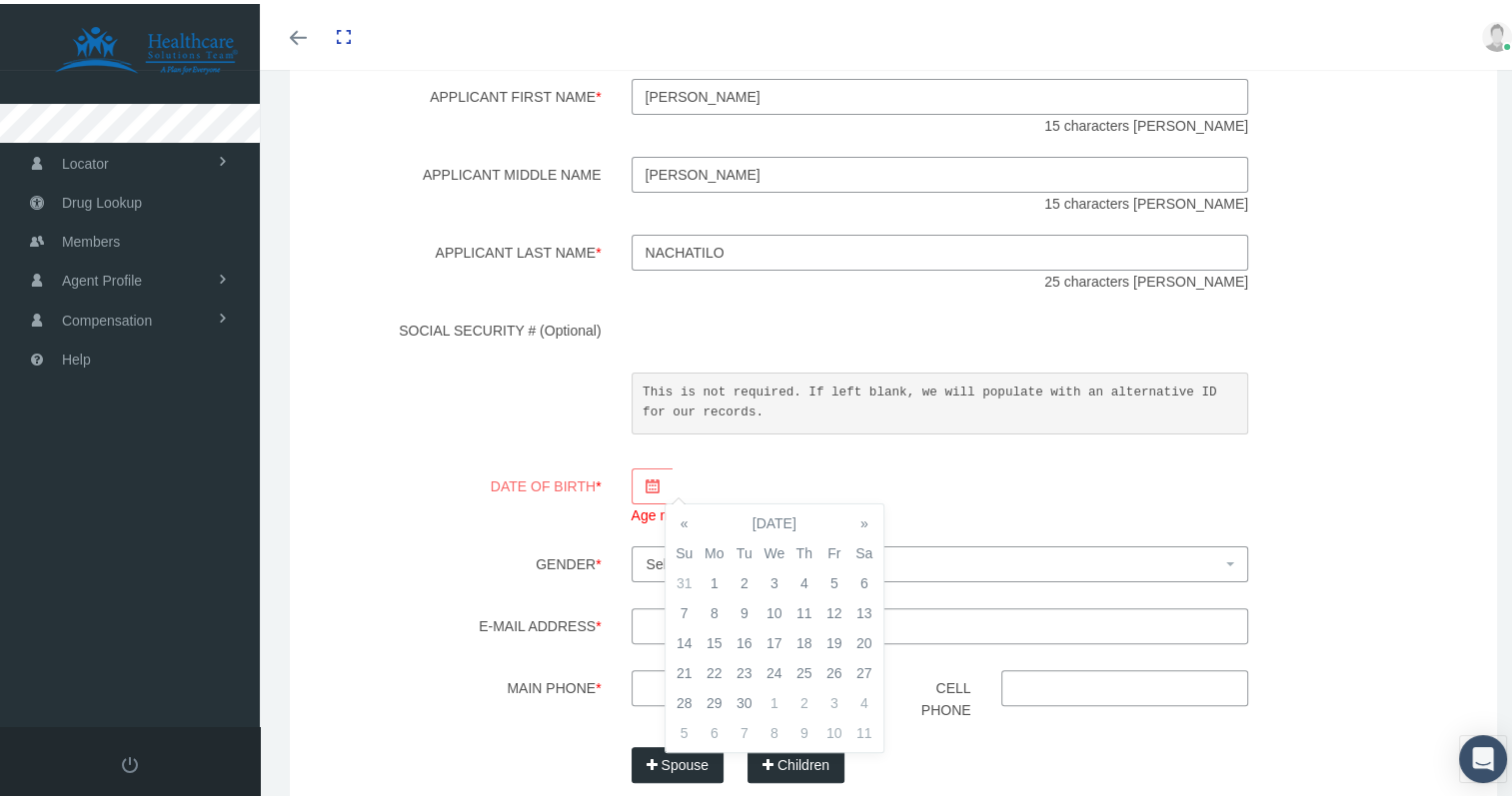 click on "«" at bounding box center [685, 519] 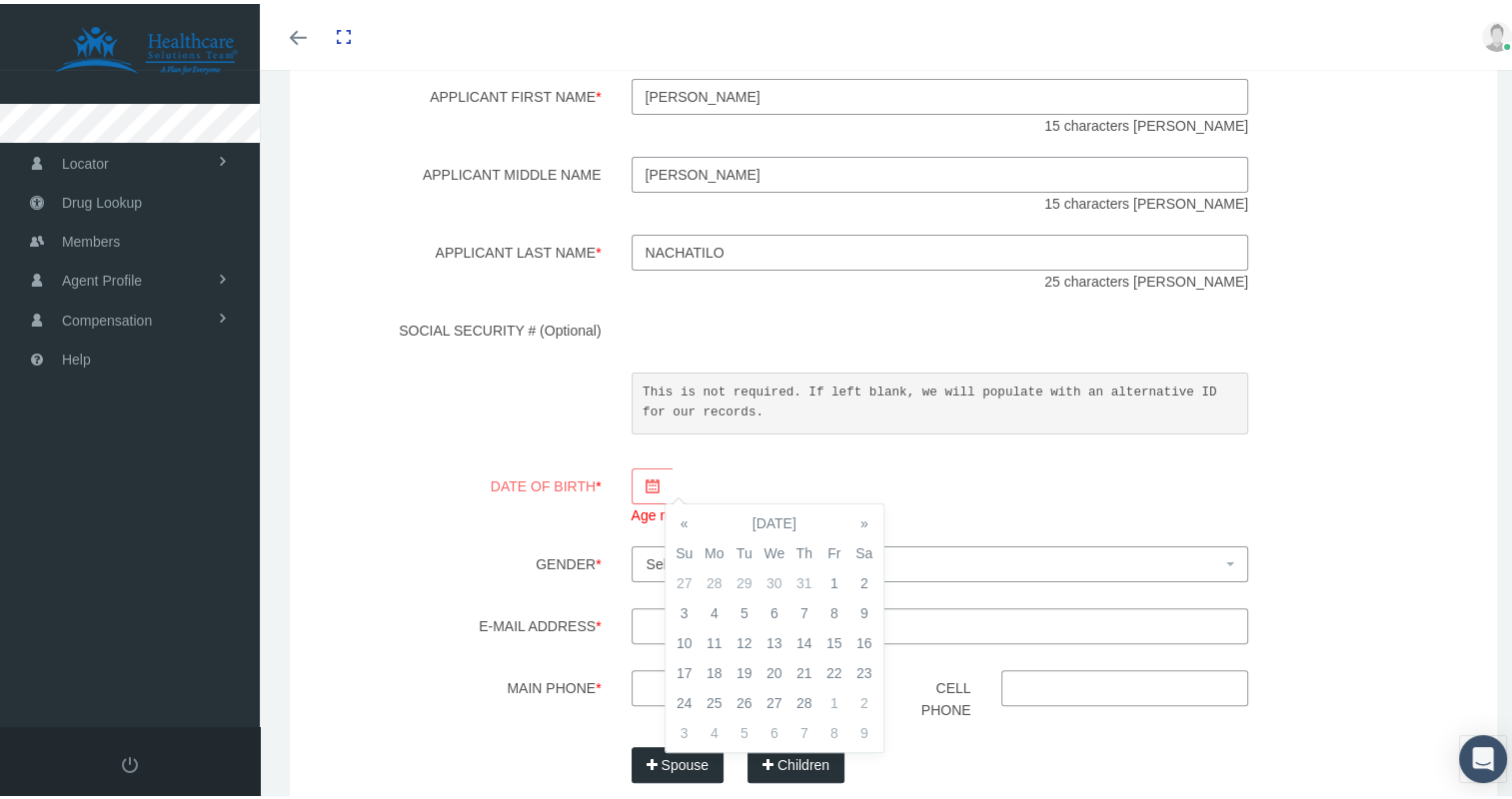 click on "«" at bounding box center [685, 519] 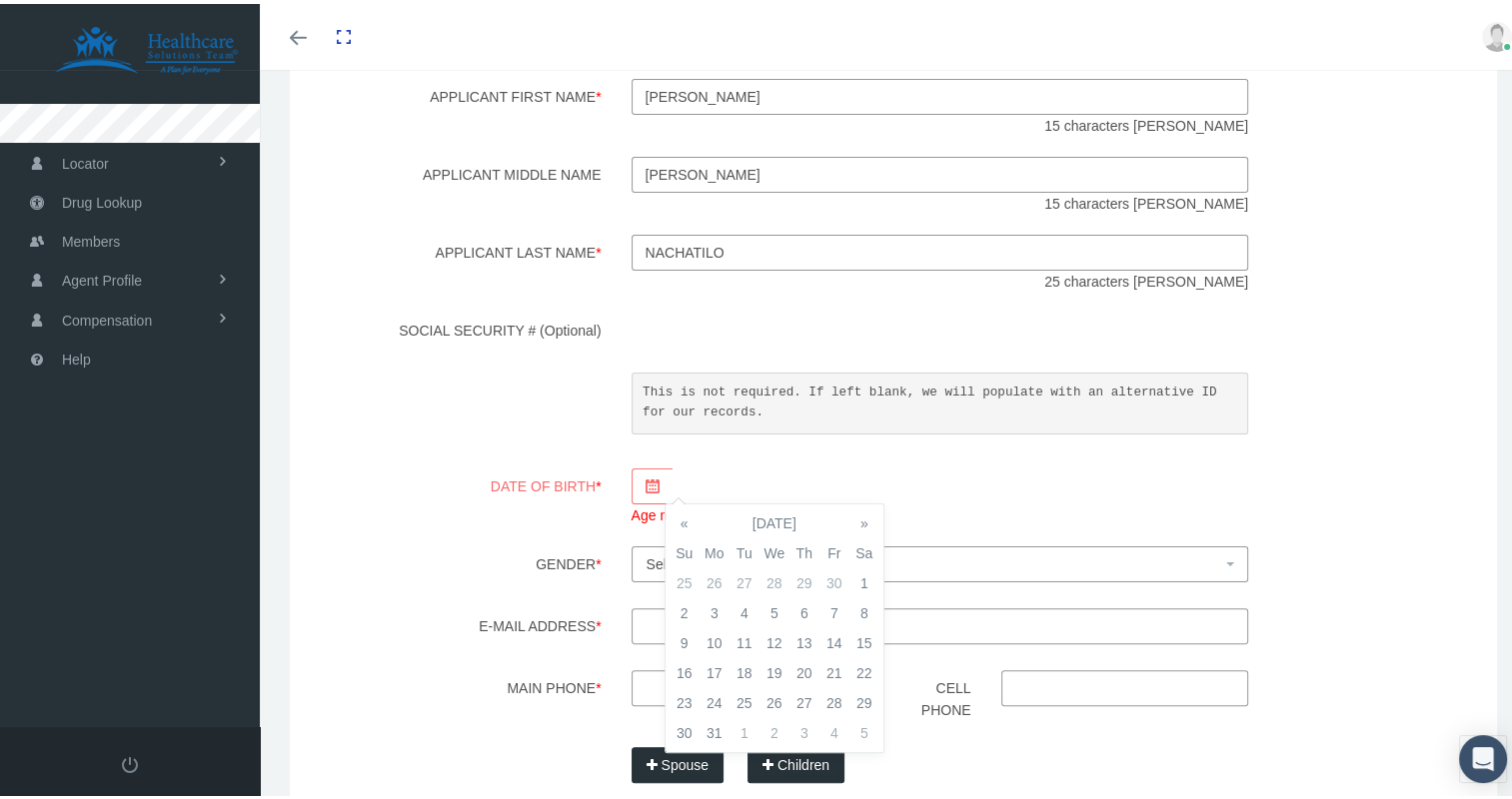 click on "«" at bounding box center [685, 519] 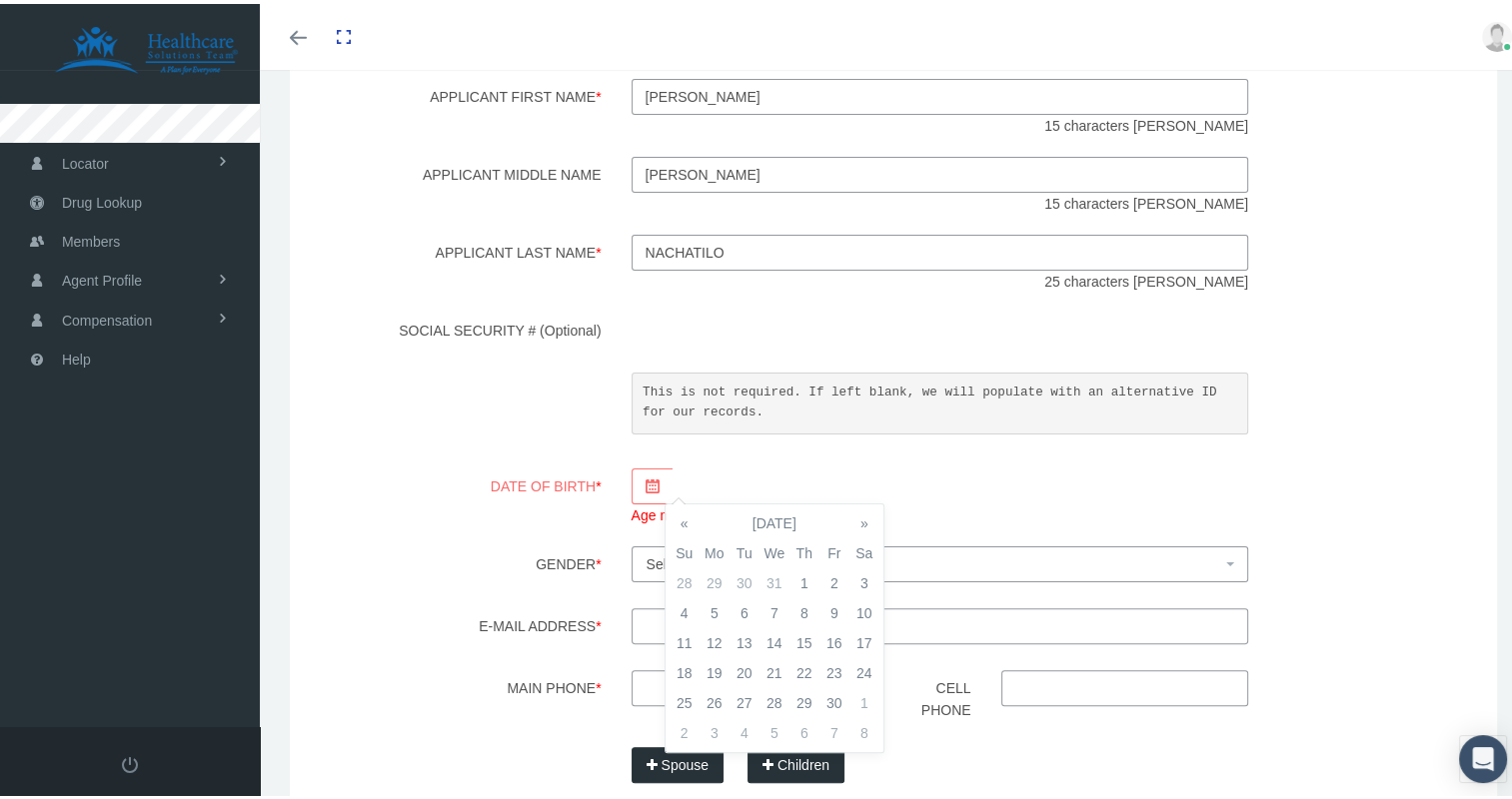 click on "«" at bounding box center (685, 519) 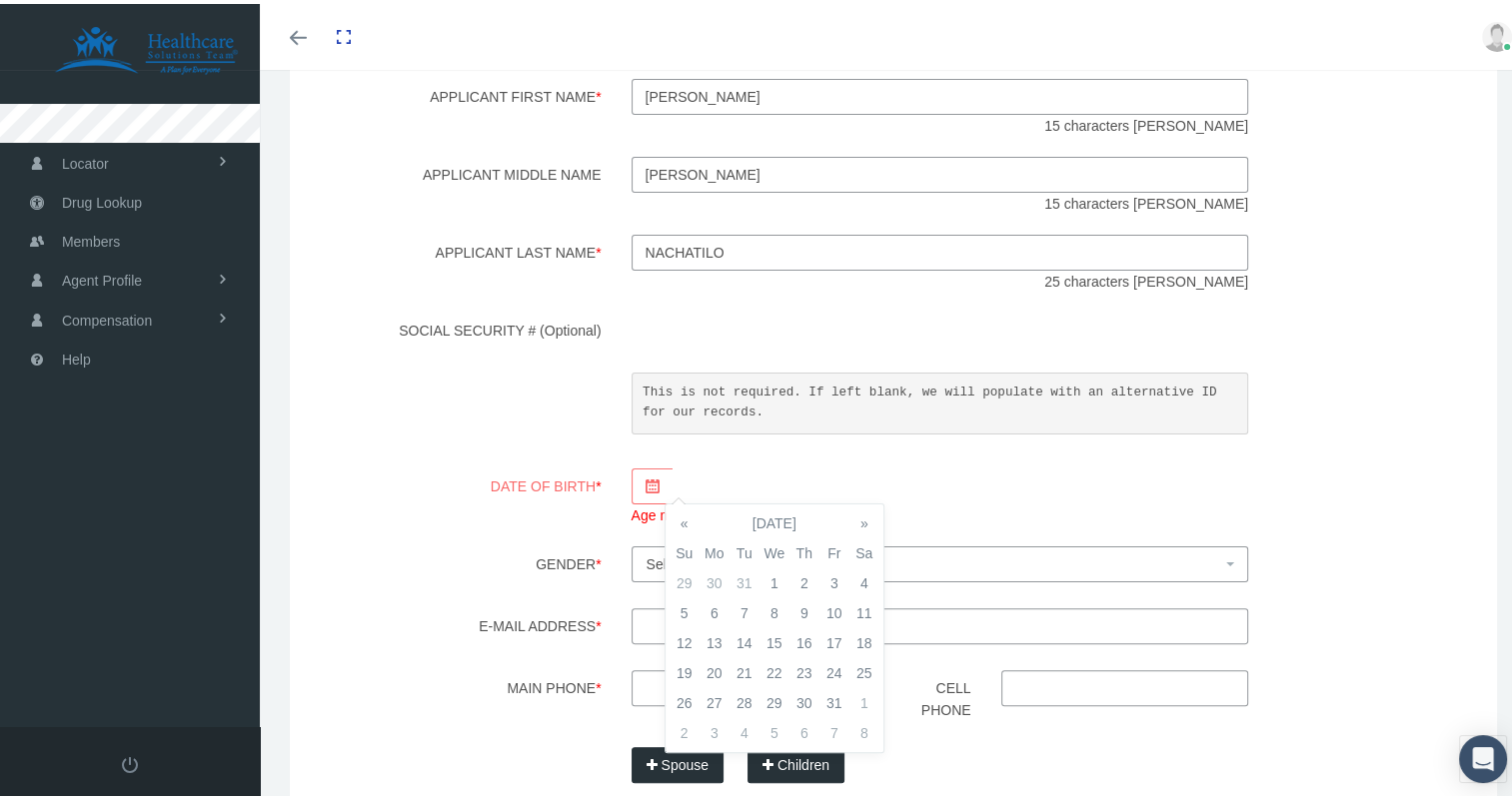 click on "«" at bounding box center (685, 519) 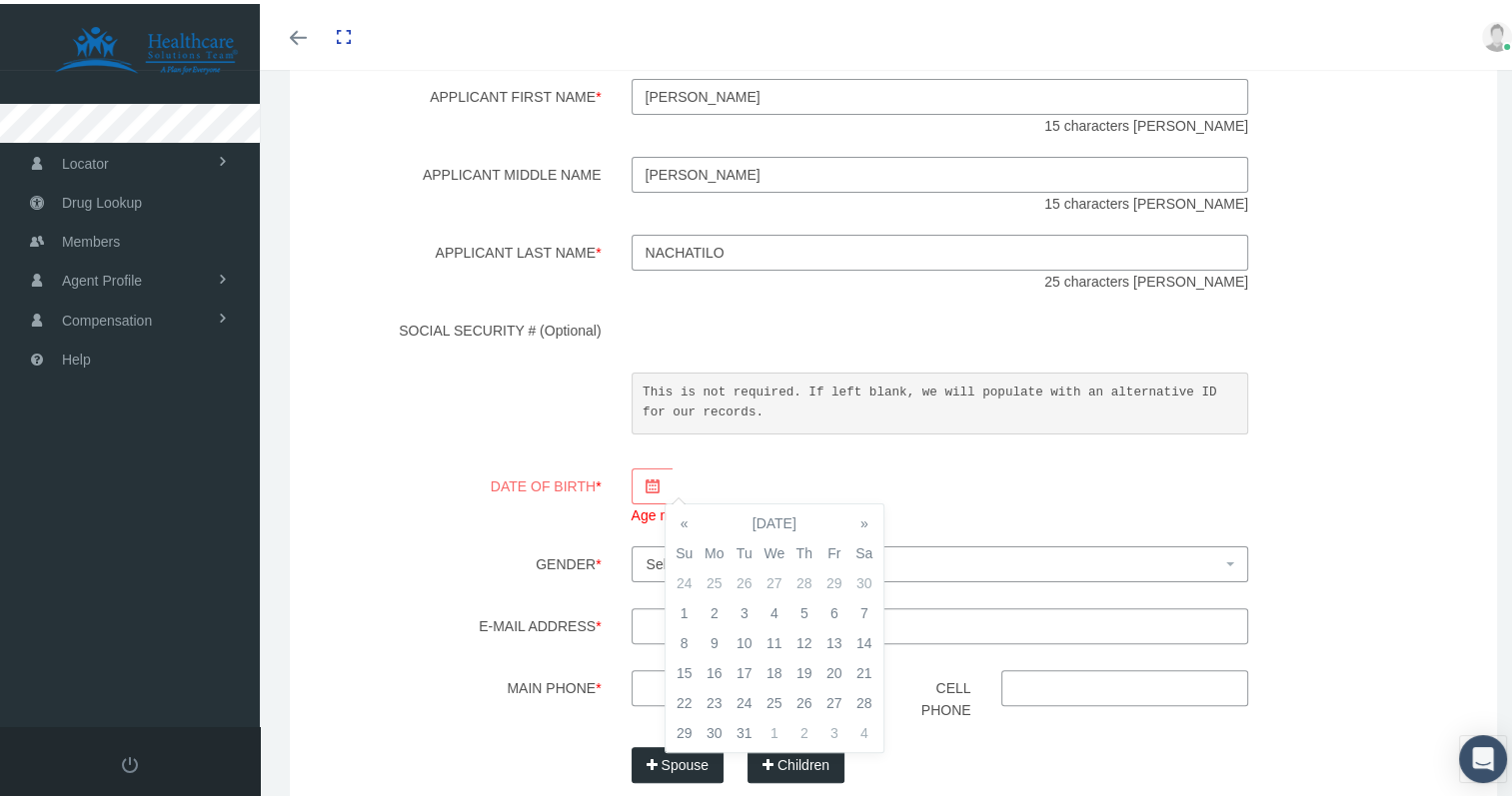 click on "«" at bounding box center [685, 519] 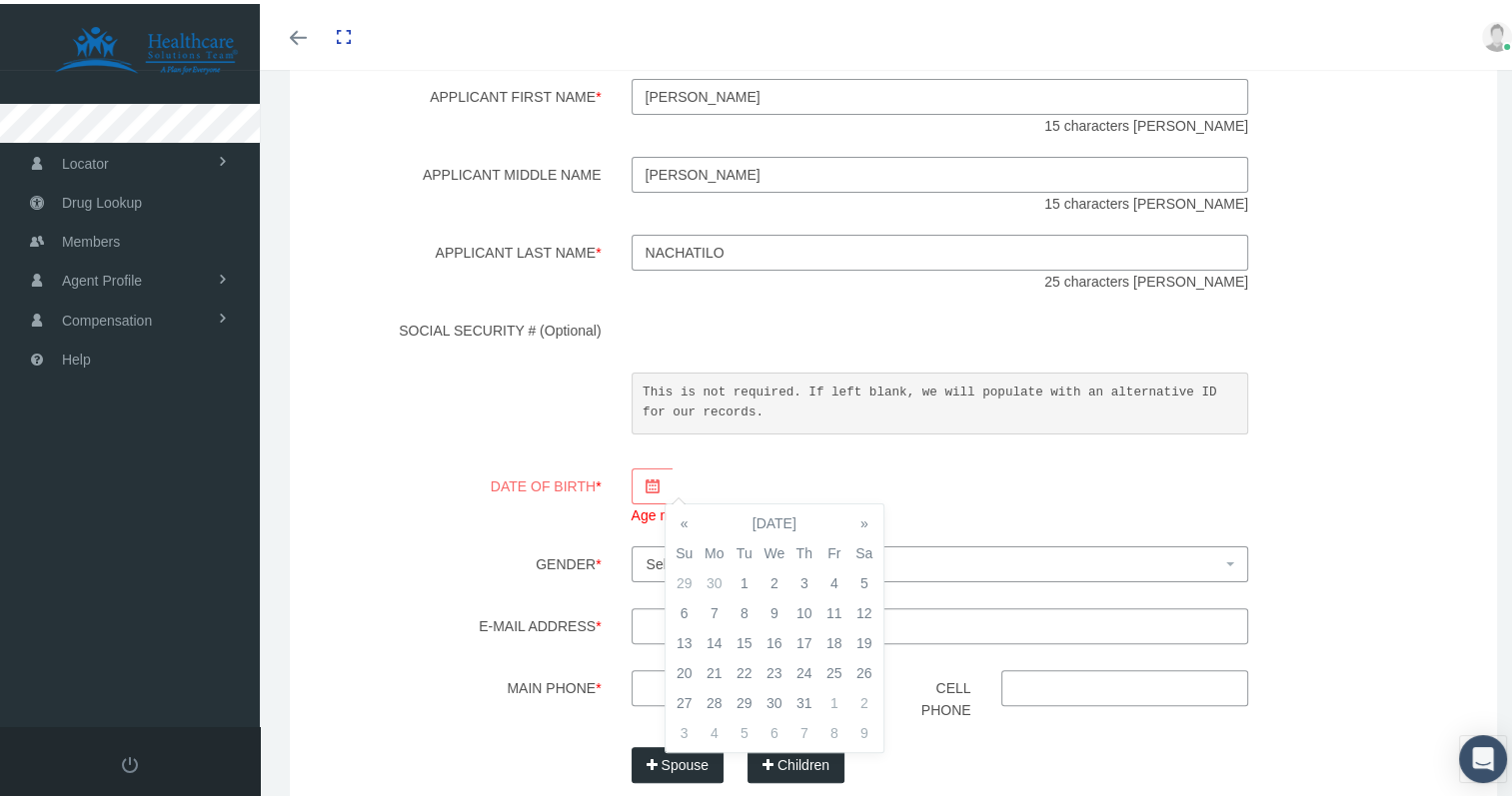 click on "«" at bounding box center [685, 519] 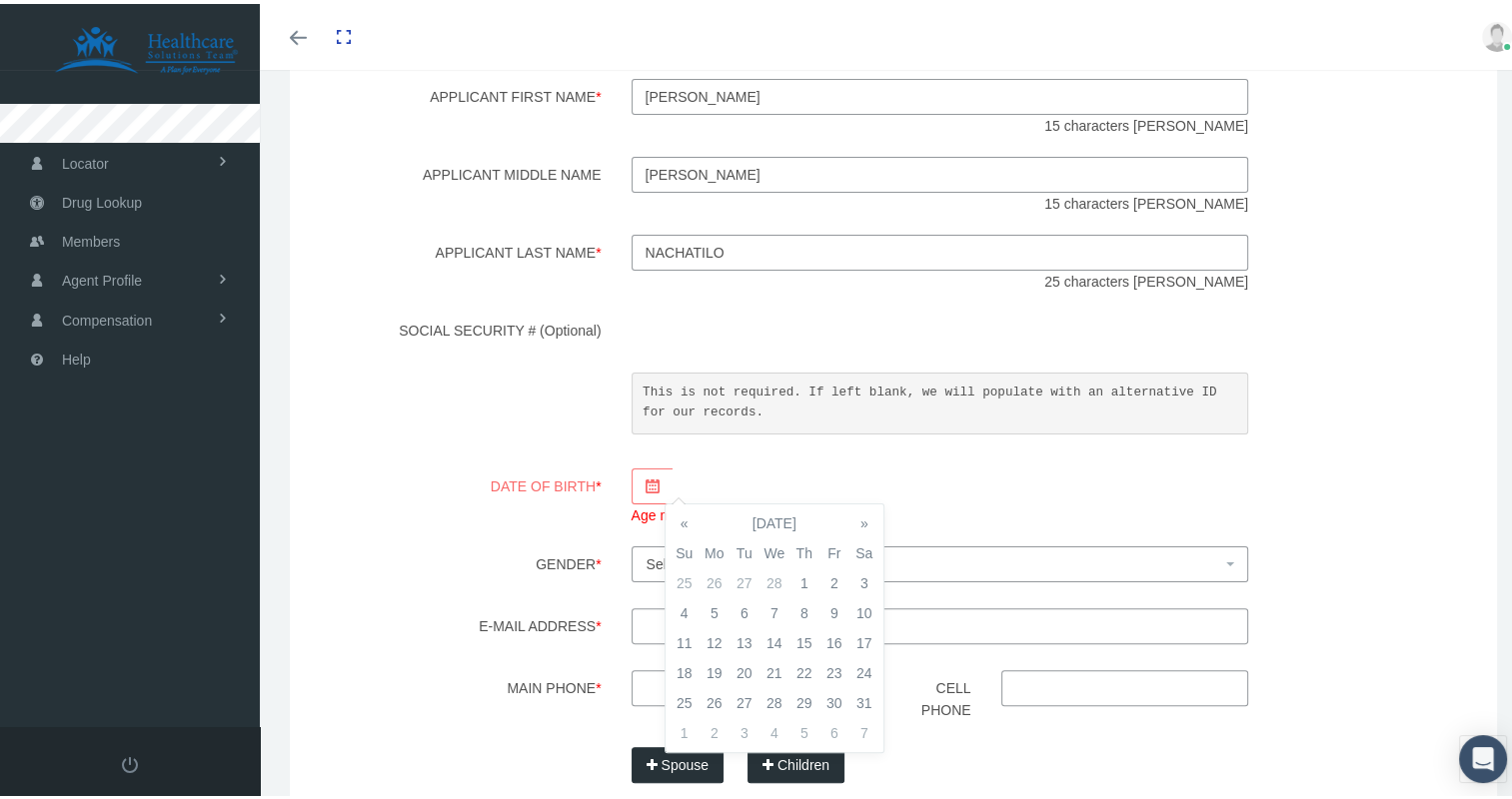 click on "«" at bounding box center [685, 519] 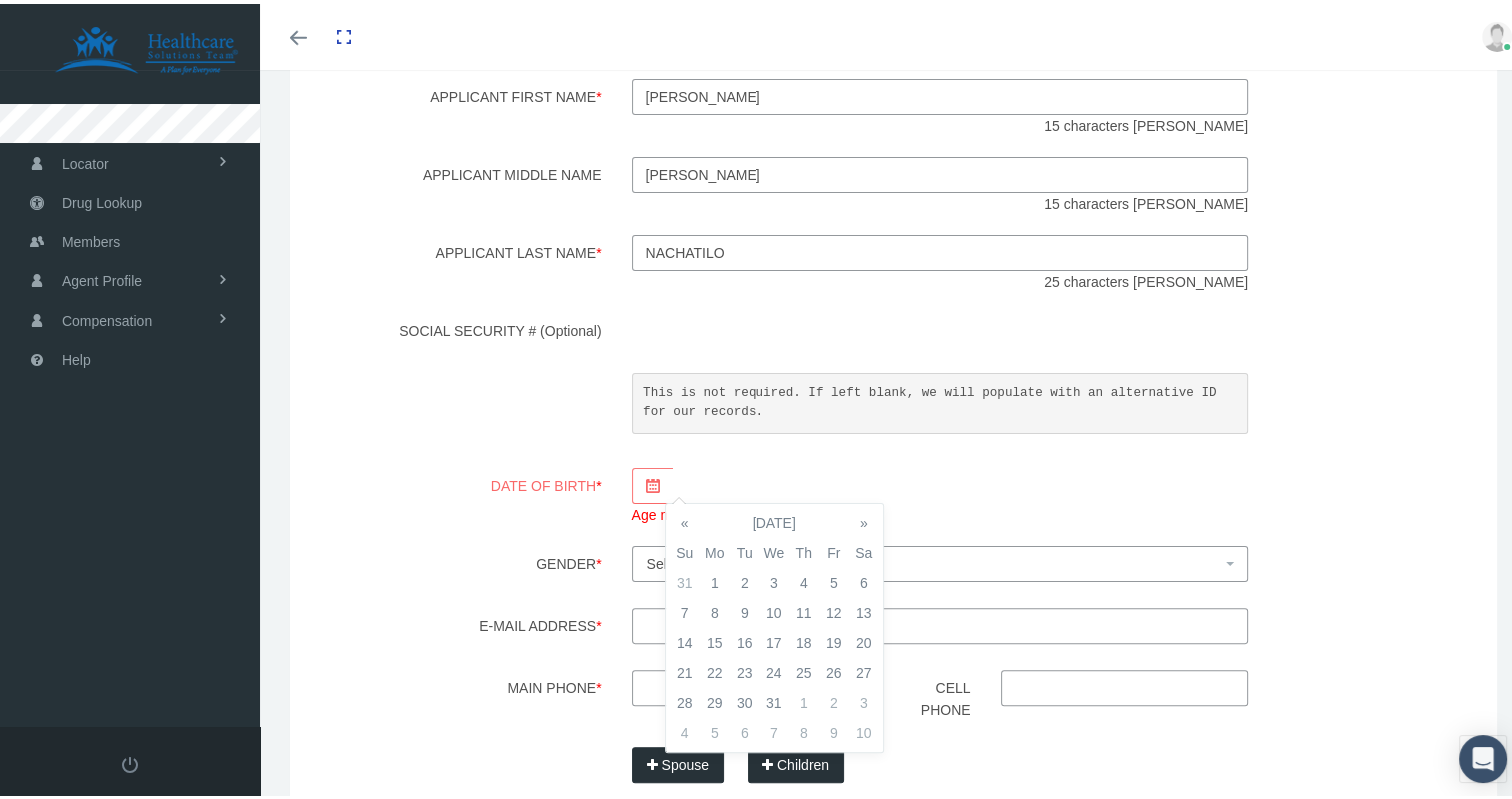 click on "«" at bounding box center (685, 519) 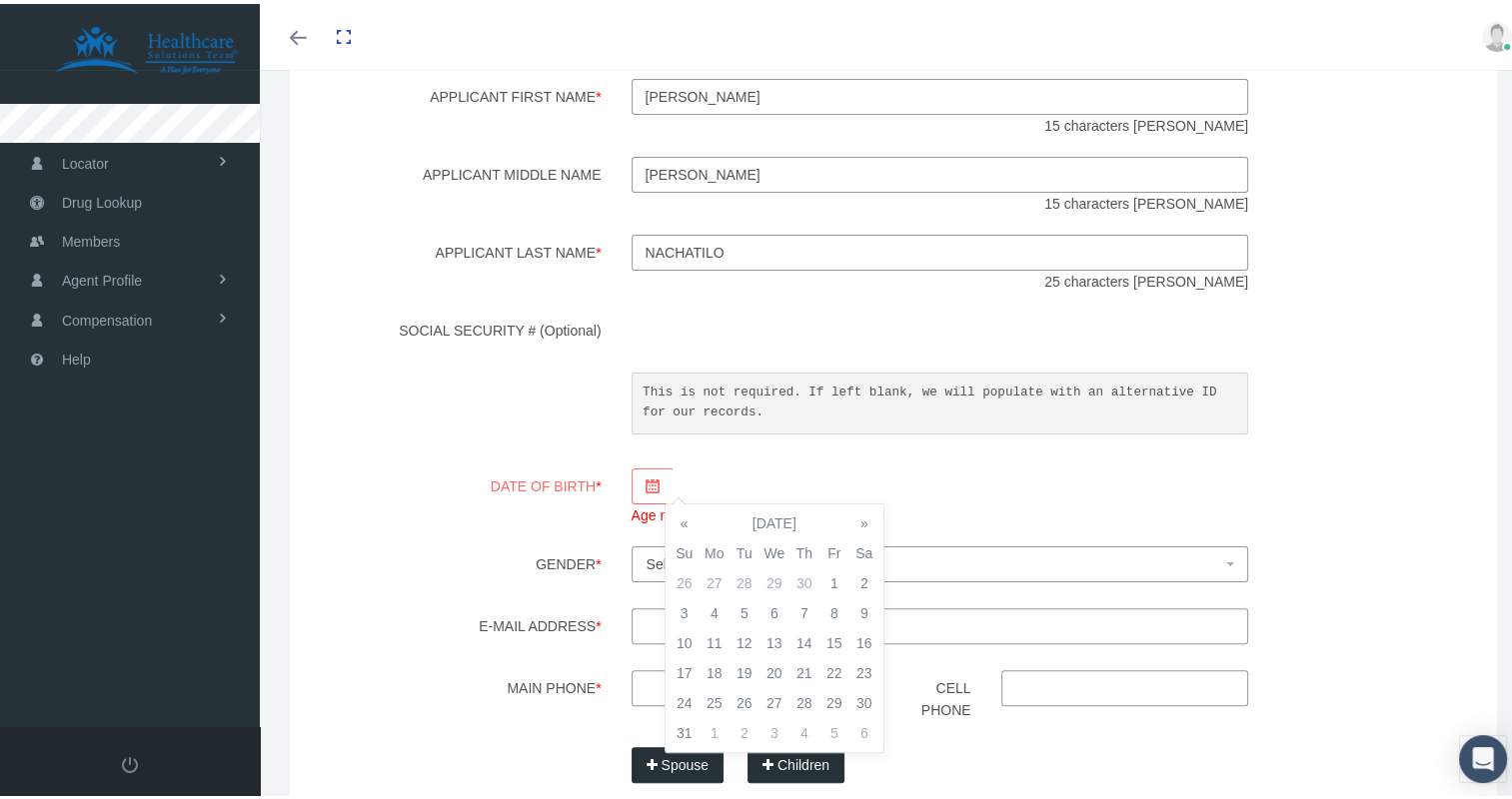 click on "«" at bounding box center [685, 519] 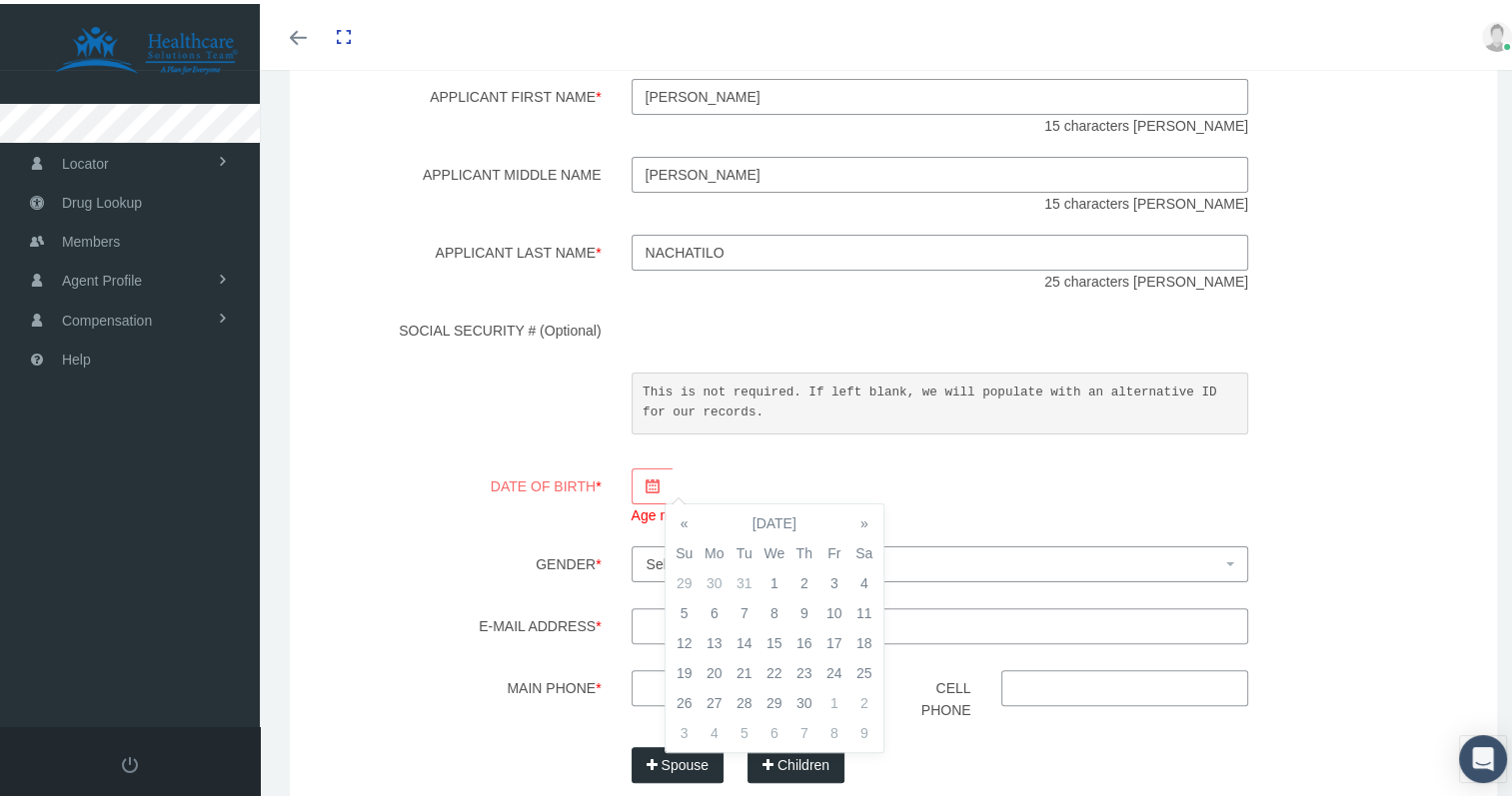 click on "«" at bounding box center [685, 519] 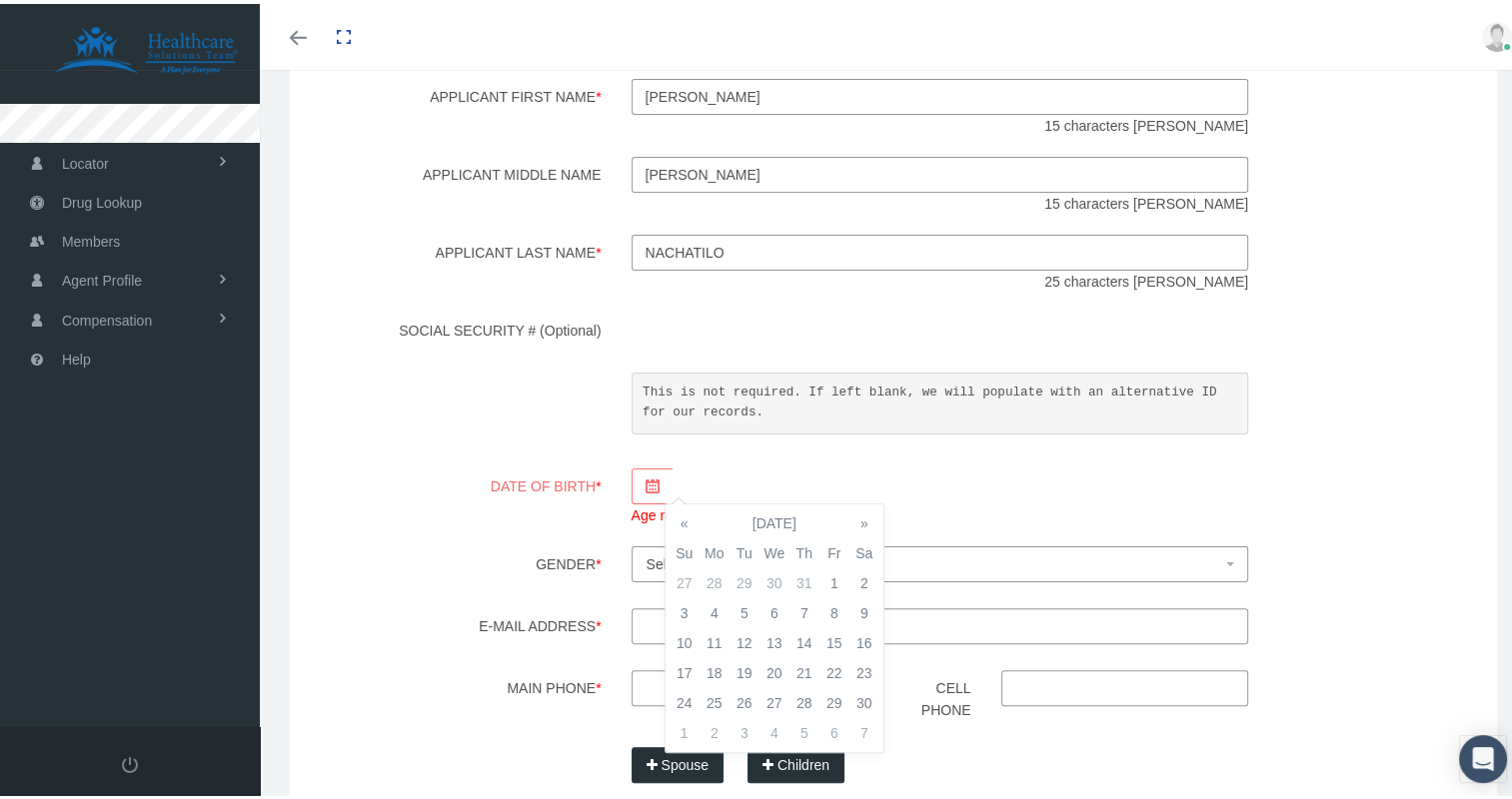 click on "«" at bounding box center [685, 519] 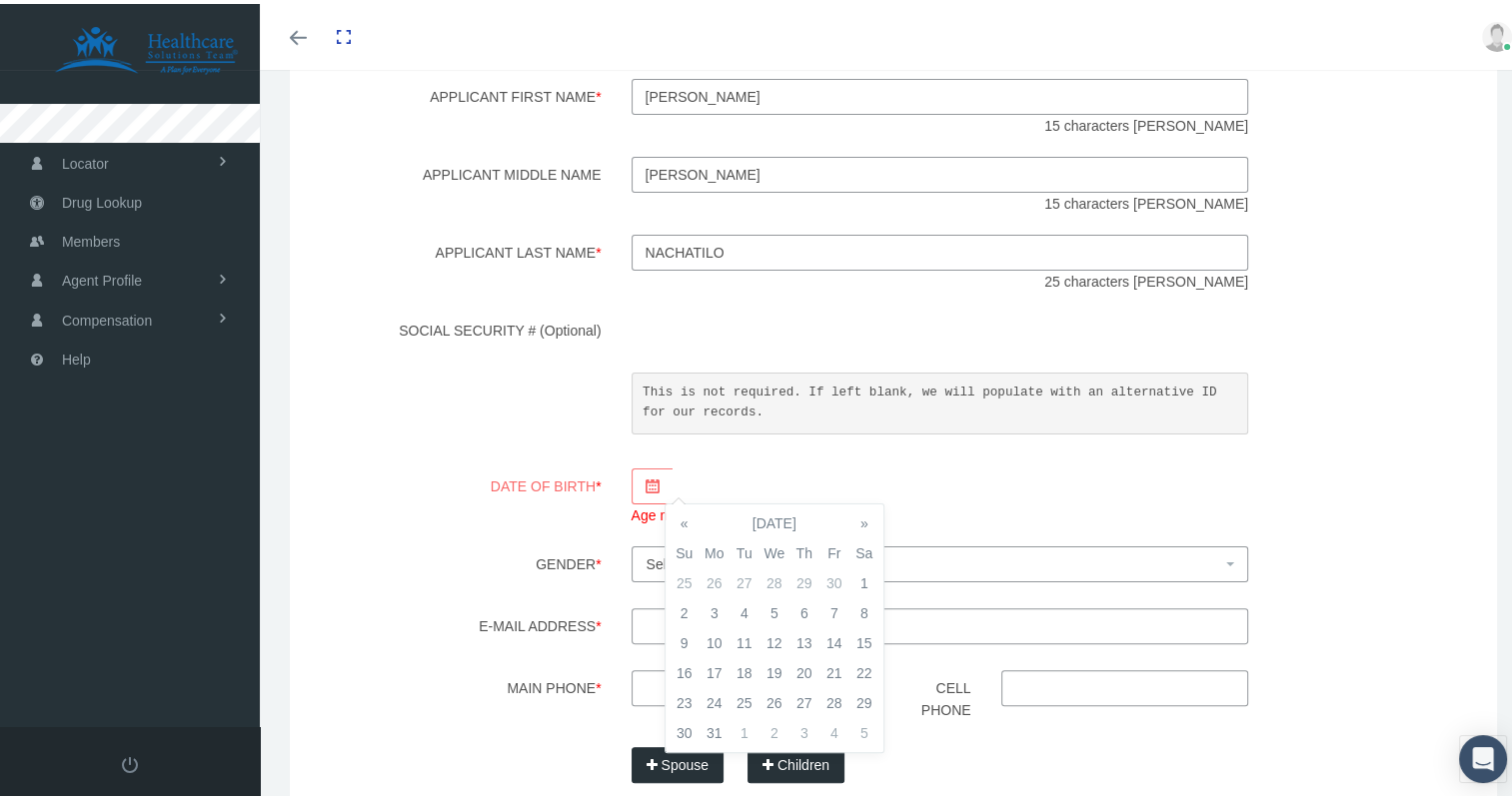 click on "«" at bounding box center (685, 519) 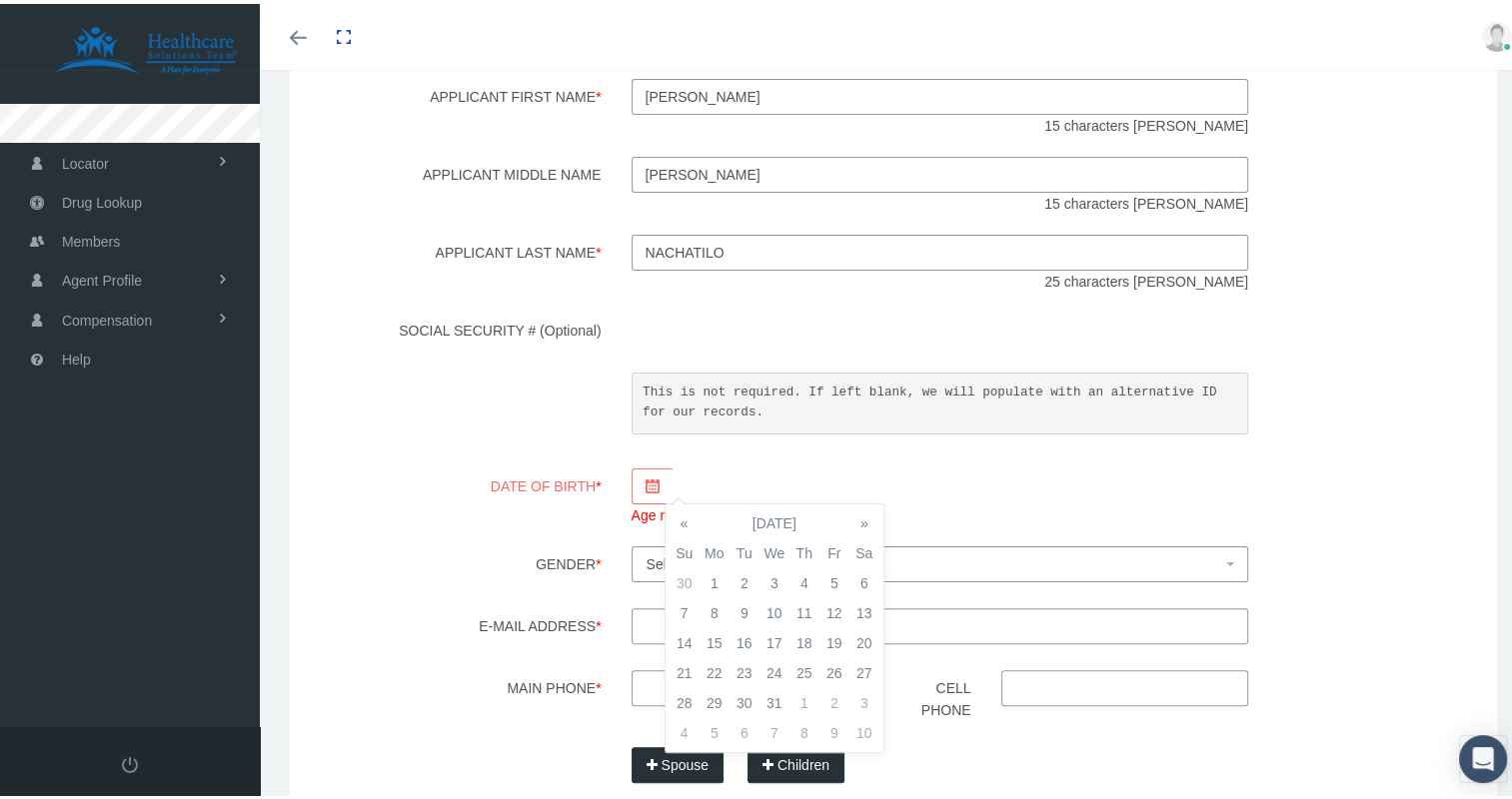 click on "«" at bounding box center [685, 519] 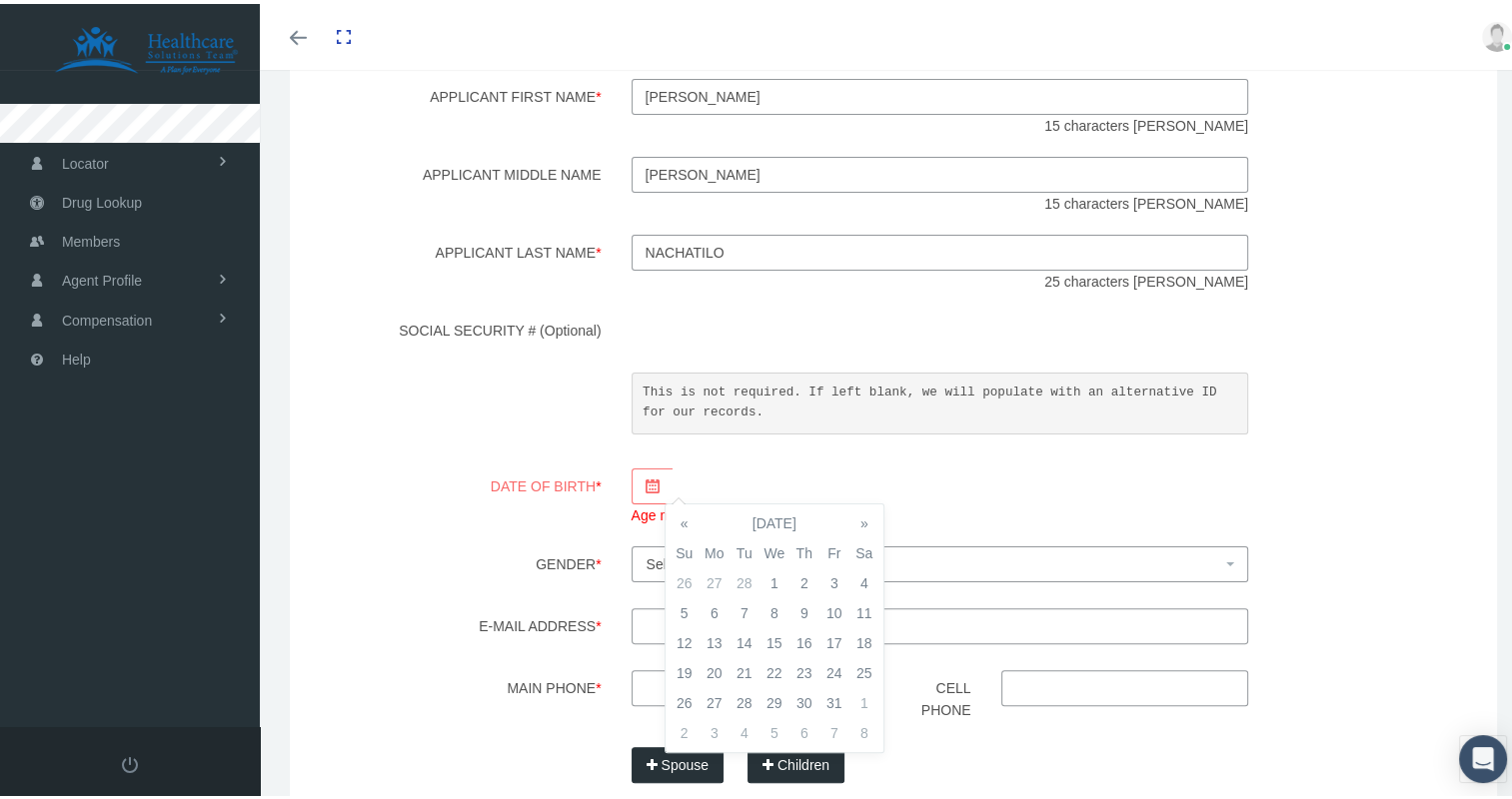 click on "«" at bounding box center [685, 519] 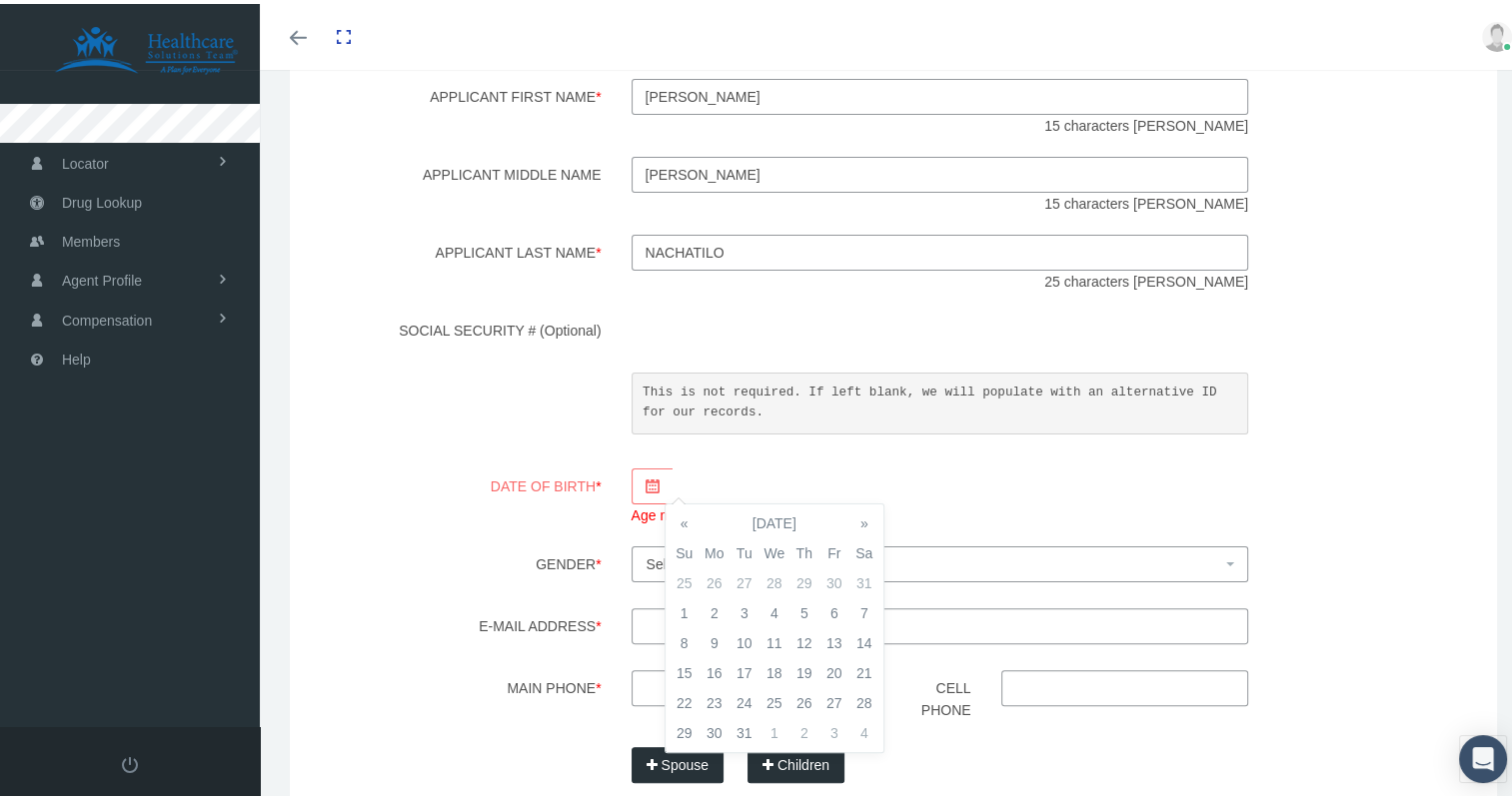 click on "«" at bounding box center (685, 519) 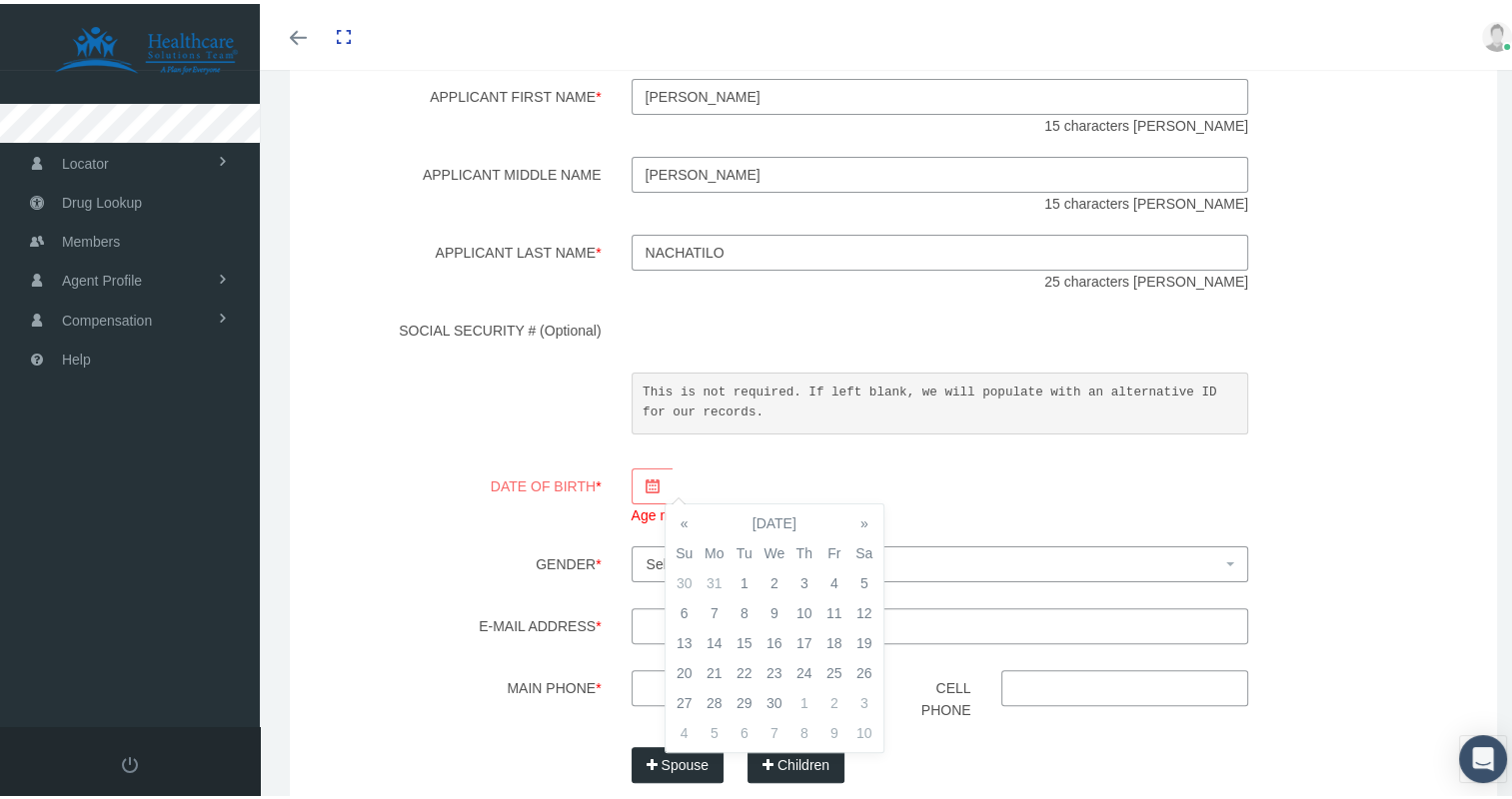 click on "«" at bounding box center [685, 519] 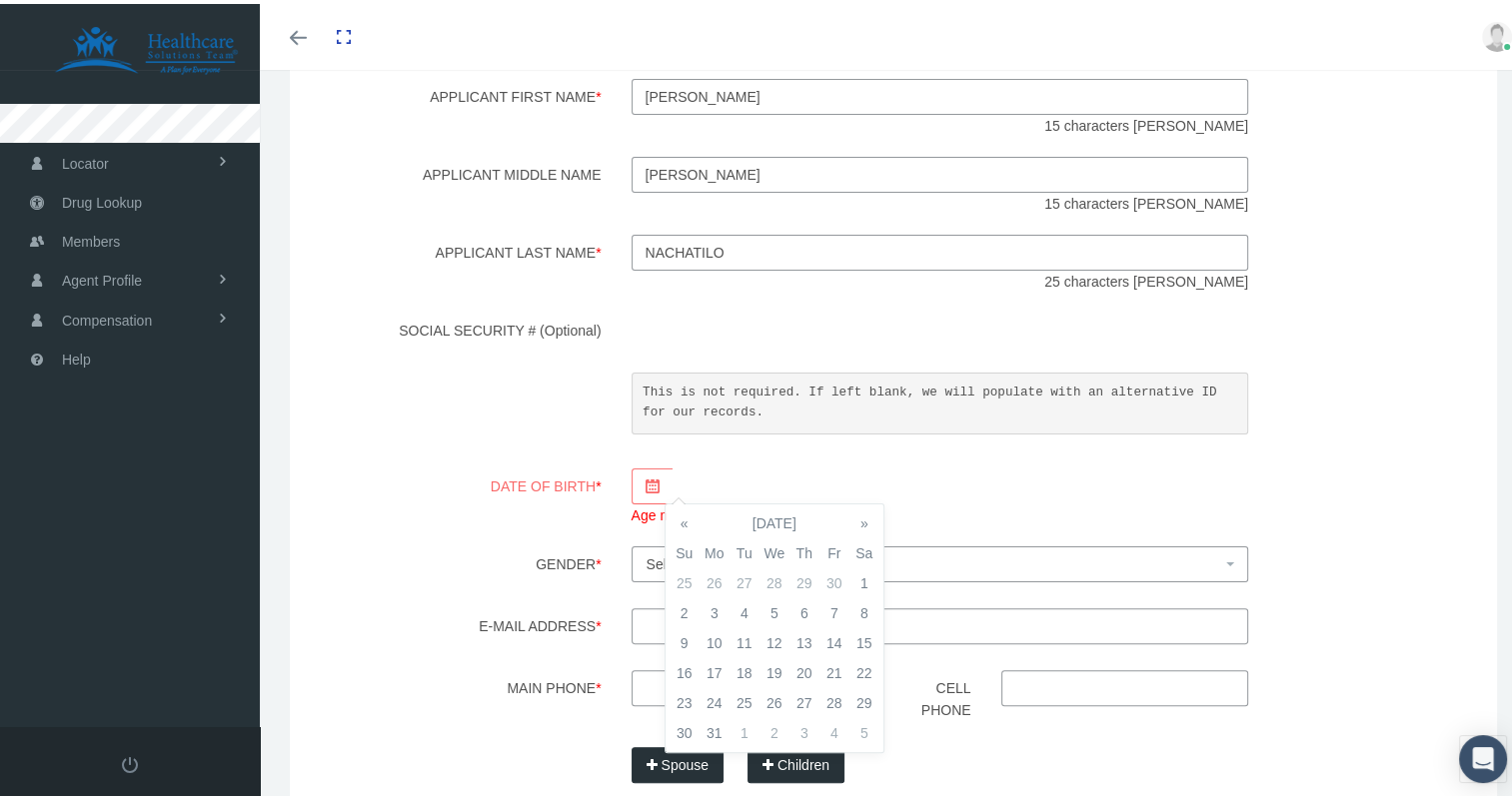click on "«" at bounding box center [685, 519] 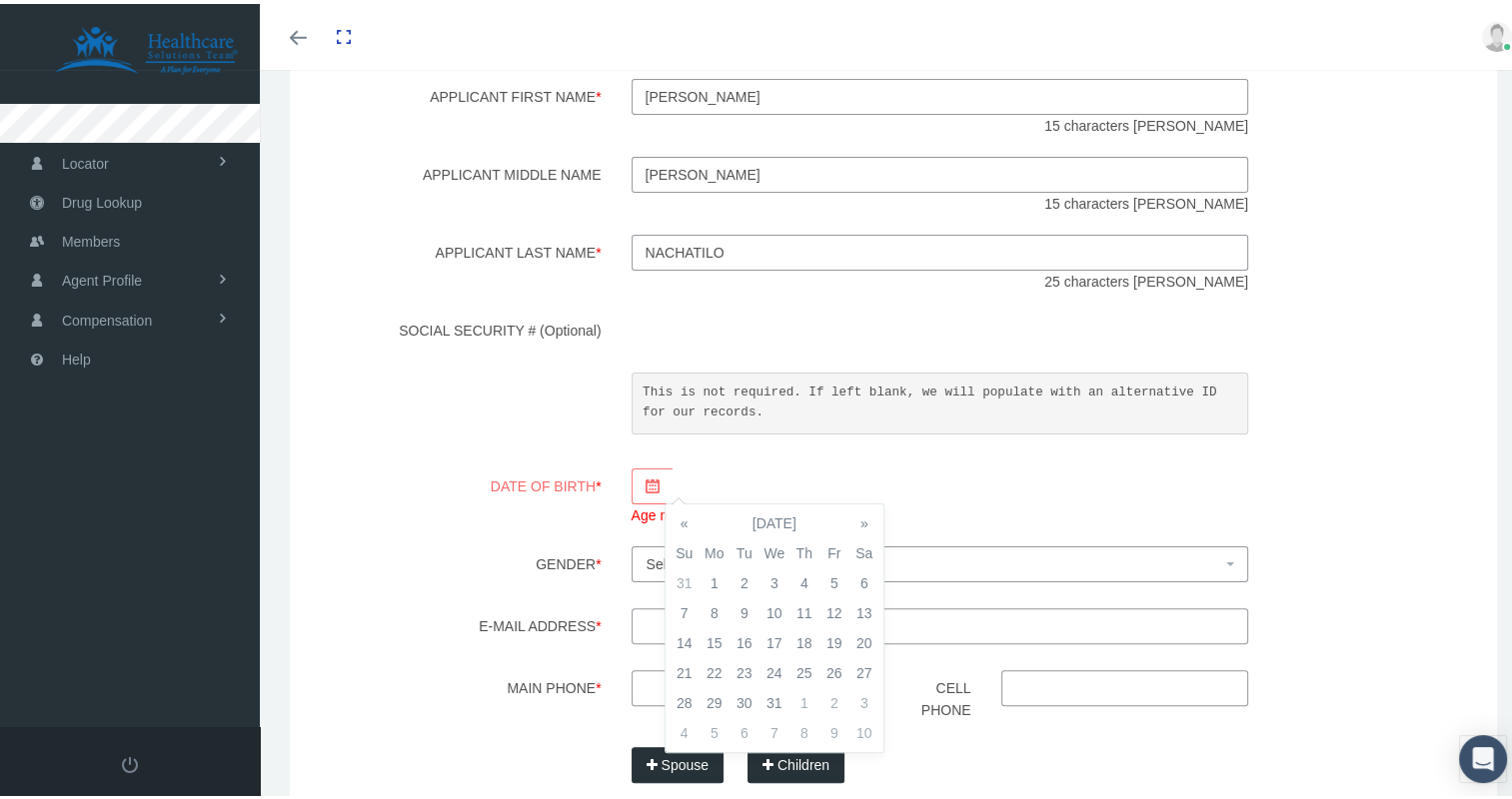 click on "«" at bounding box center [685, 519] 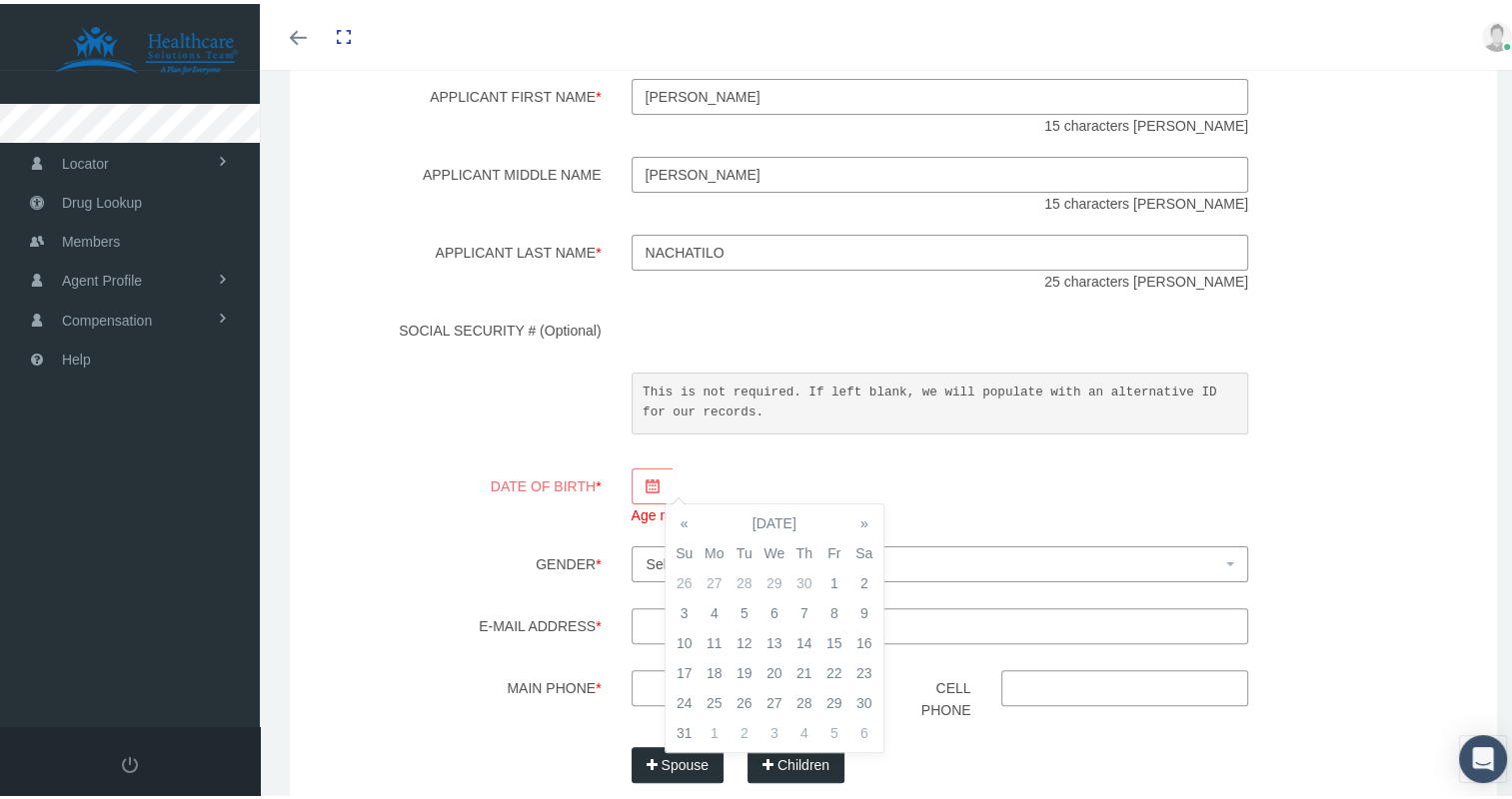 click on "«" at bounding box center (685, 519) 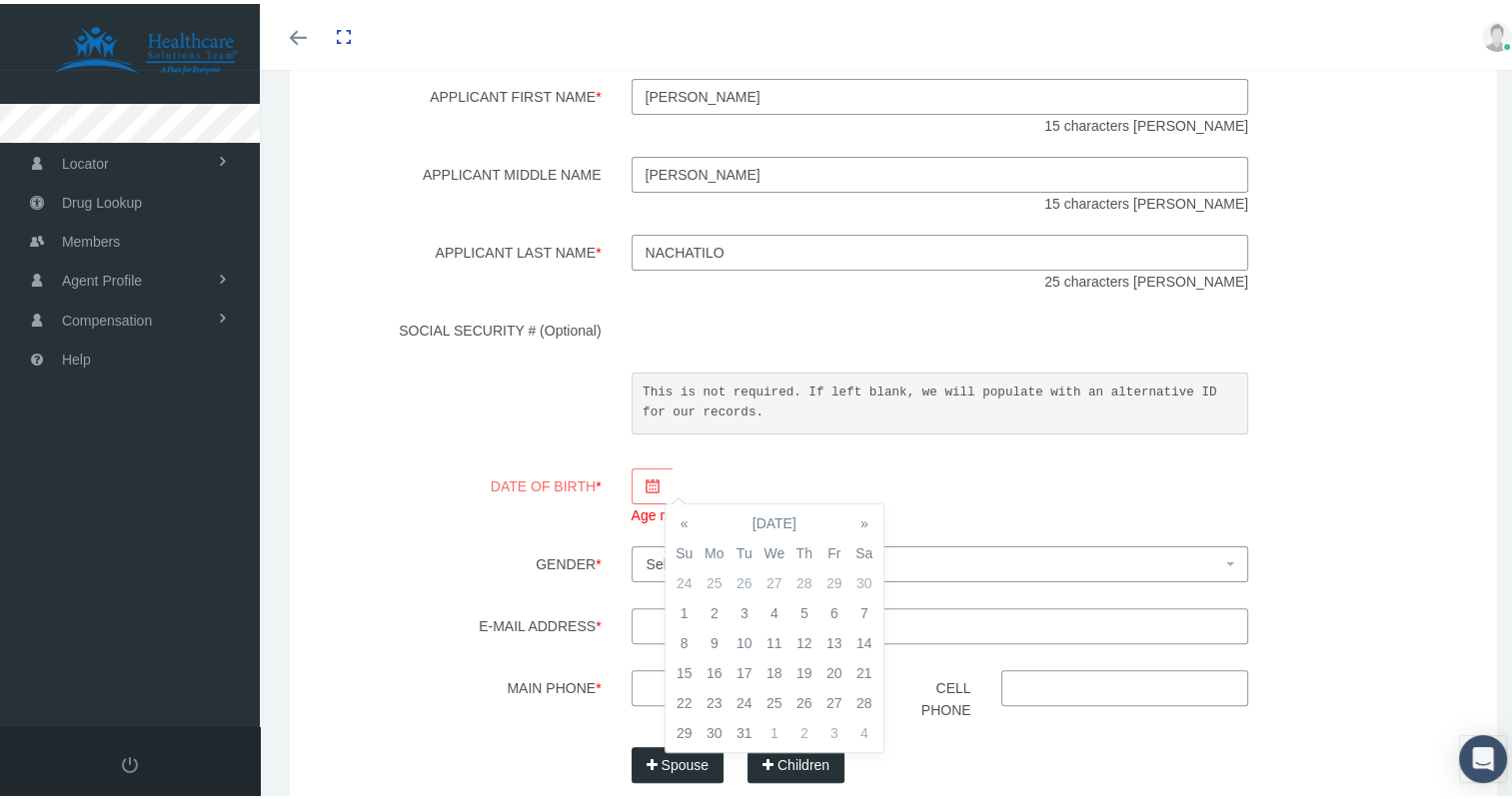 click on "«" at bounding box center [685, 519] 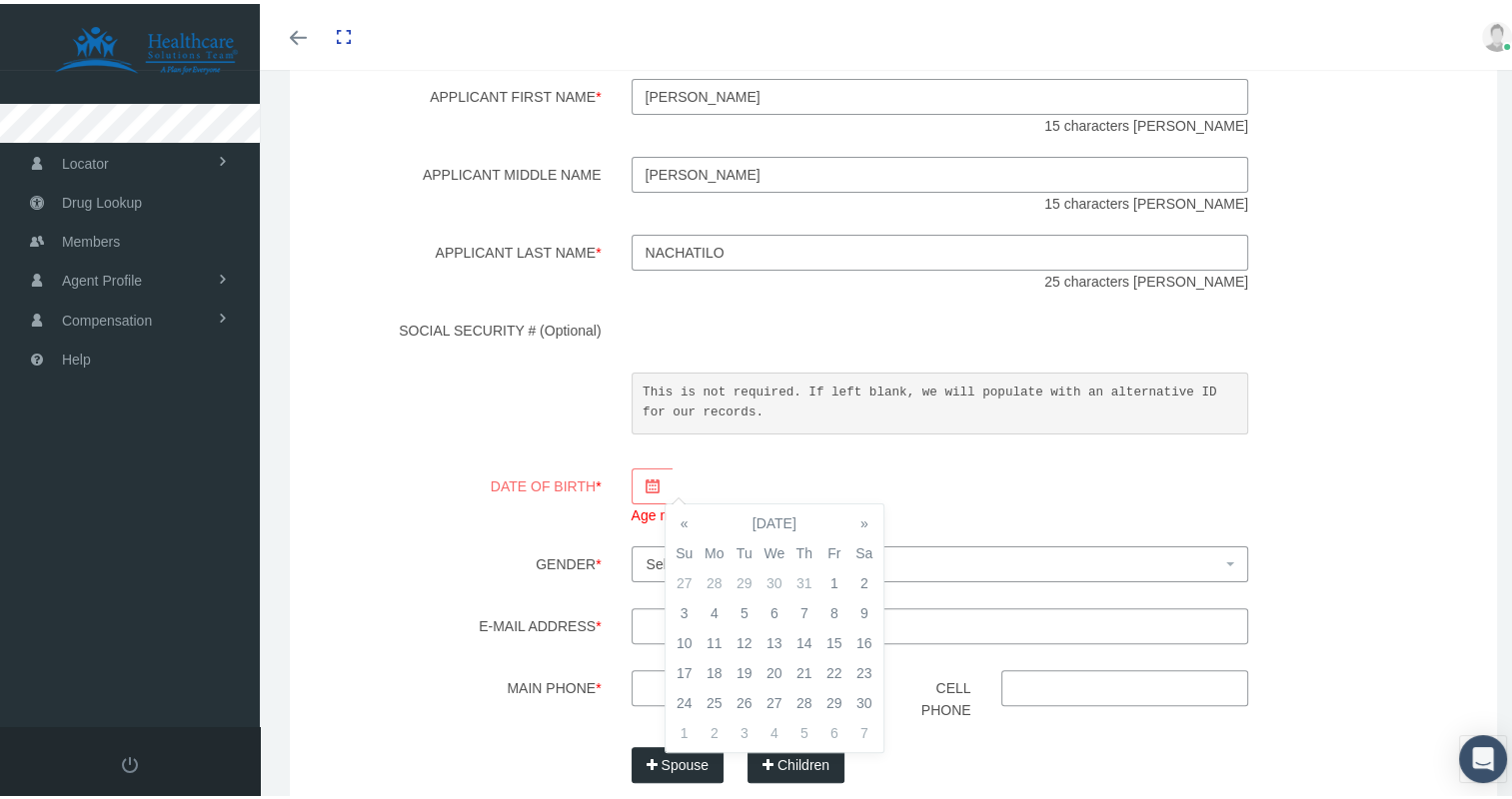 click on "«" at bounding box center [685, 519] 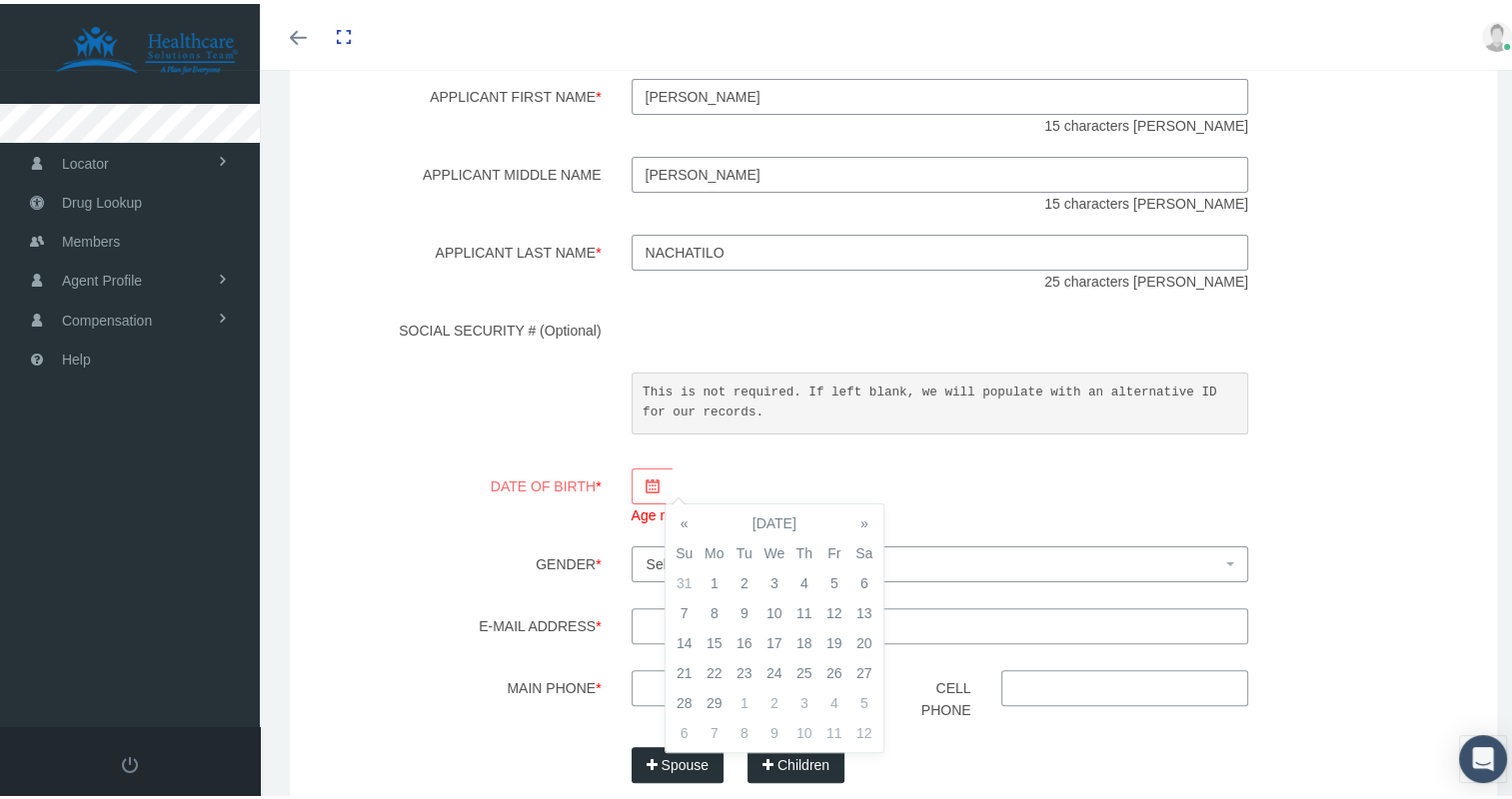 click on "«" at bounding box center [685, 519] 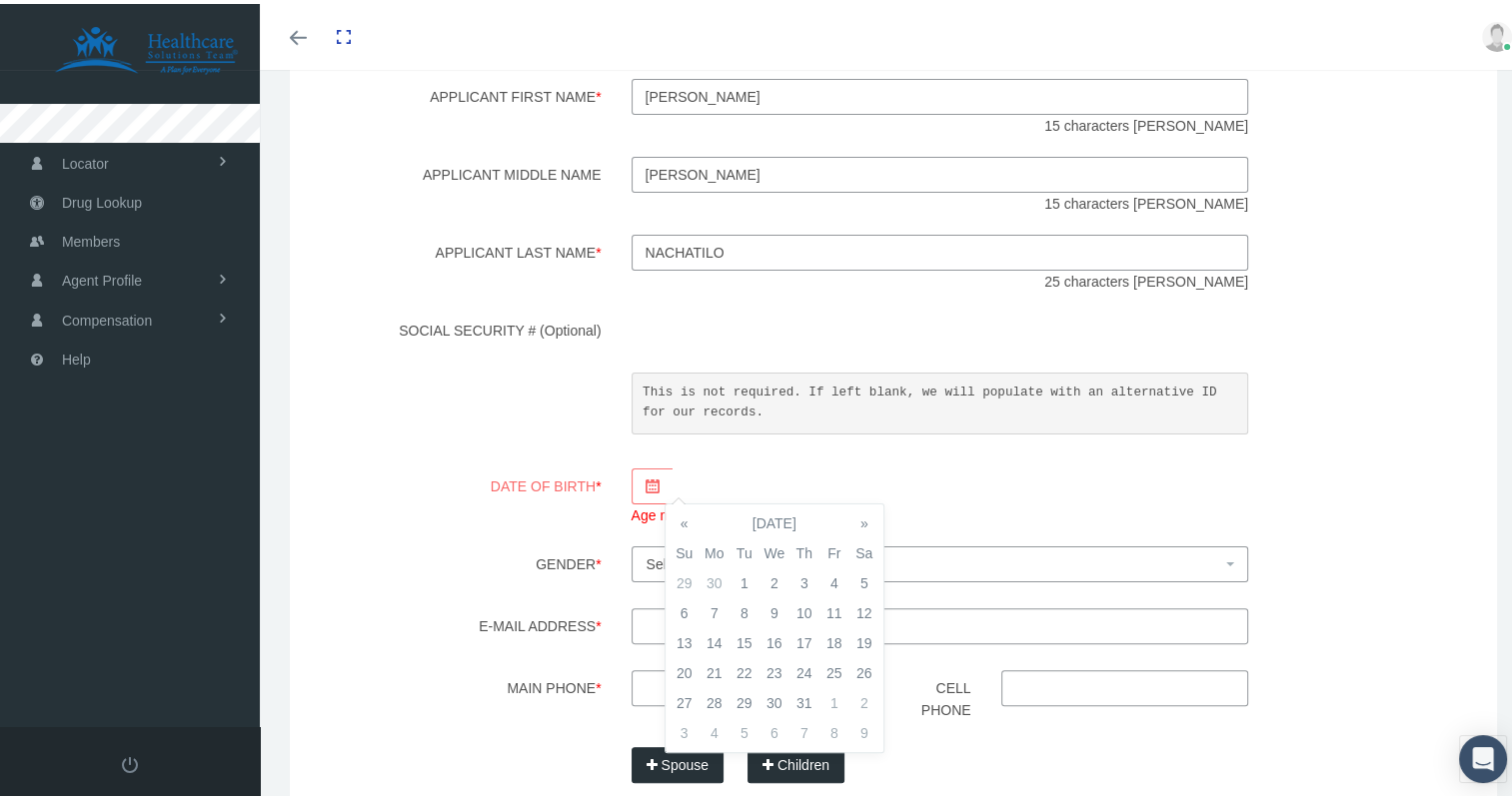 click on "«" at bounding box center (685, 519) 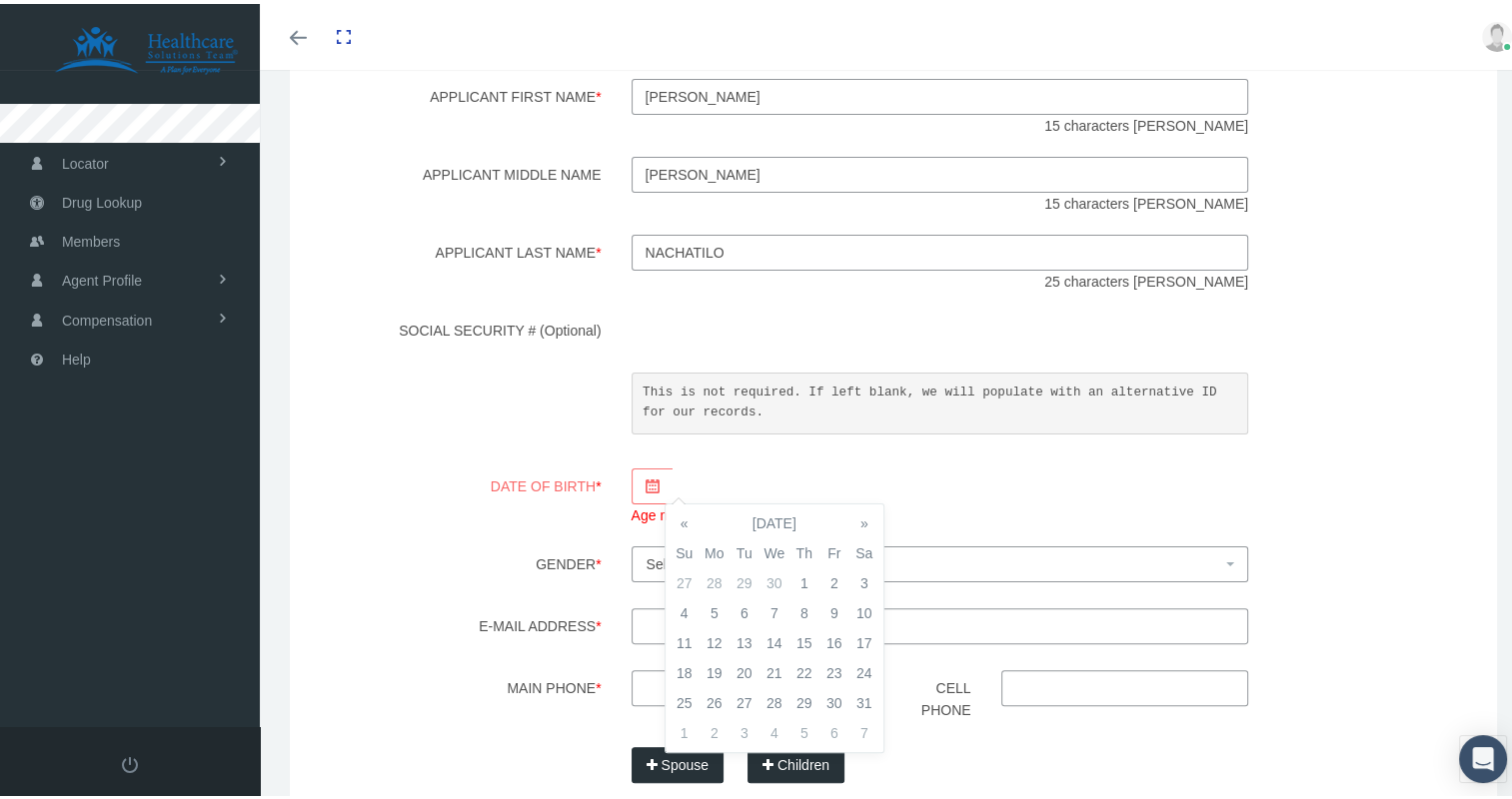 click on "«" at bounding box center [685, 519] 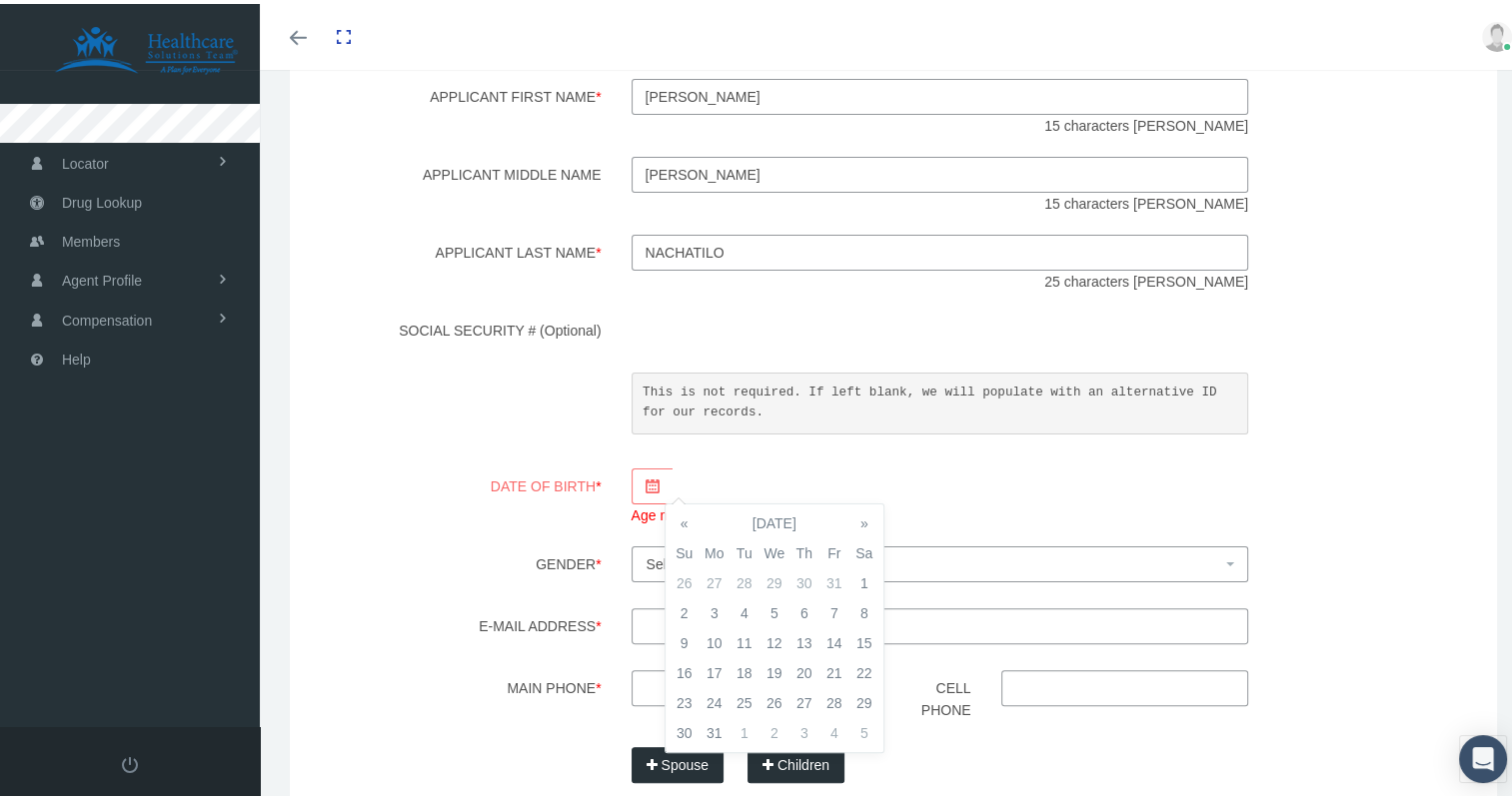 click on "«" at bounding box center [685, 519] 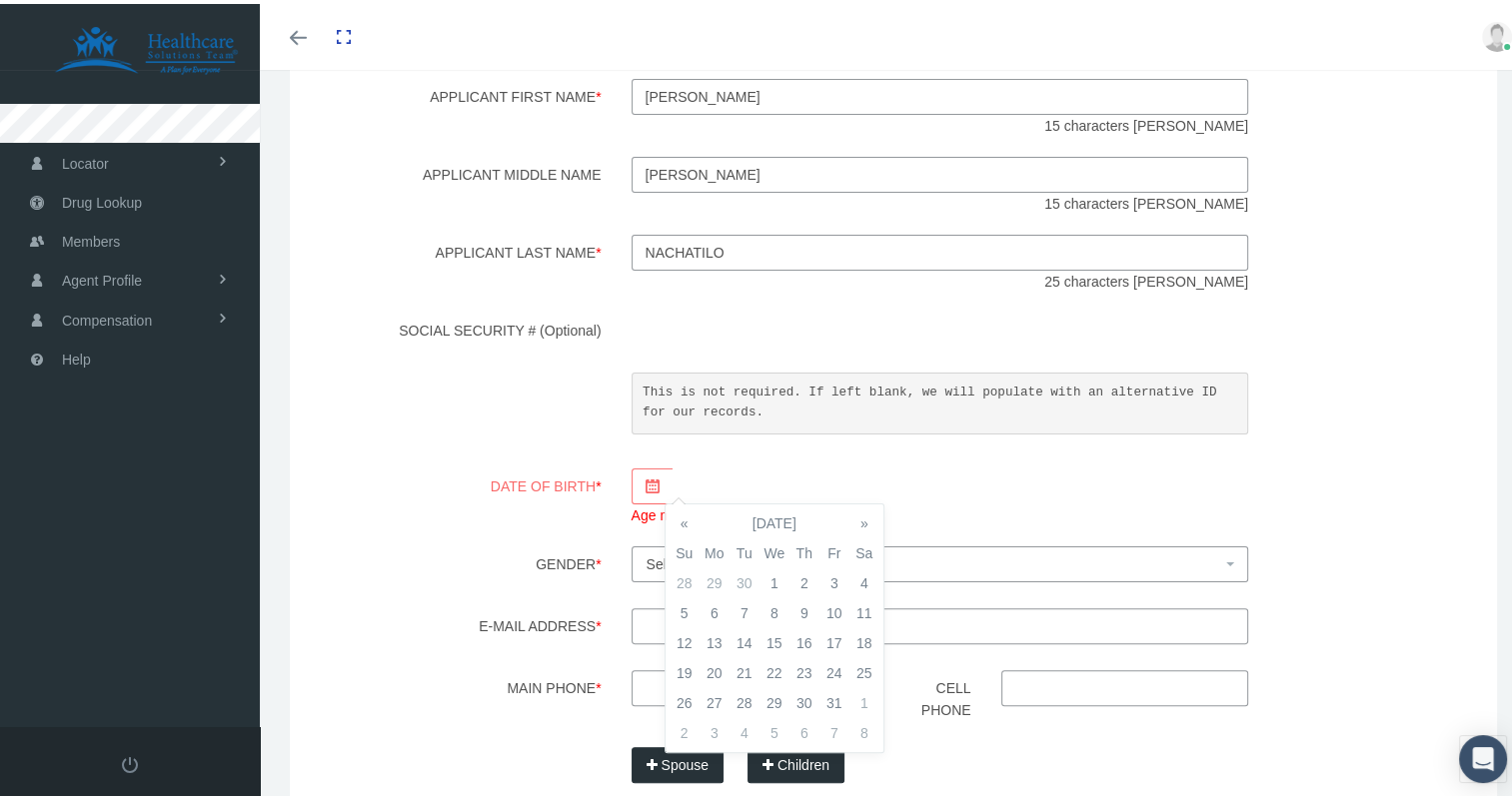 click on "«" at bounding box center (685, 519) 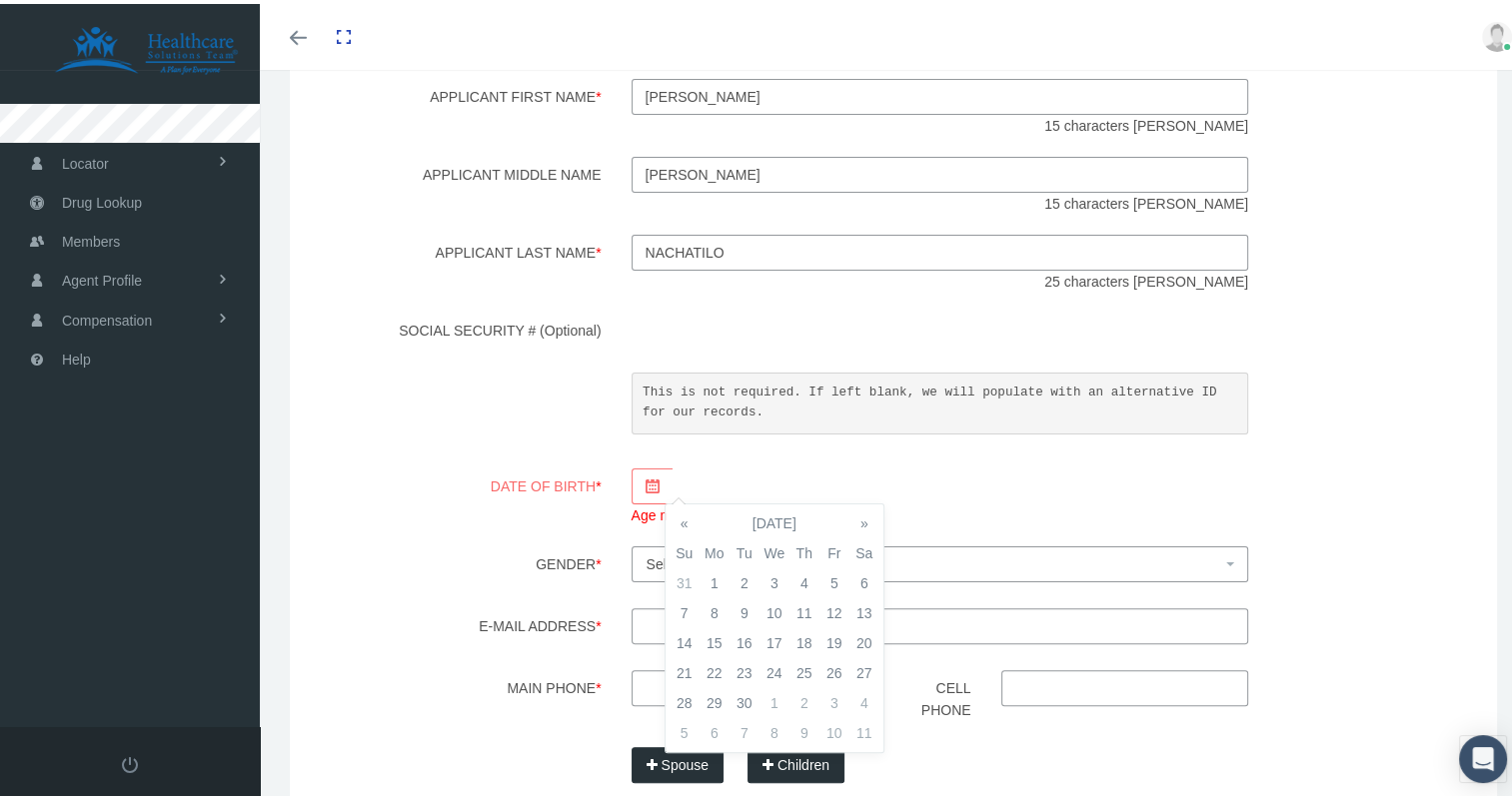 click on "«" at bounding box center (685, 519) 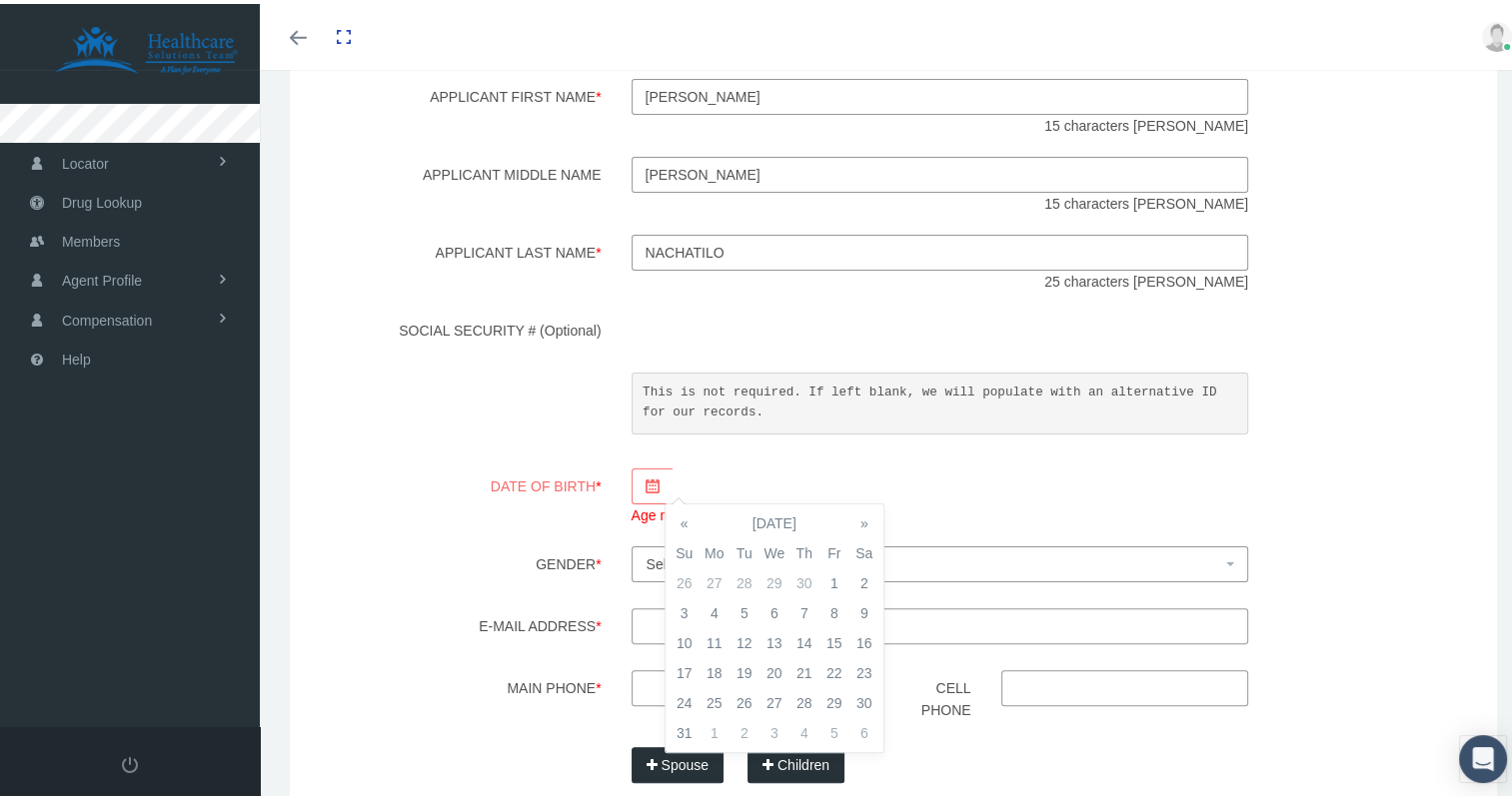 click on "[DATE]" at bounding box center (774, 519) 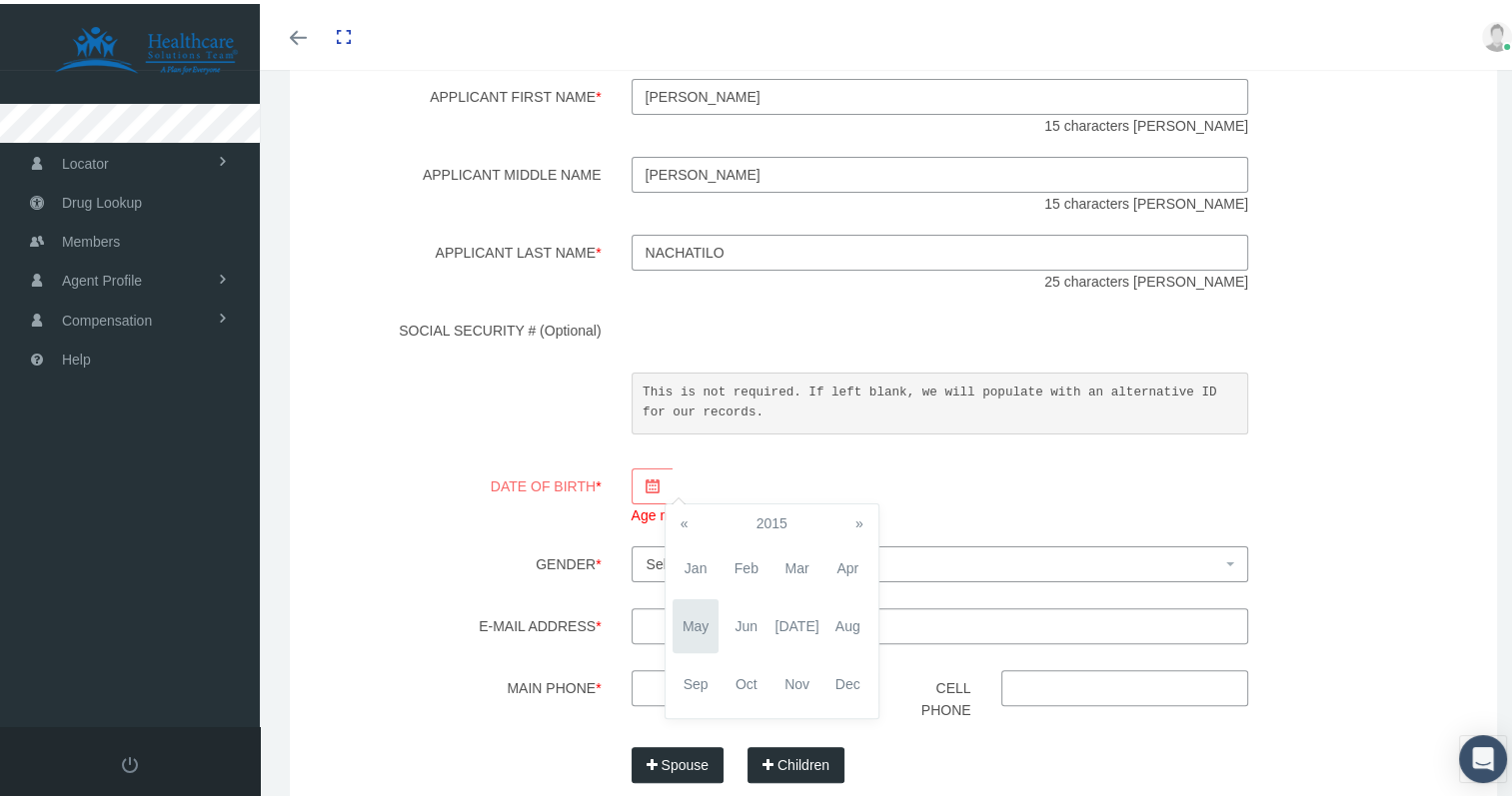 click on "«" at bounding box center (685, 519) 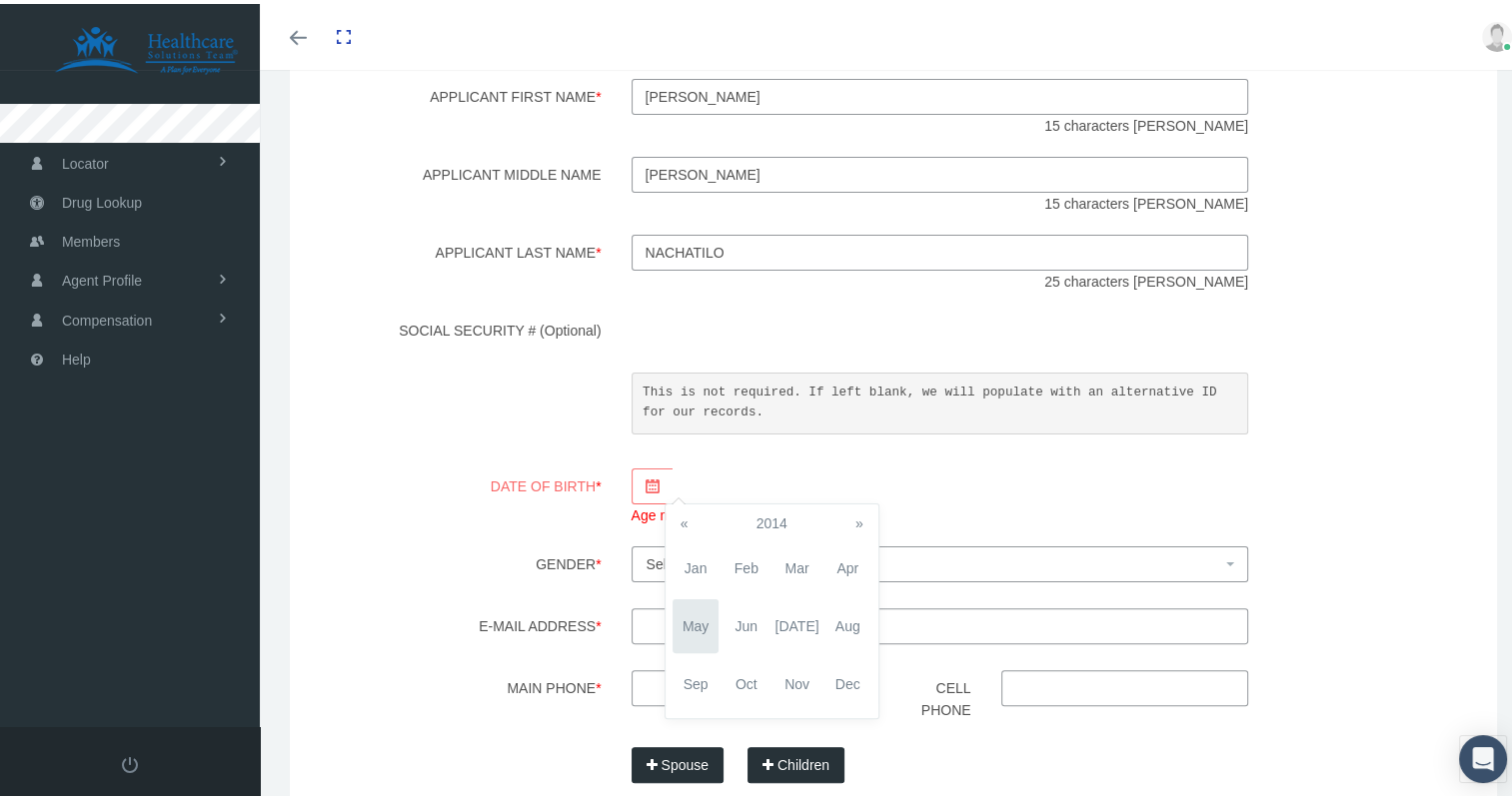 click on "«" at bounding box center (685, 519) 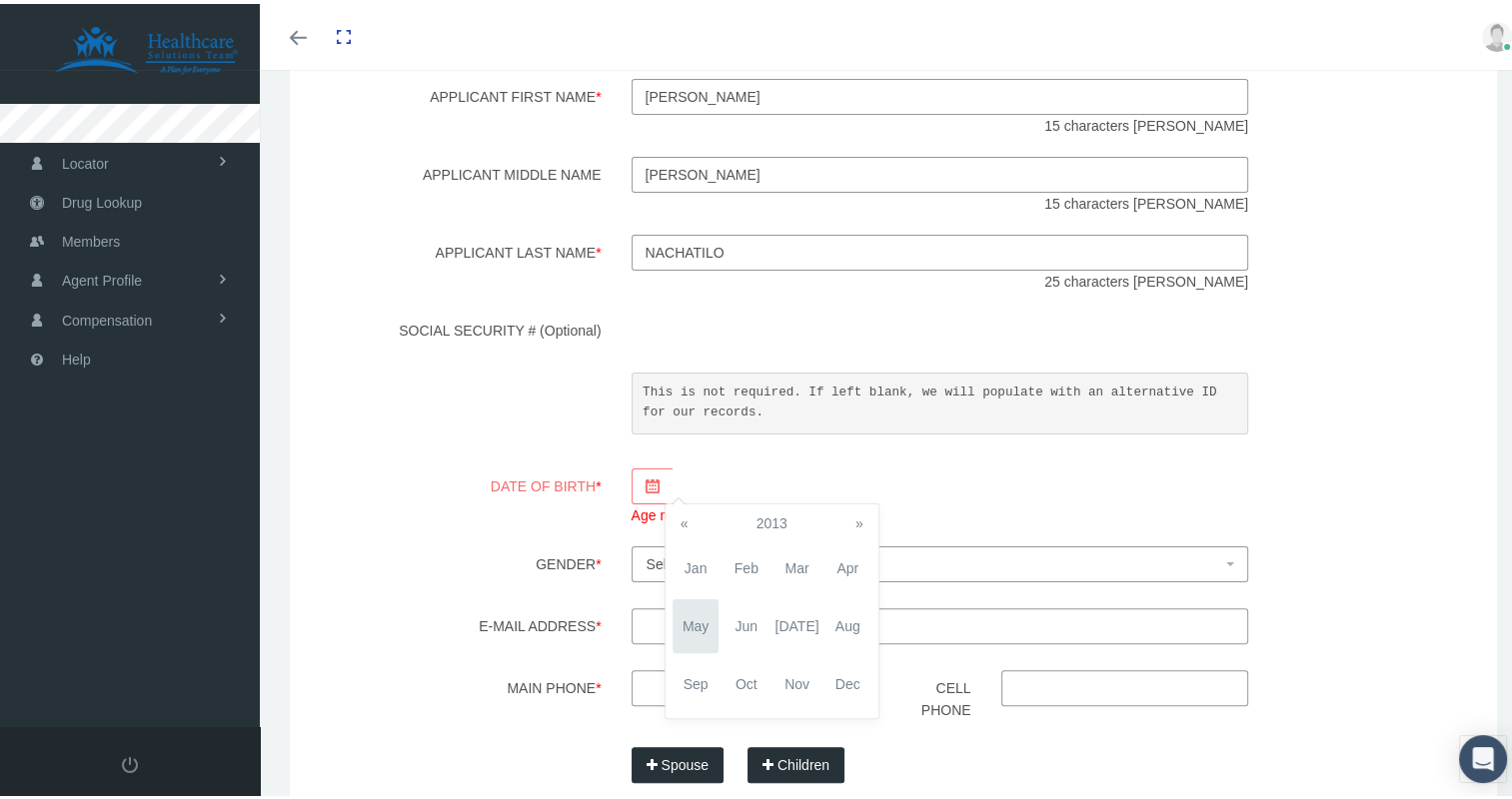 click on "«" at bounding box center (685, 519) 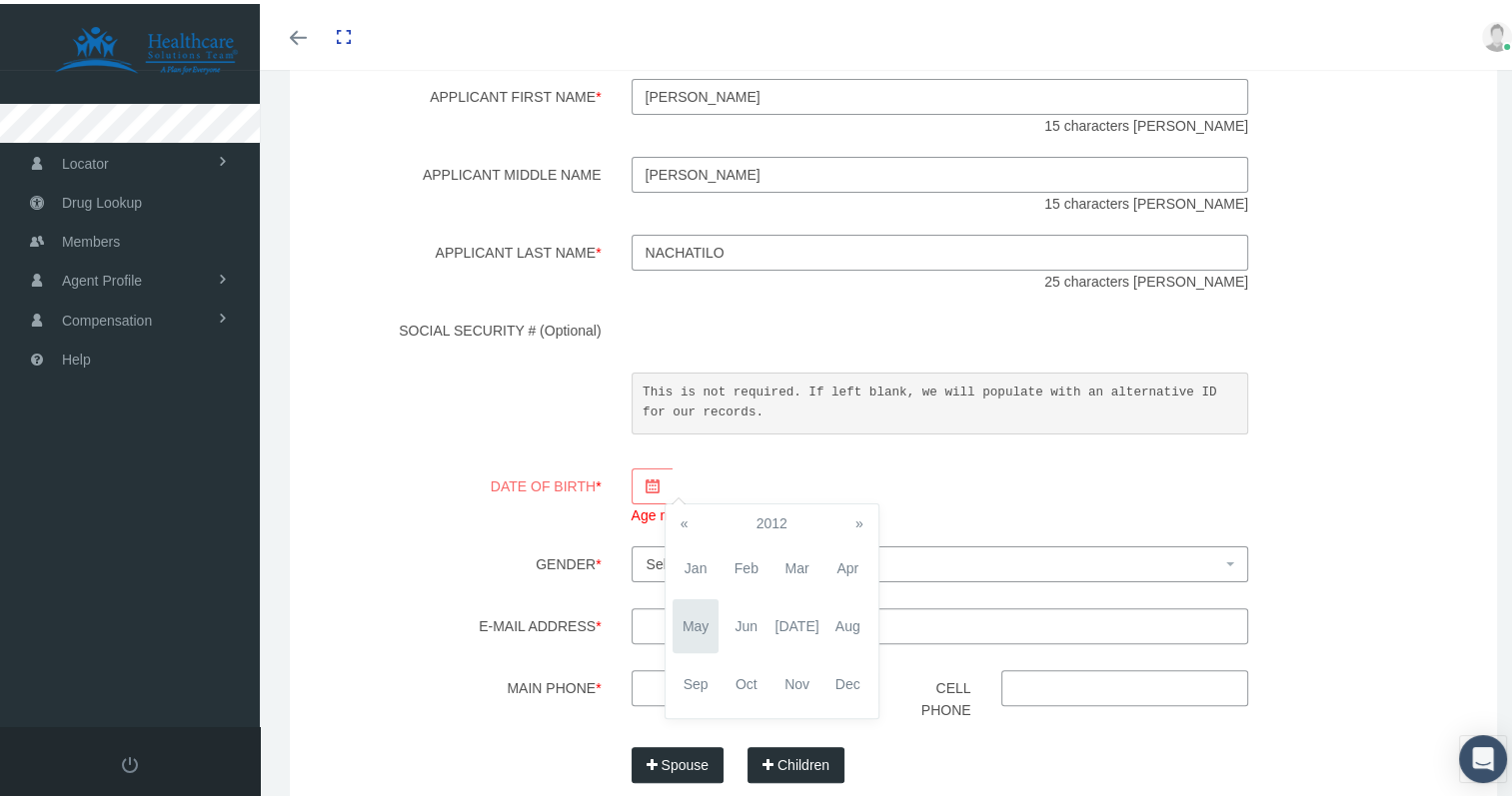 click on "«" at bounding box center [685, 519] 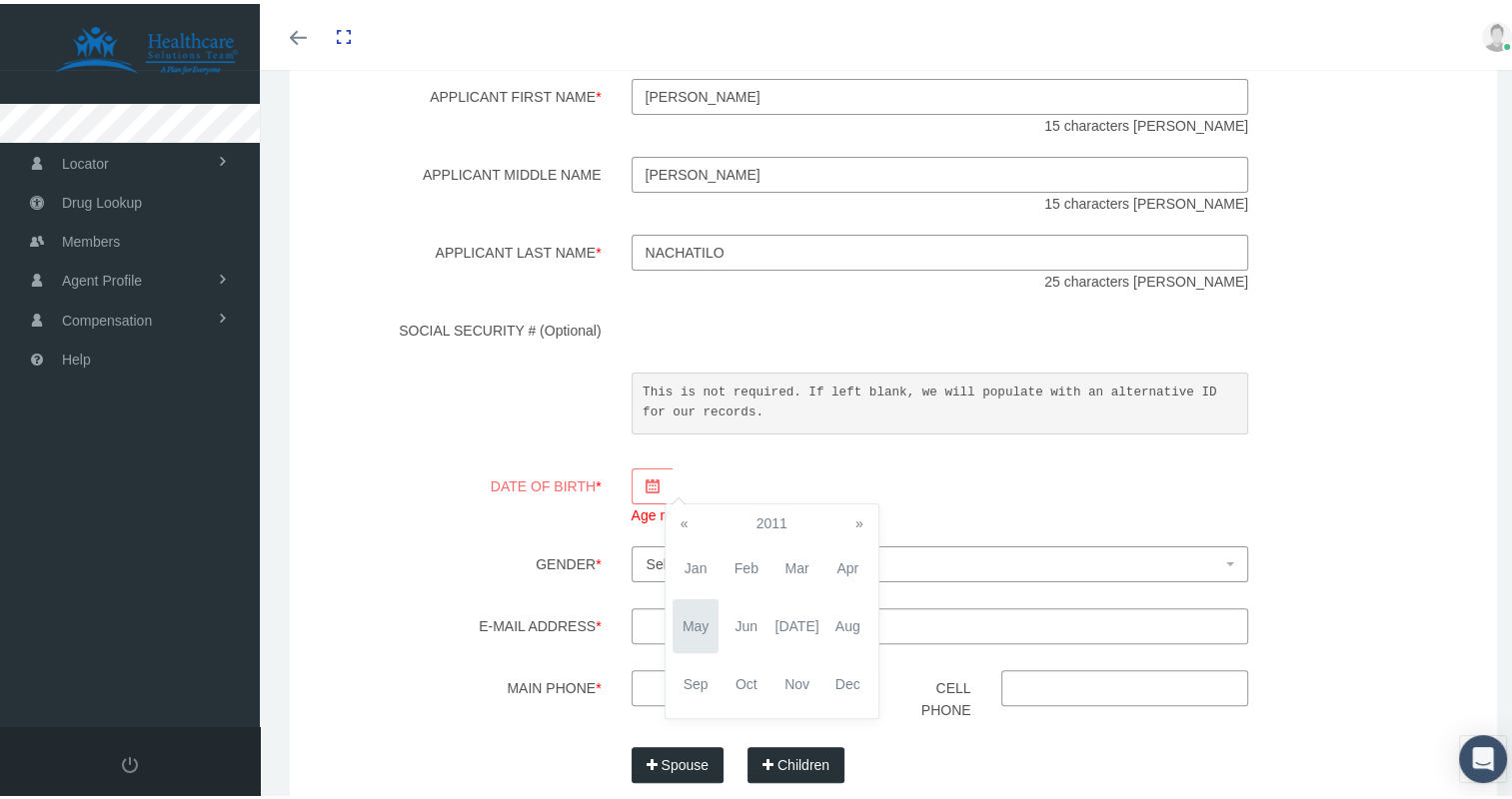 click on "«" at bounding box center (685, 519) 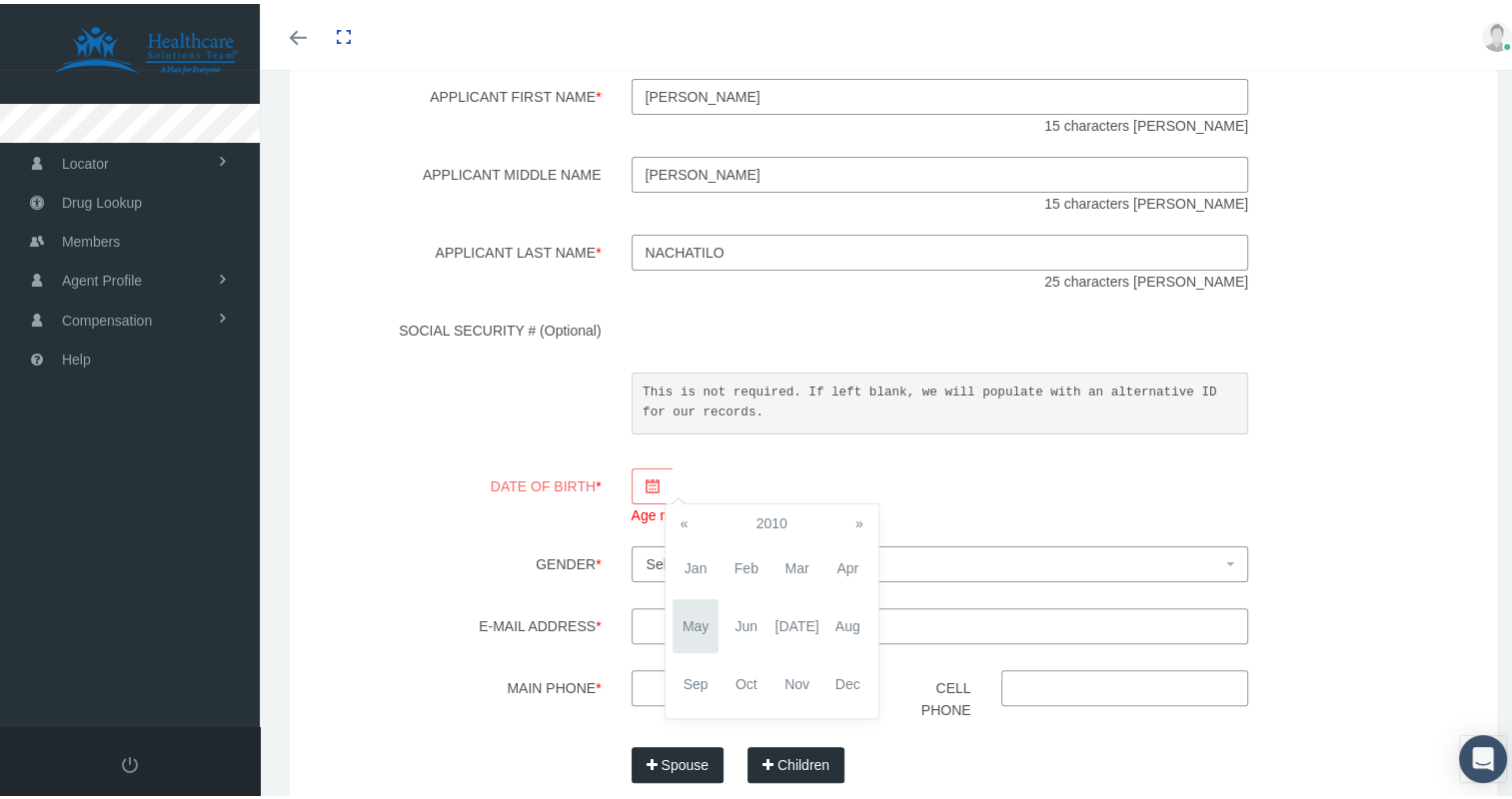 click on "«" at bounding box center (685, 519) 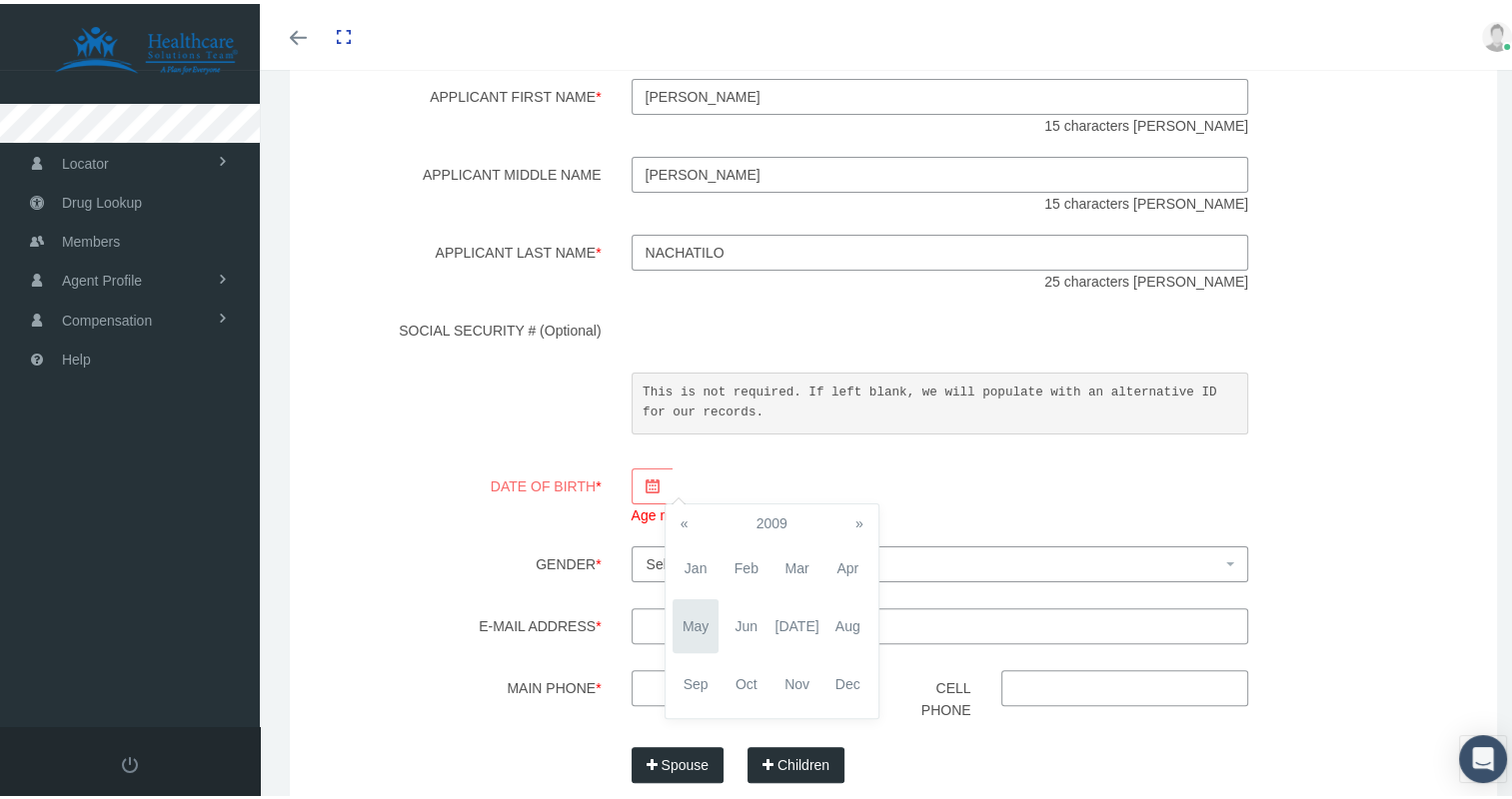 click on "«" at bounding box center [685, 519] 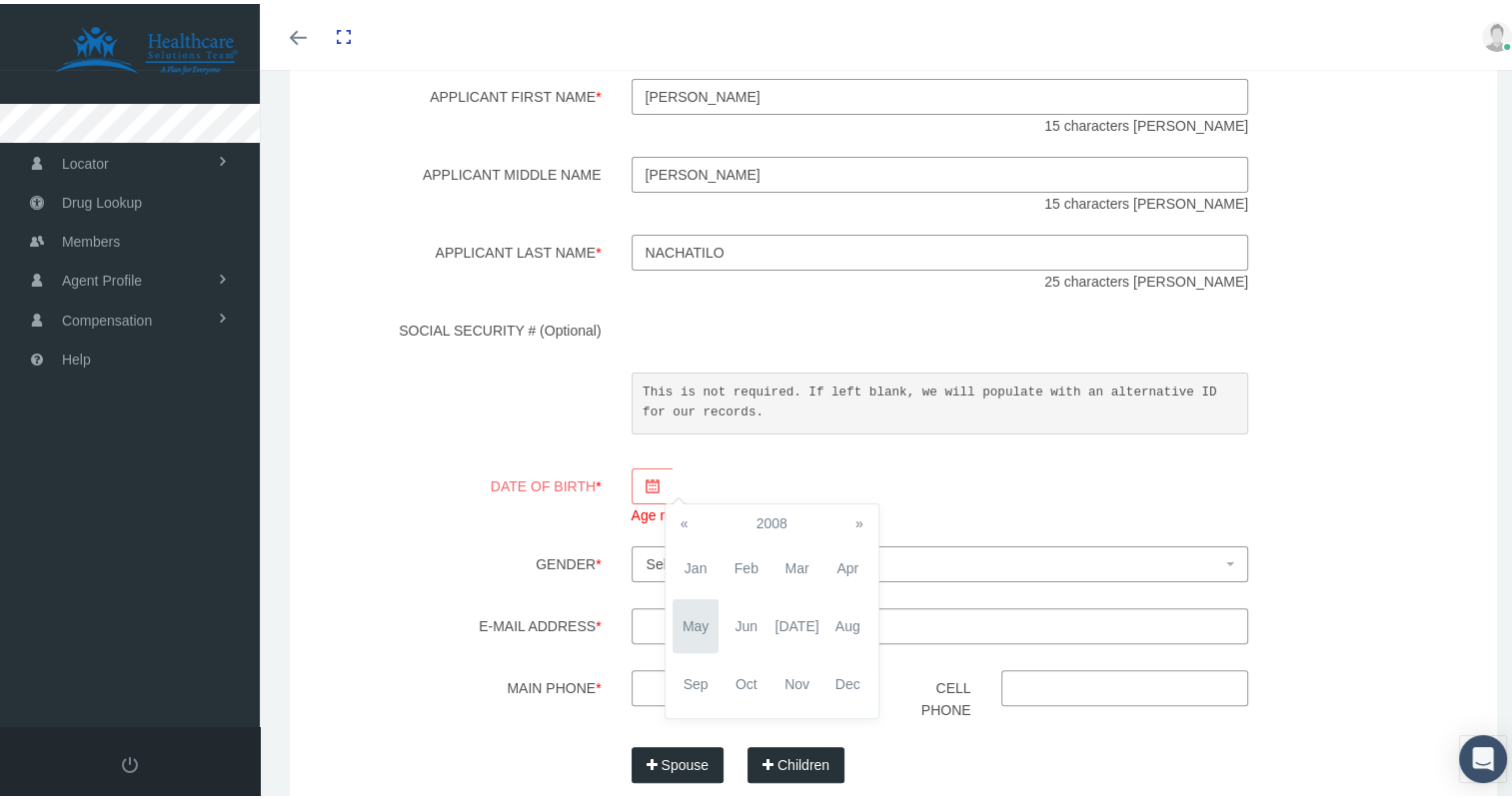 click on "«" at bounding box center (685, 519) 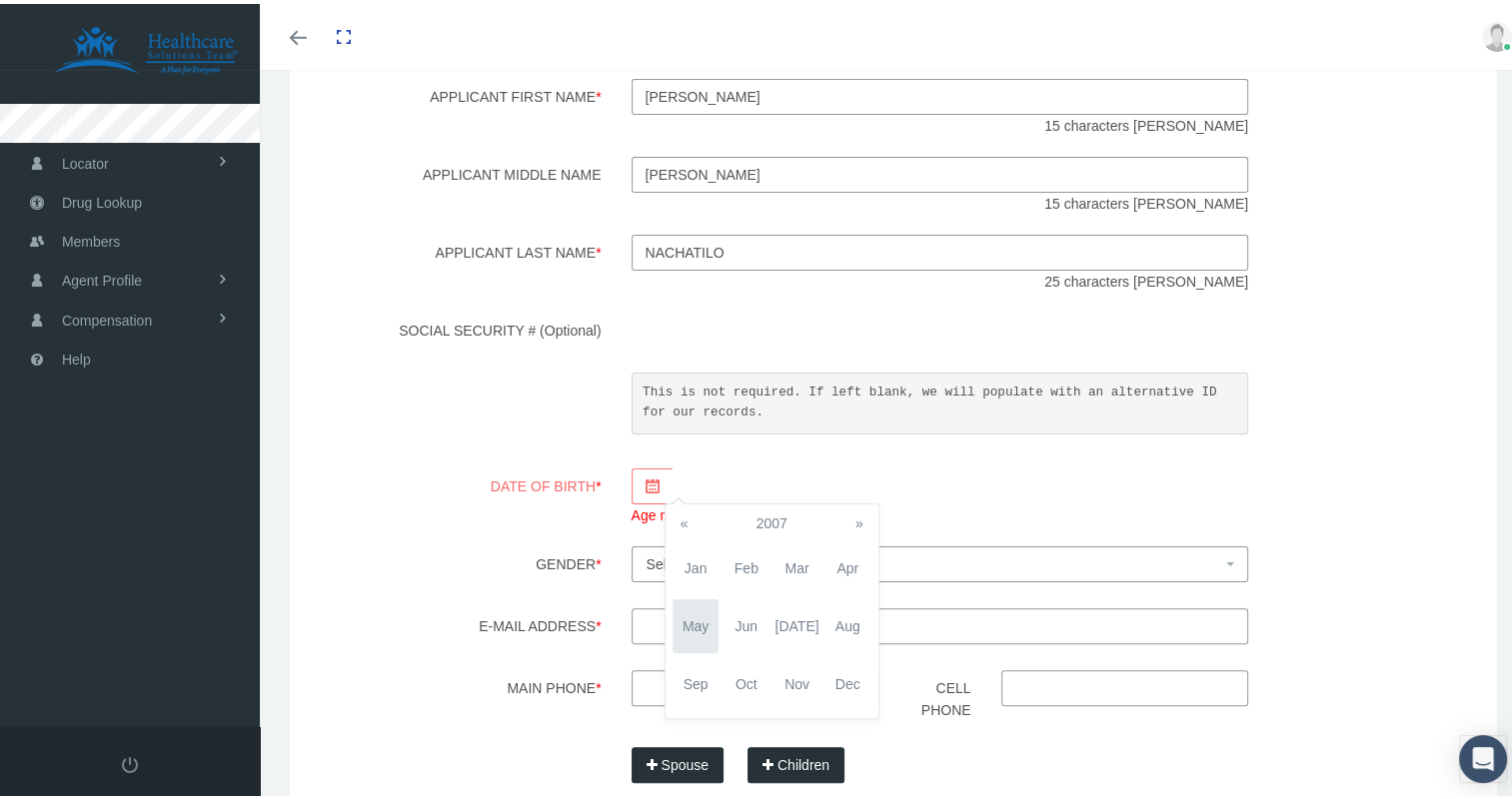click on "«" at bounding box center [685, 519] 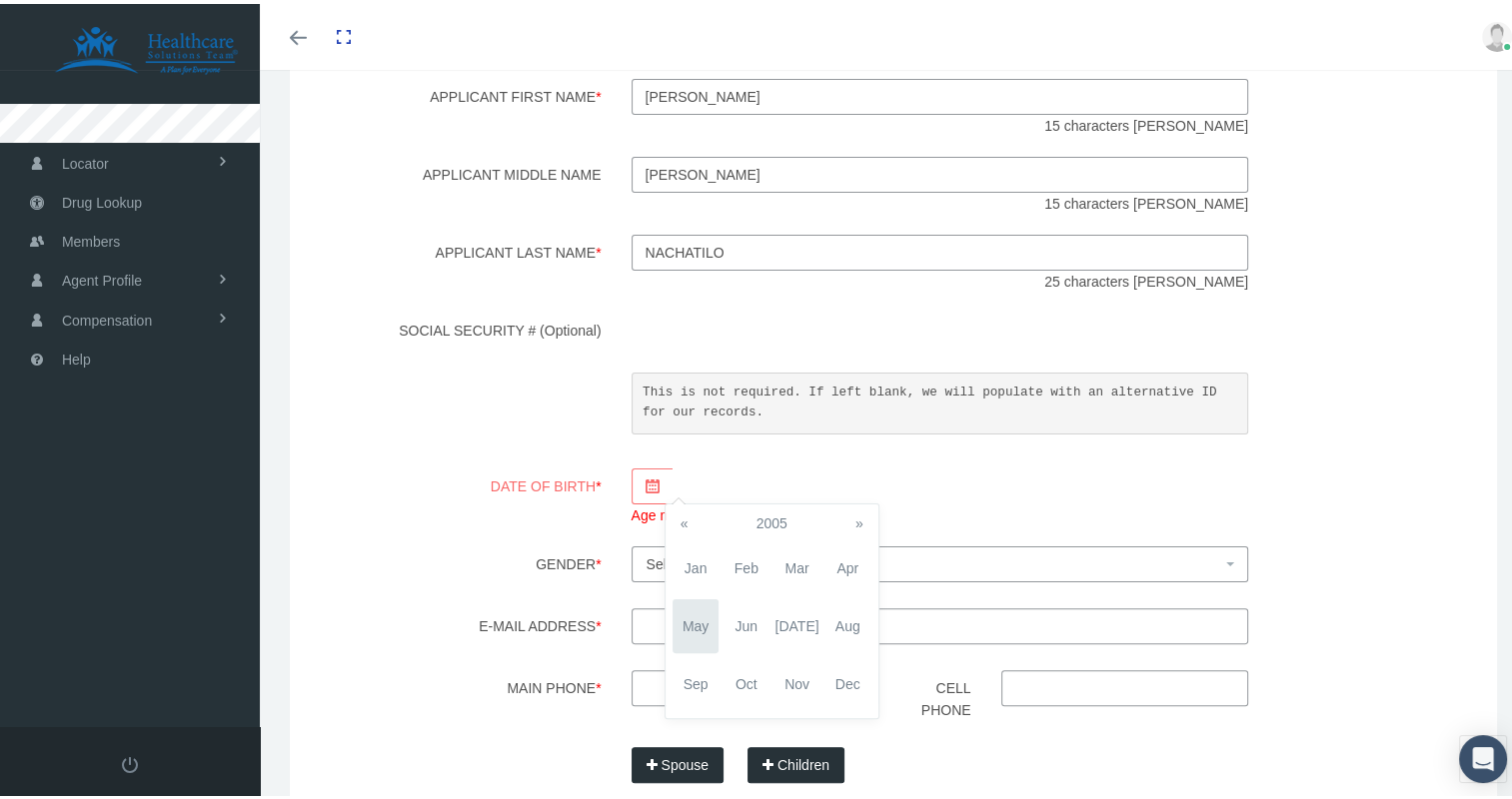 click on "«" at bounding box center [685, 519] 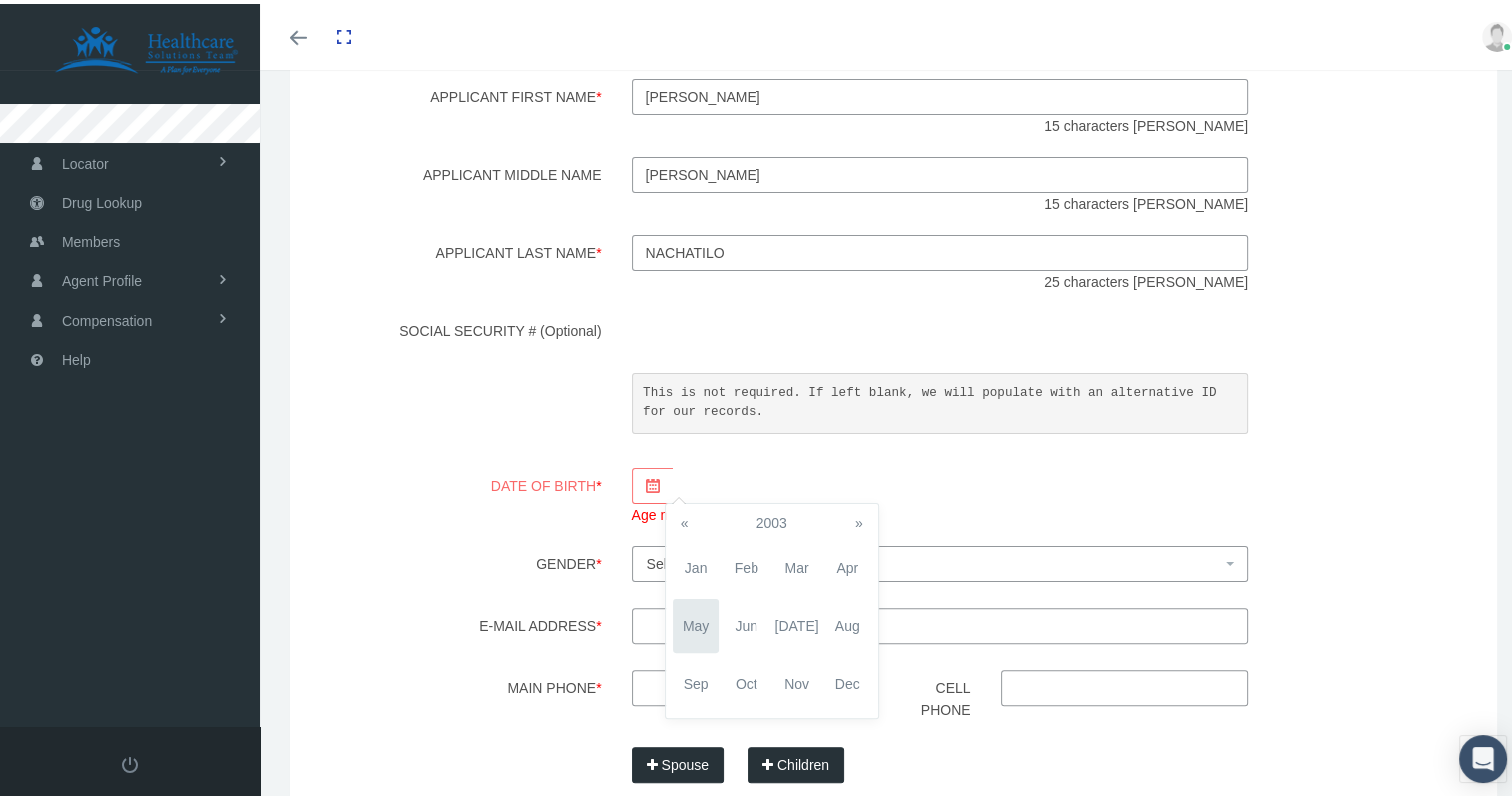 click on "«" at bounding box center [685, 519] 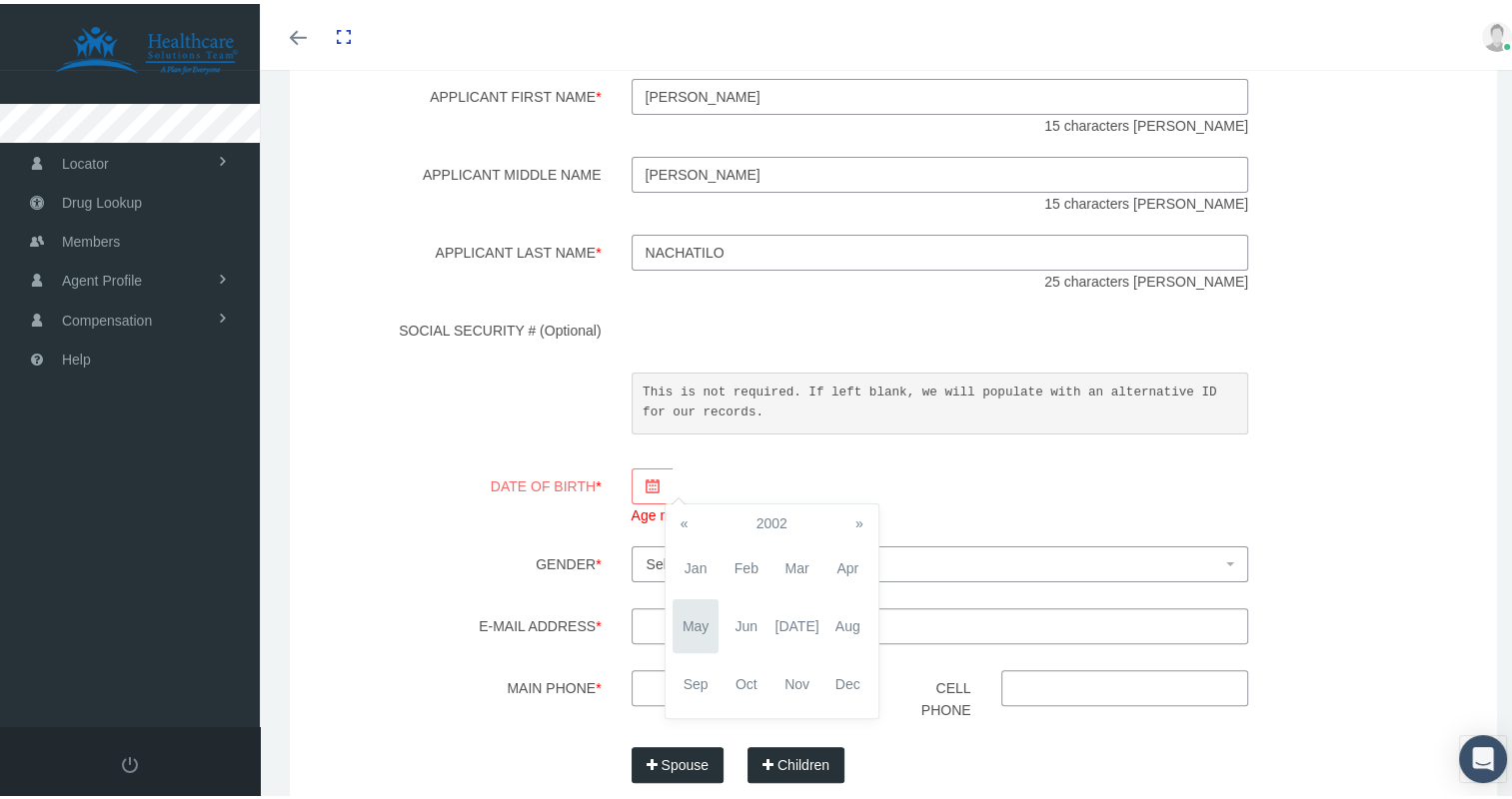 click on "«" at bounding box center [685, 519] 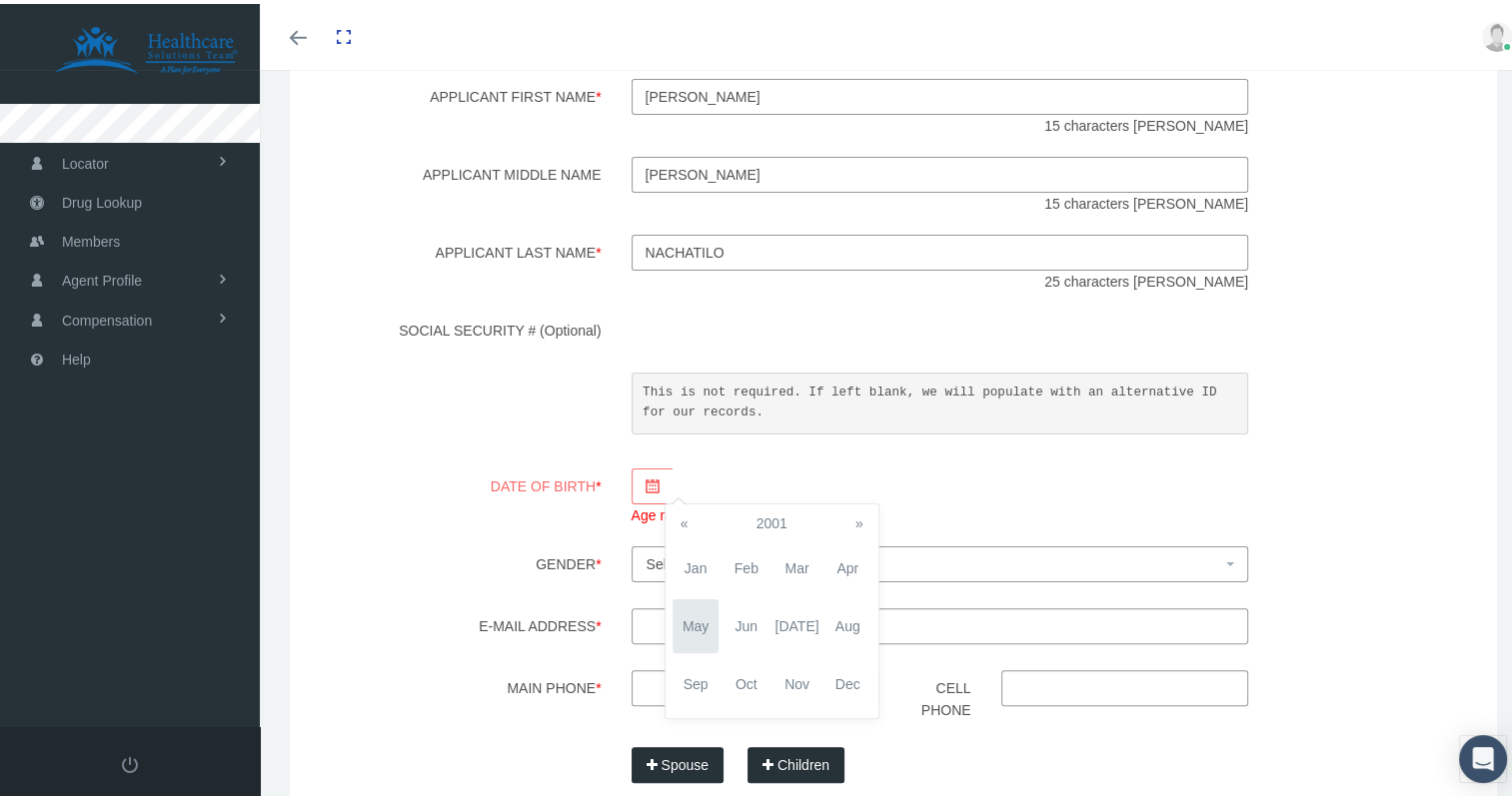 click on "«" at bounding box center [685, 519] 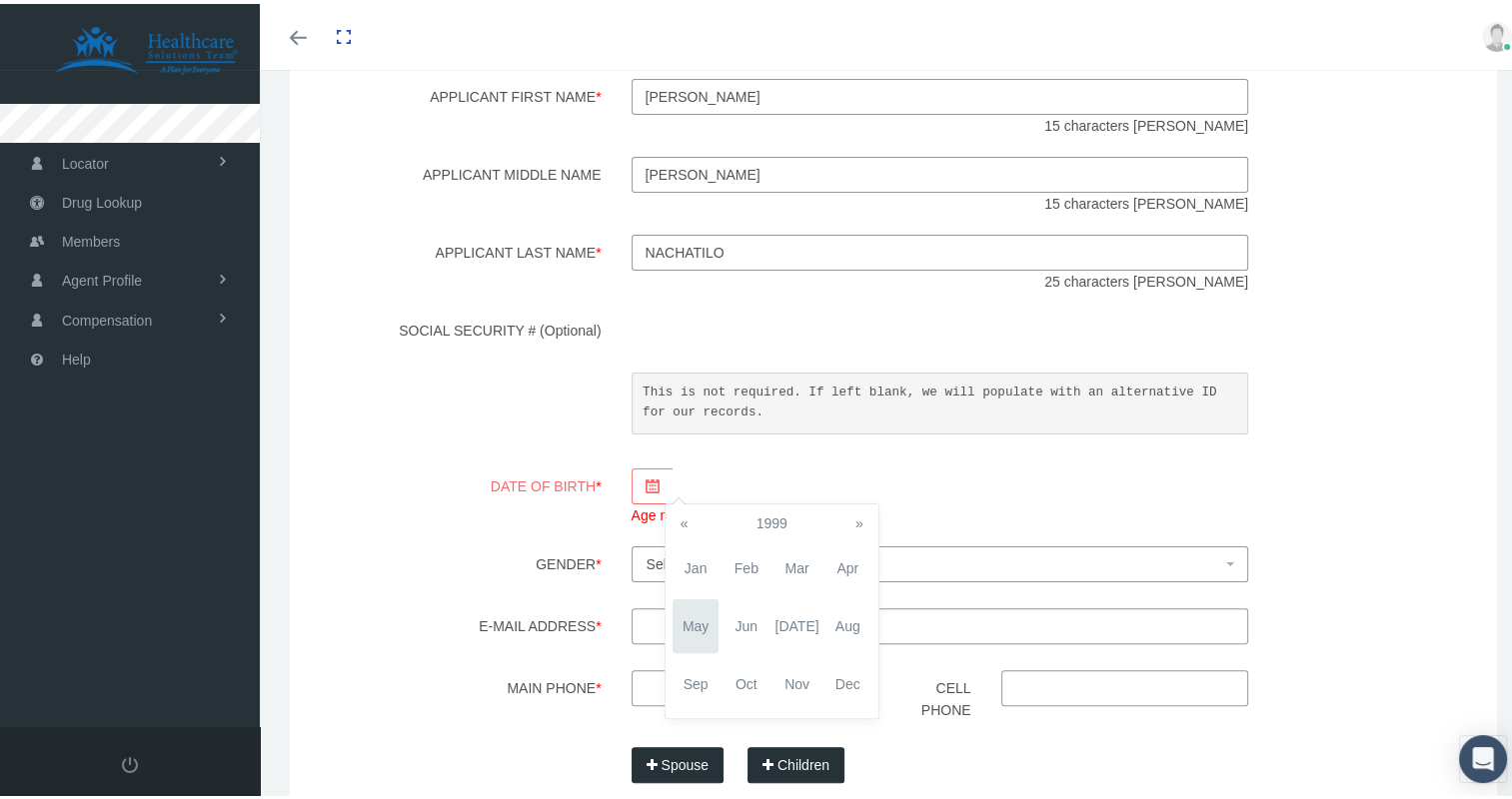 click on "«" at bounding box center (685, 519) 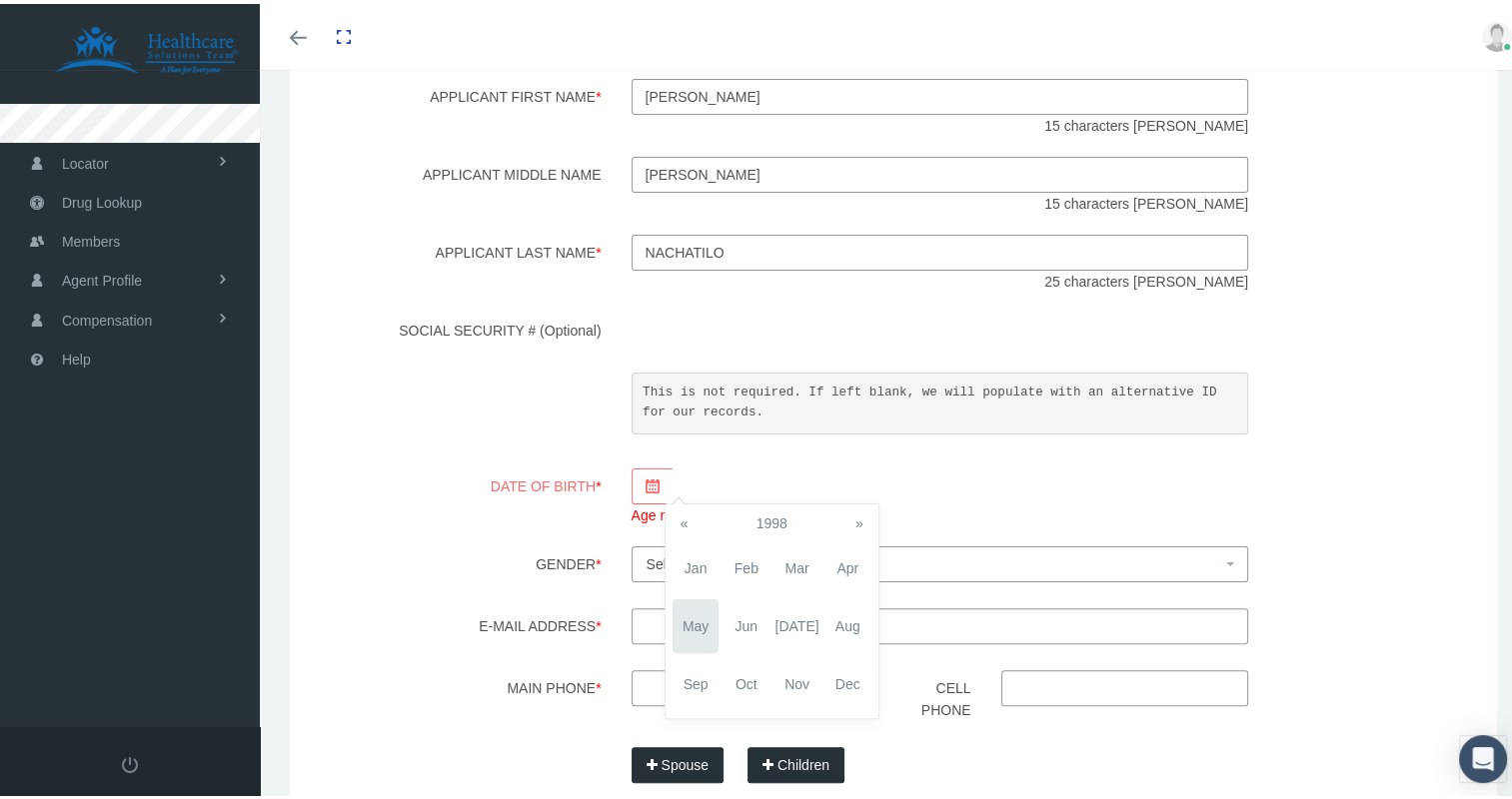 click on "«" at bounding box center (685, 519) 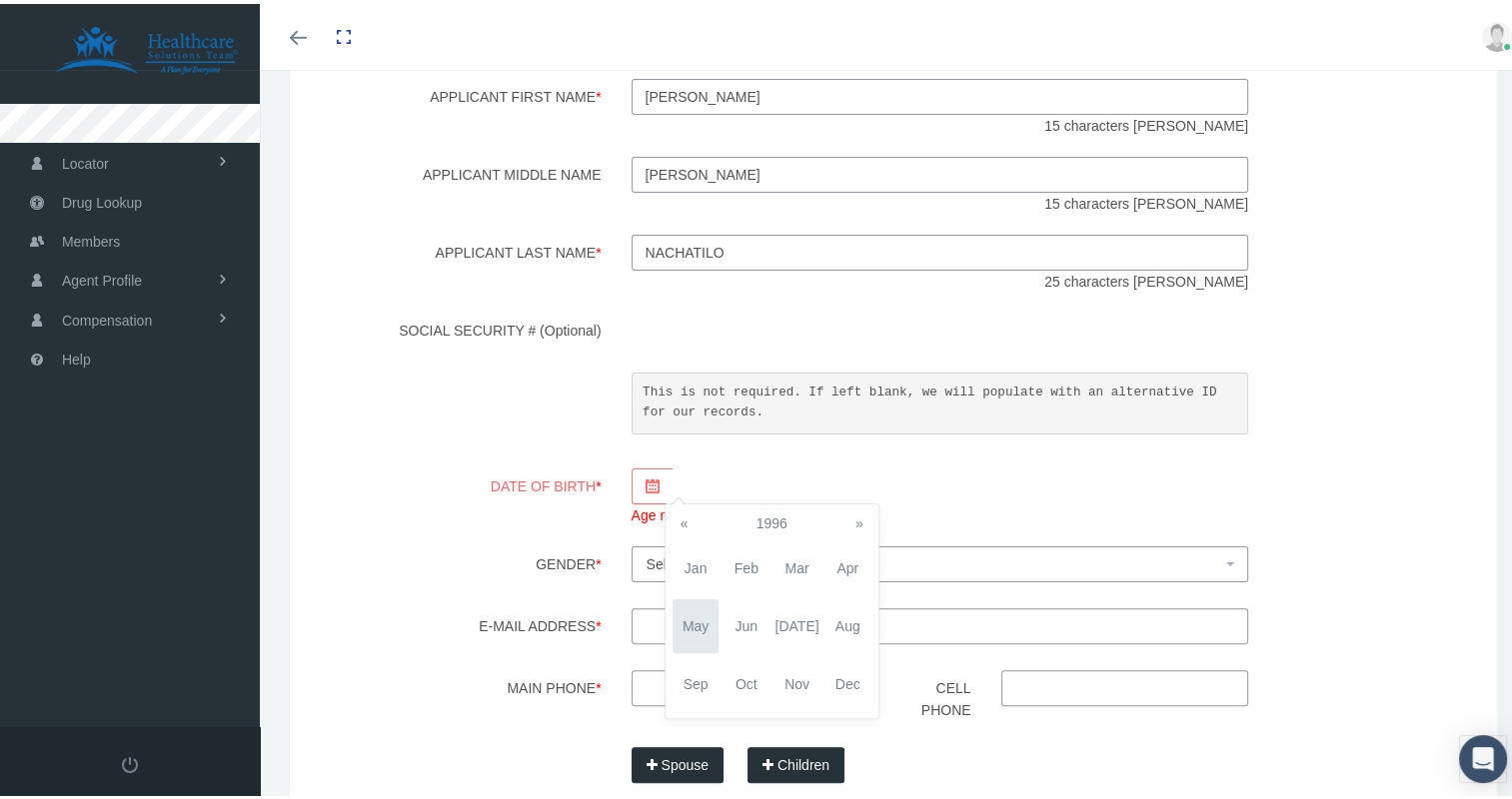 click on "«" at bounding box center (685, 519) 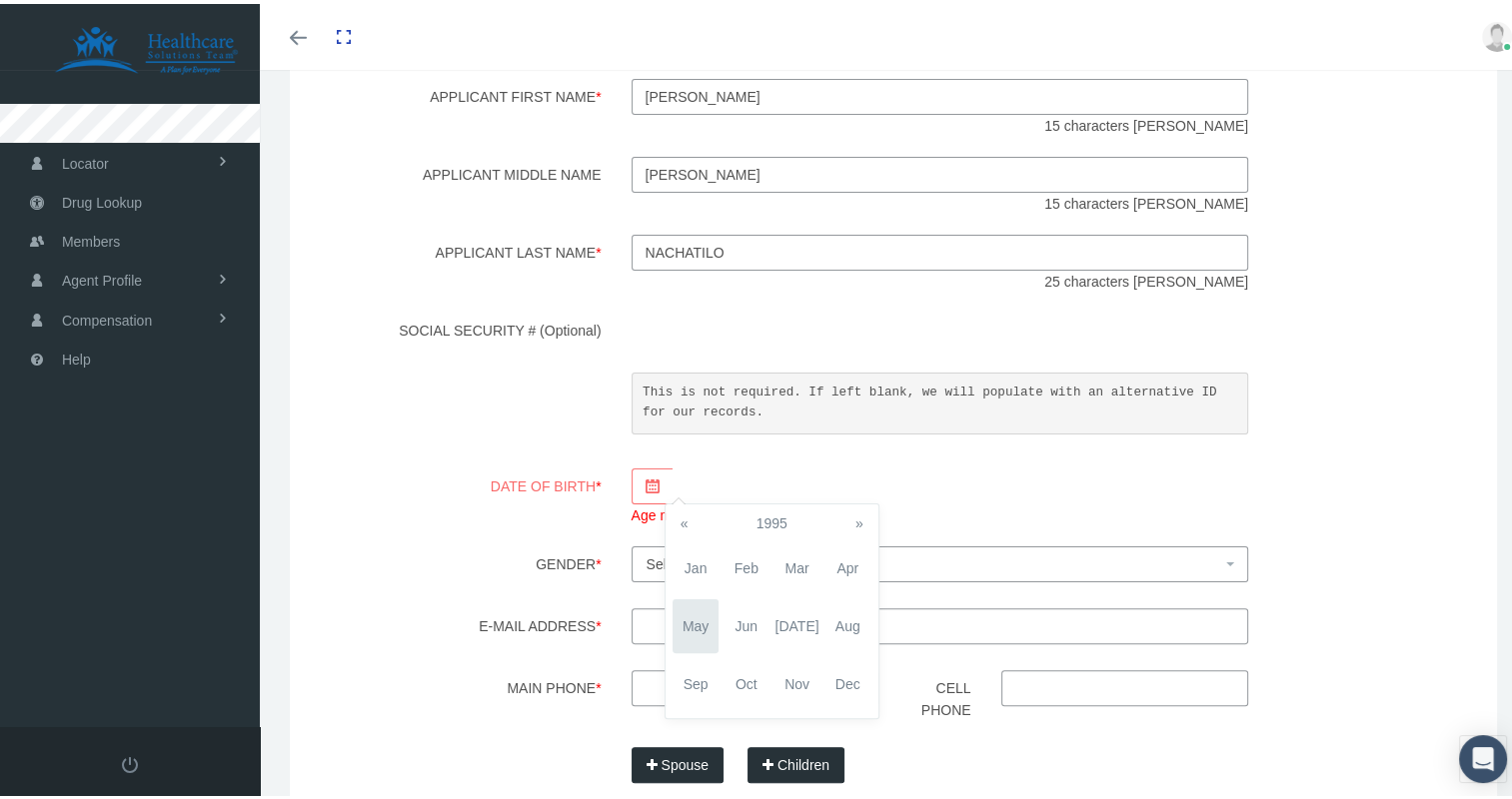 click on "«" at bounding box center [685, 519] 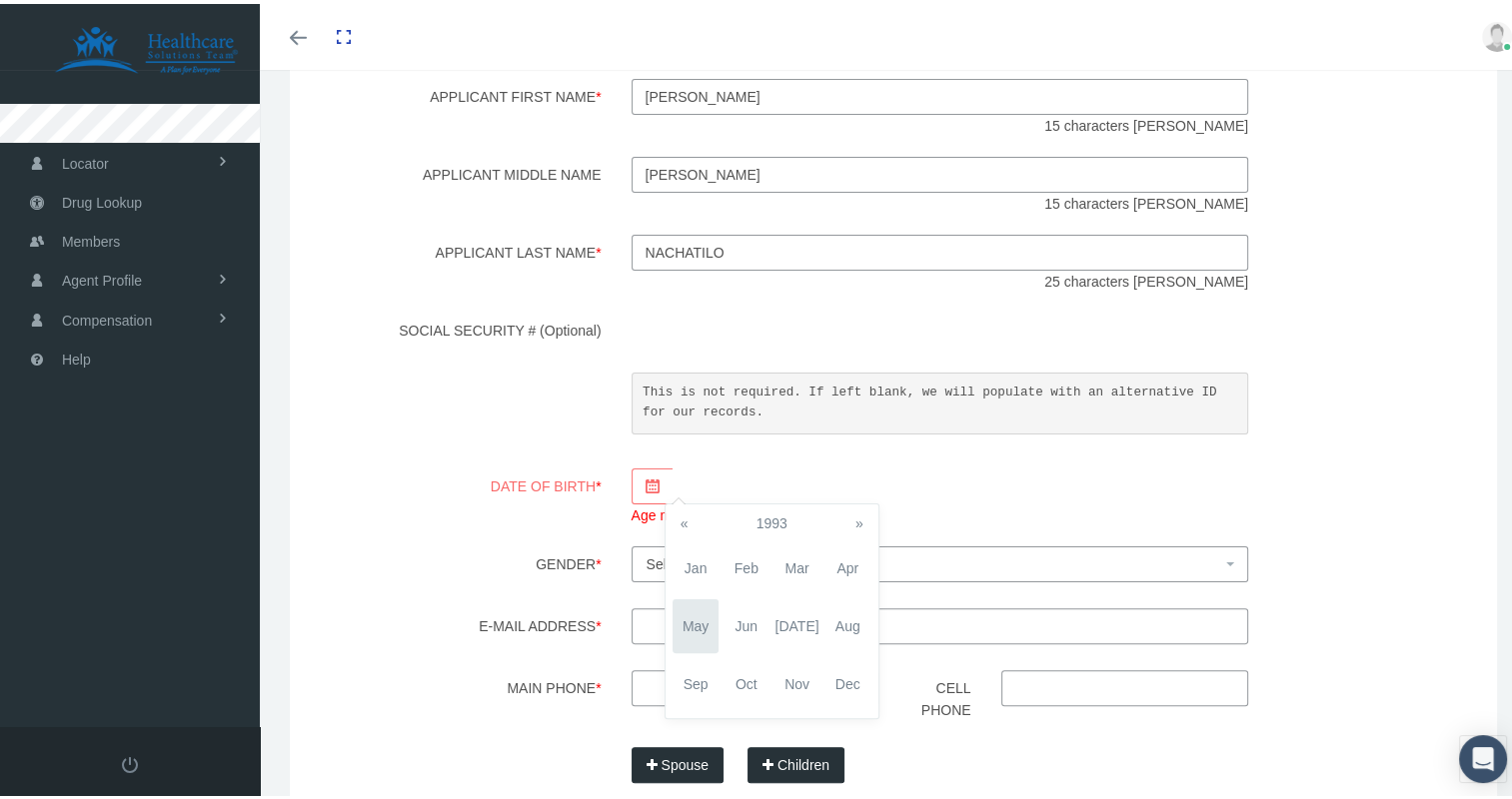 click on "«" at bounding box center (685, 519) 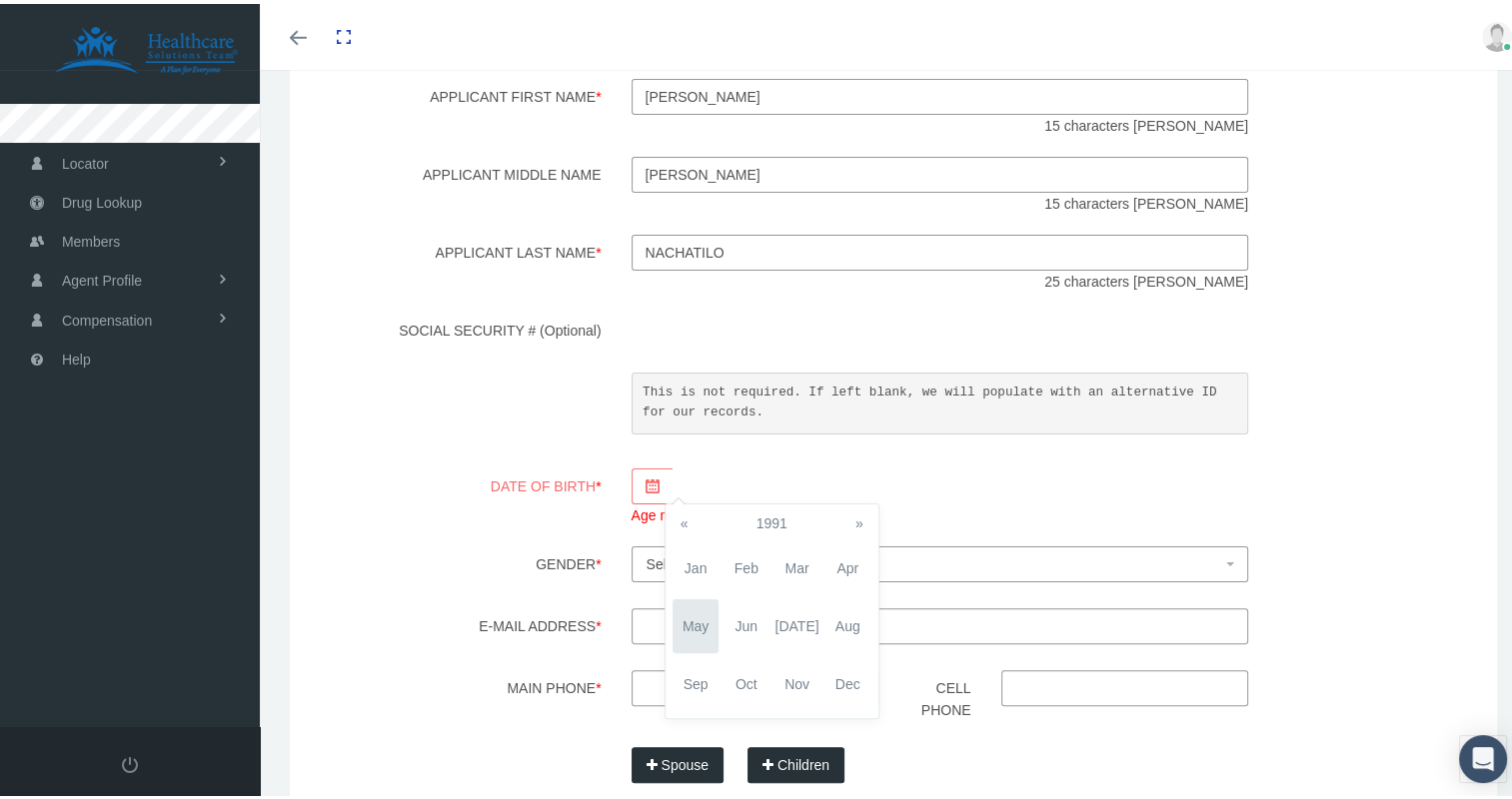 click on "«" at bounding box center (685, 519) 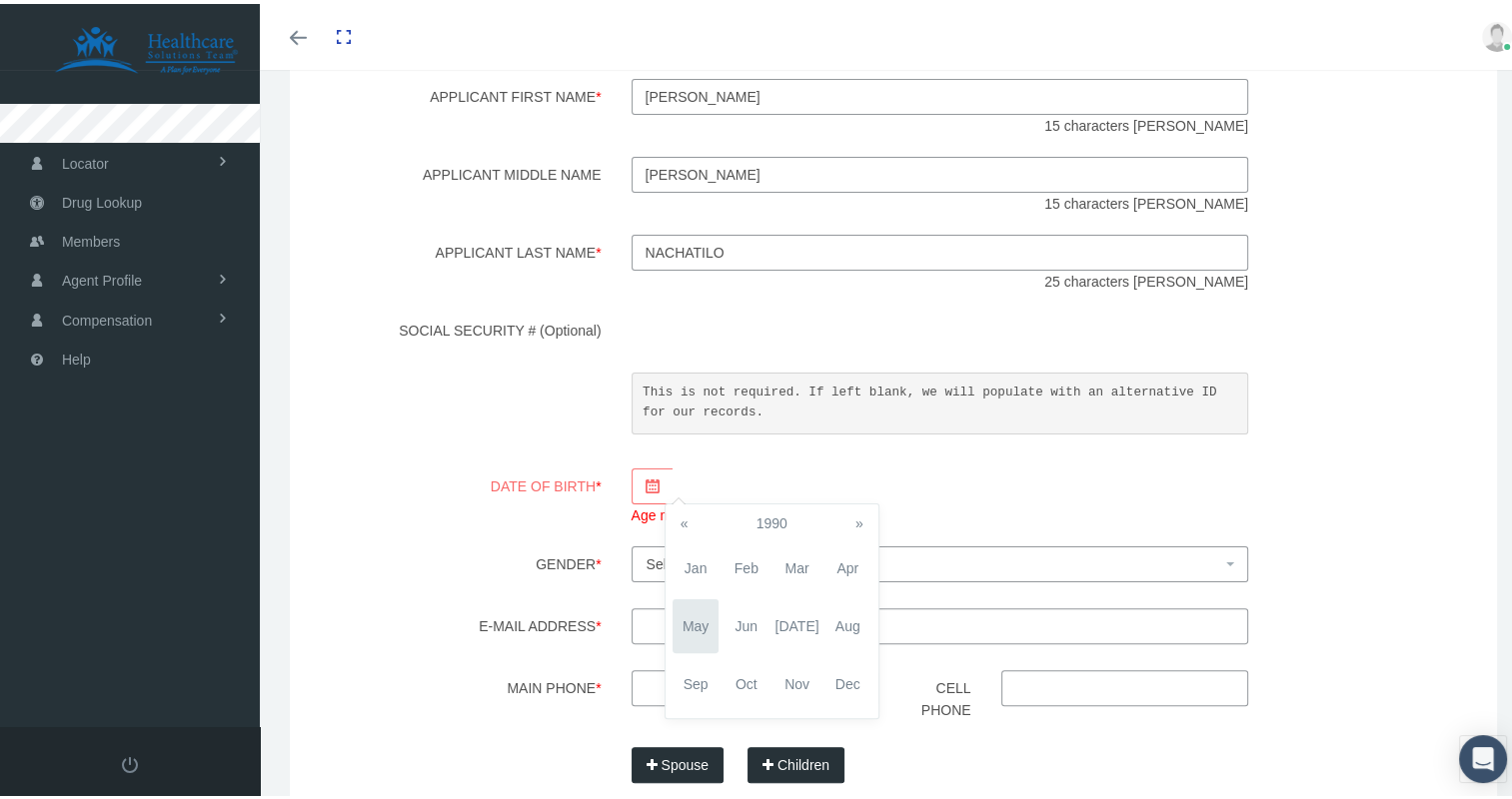 click on "«" at bounding box center [685, 519] 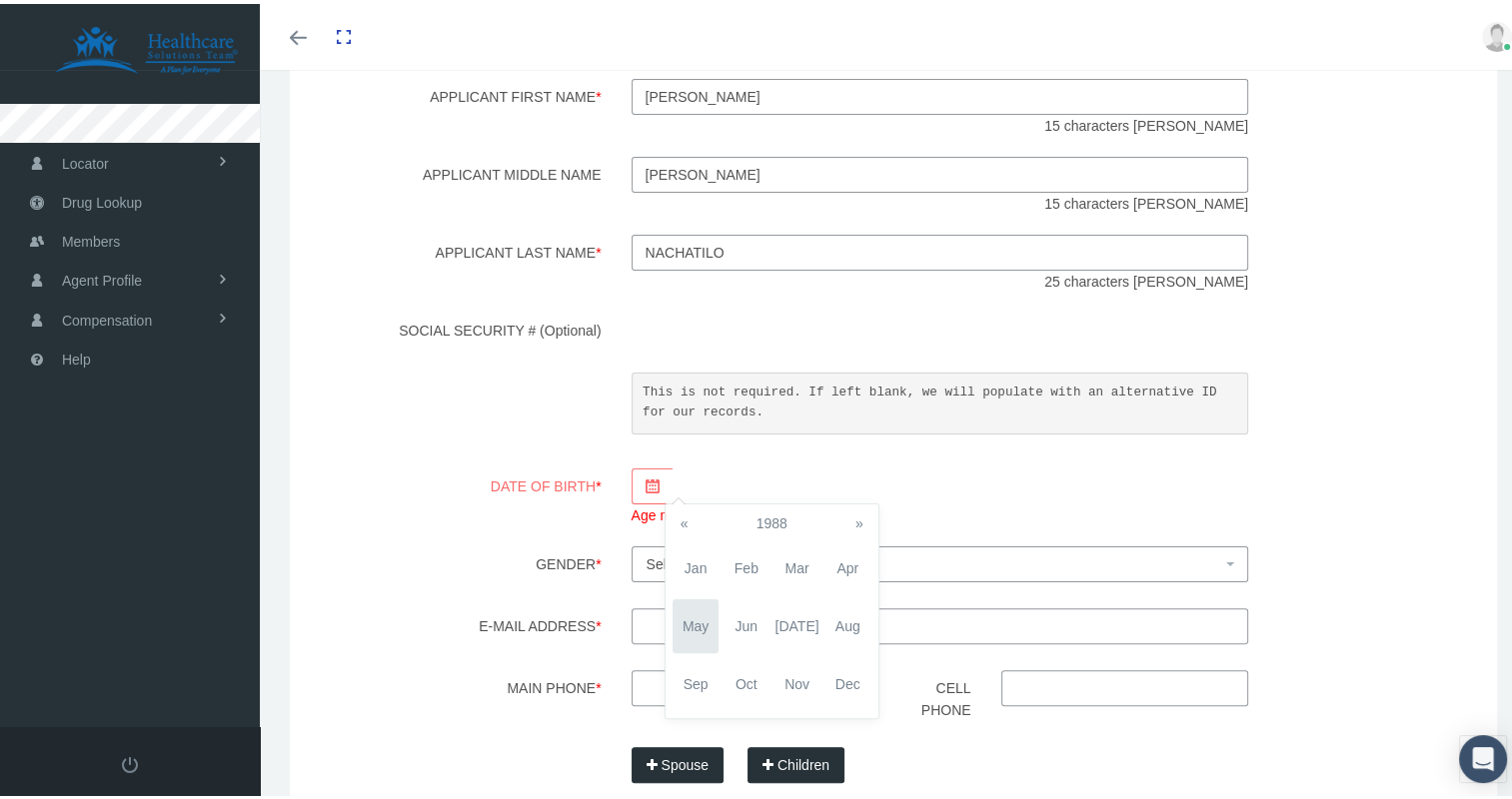 click on "«" at bounding box center (685, 519) 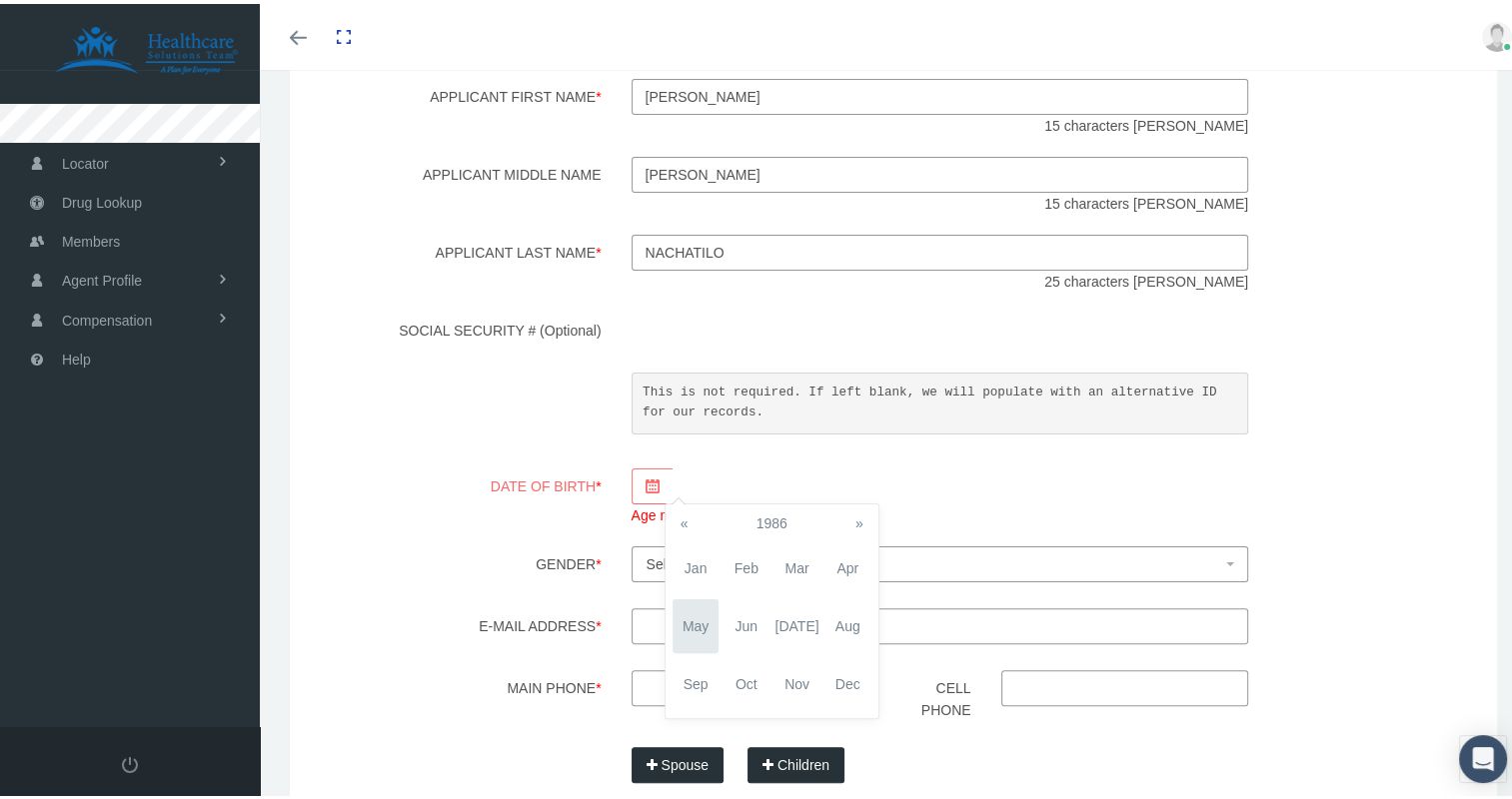 click on "«" at bounding box center (685, 519) 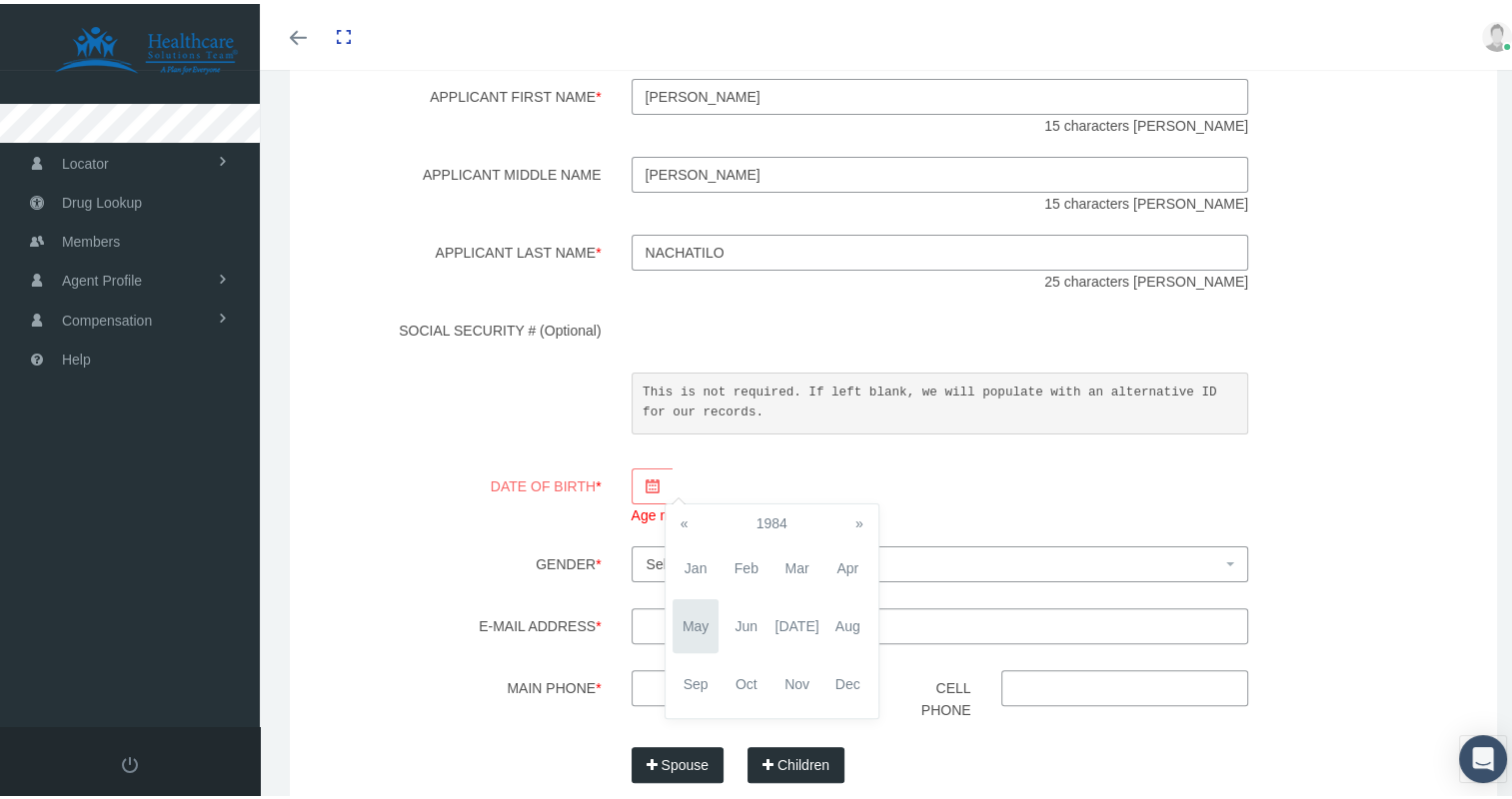 click on "«" at bounding box center [685, 519] 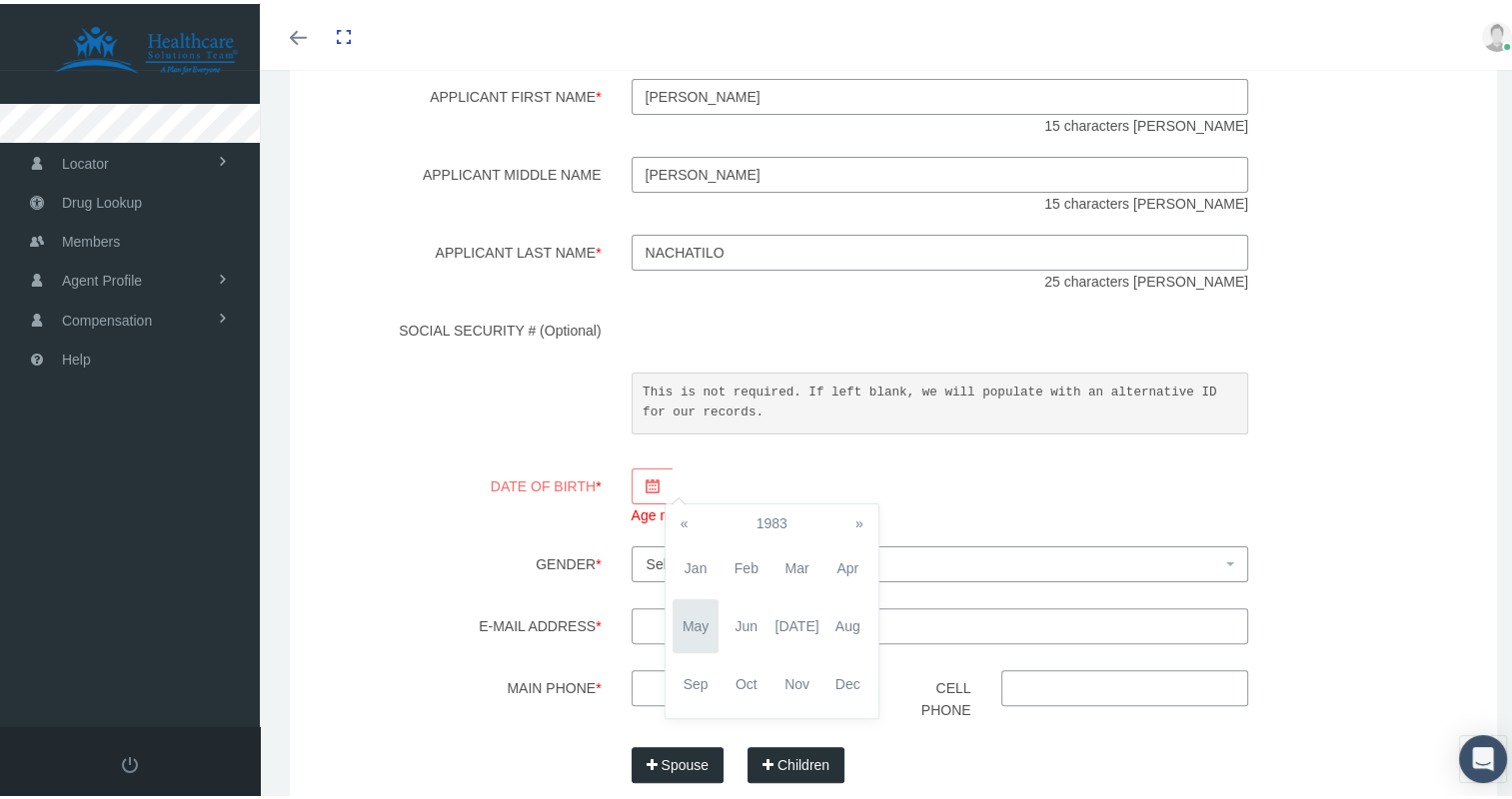 click on "«" at bounding box center (685, 519) 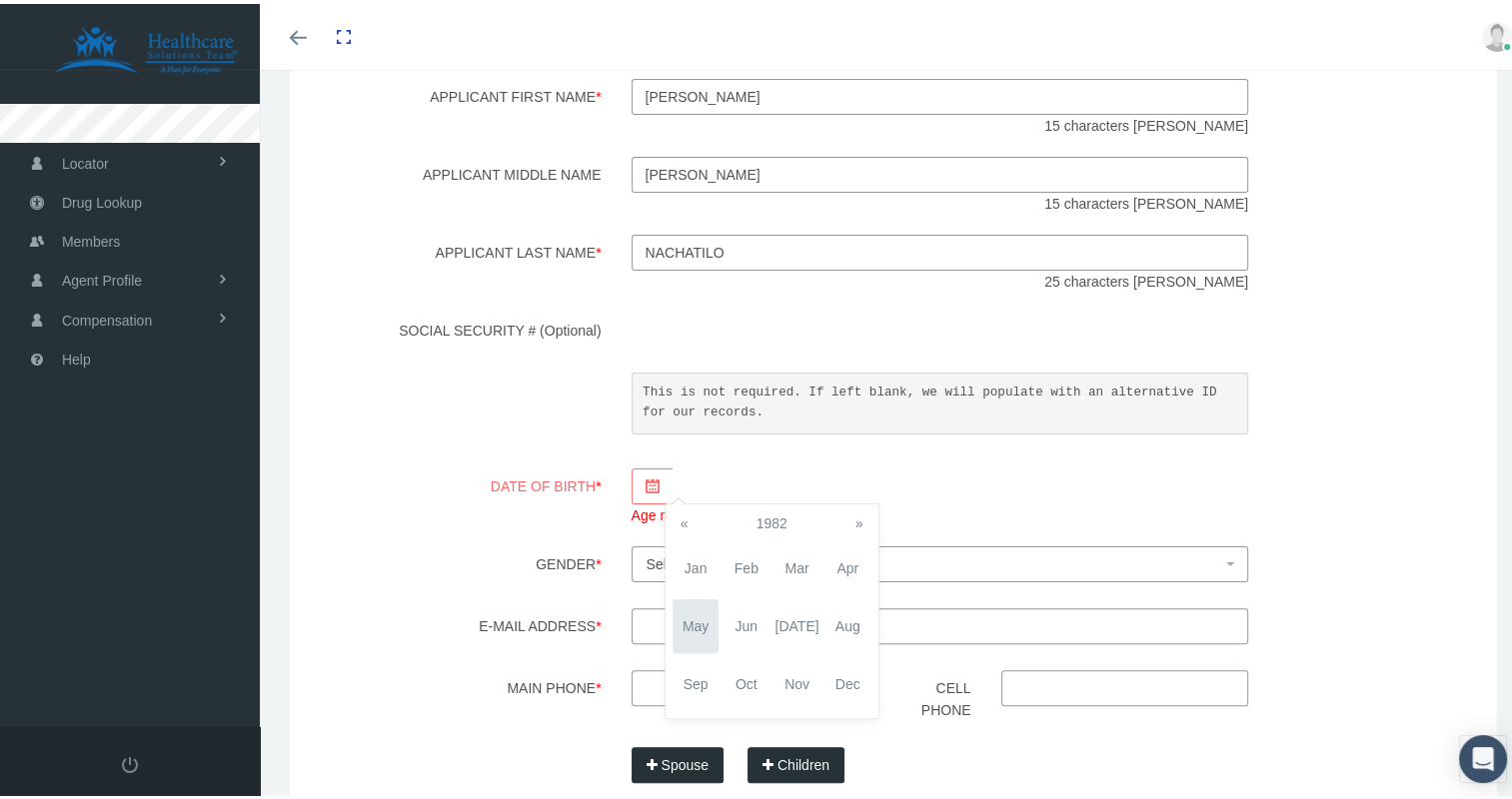 click on "«" at bounding box center (685, 519) 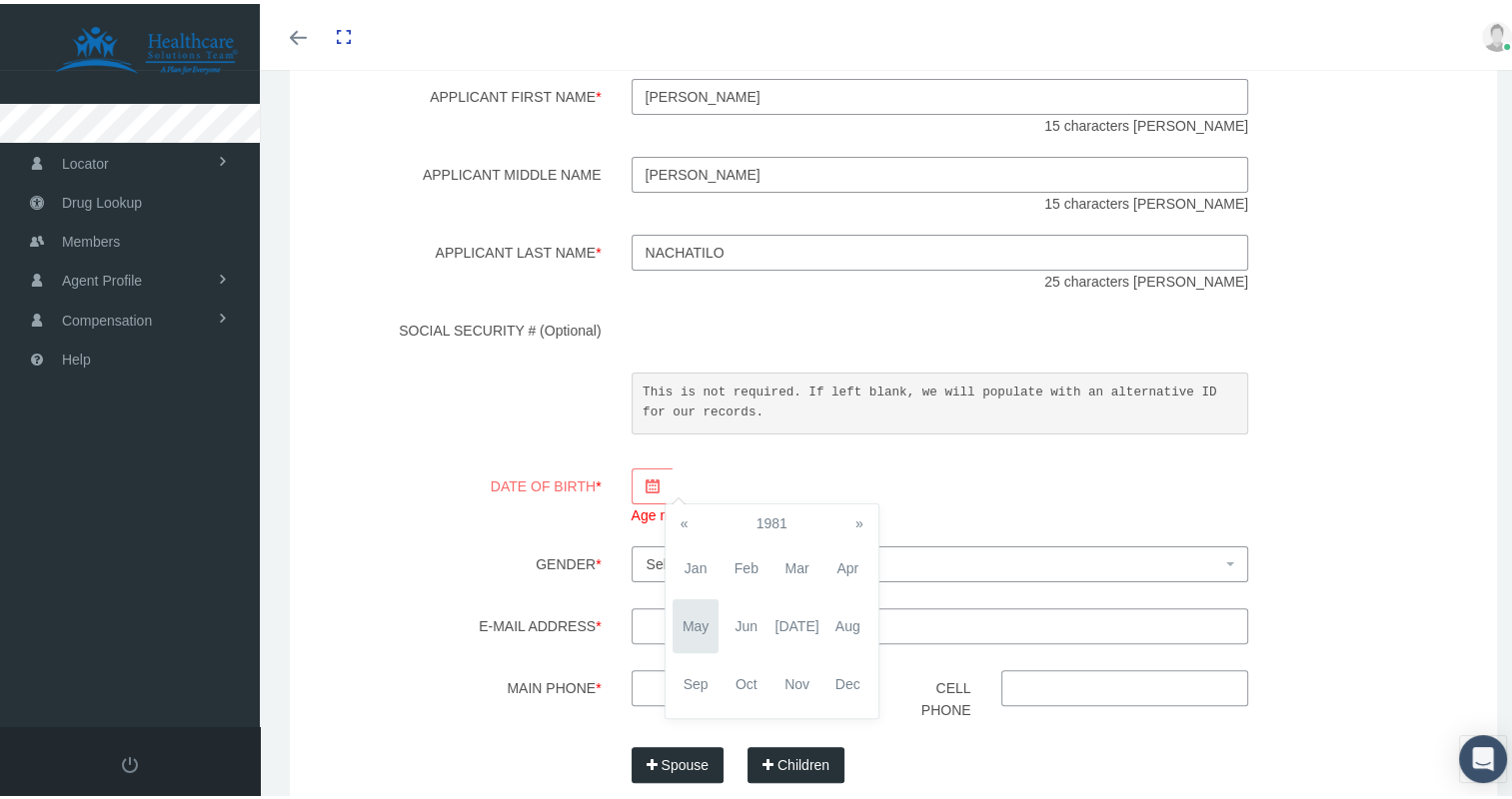 click on "«" at bounding box center (685, 519) 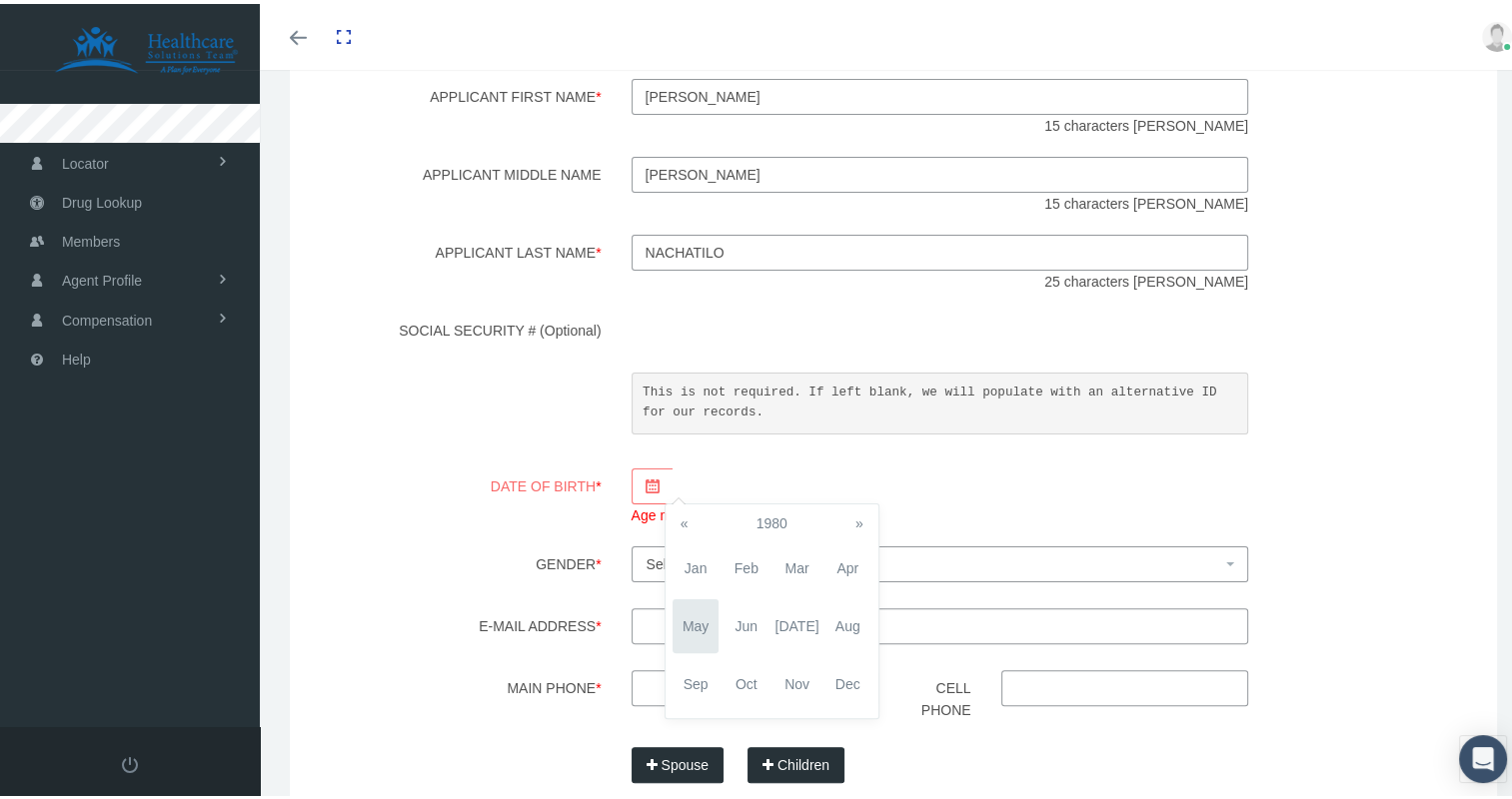 click on "«" at bounding box center (685, 519) 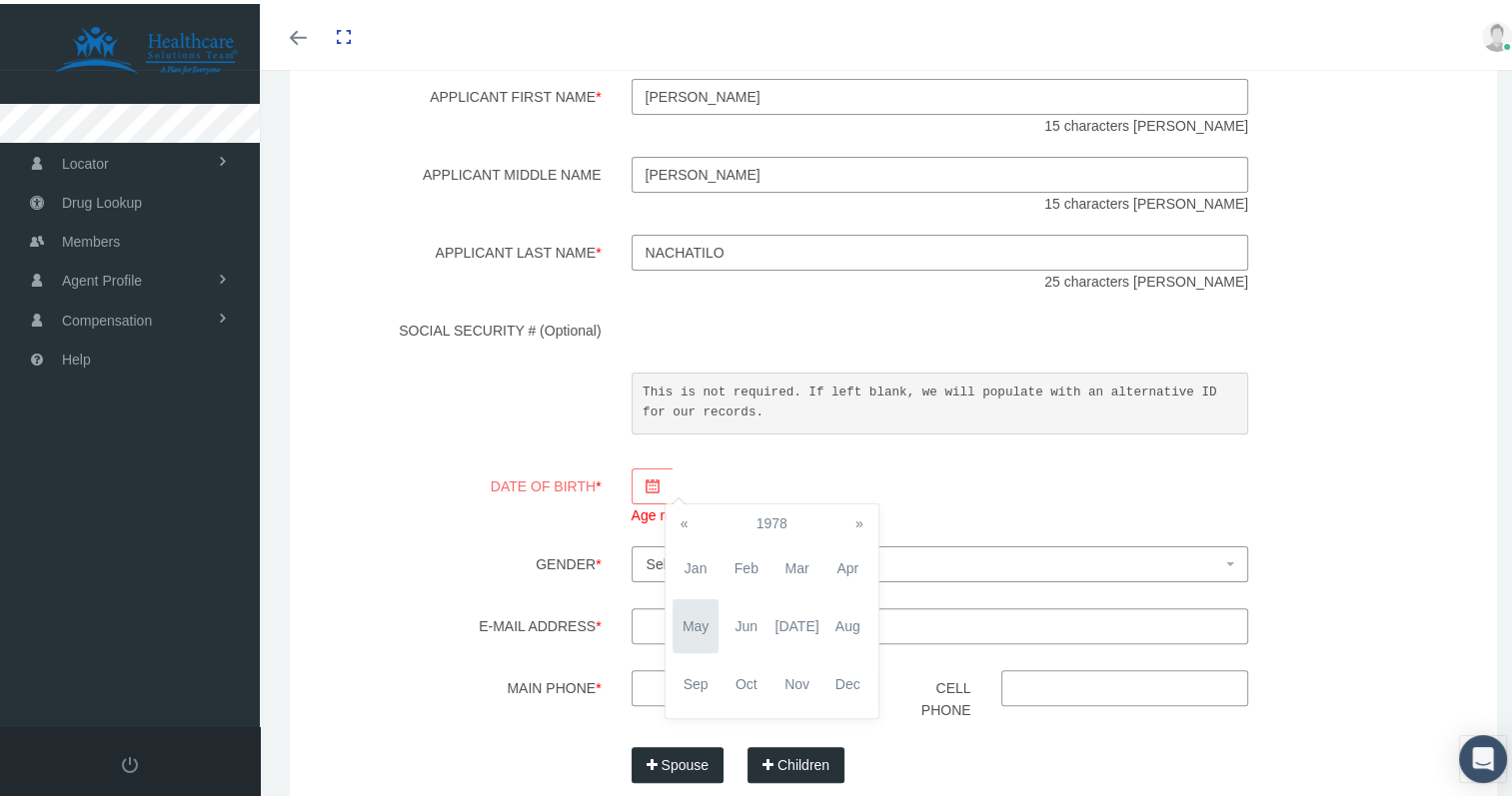 click on "«" at bounding box center (685, 519) 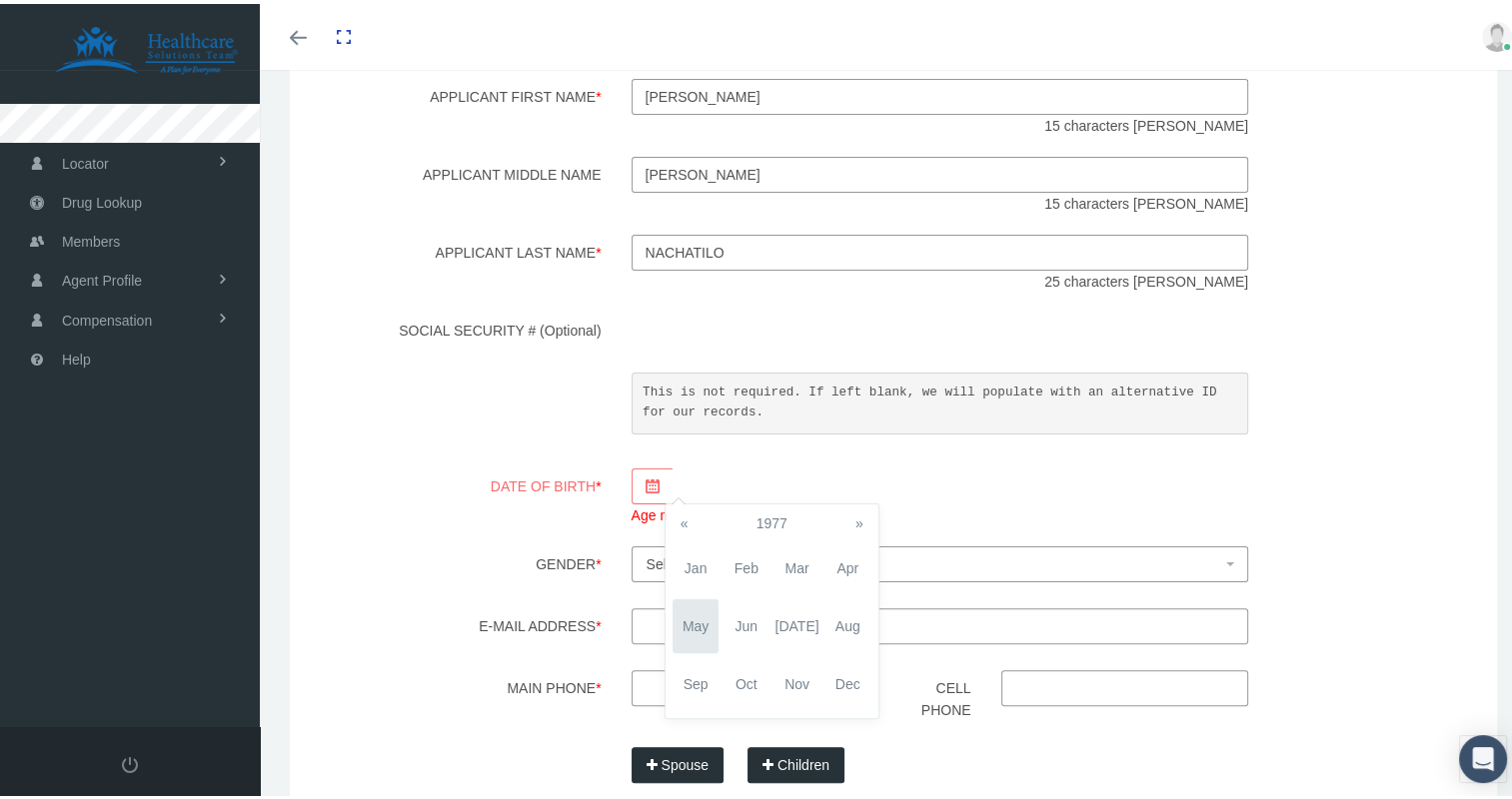 click on "«" at bounding box center [685, 519] 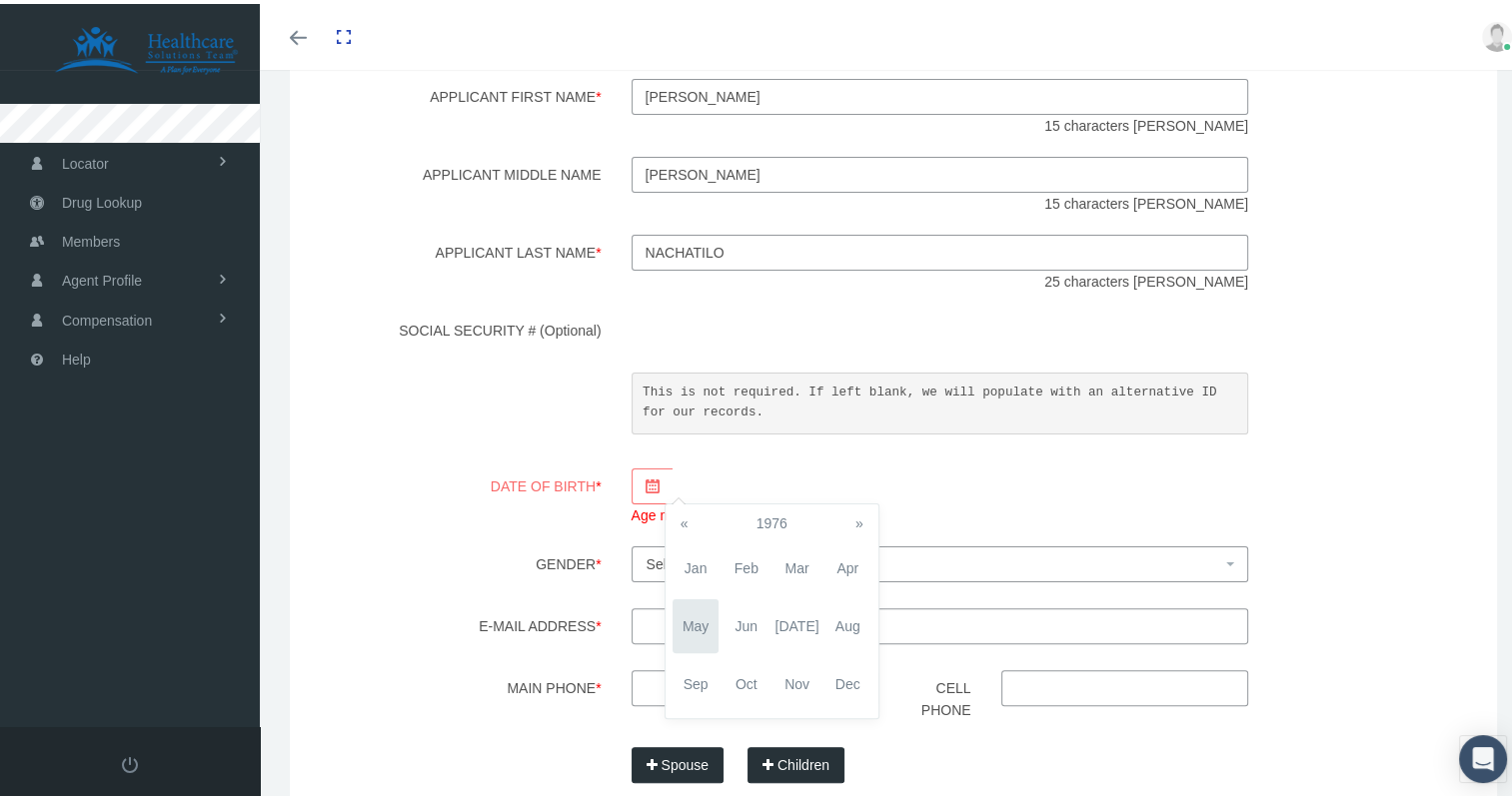 click on "«" at bounding box center [685, 519] 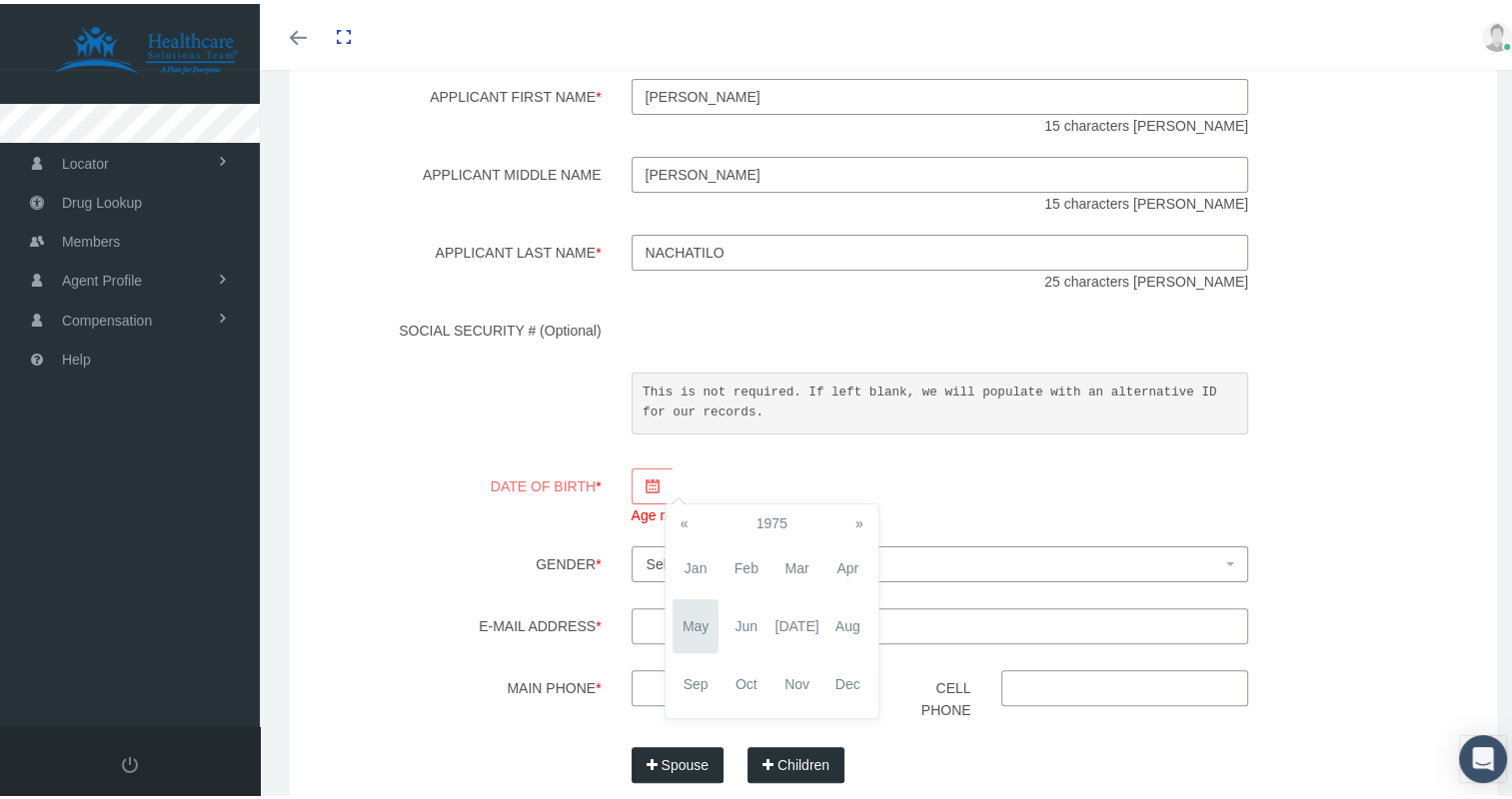 click on "«" at bounding box center (685, 519) 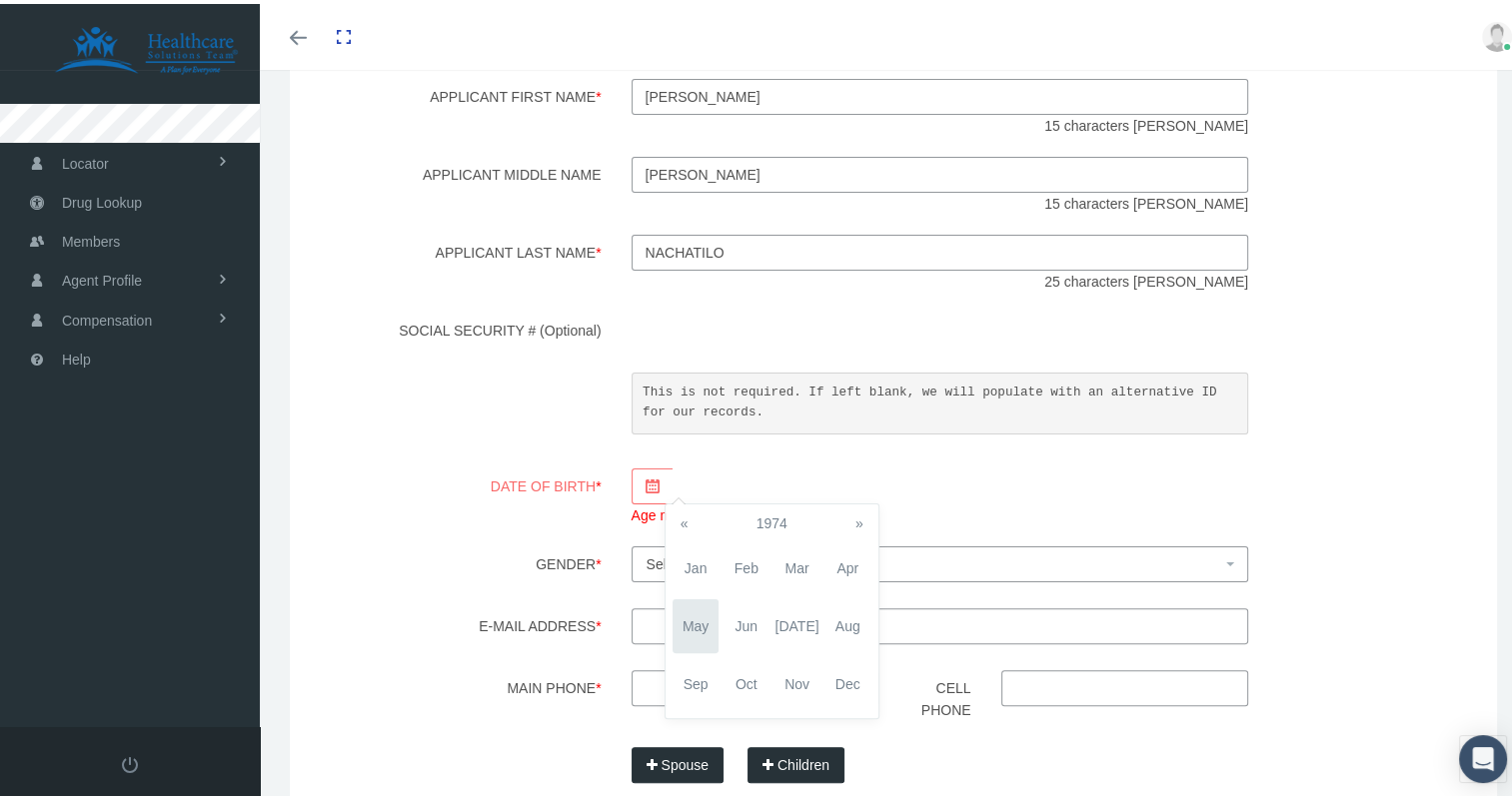 click on "«" at bounding box center (685, 519) 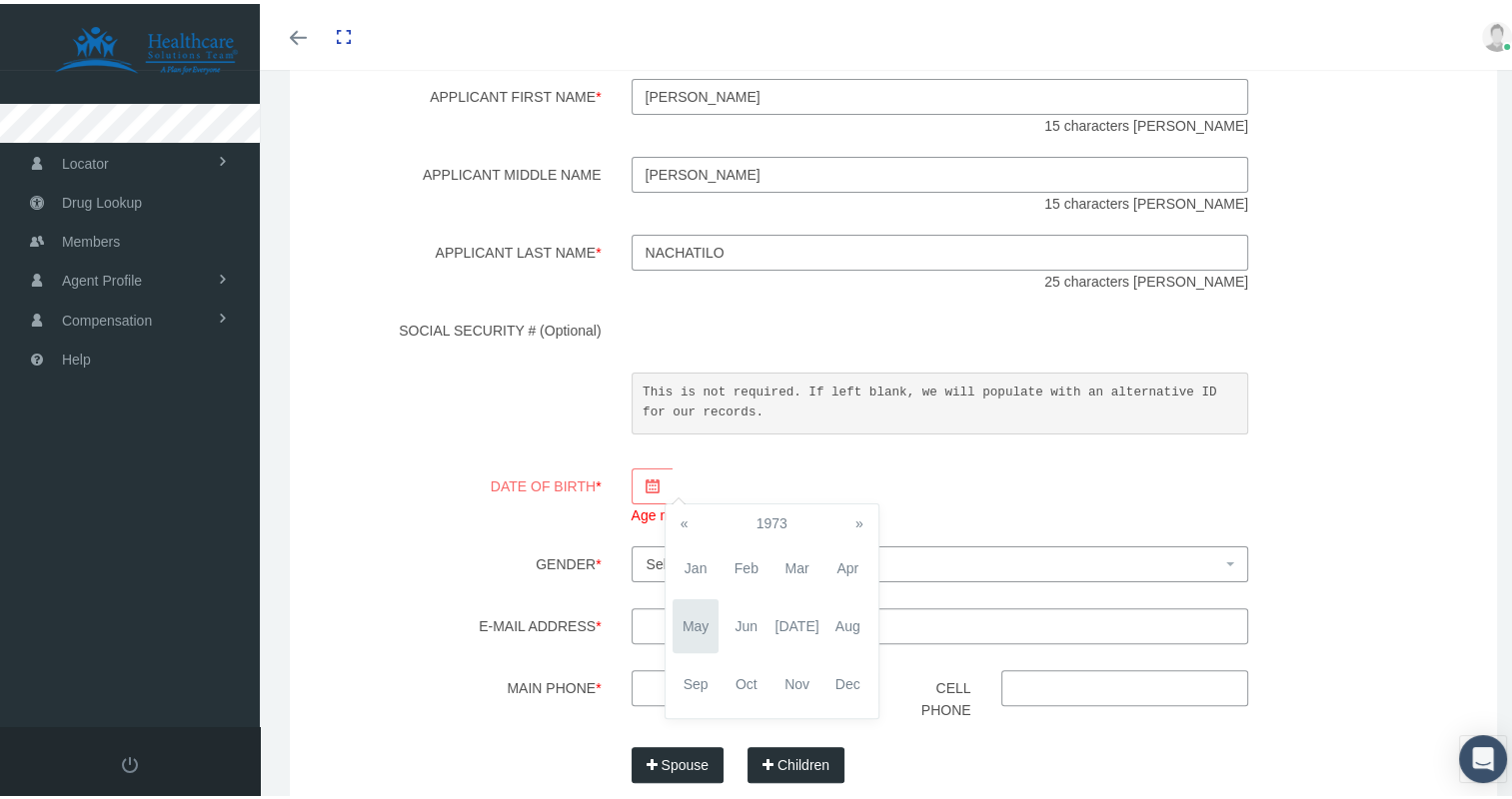 click on "«" at bounding box center [685, 519] 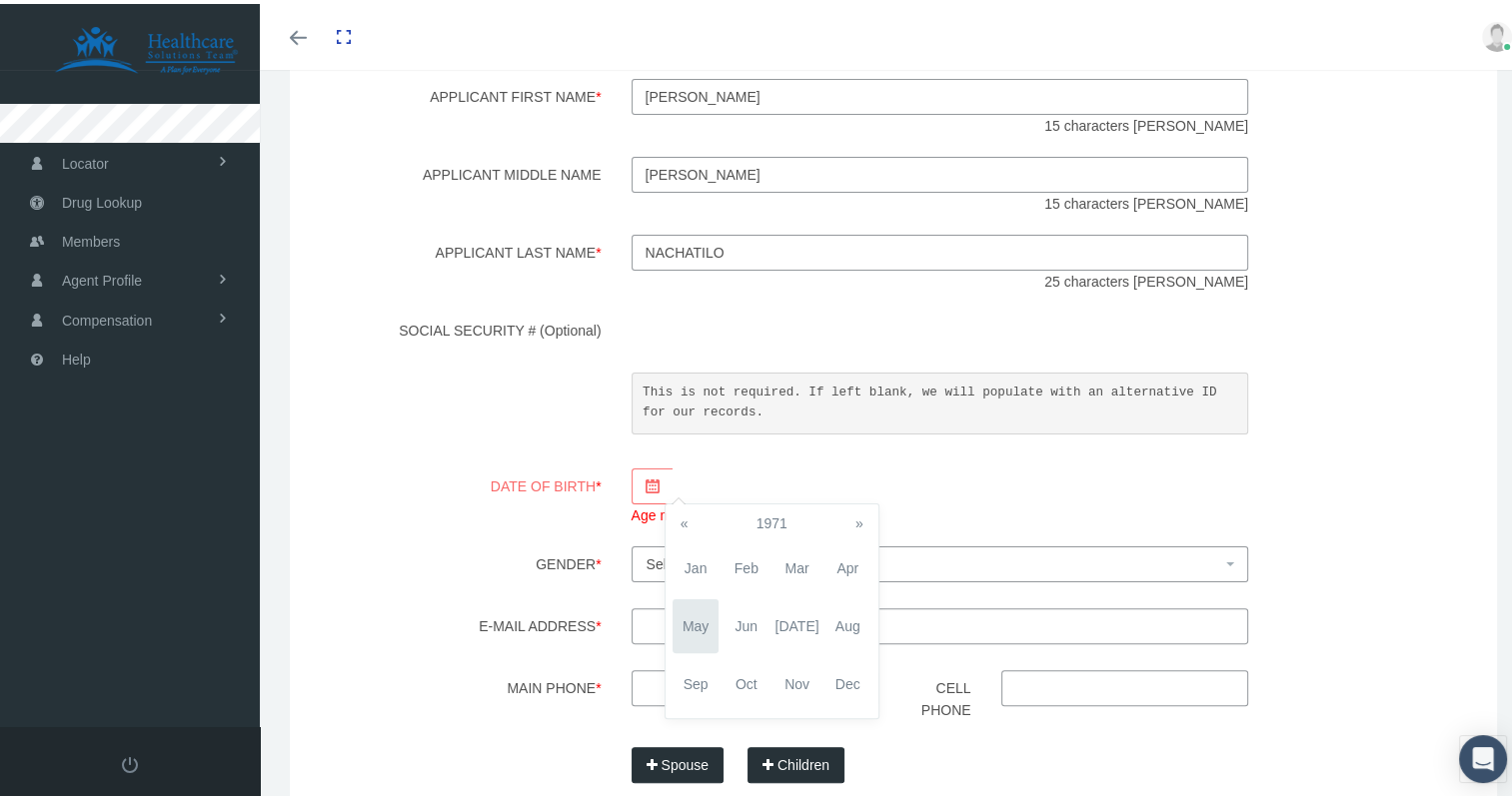 click on "«" at bounding box center [685, 519] 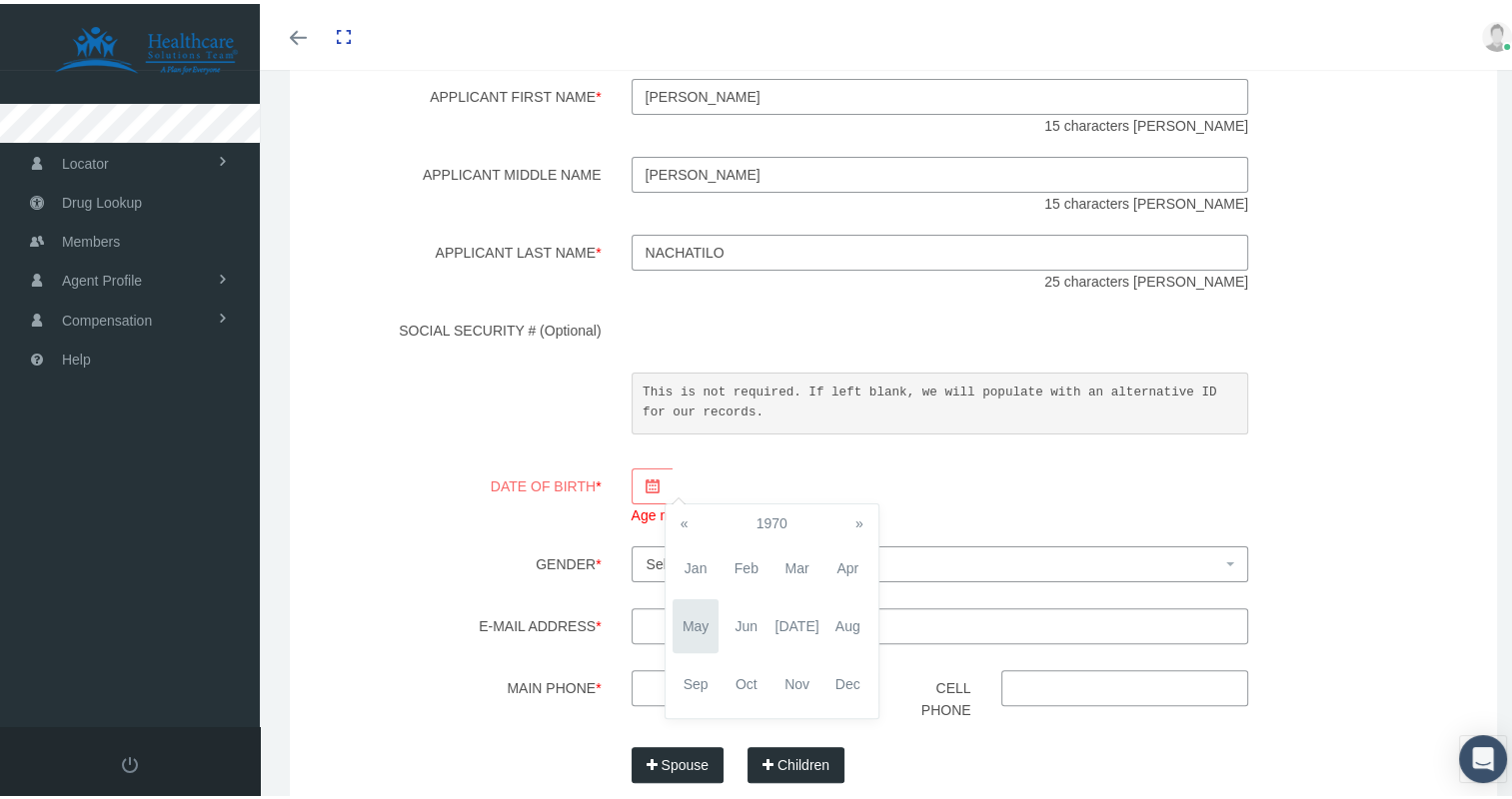 click on "«" at bounding box center (685, 519) 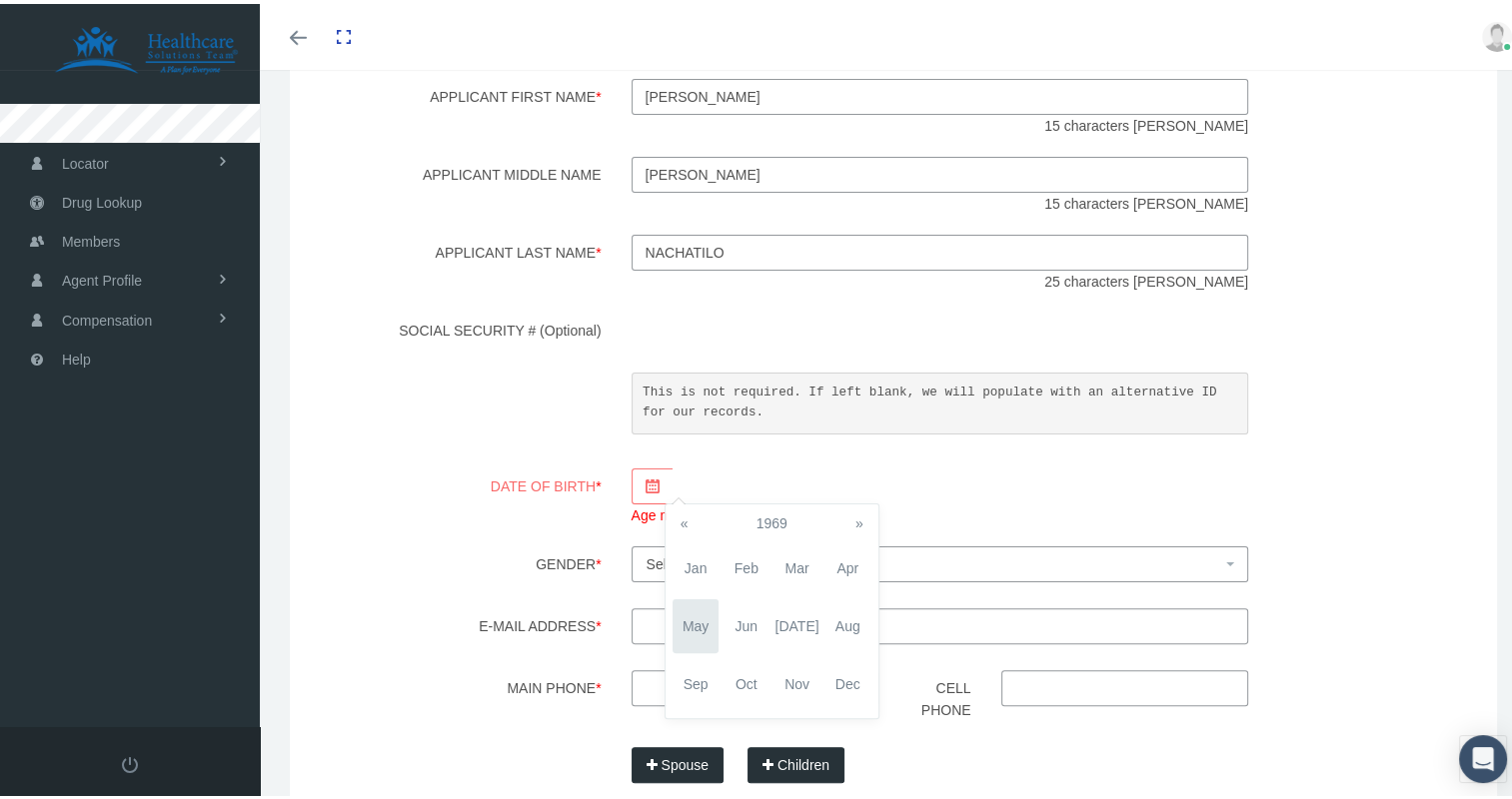 click on "«" at bounding box center (685, 519) 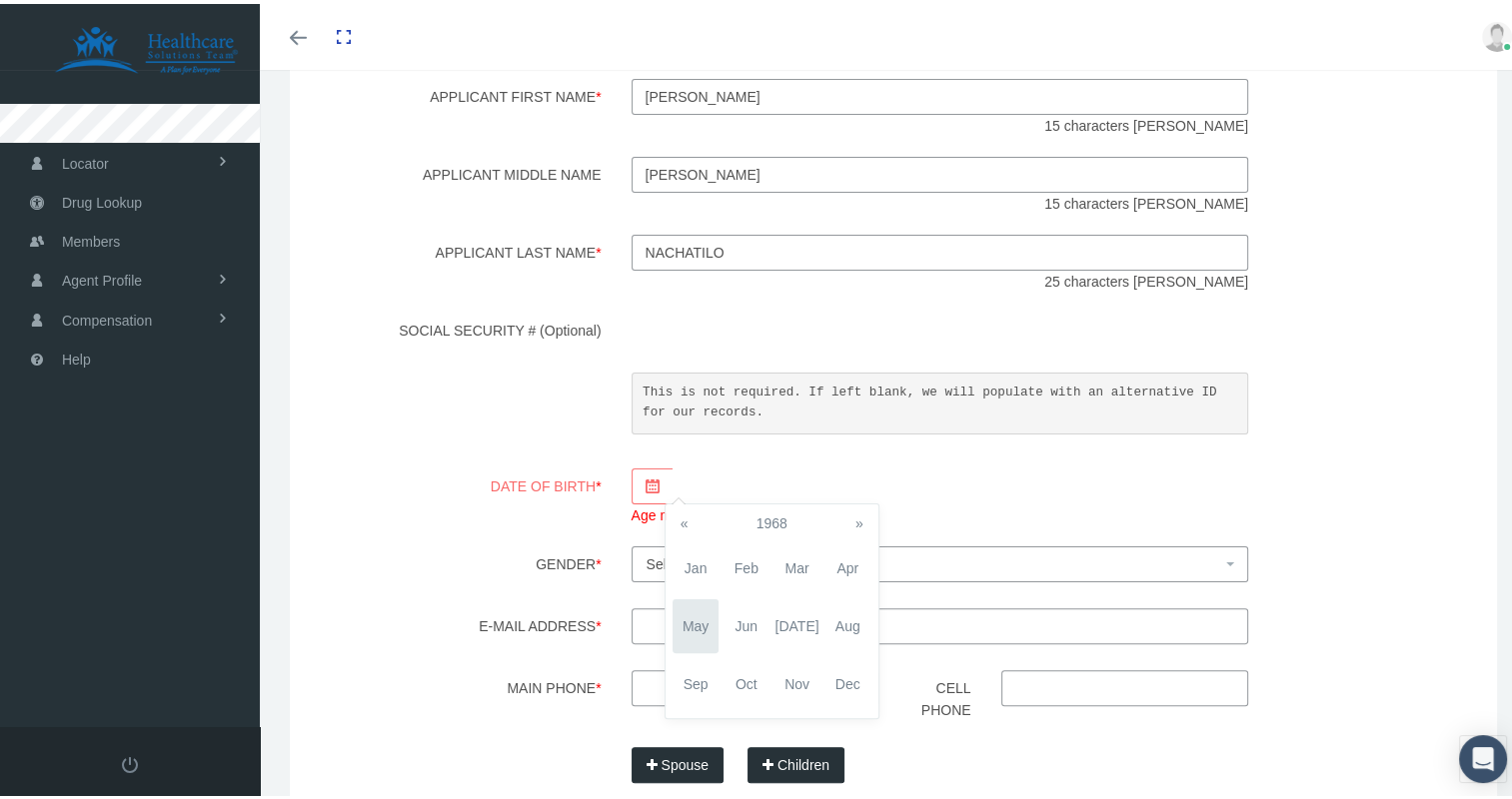 click on "«" at bounding box center [685, 519] 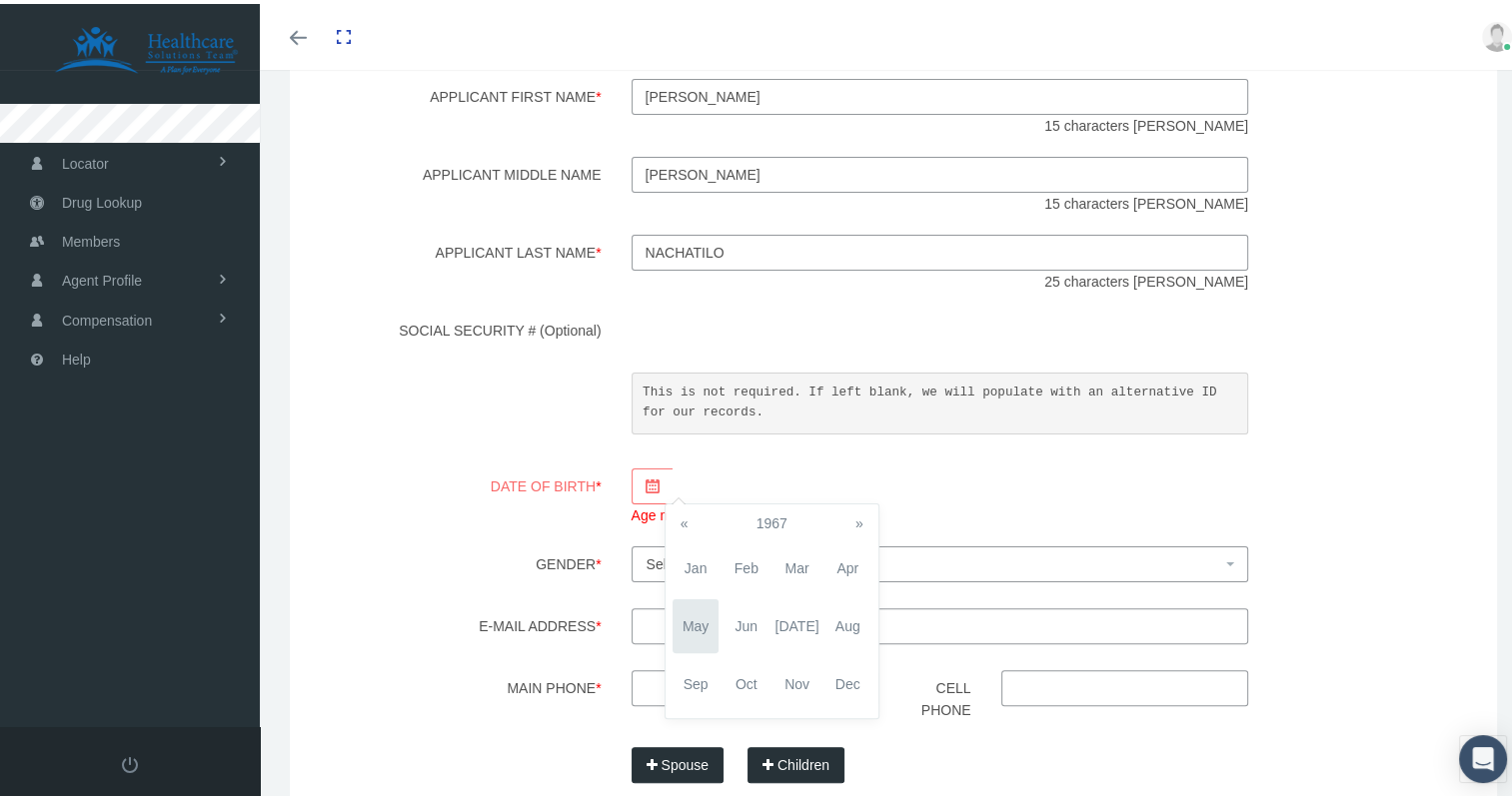 click on "«" at bounding box center [685, 519] 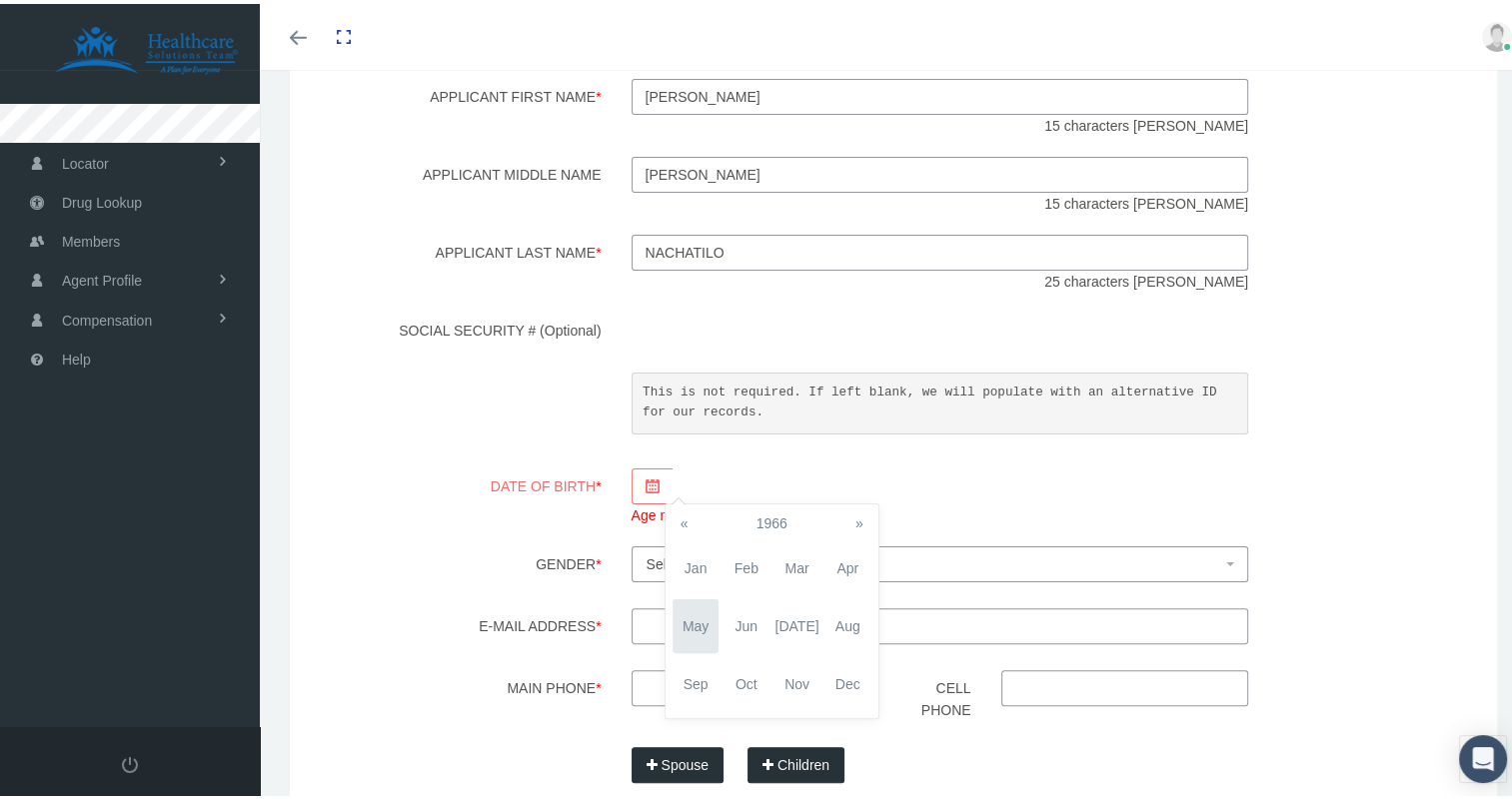 click on "Feb" at bounding box center [746, 564] 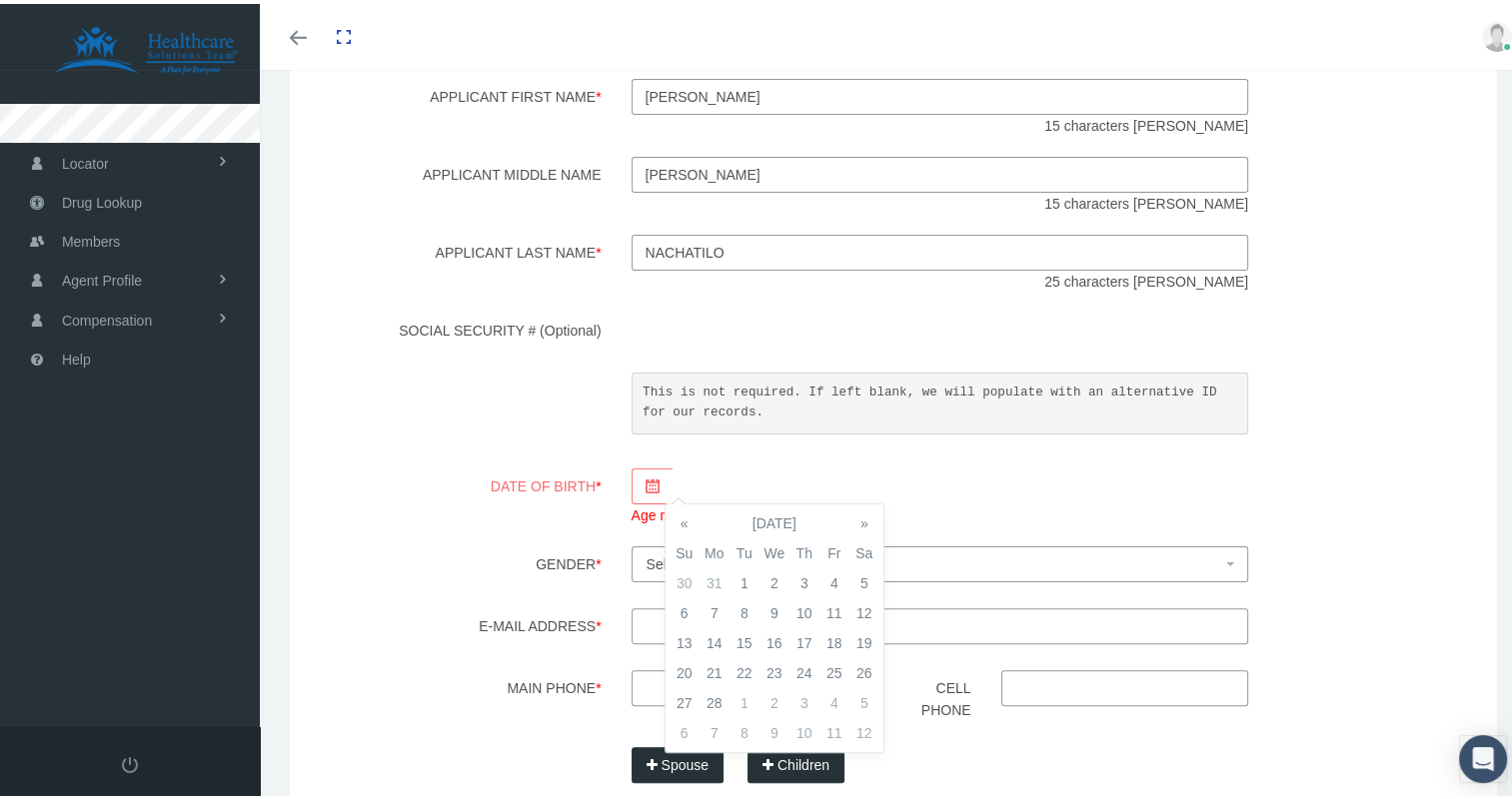 click on "6" at bounding box center (685, 609) 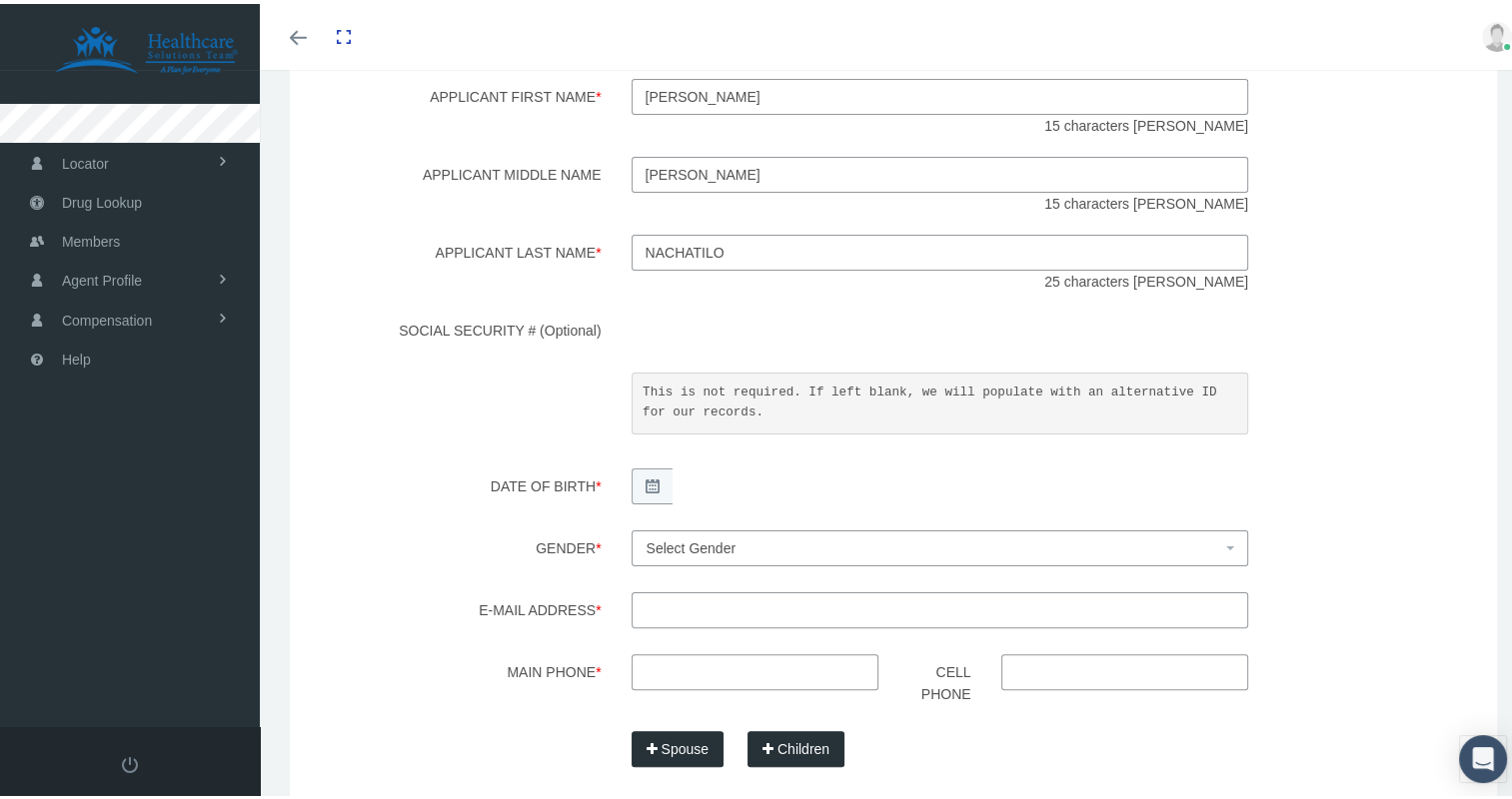 click on "Select Gender" at bounding box center (692, 544) 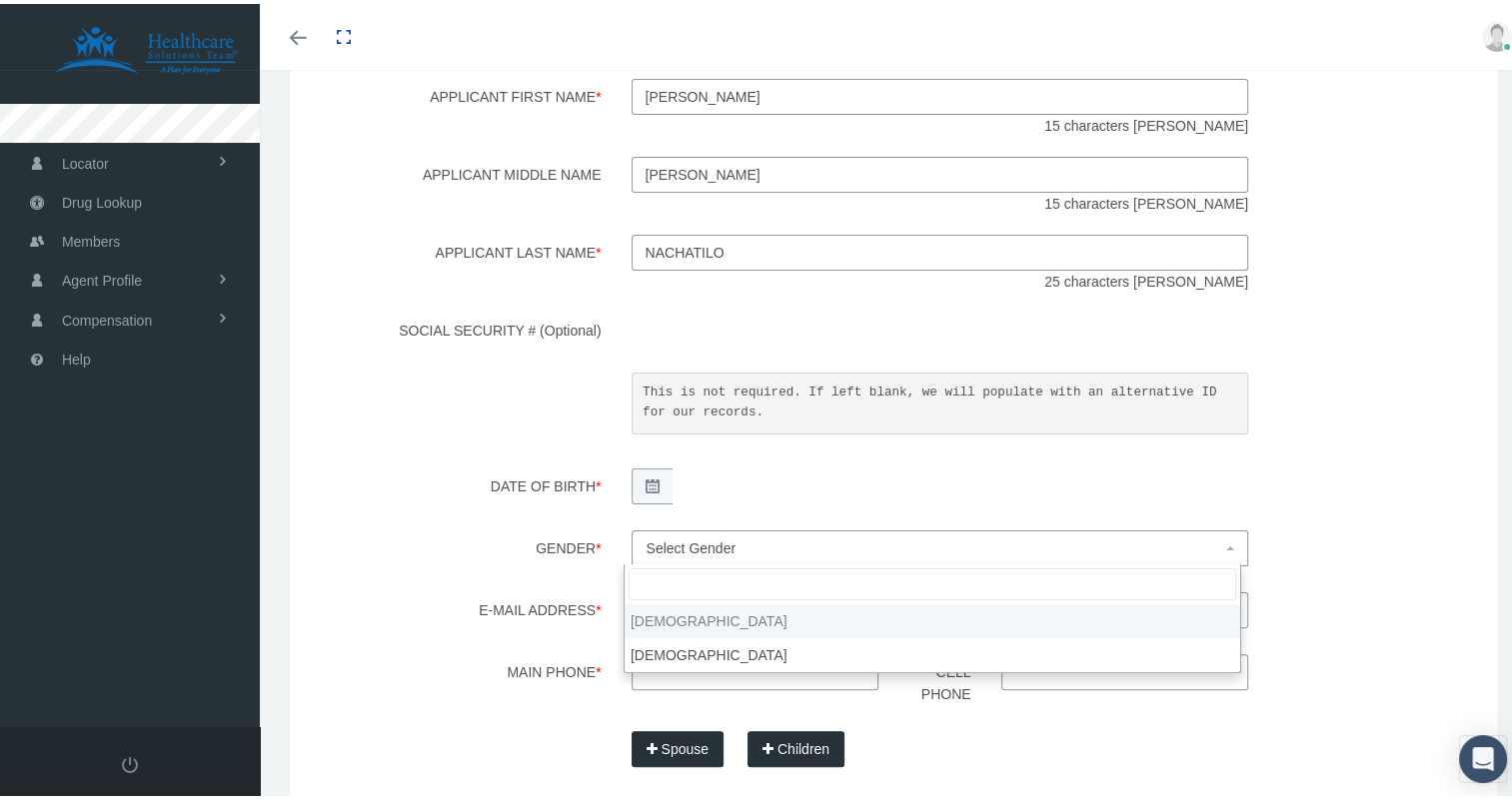select on "M" 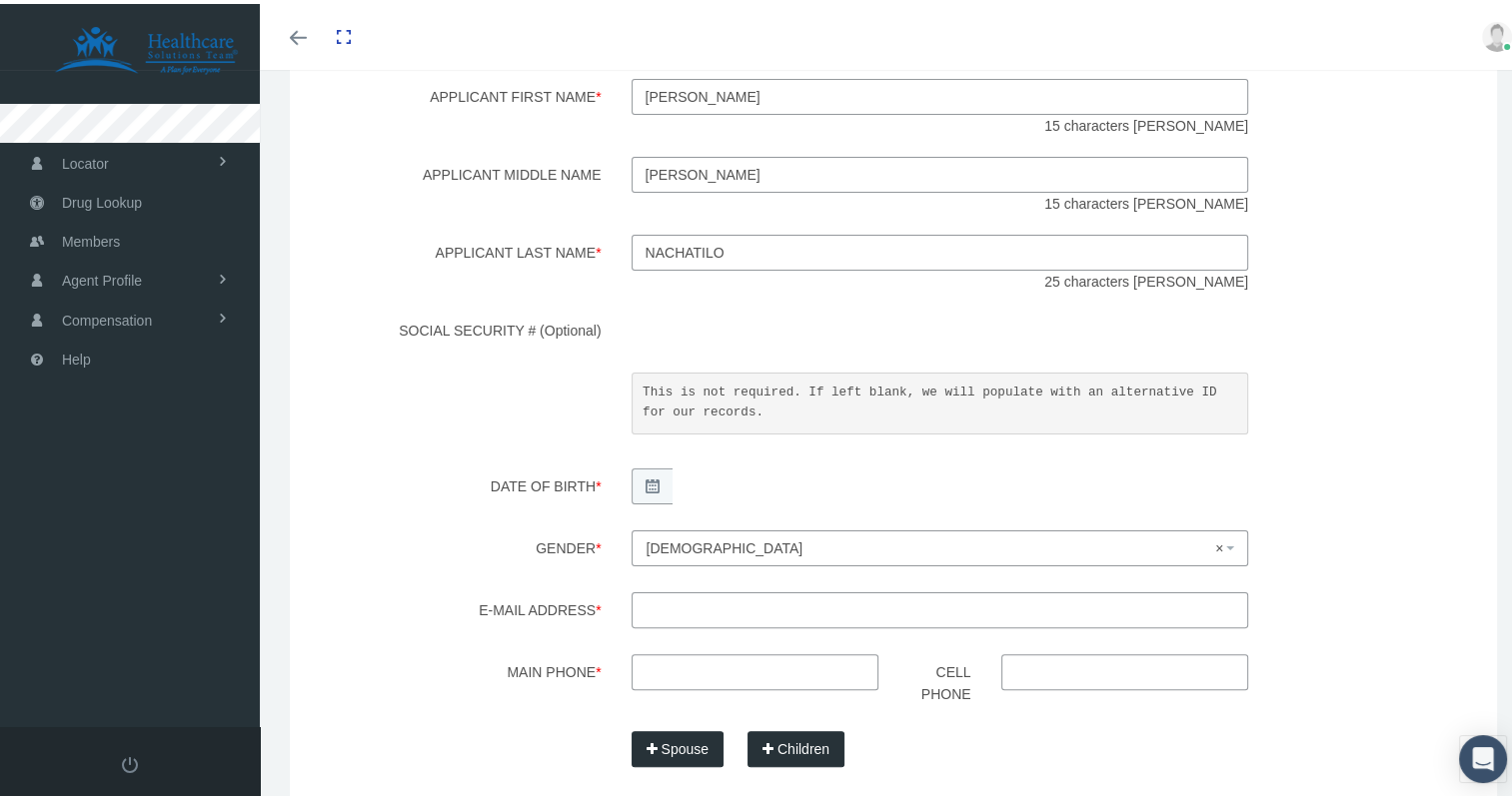 click on "E-mail Address
*" at bounding box center [940, 606] 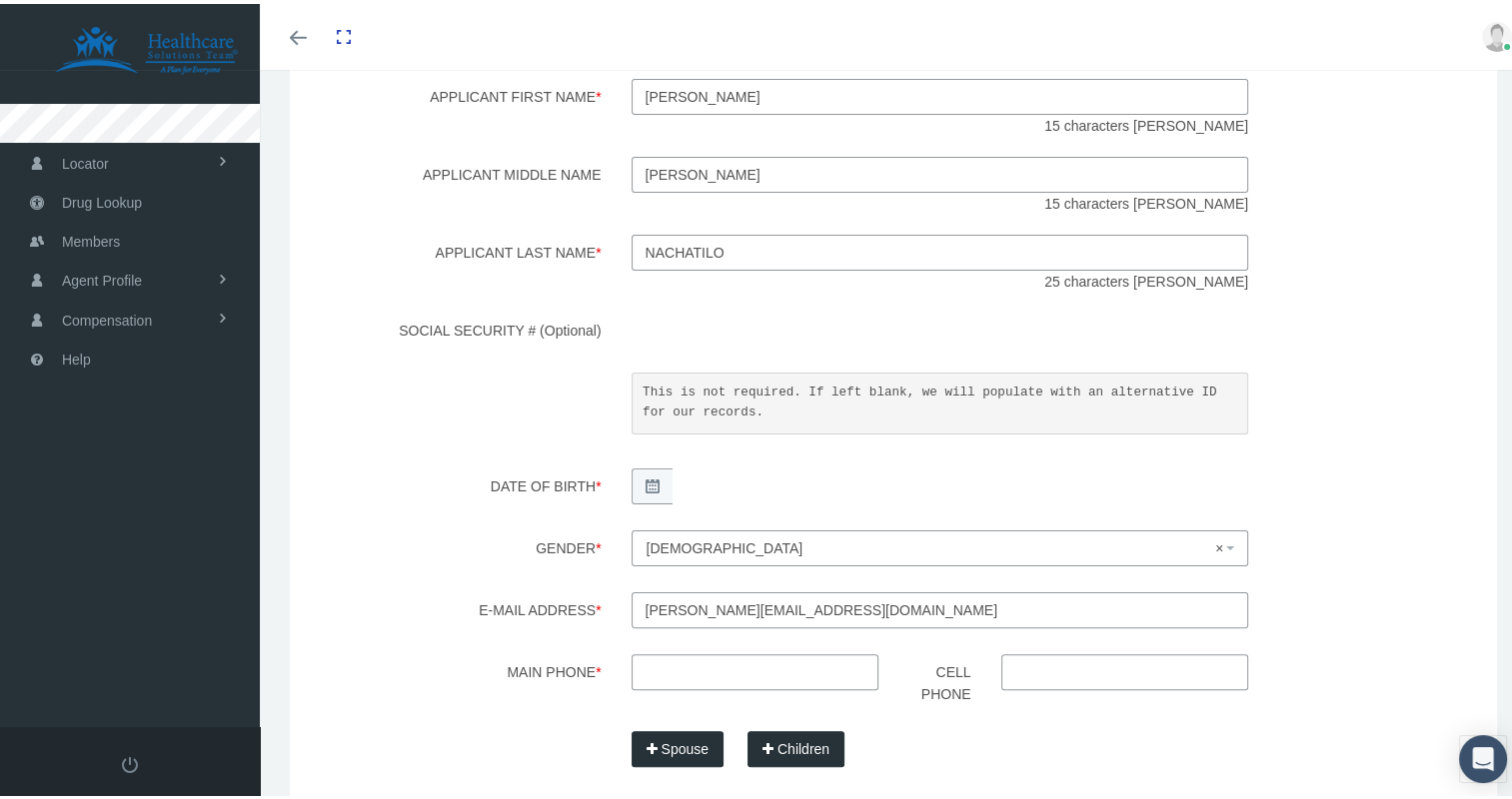 type on "[PERSON_NAME][EMAIL_ADDRESS][DOMAIN_NAME]" 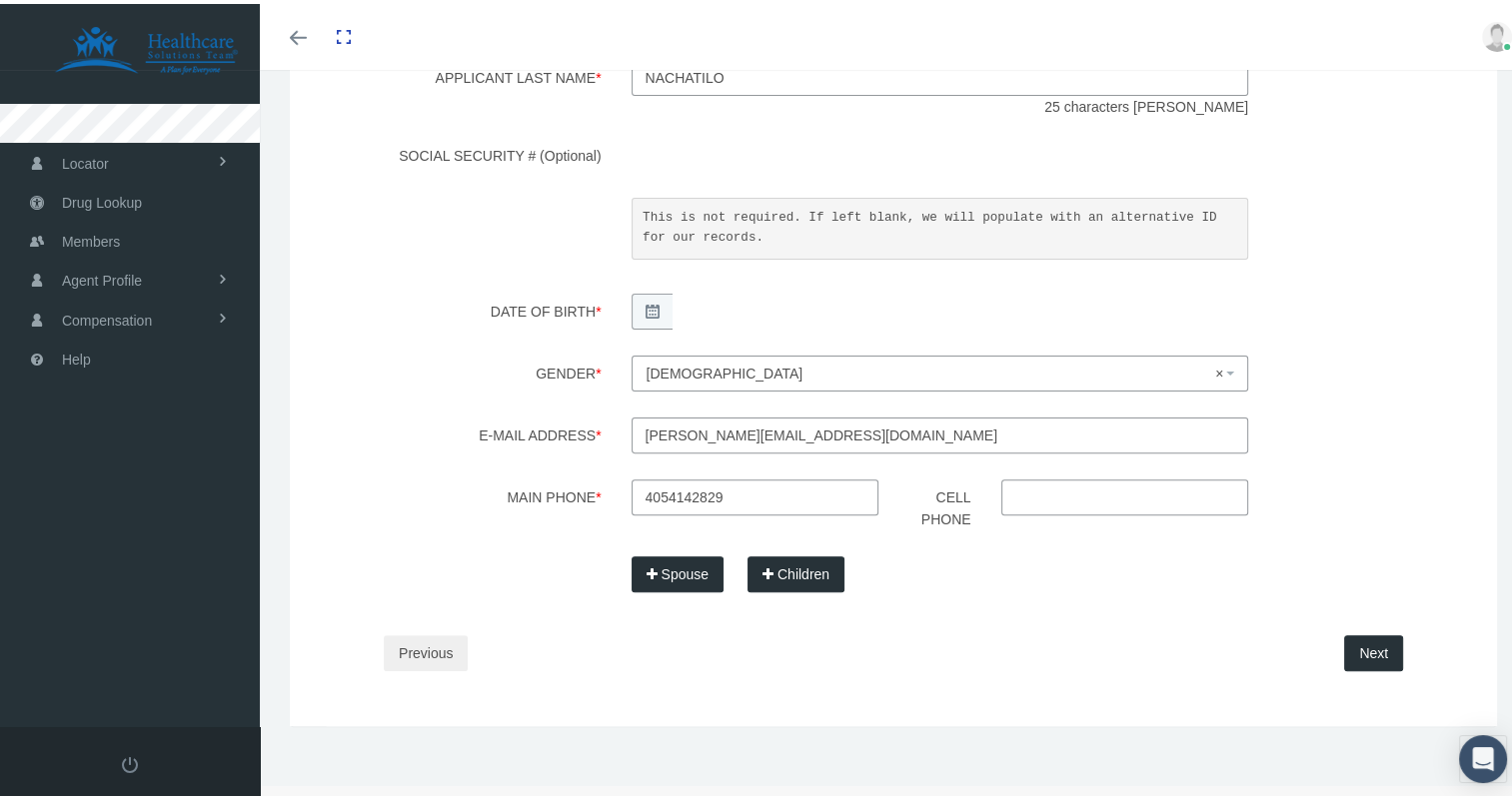 scroll, scrollTop: 520, scrollLeft: 0, axis: vertical 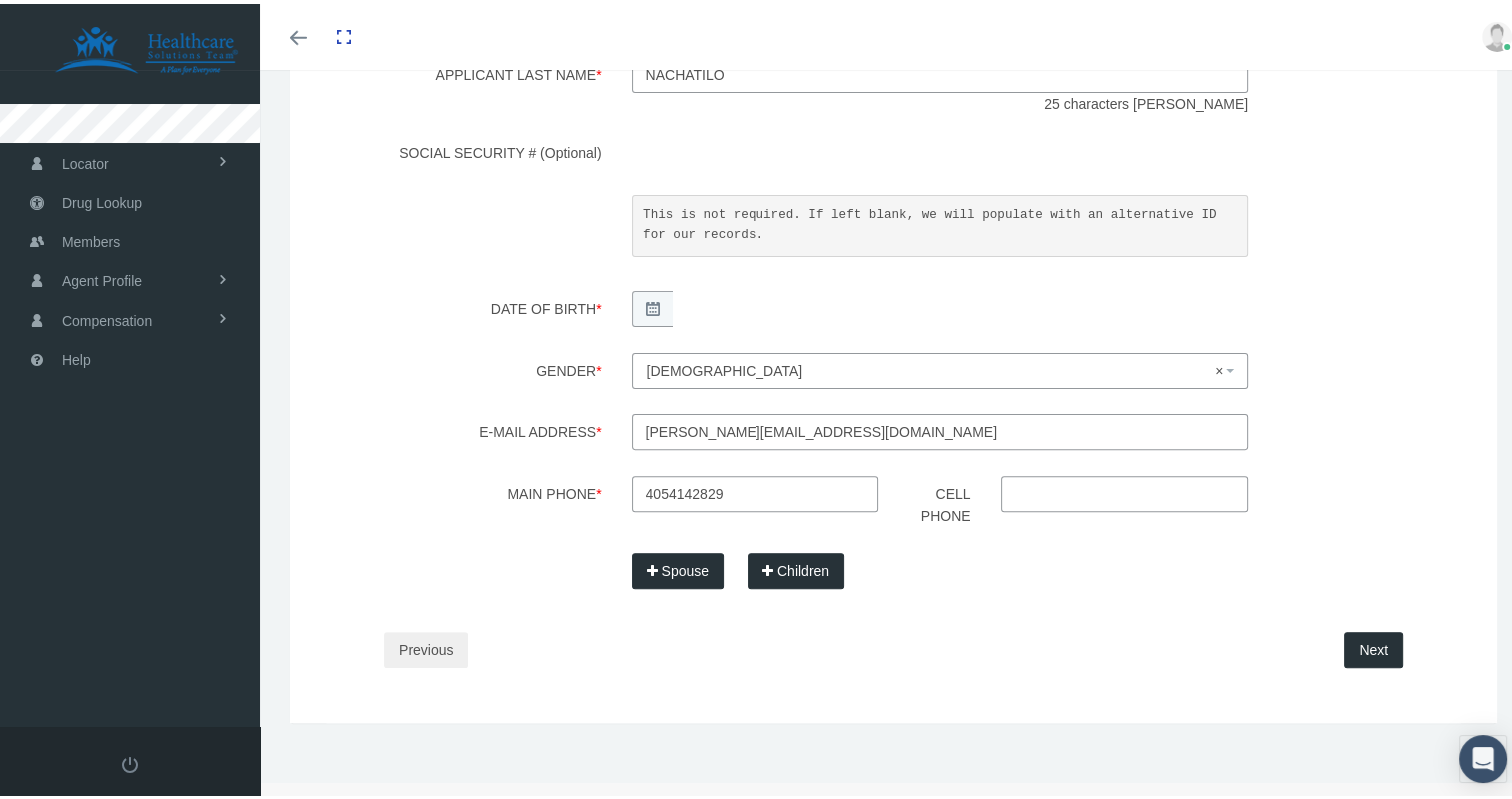 type on "[PHONE_NUMBER]" 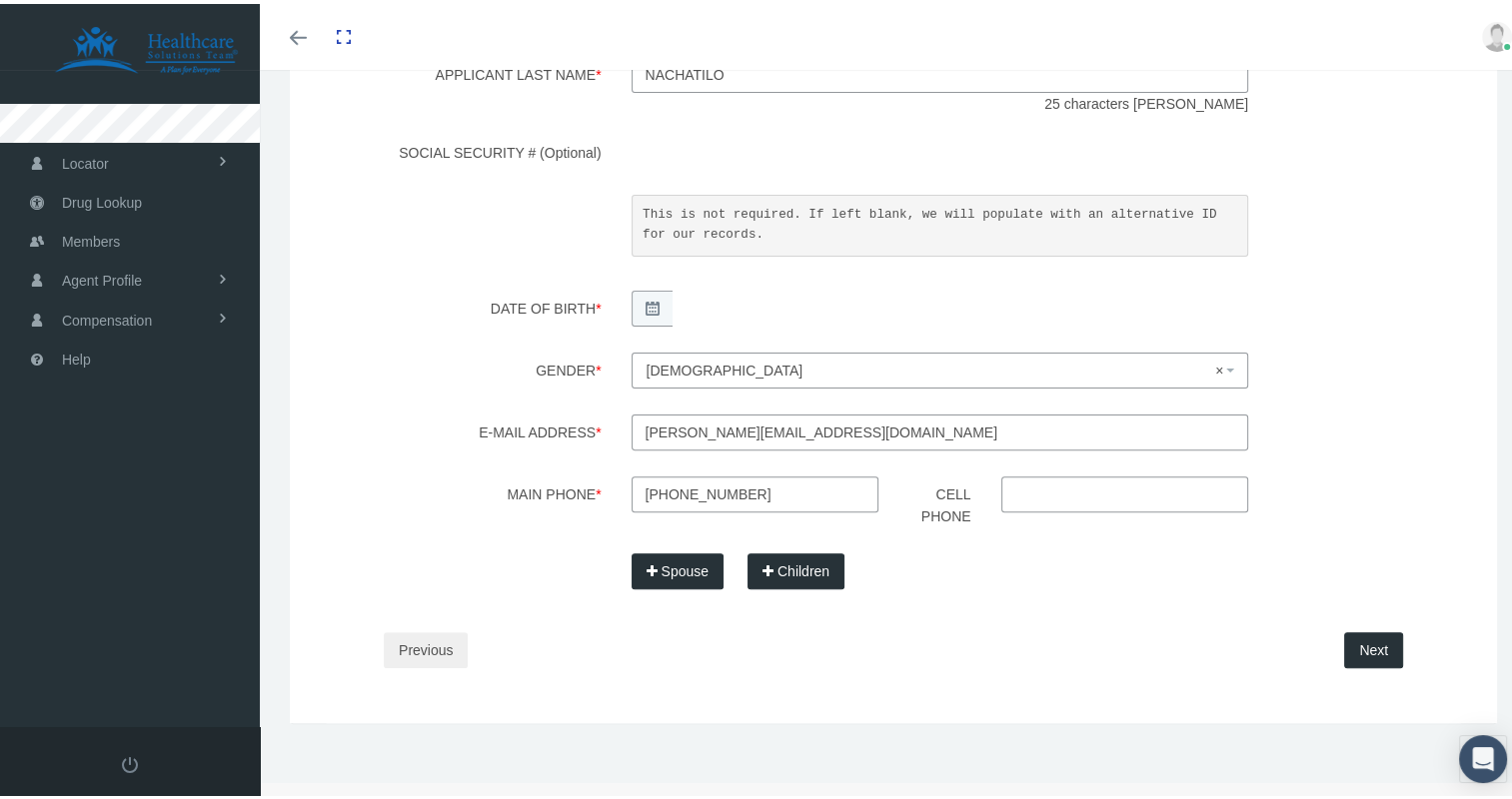 click on "Spouse" at bounding box center [678, 567] 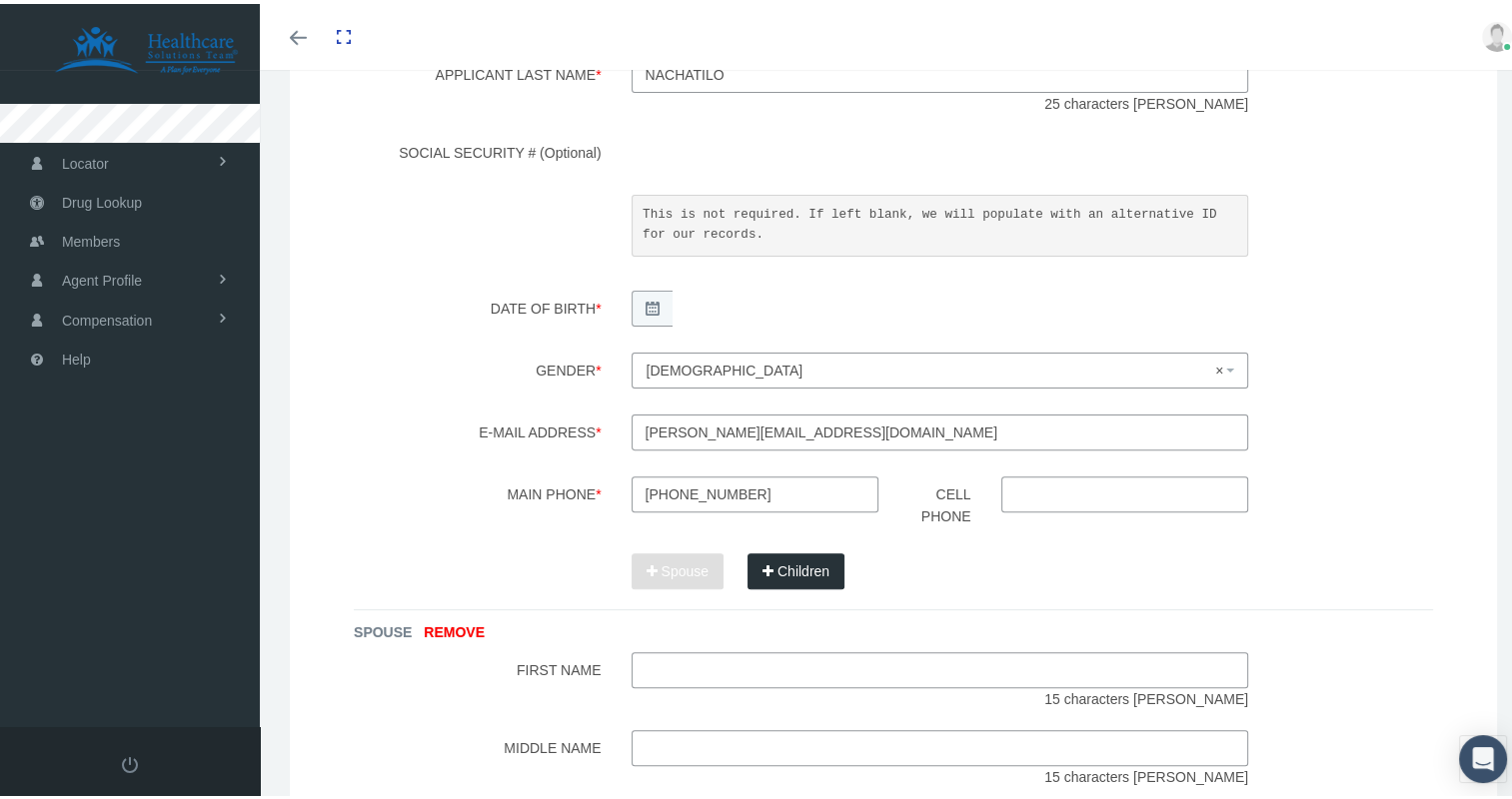 click on "Children" at bounding box center [795, 567] 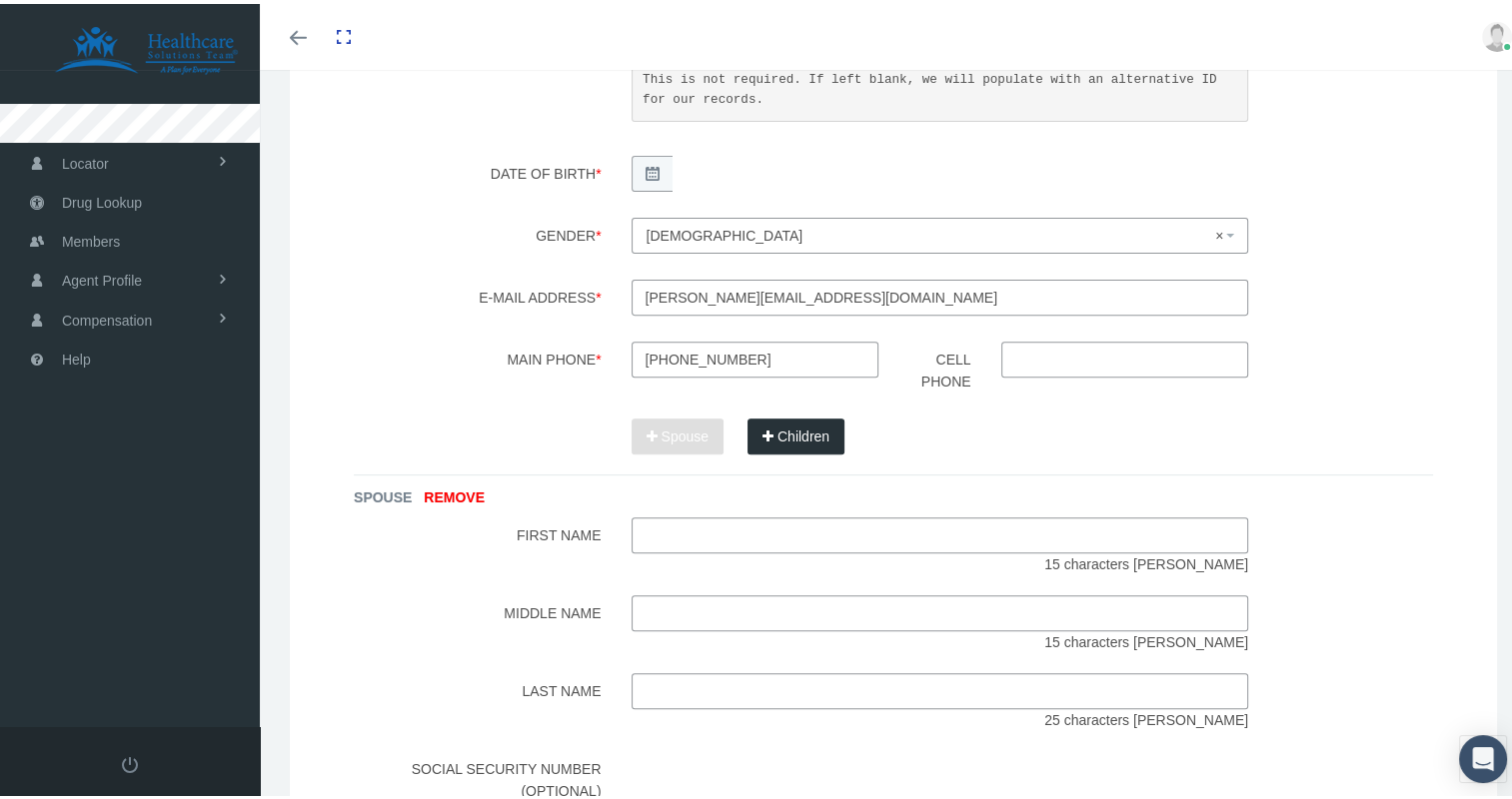scroll, scrollTop: 653, scrollLeft: 0, axis: vertical 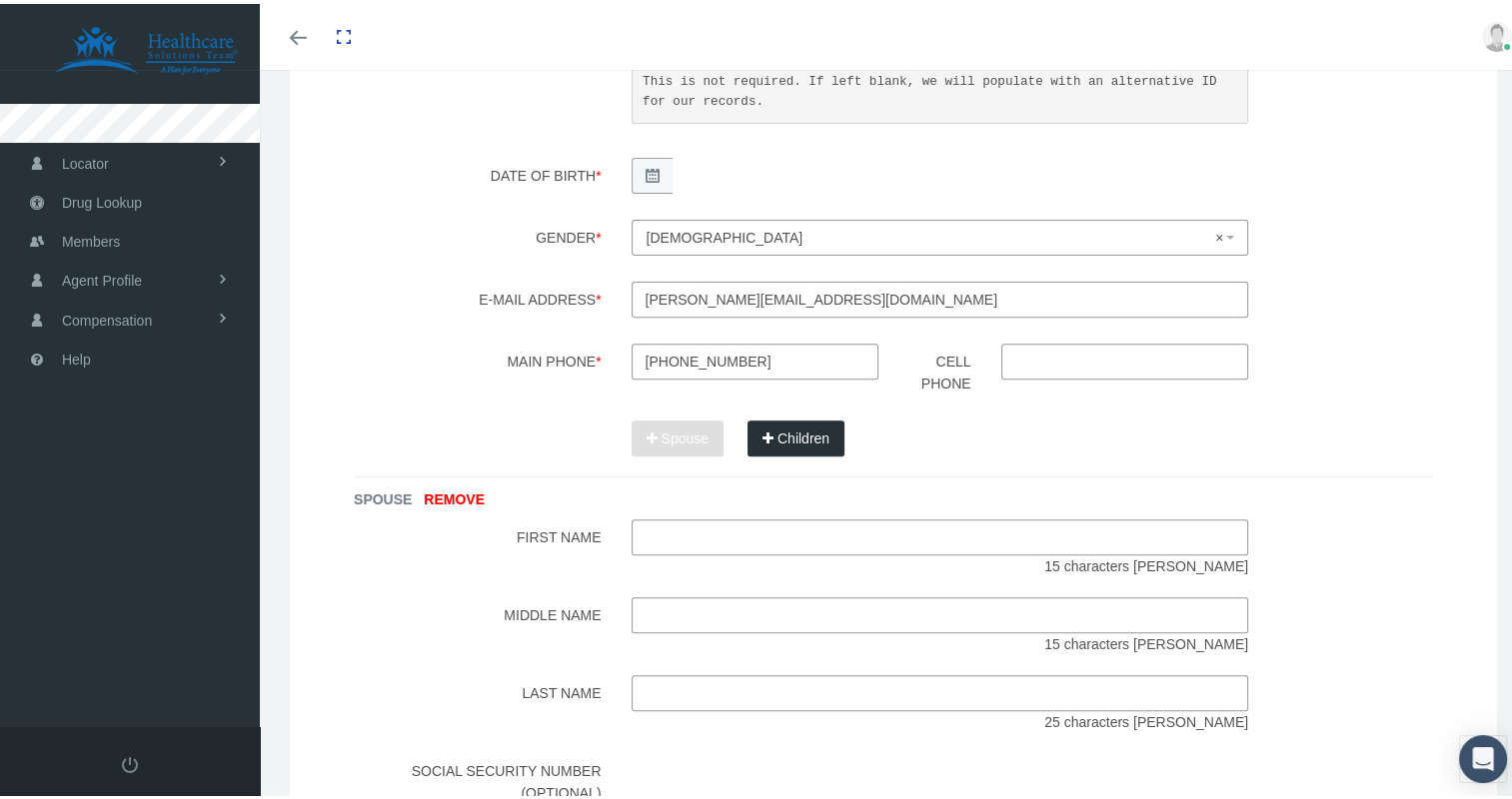 click at bounding box center (940, 533) 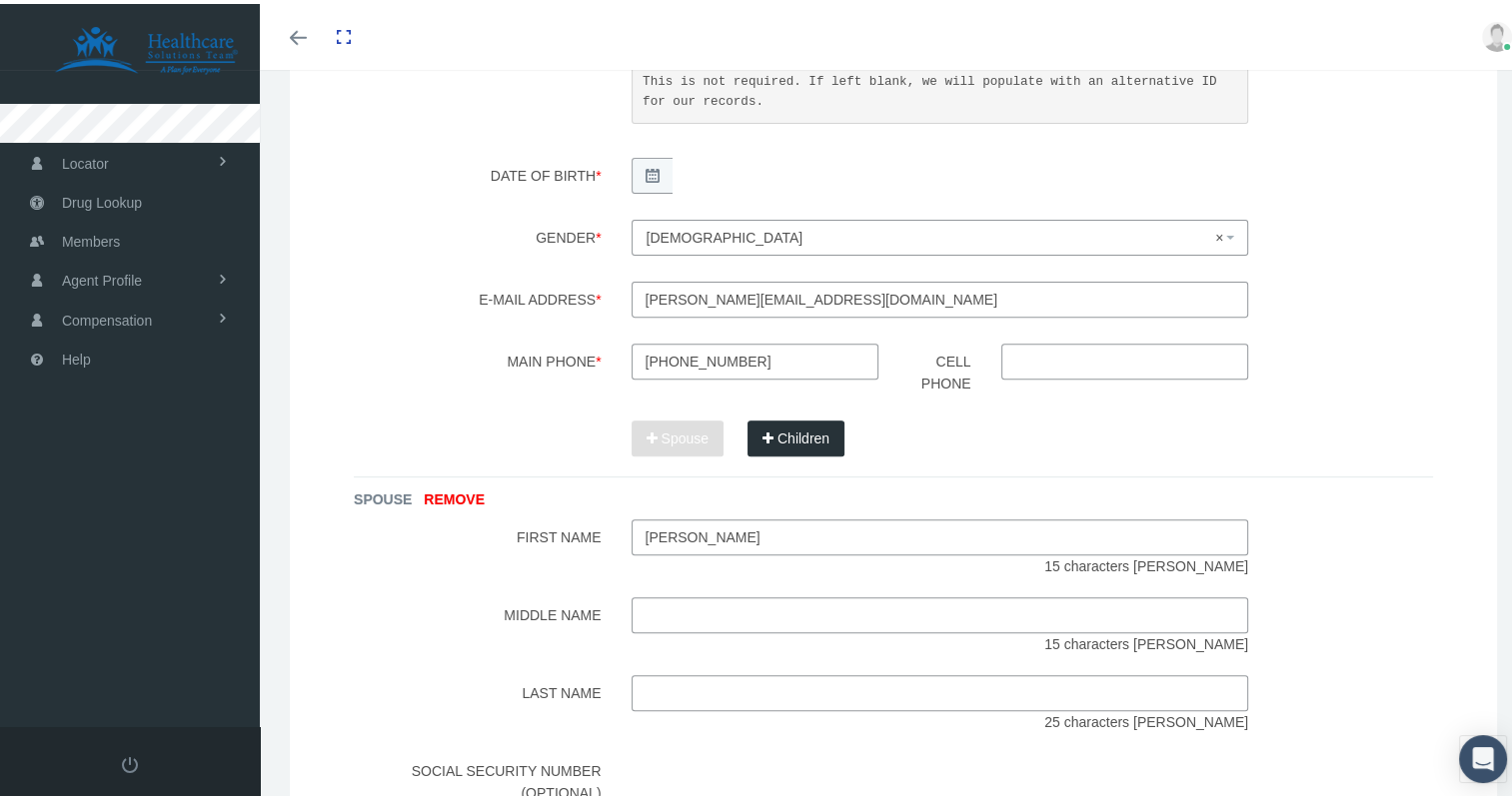 type on "[PERSON_NAME]" 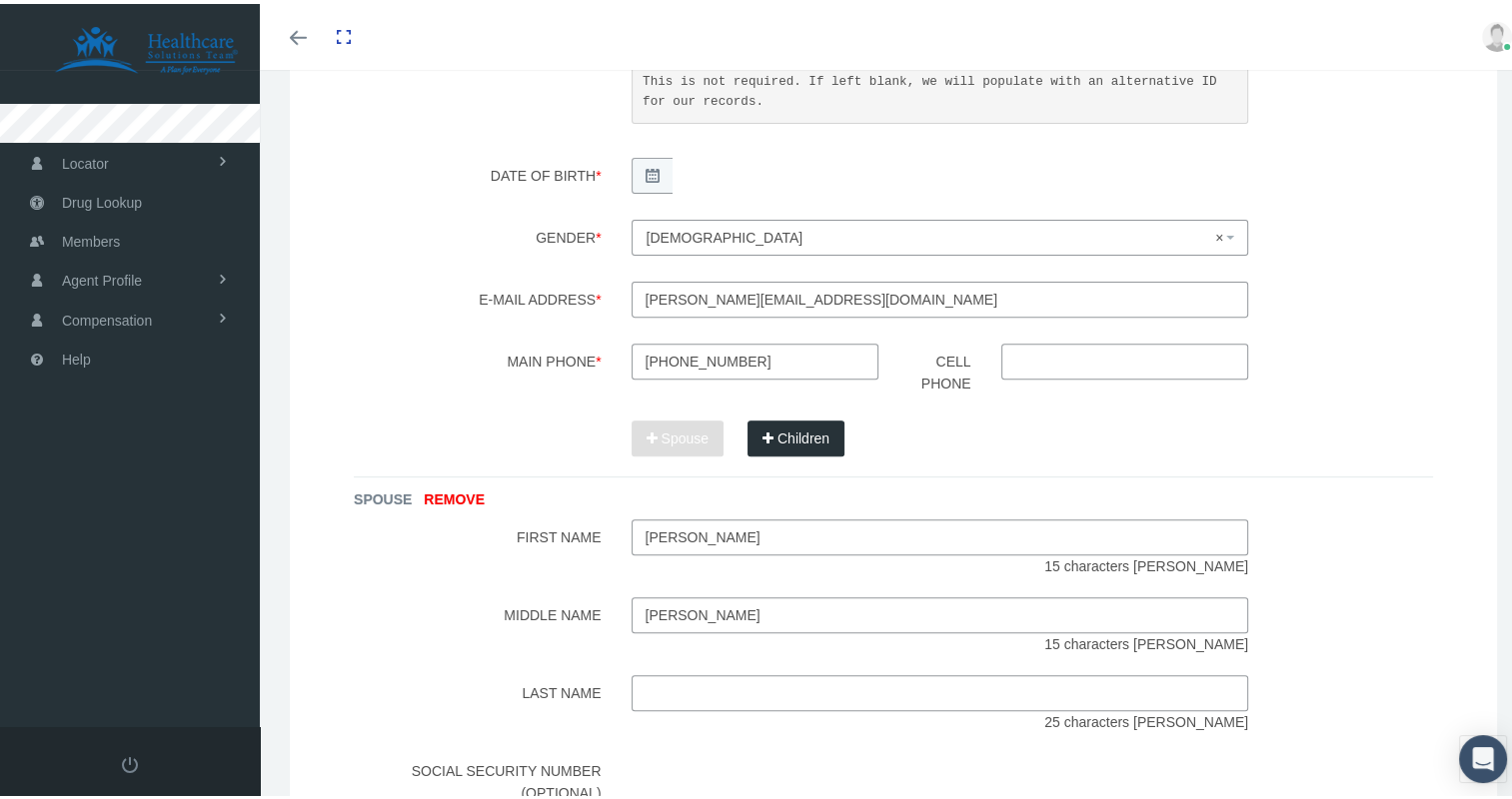 type on "[PERSON_NAME]" 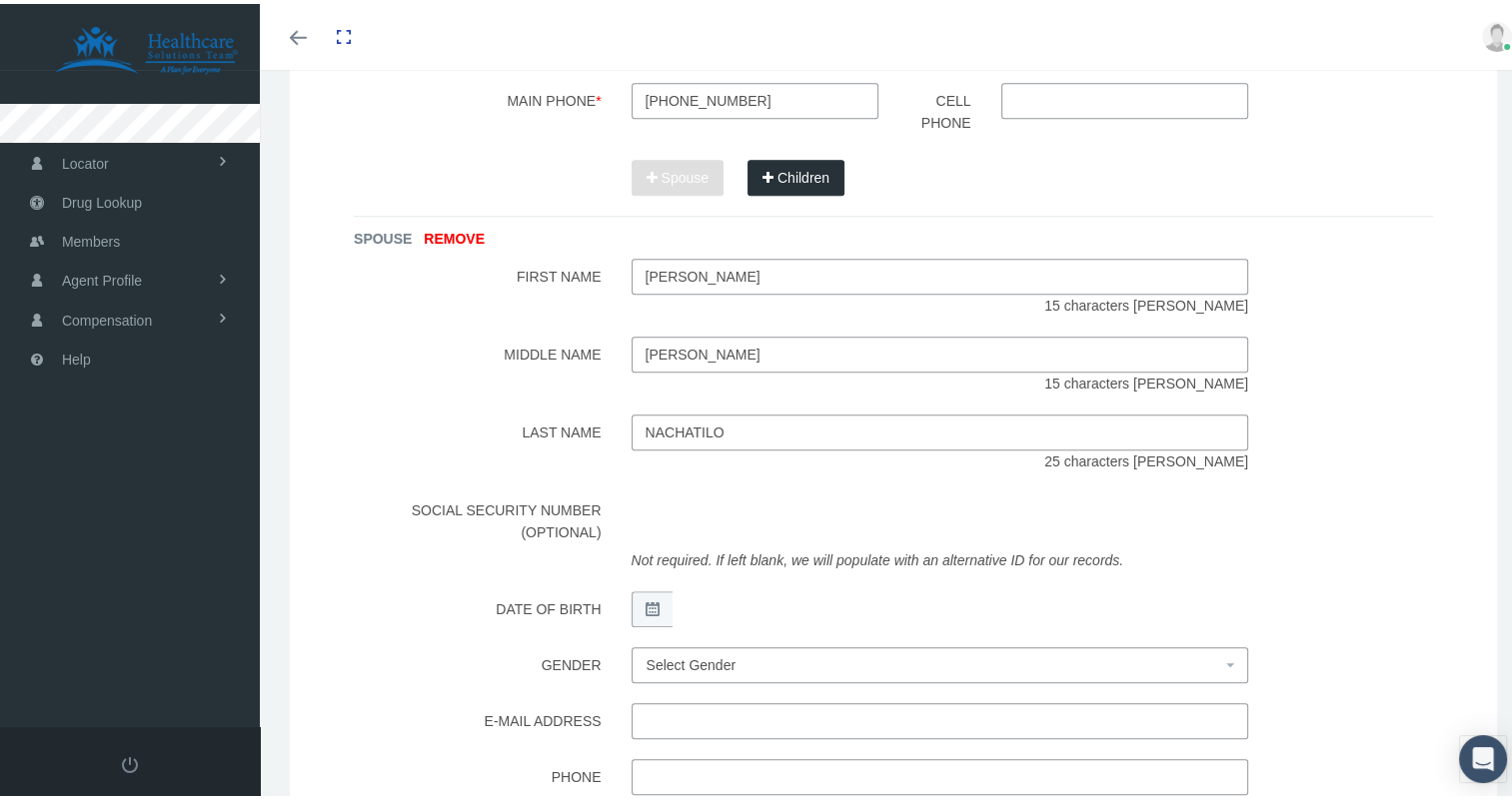 scroll, scrollTop: 915, scrollLeft: 0, axis: vertical 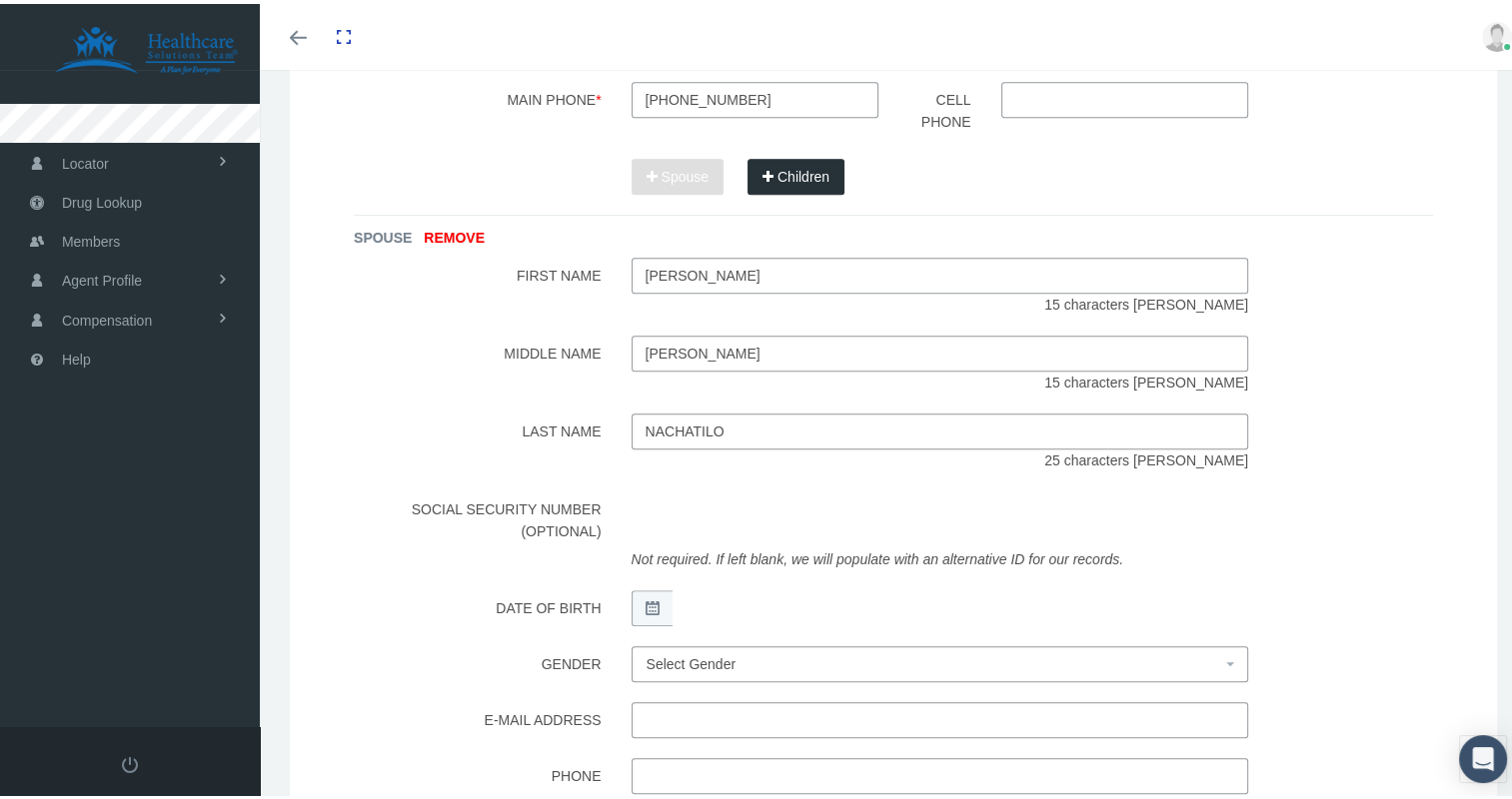 type on "nachatilo" 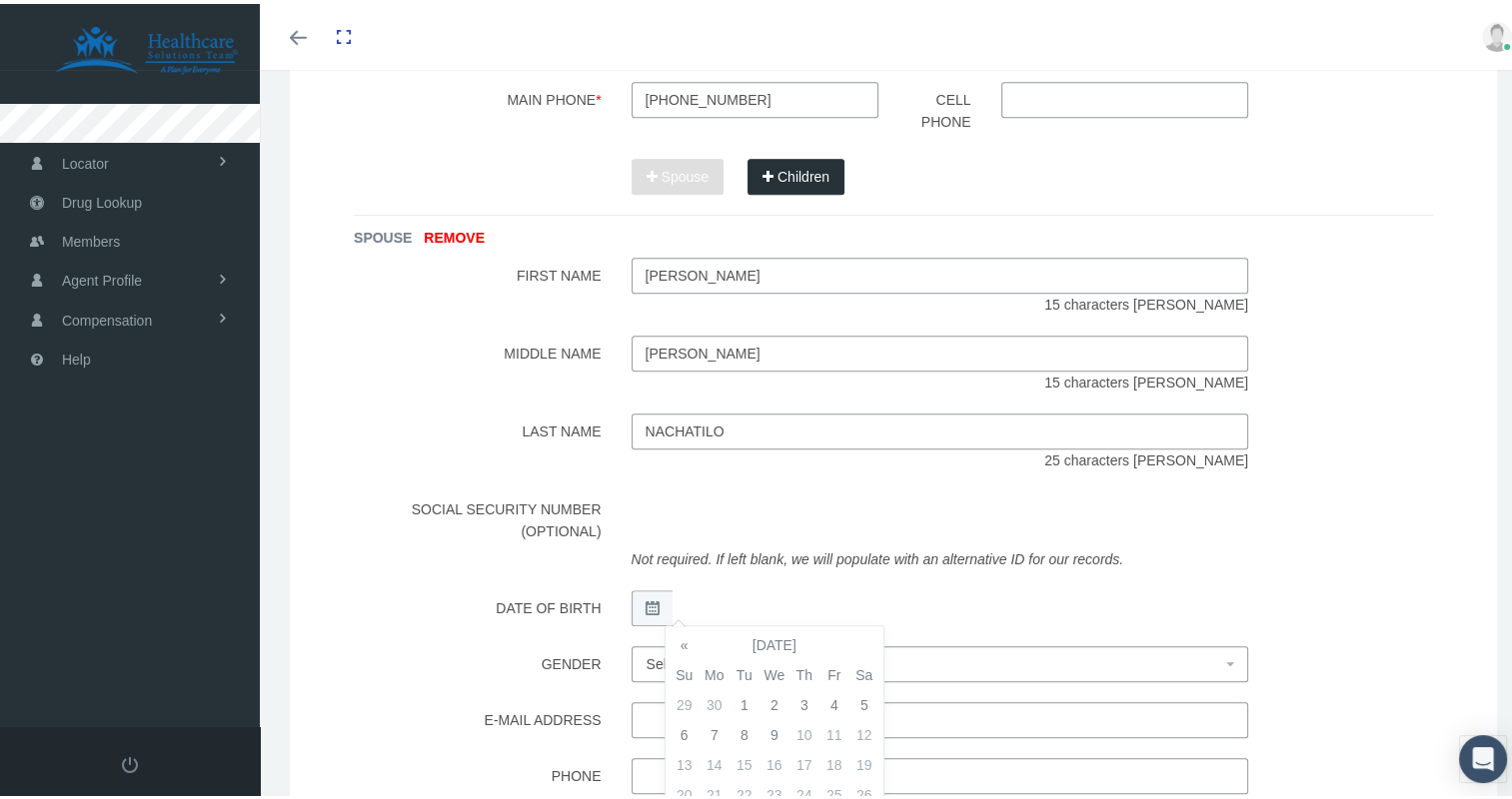 click on "[DATE]" at bounding box center [774, 641] 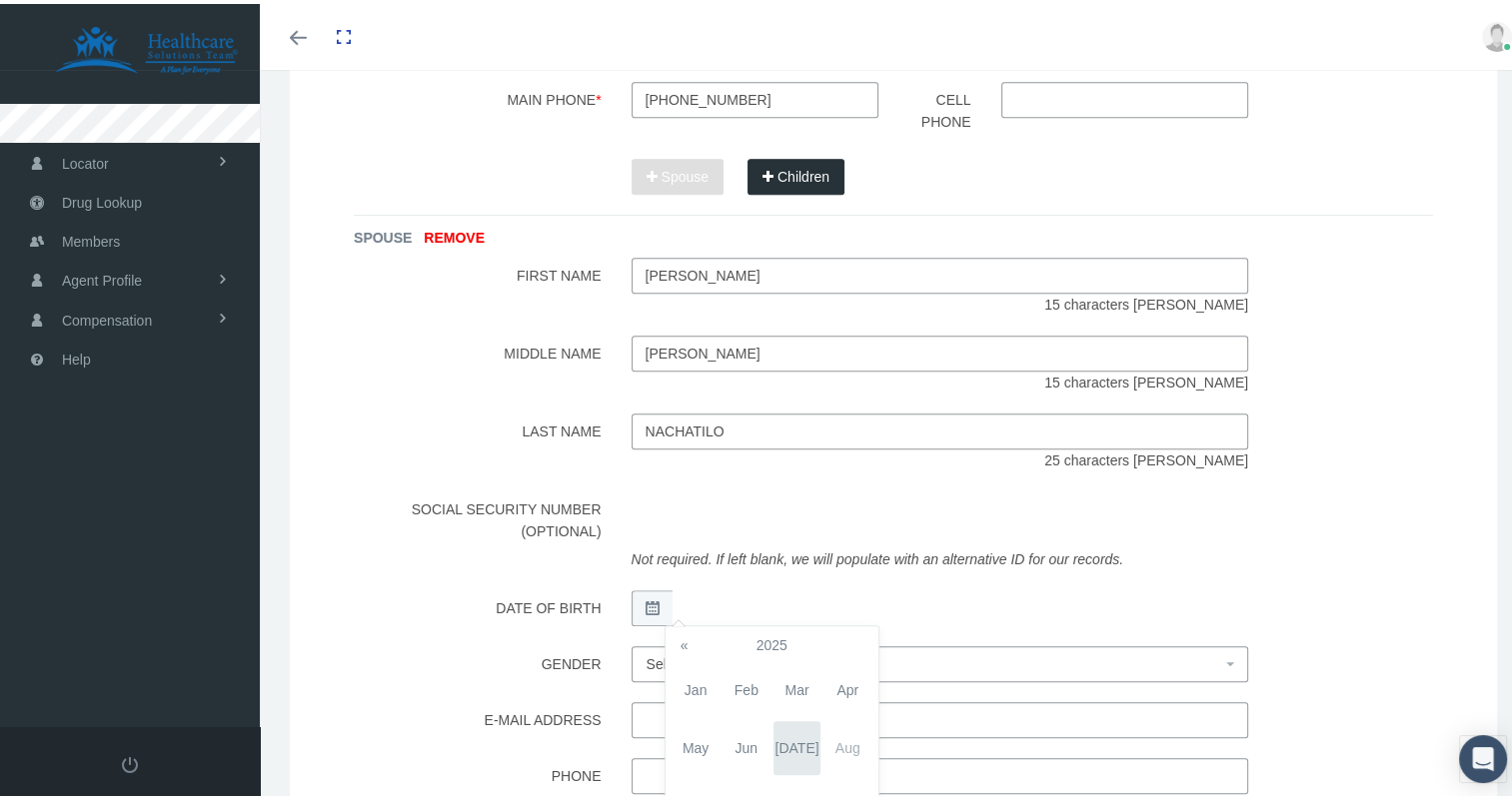 click on "Feb" at bounding box center [746, 686] 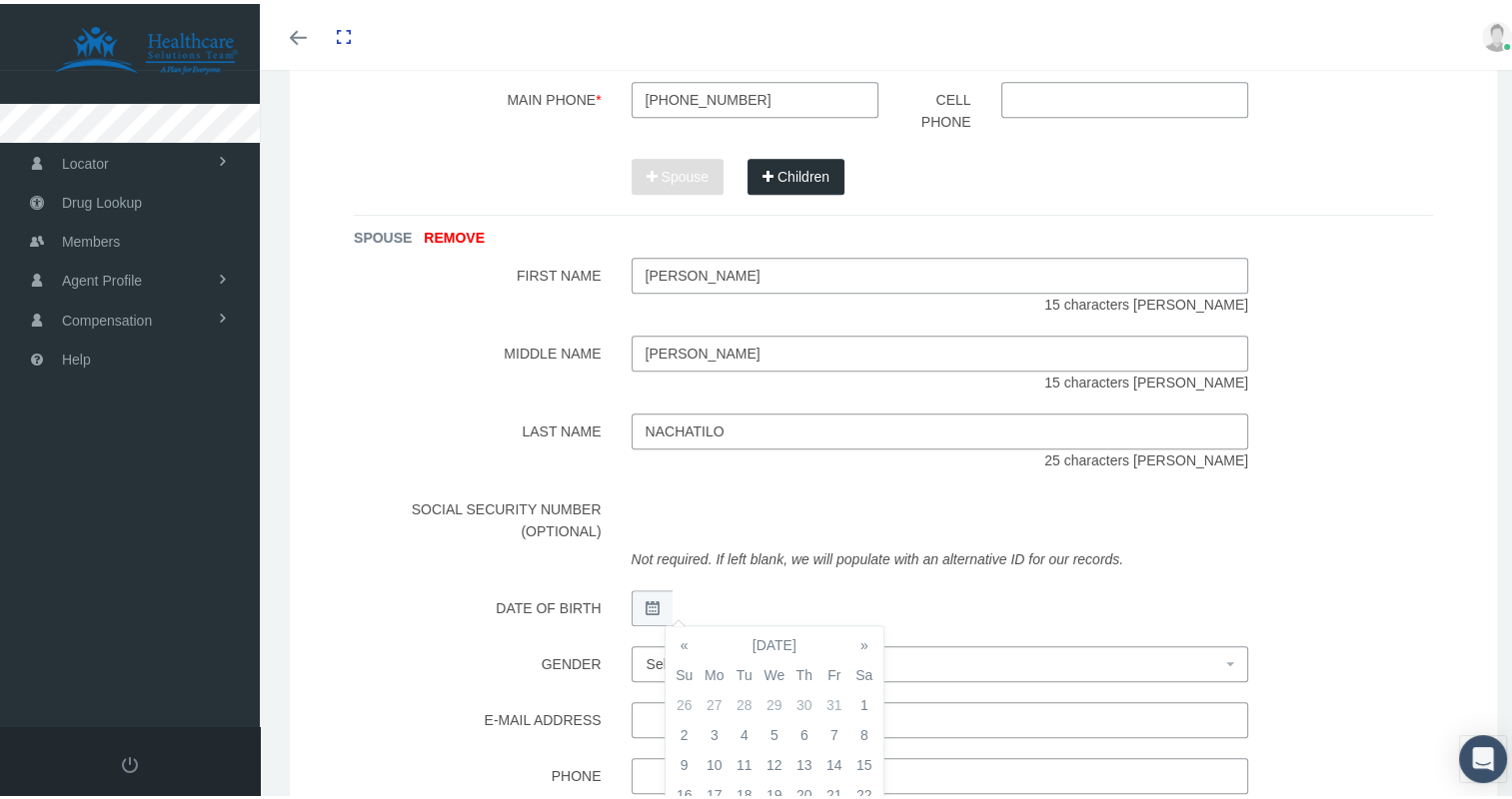 click on "14" at bounding box center [834, 761] 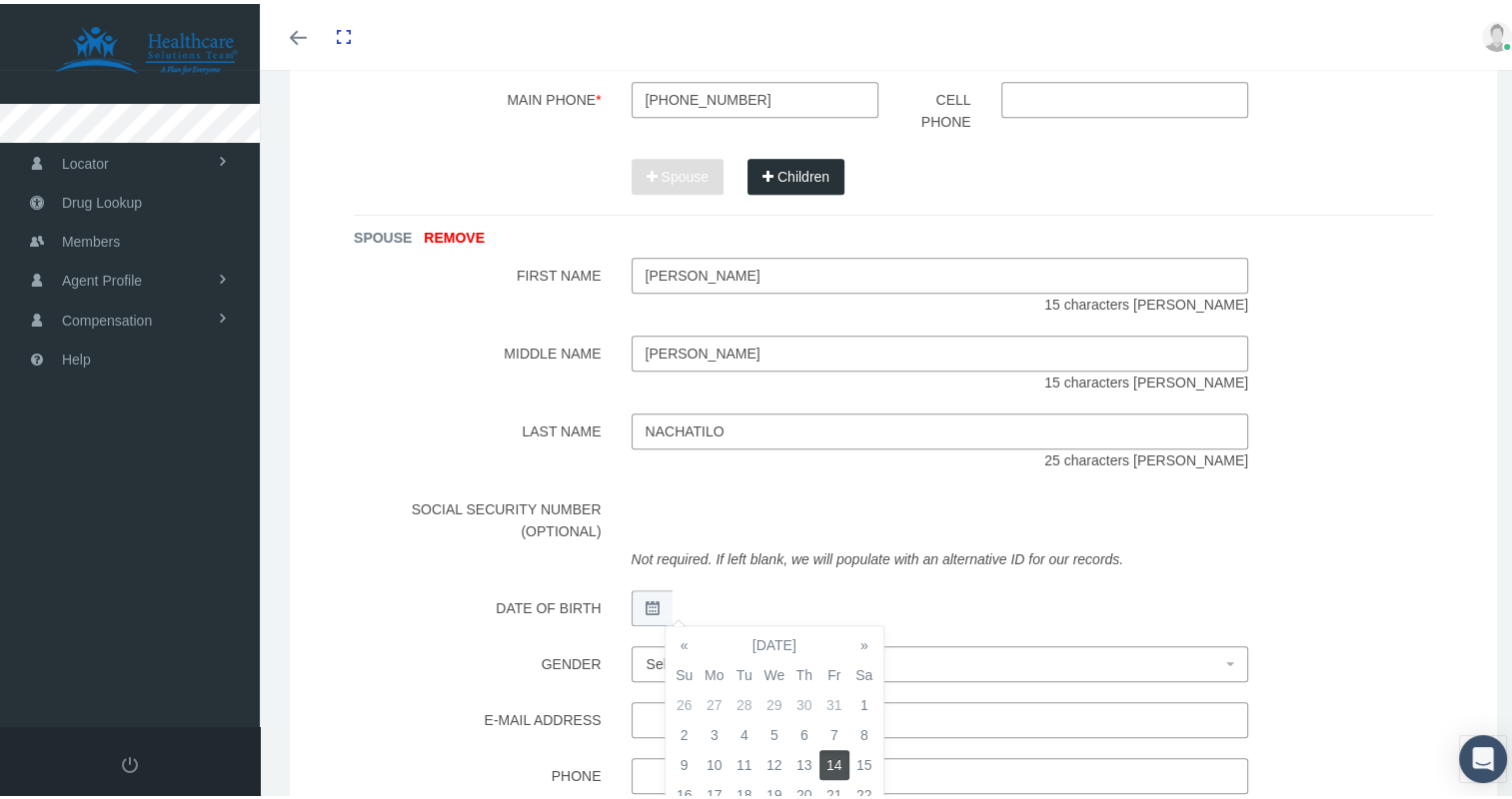 click on "[DATE]" at bounding box center [774, 641] 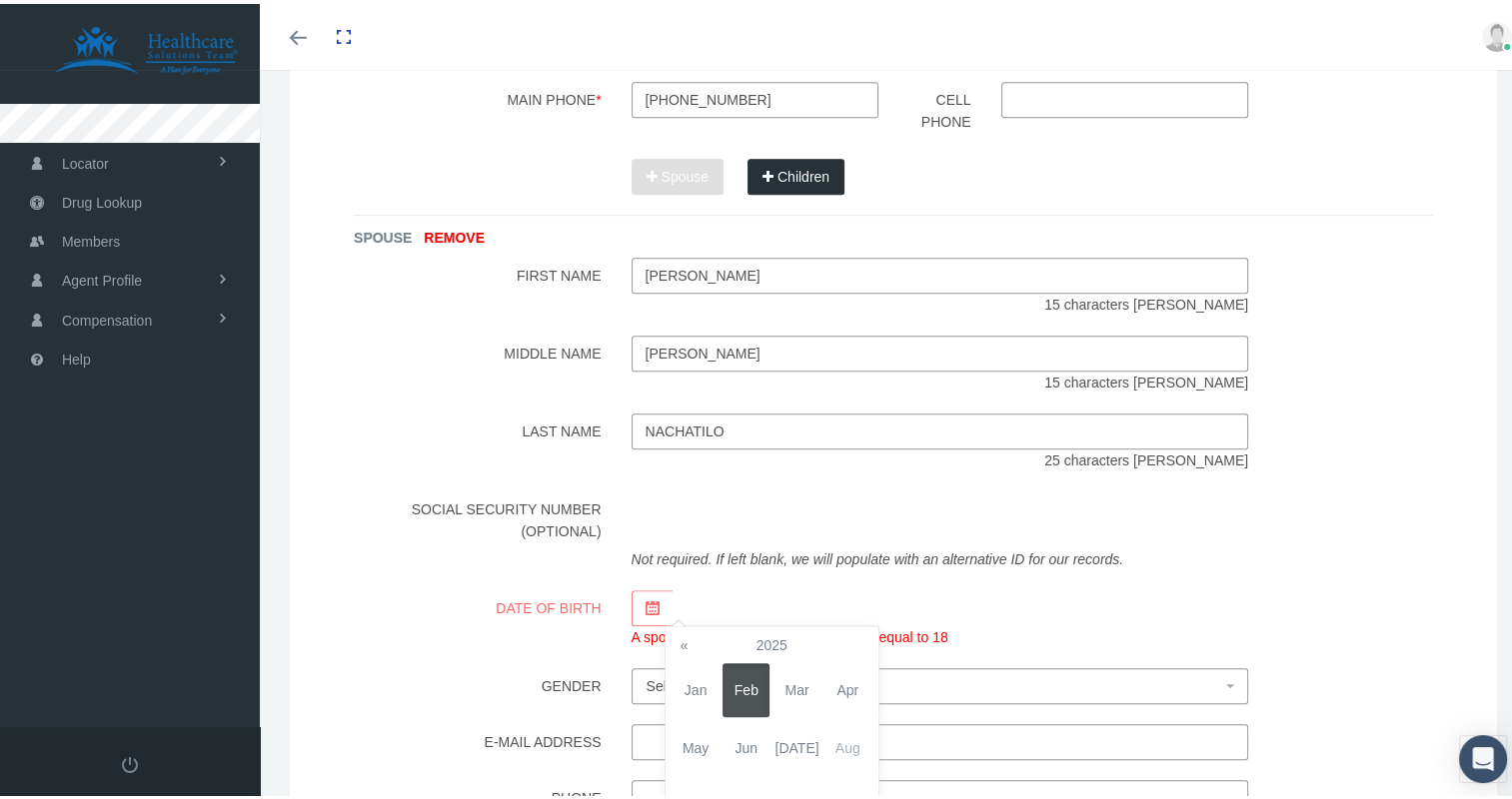 click on "«" at bounding box center (685, 641) 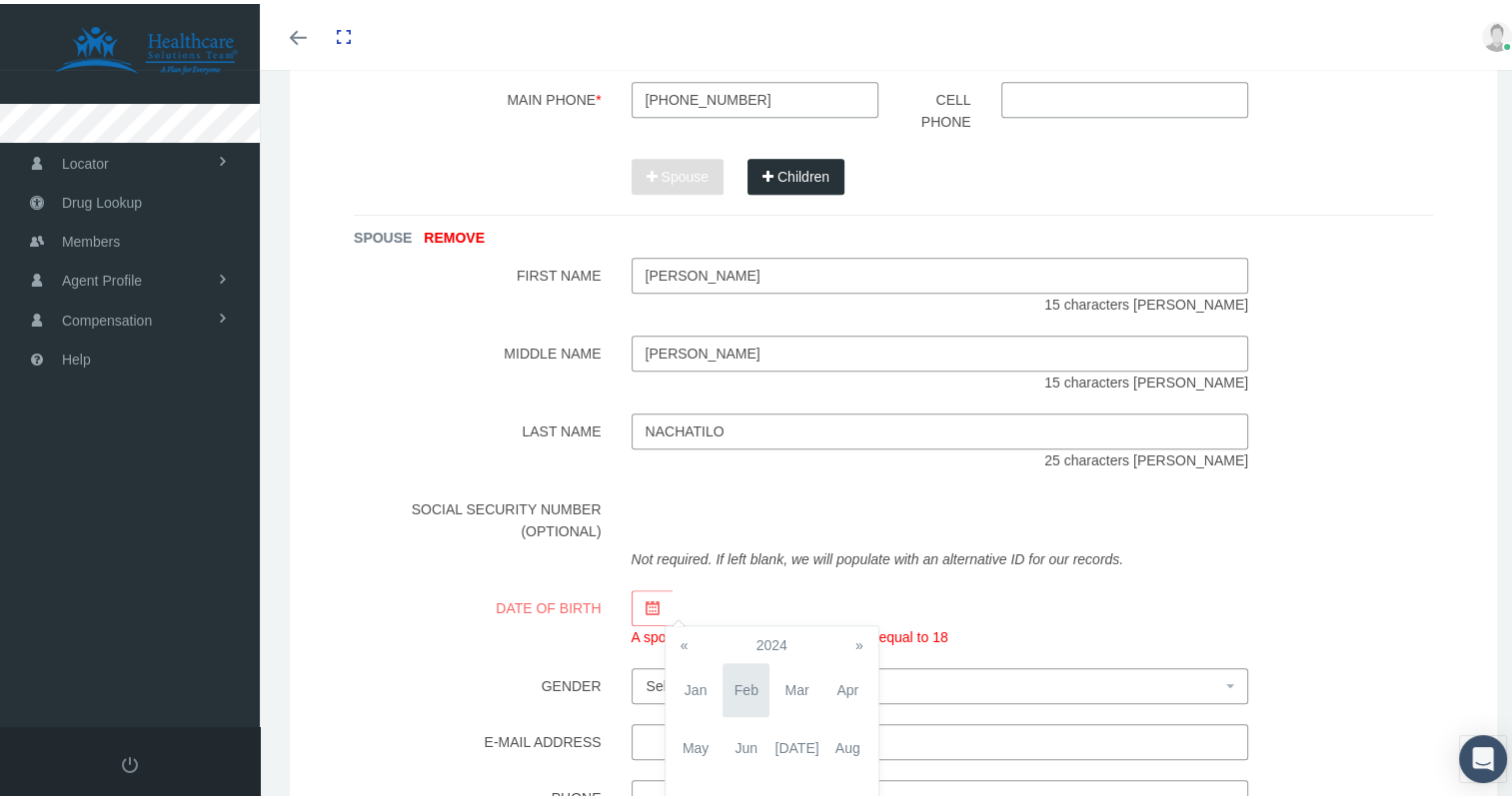 click on "«" at bounding box center (685, 641) 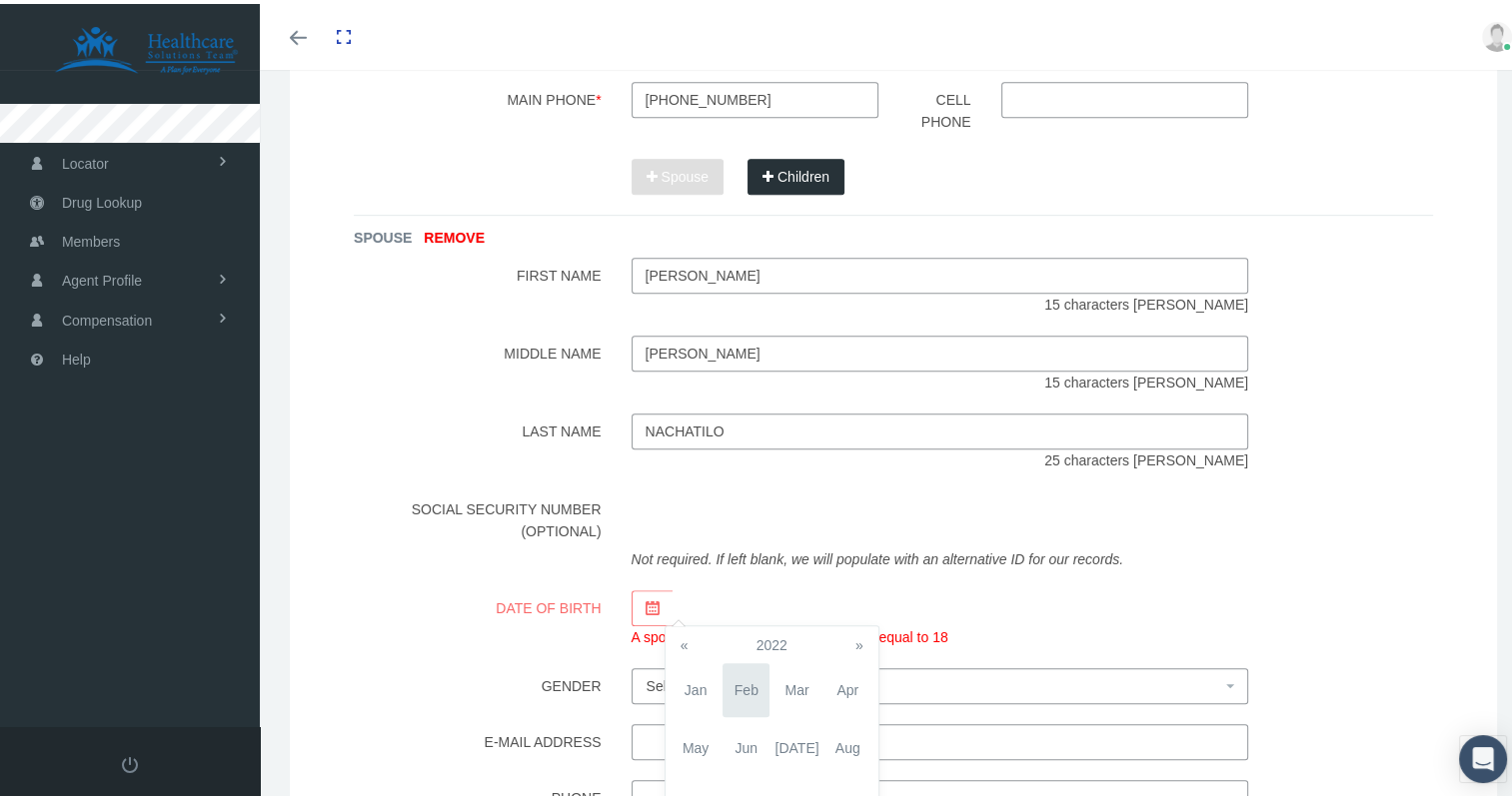click on "«" at bounding box center (685, 641) 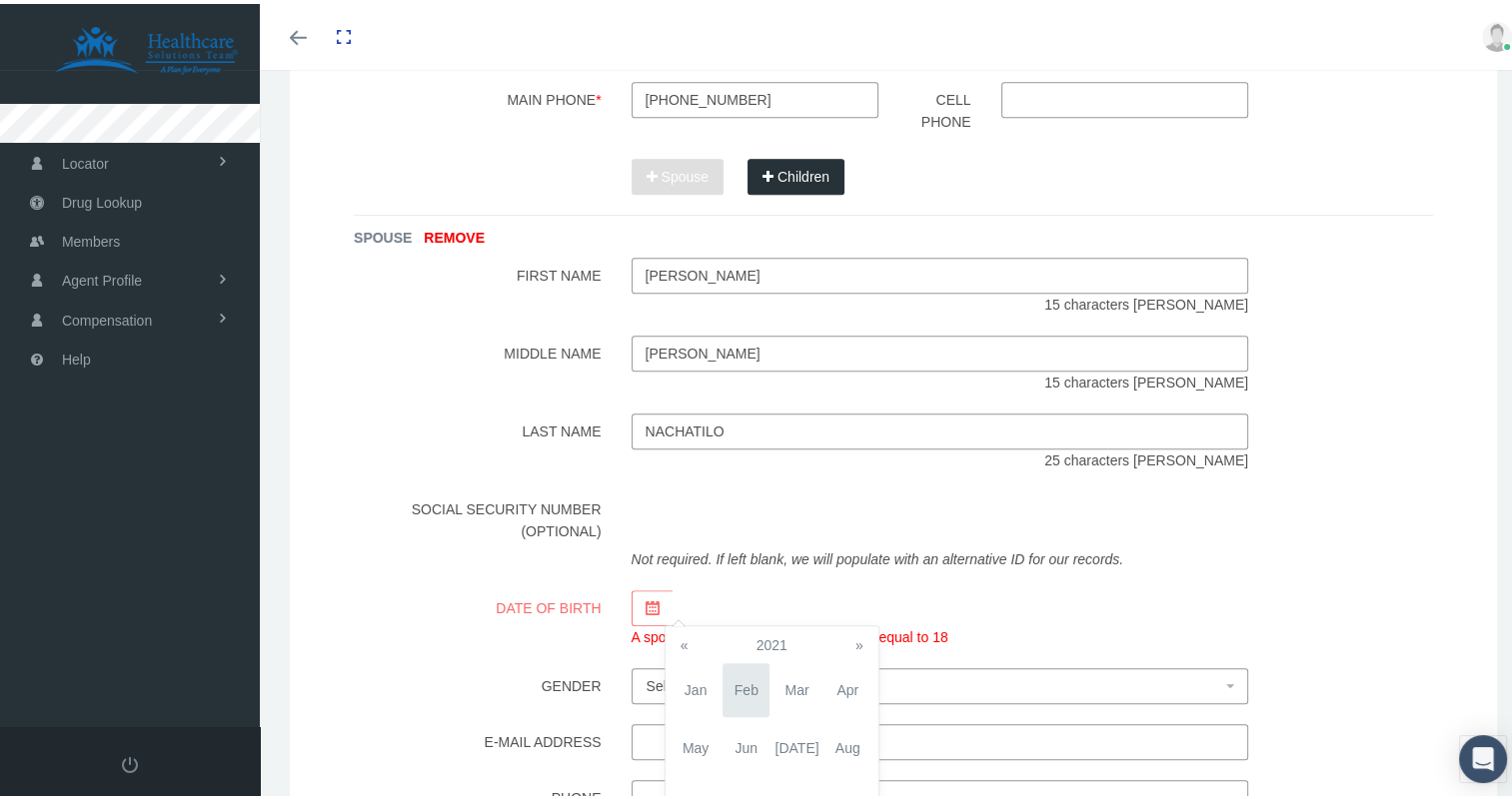 click on "«" at bounding box center (685, 641) 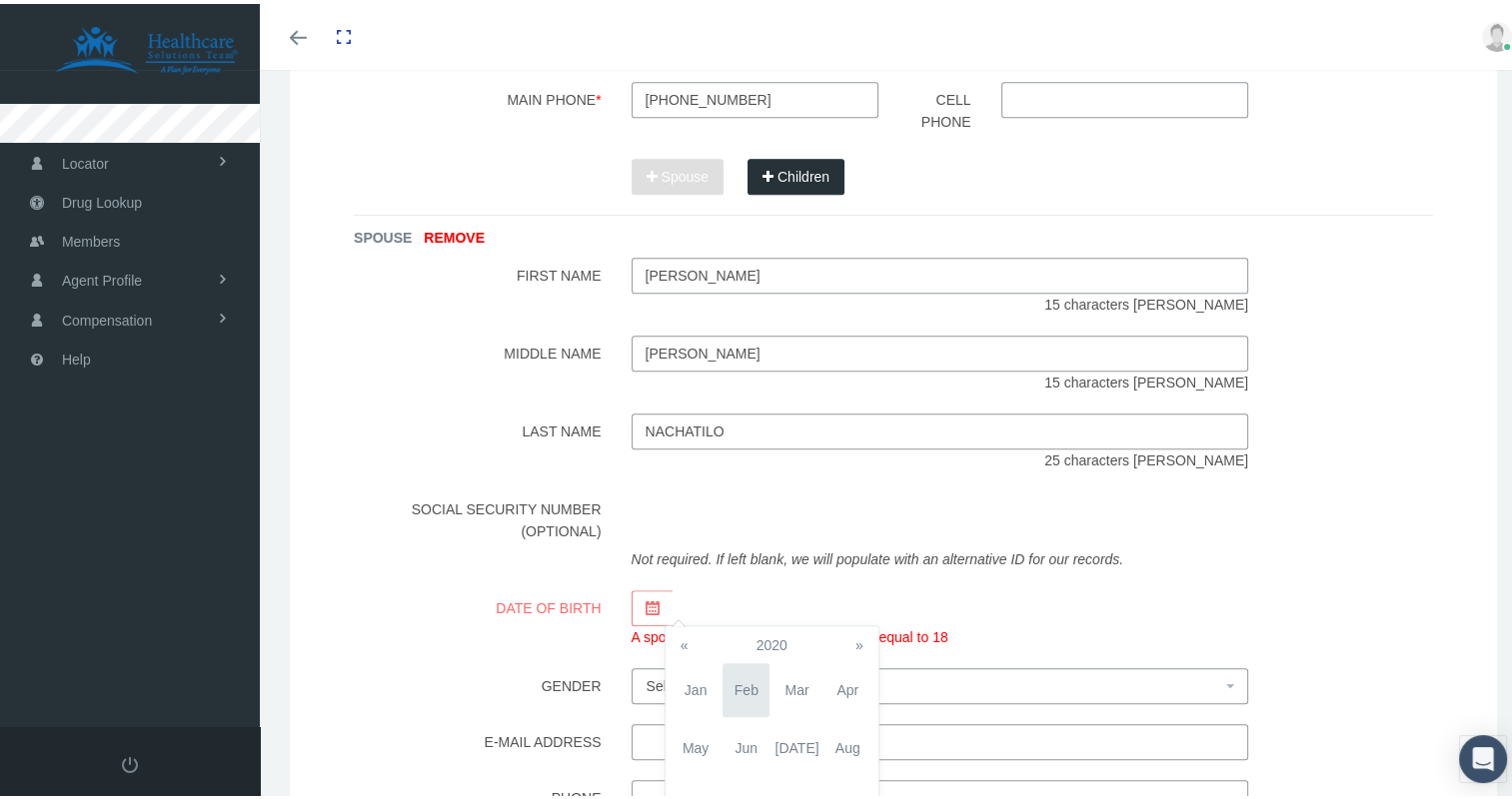 click on "«" at bounding box center (685, 641) 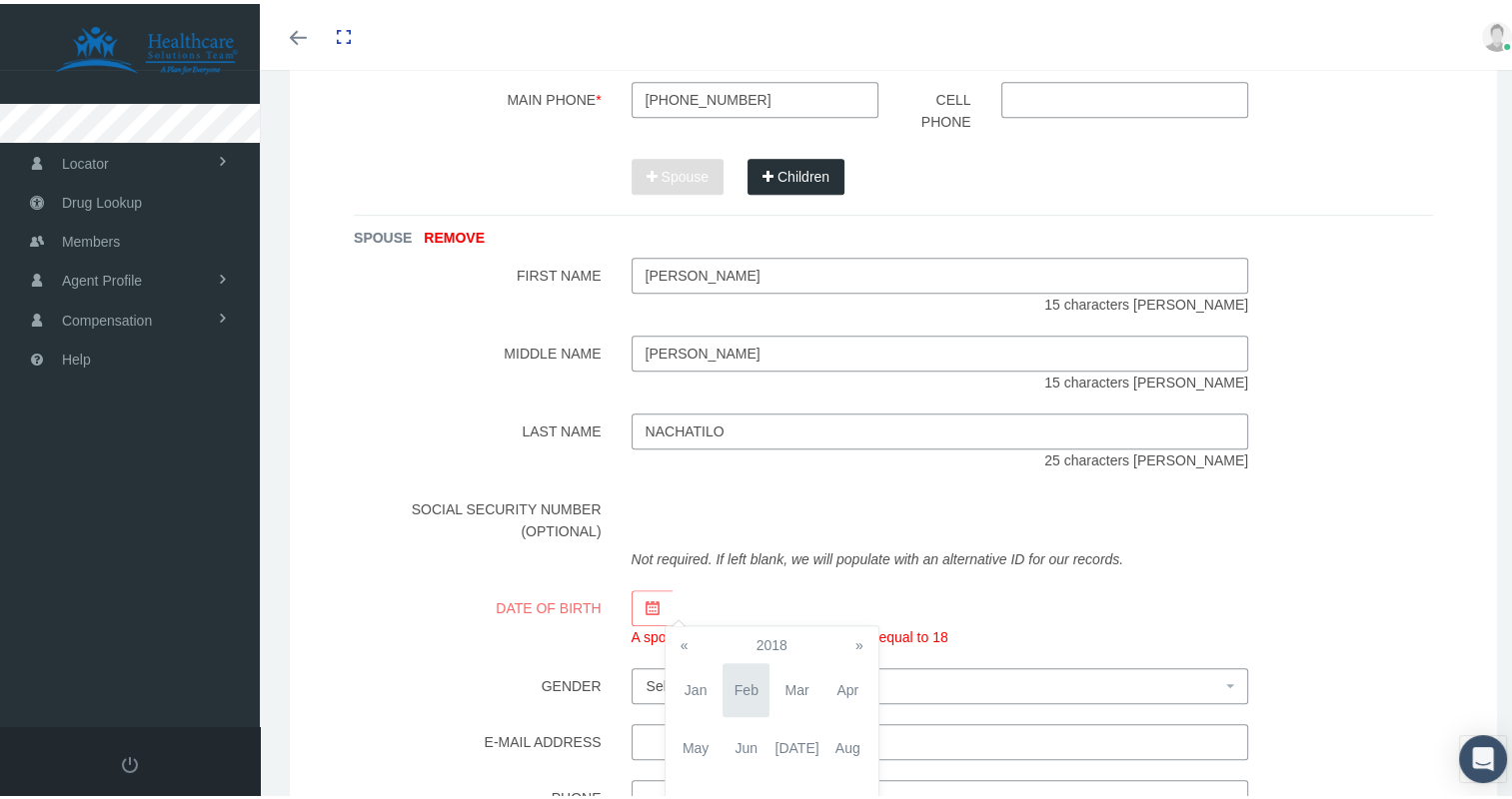 click on "«" at bounding box center [685, 641] 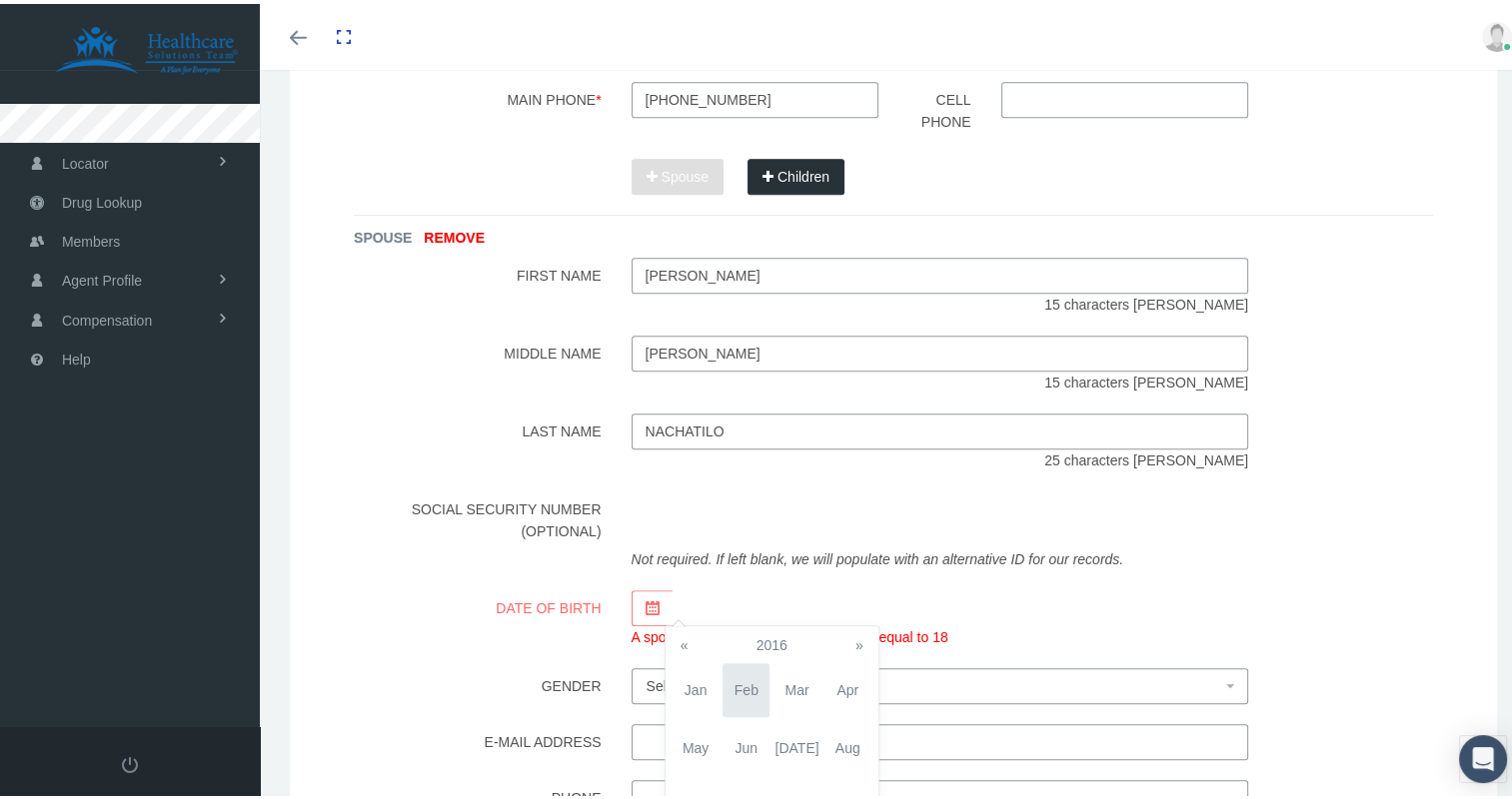 click on "«" at bounding box center (685, 641) 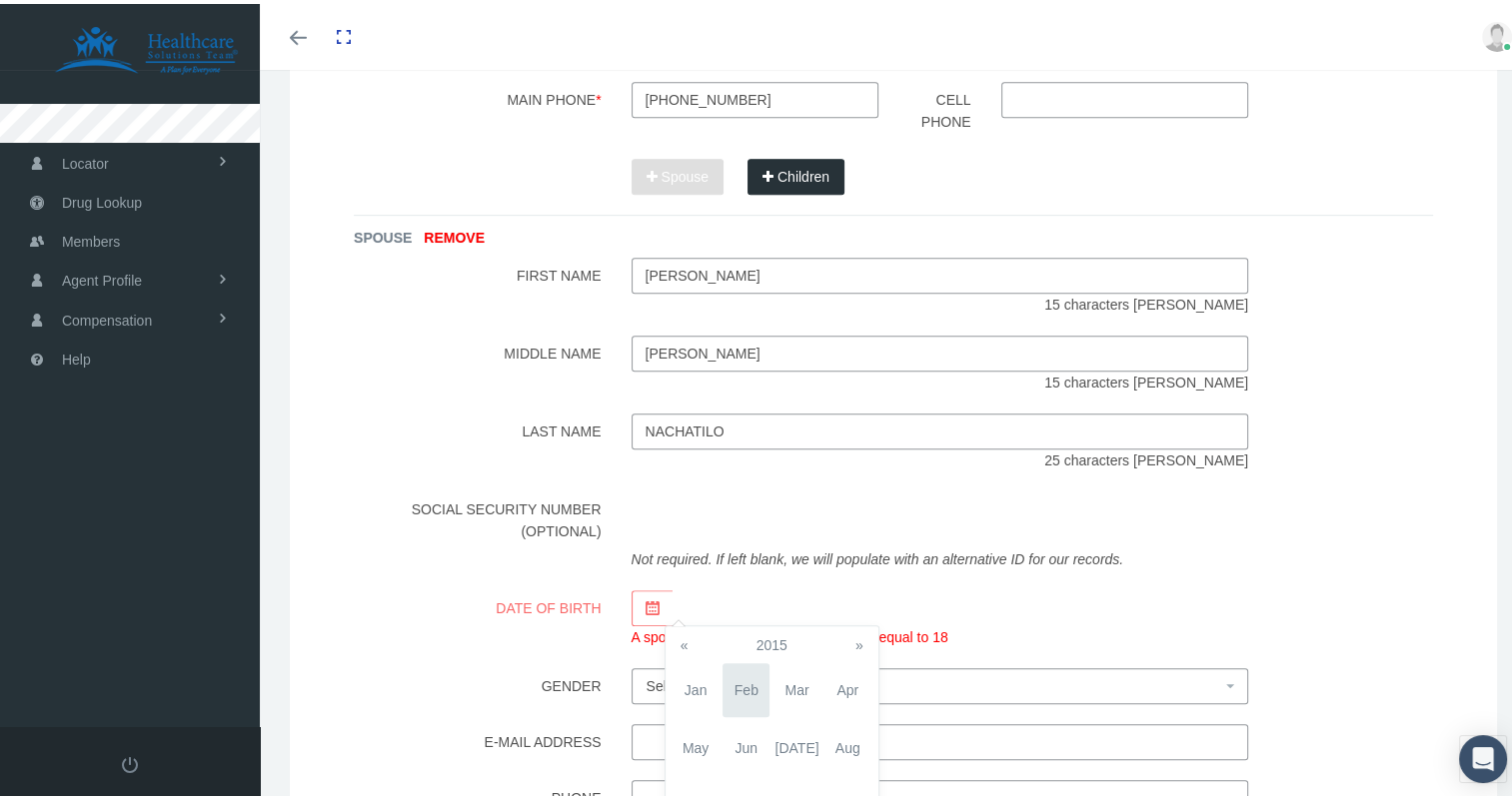 click on "«" at bounding box center (685, 641) 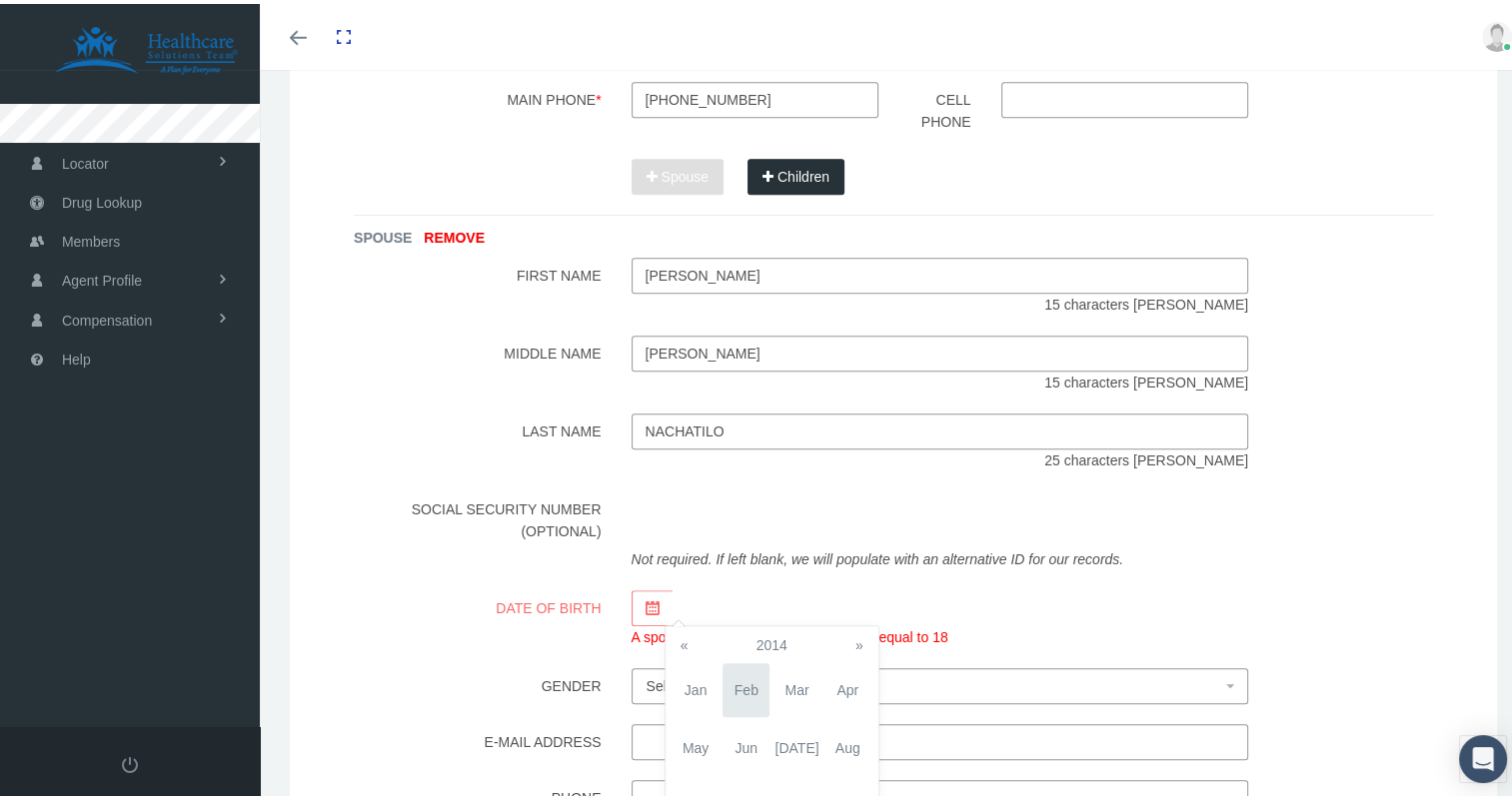 click on "«" at bounding box center (685, 641) 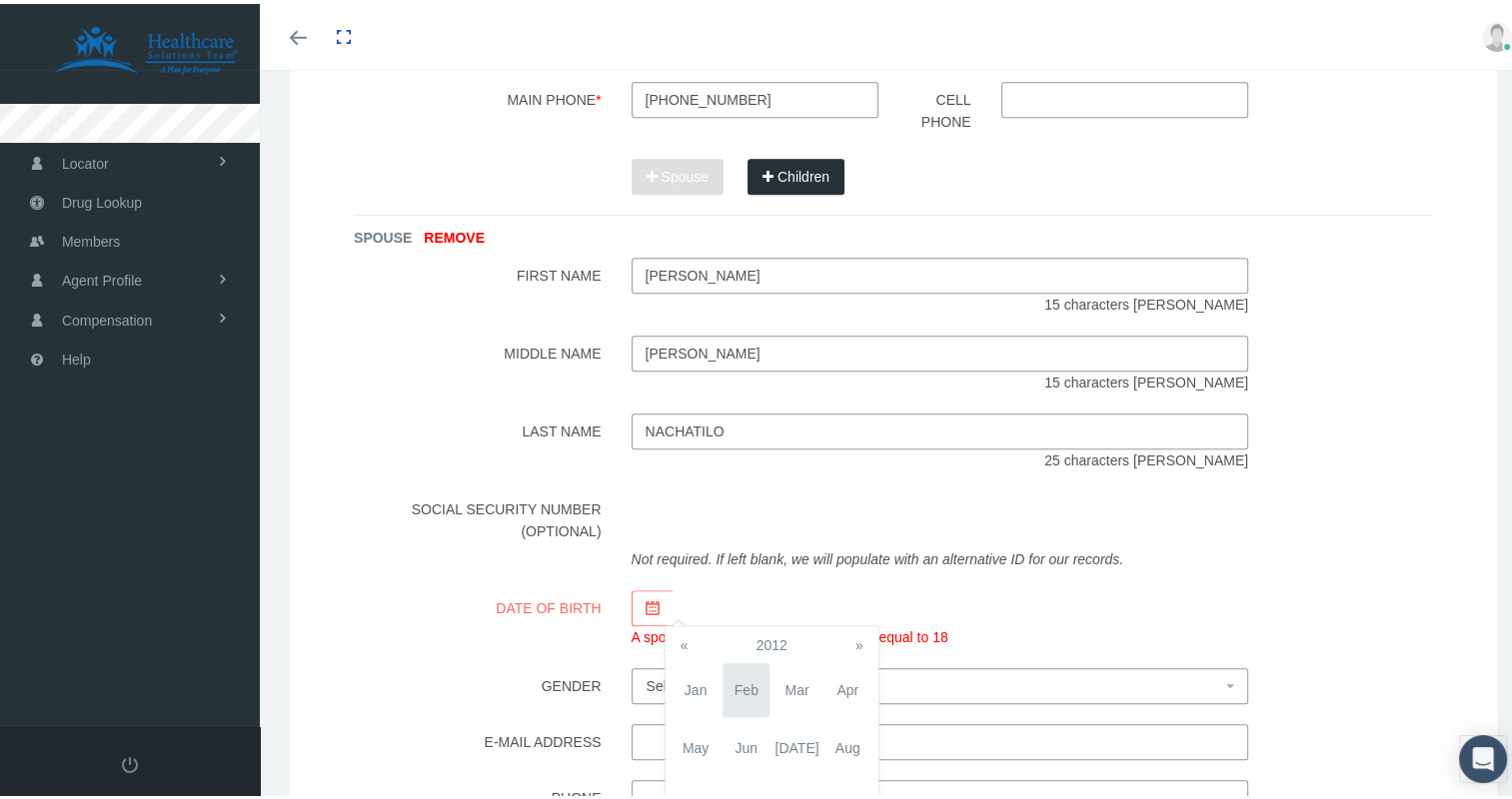 click on "«" at bounding box center (685, 641) 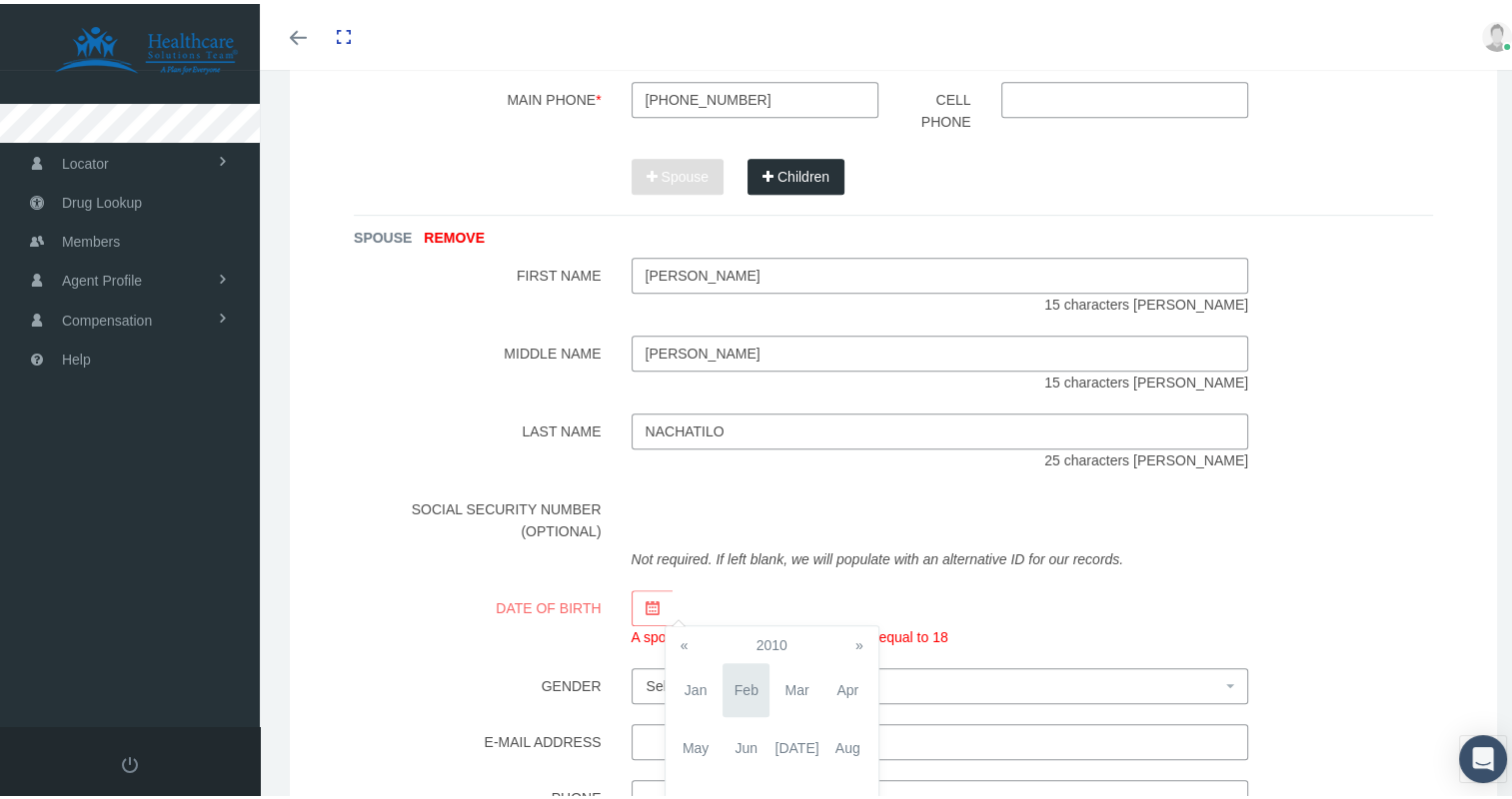 click on "«" at bounding box center (685, 641) 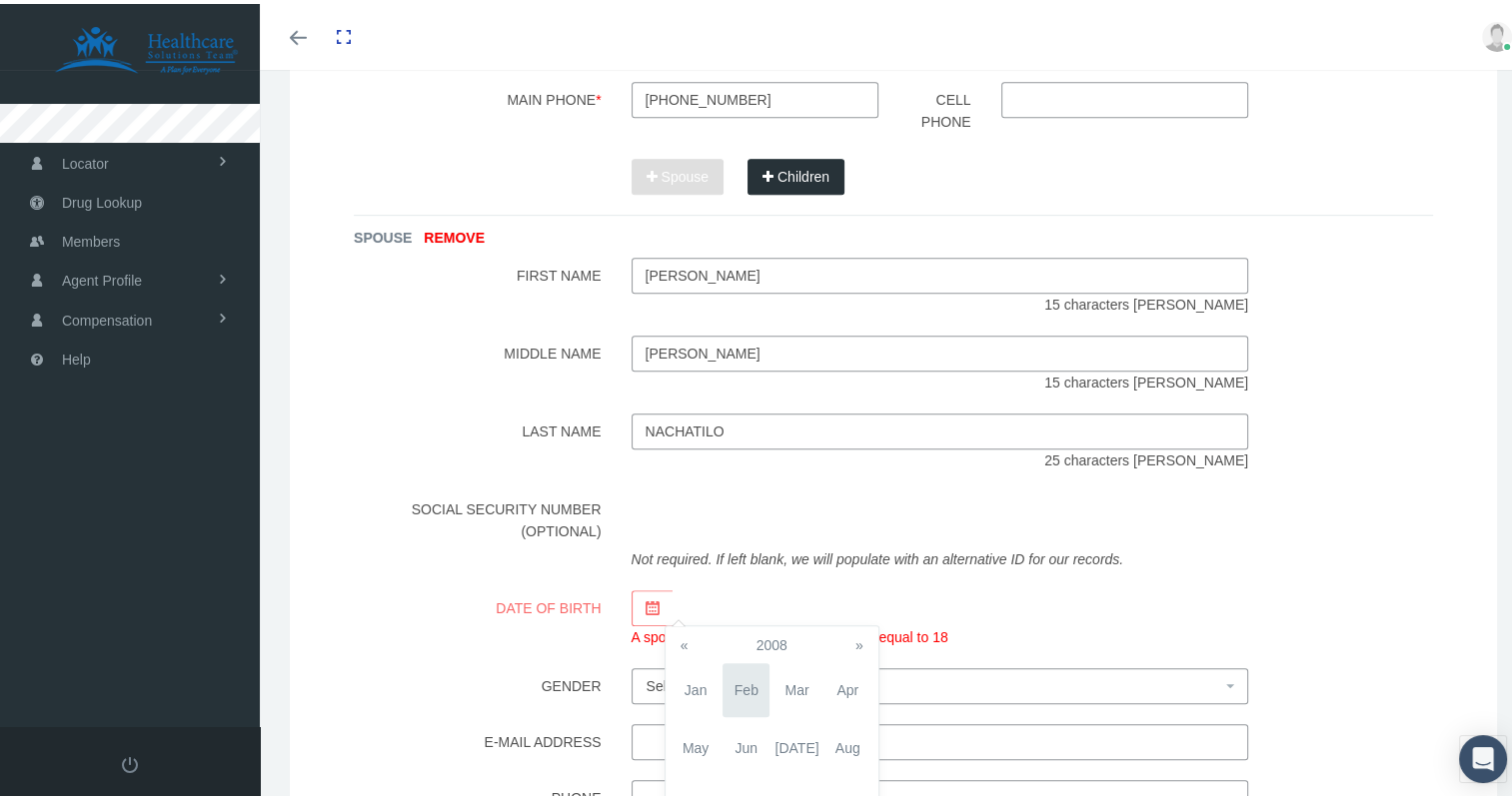 click on "«" at bounding box center [685, 641] 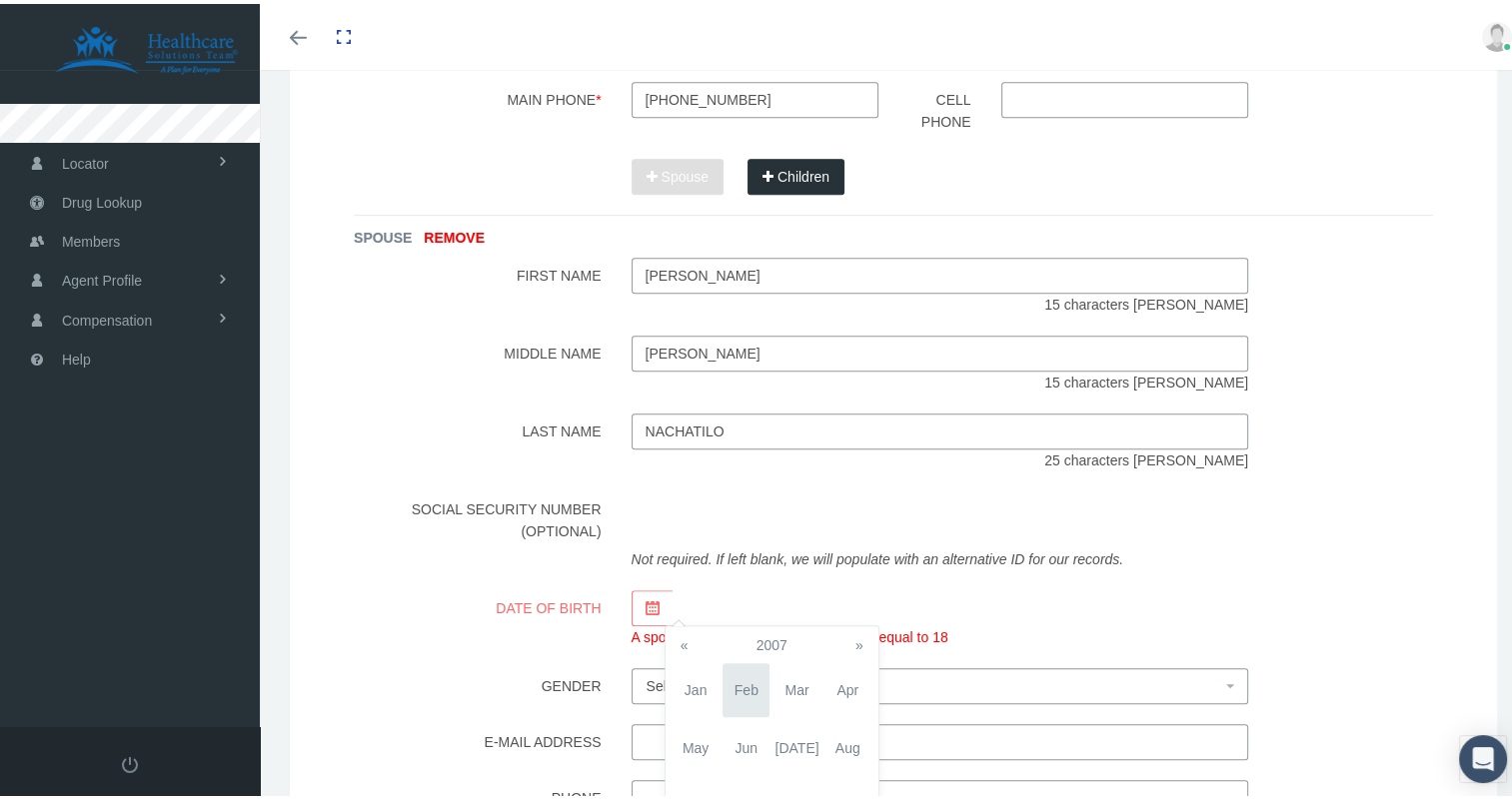 click on "«" at bounding box center [685, 641] 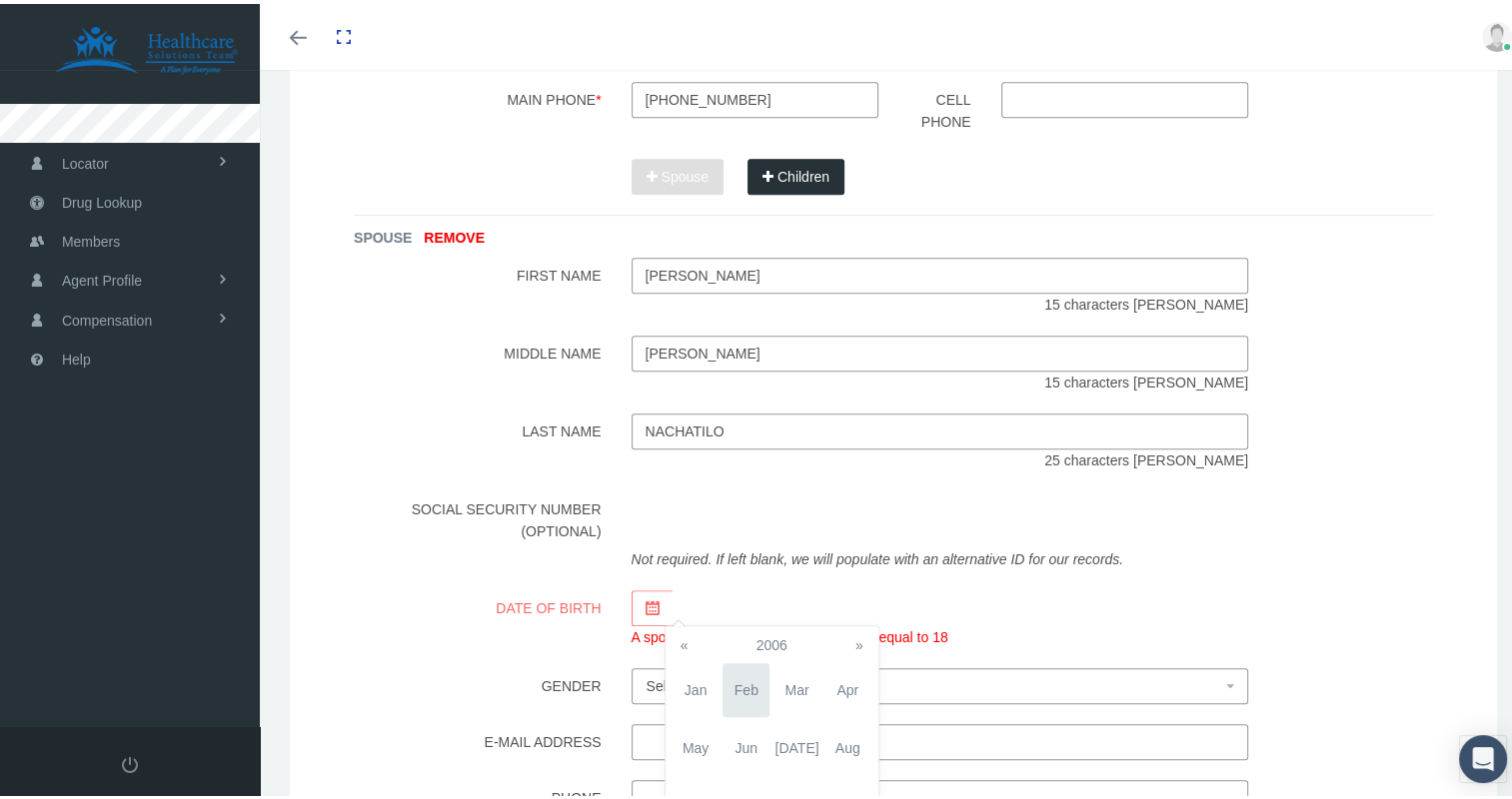 click on "«" at bounding box center (685, 641) 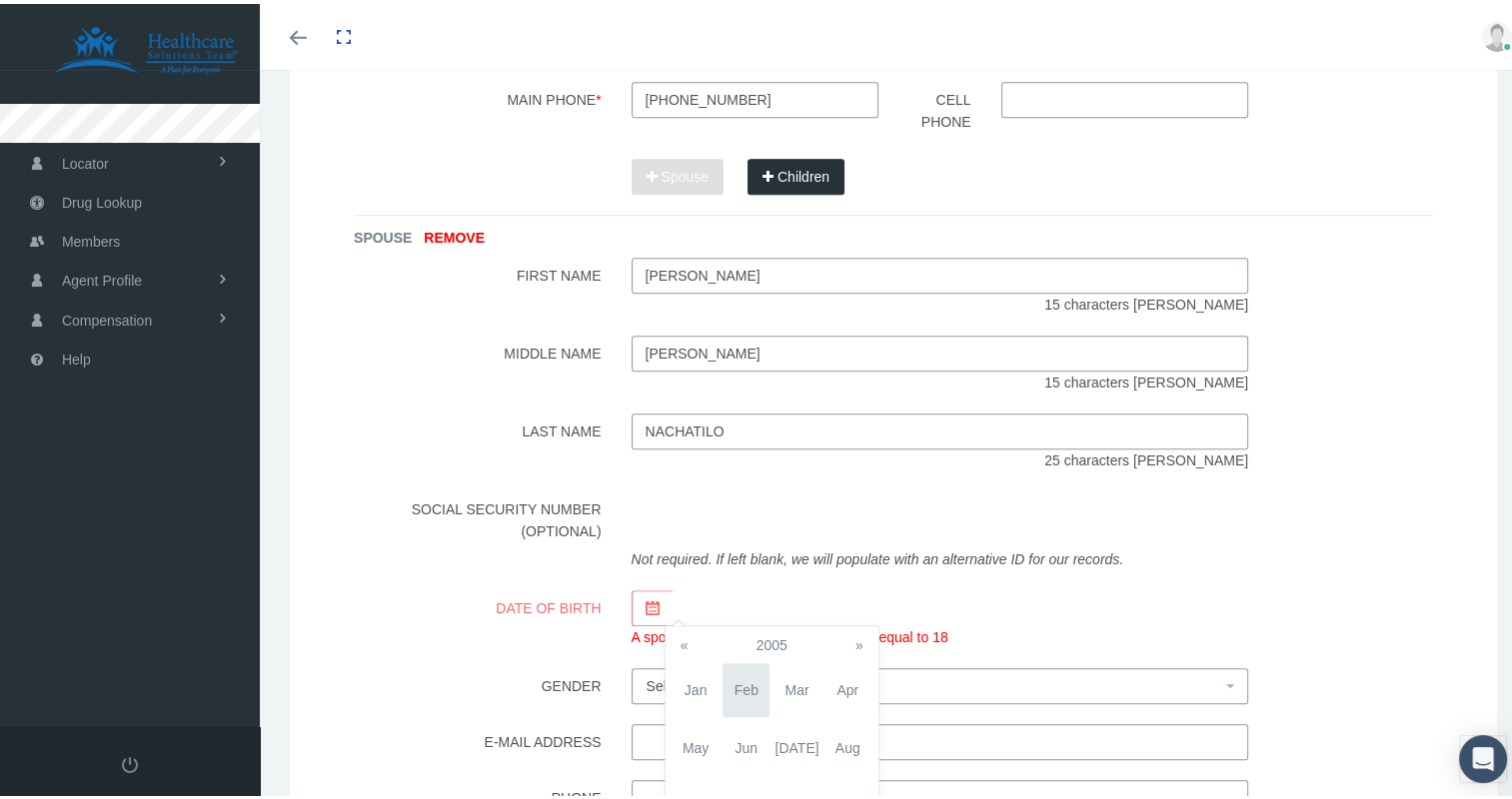 click on "«" at bounding box center (685, 641) 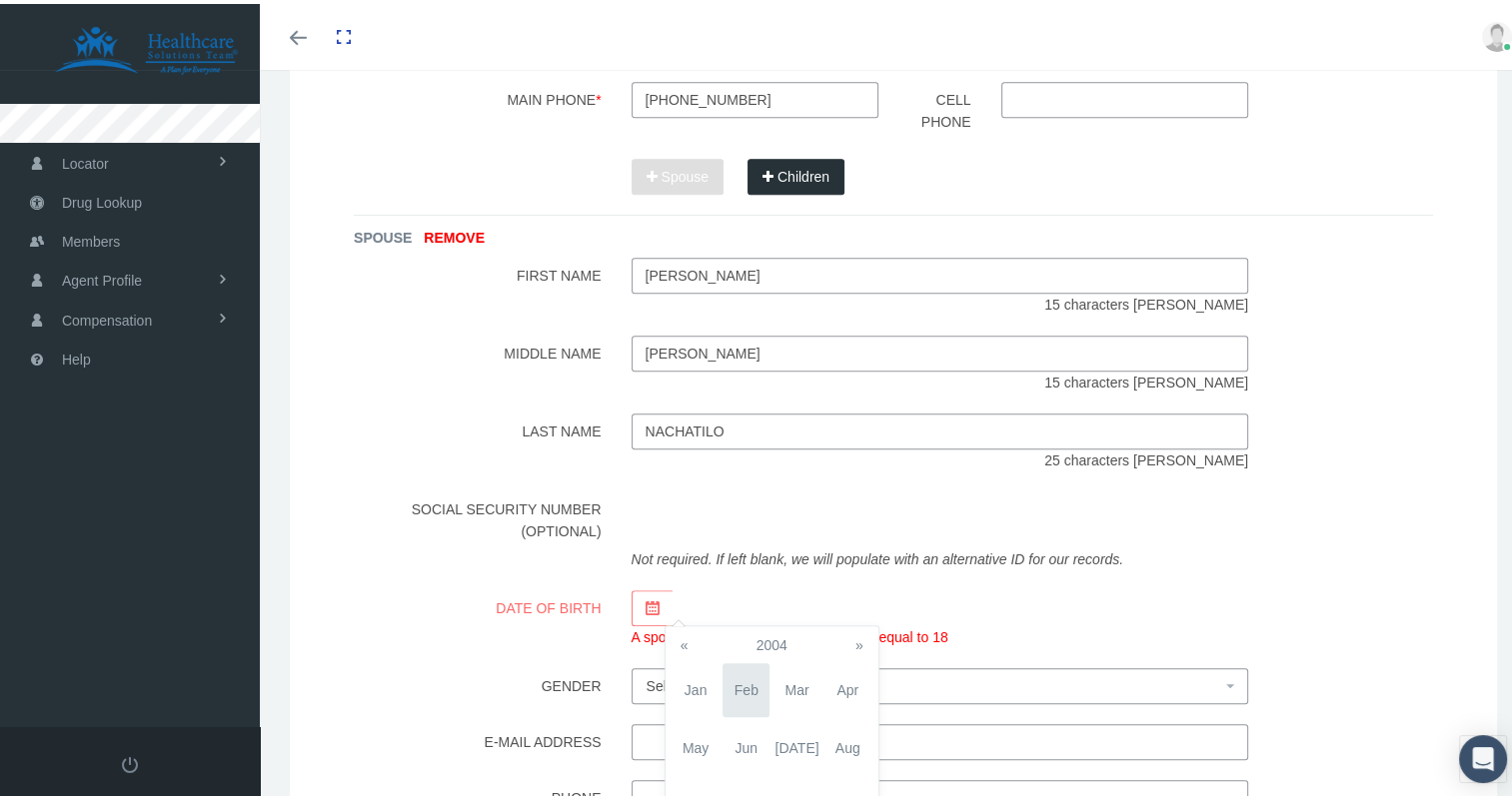 click on "«" at bounding box center [685, 641] 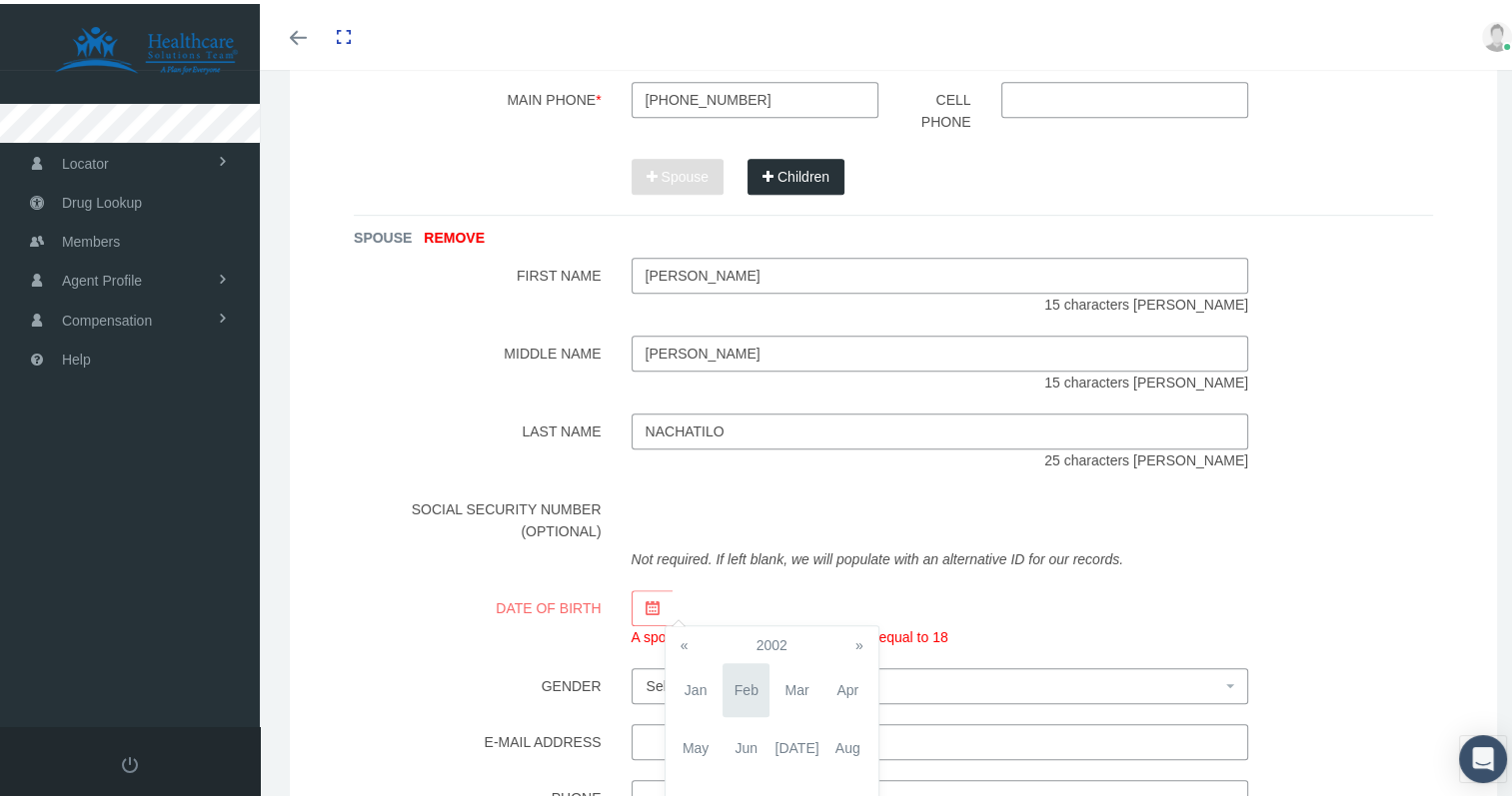 click on "«" at bounding box center (685, 641) 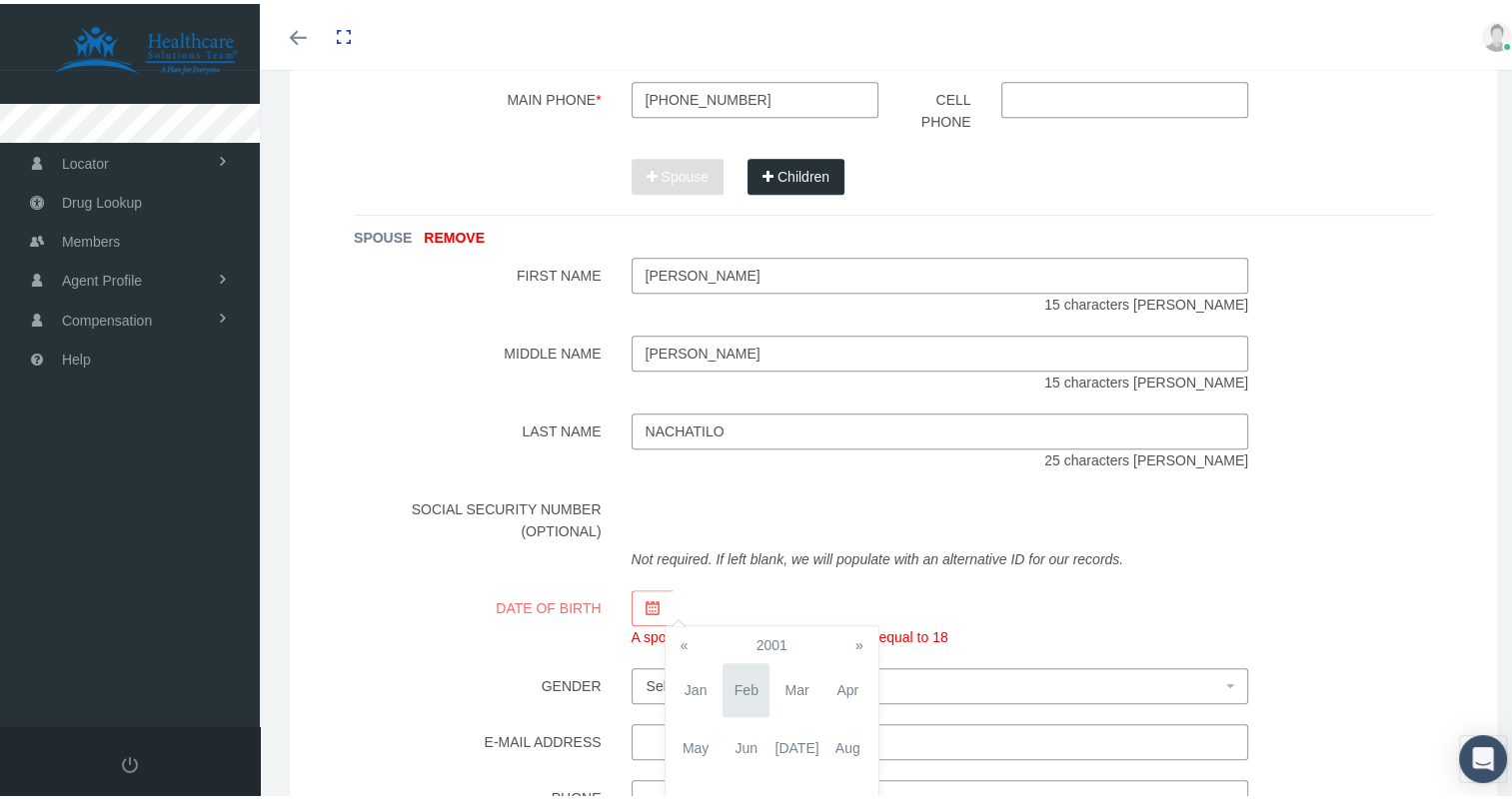 click on "«" at bounding box center [685, 641] 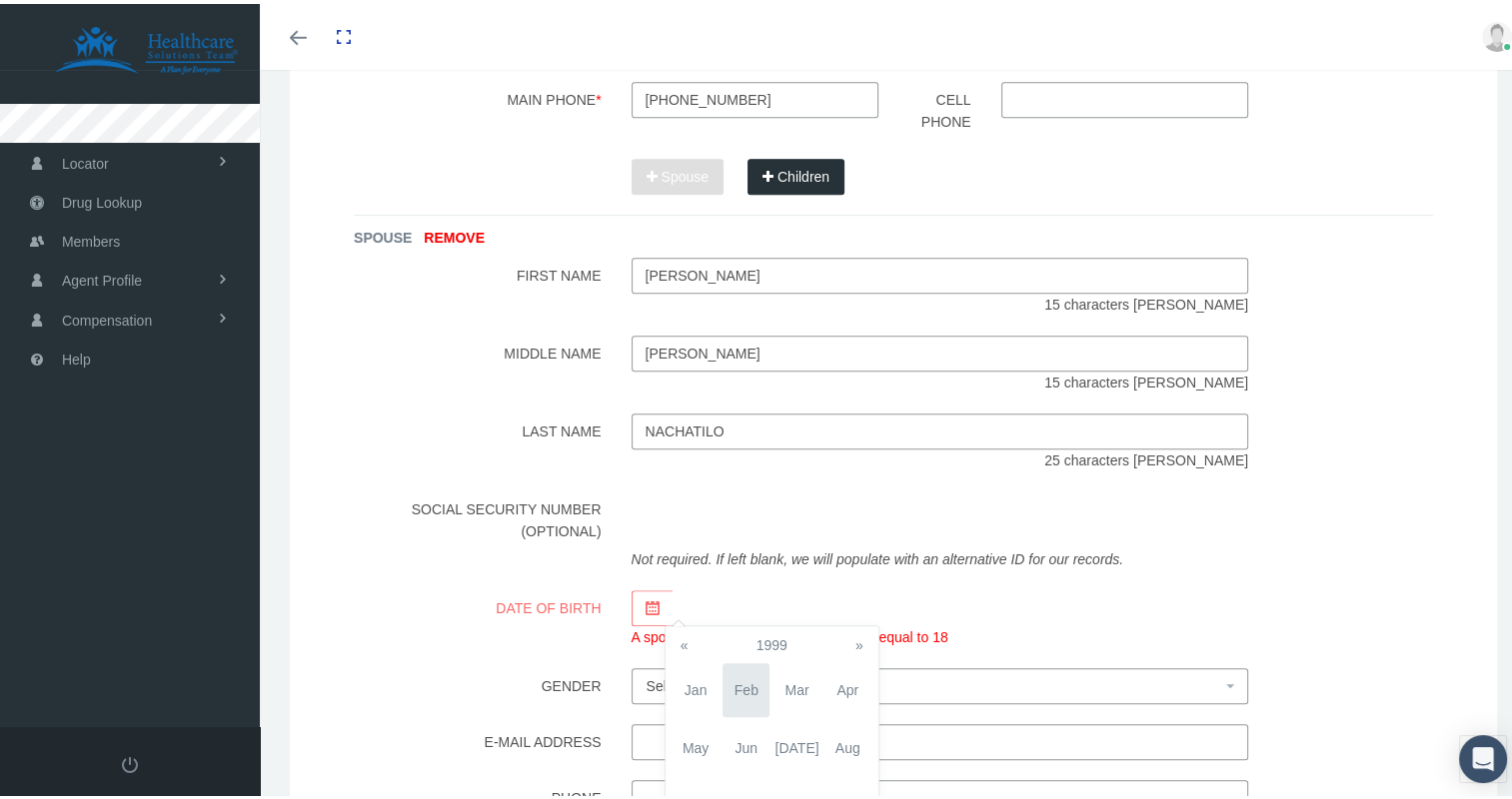 click on "«" at bounding box center (685, 641) 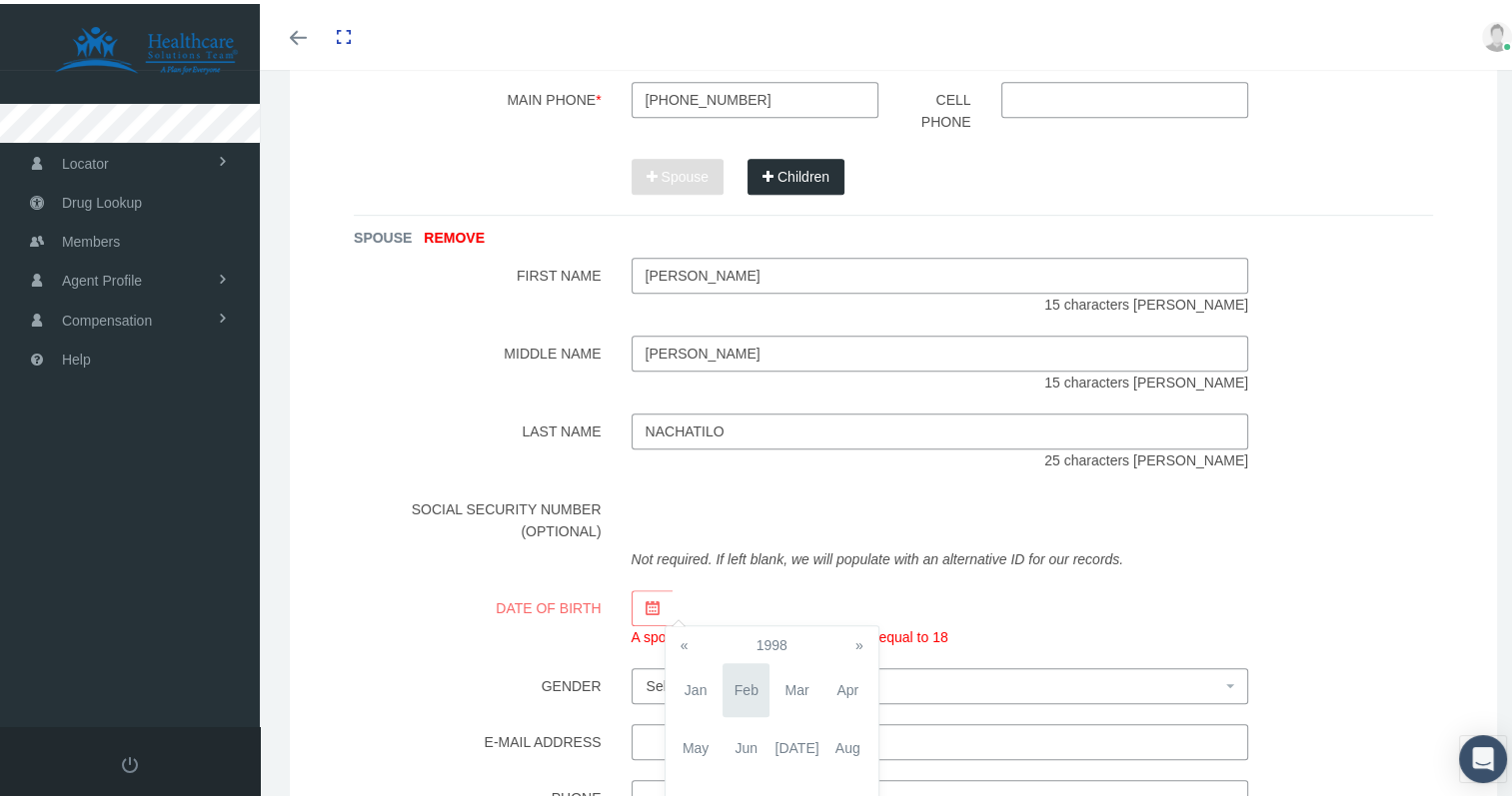 click on "«" at bounding box center (685, 641) 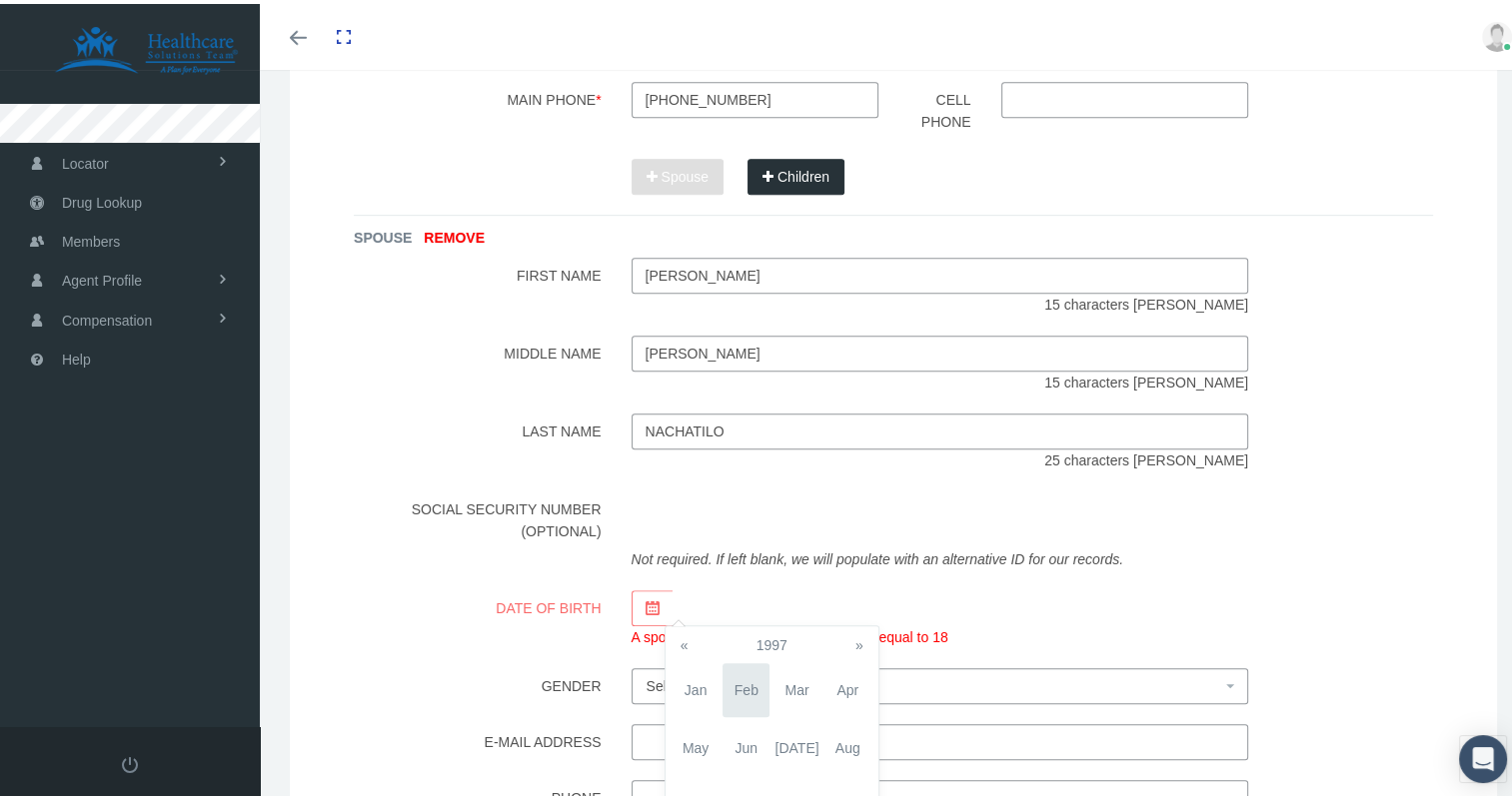 click on "«" at bounding box center (685, 641) 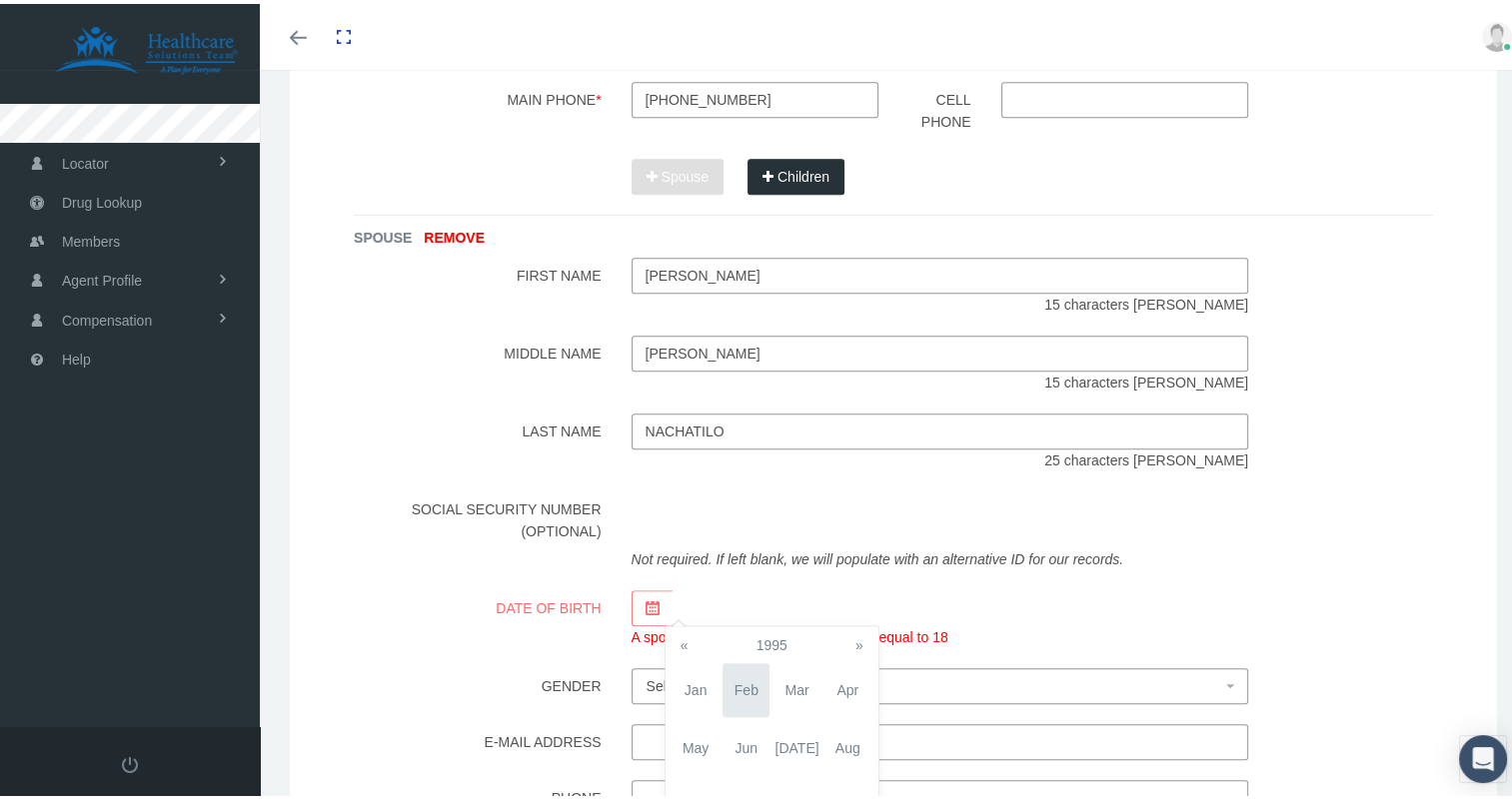 click on "«" at bounding box center (685, 641) 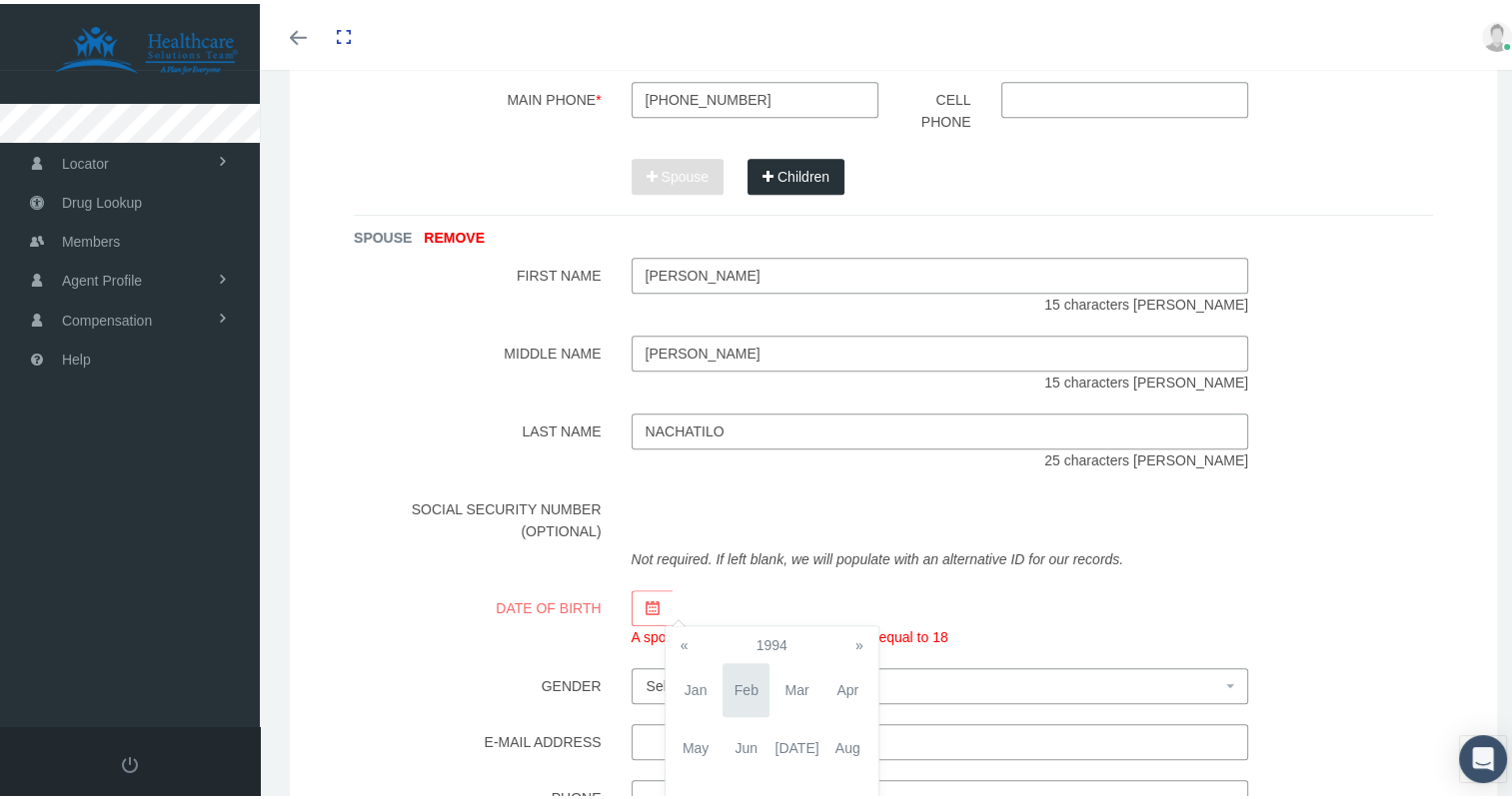 click on "«" at bounding box center (685, 641) 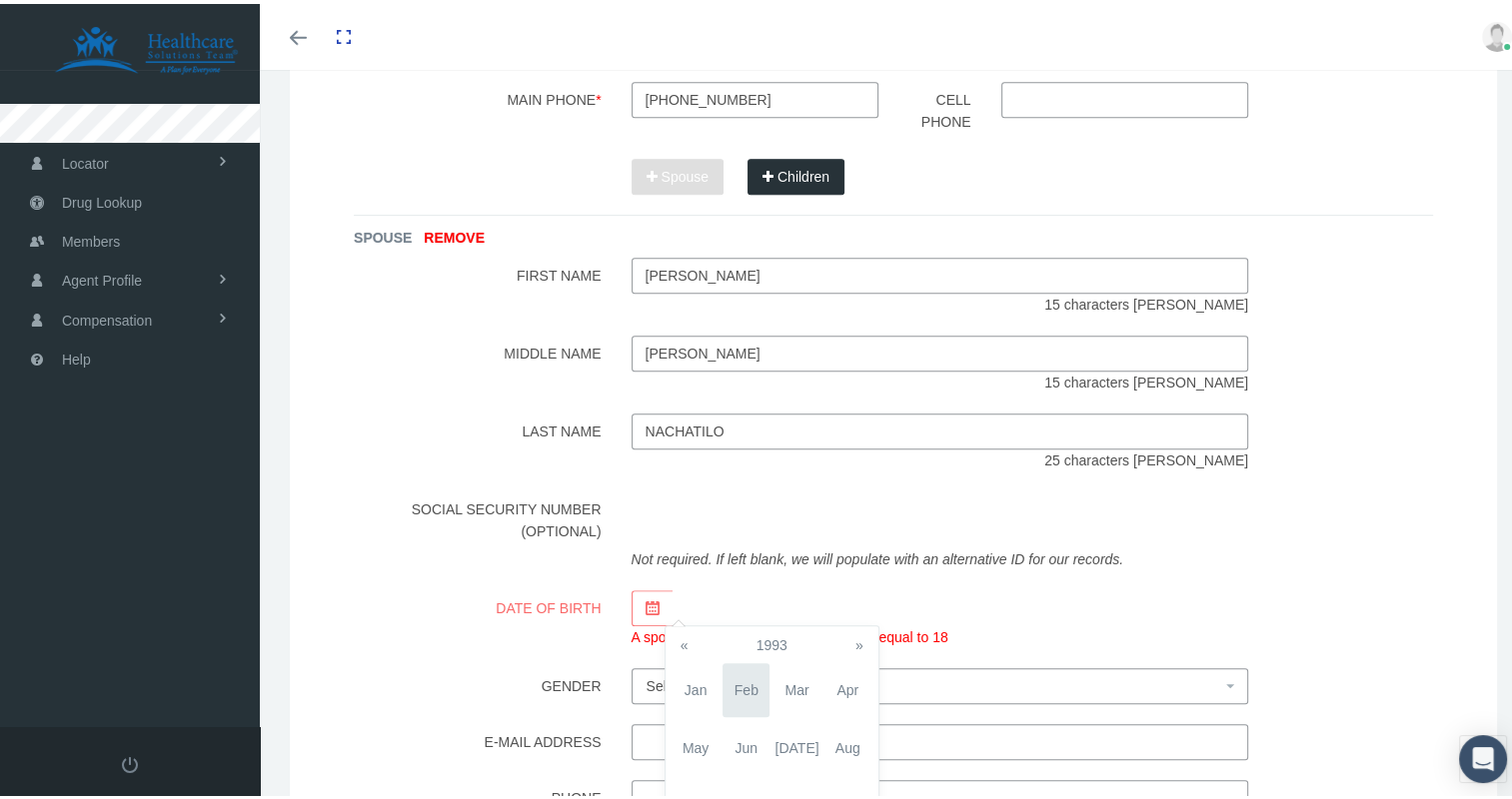 click on "«" at bounding box center (685, 641) 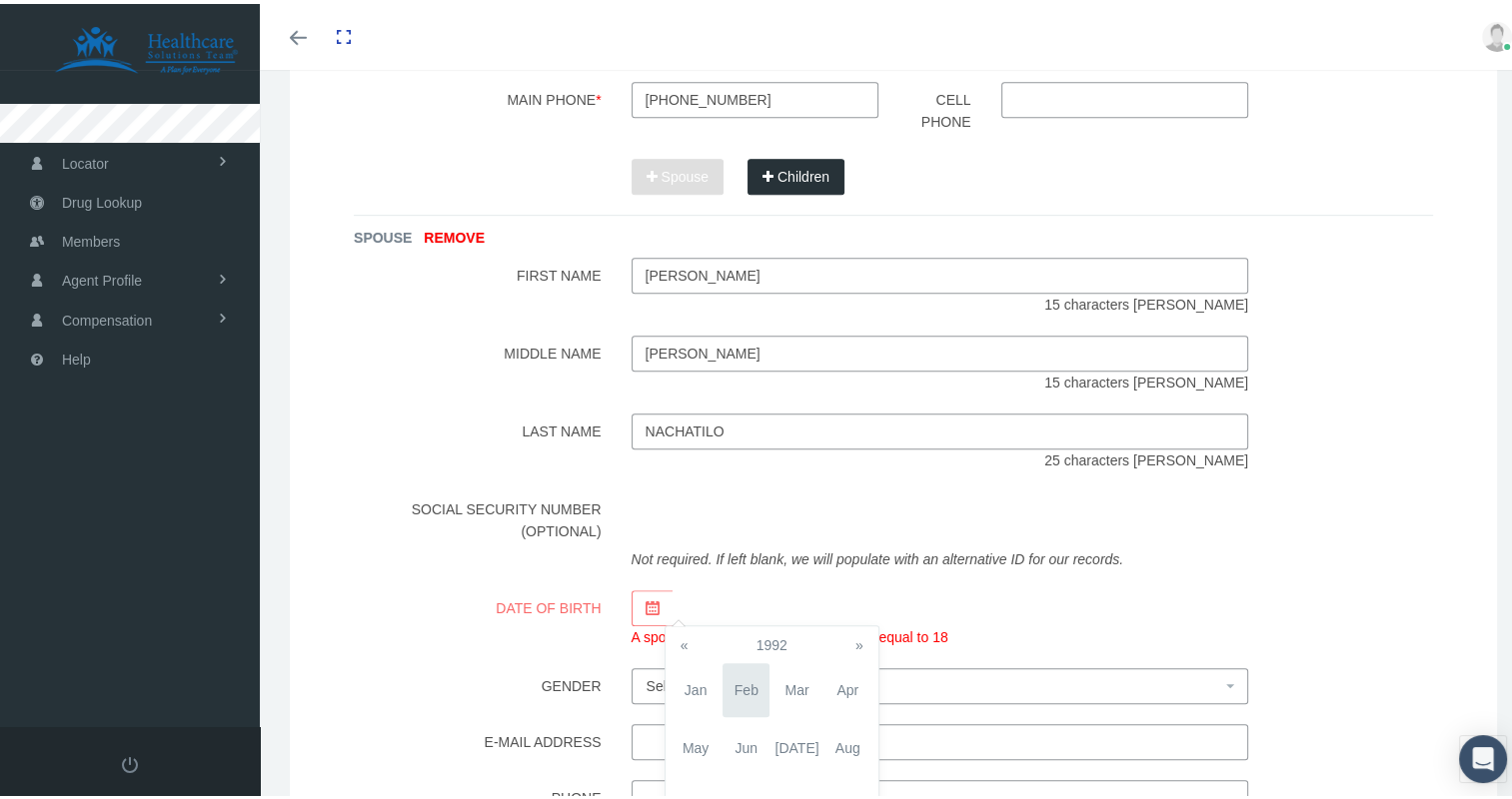 click on "«" at bounding box center [685, 641] 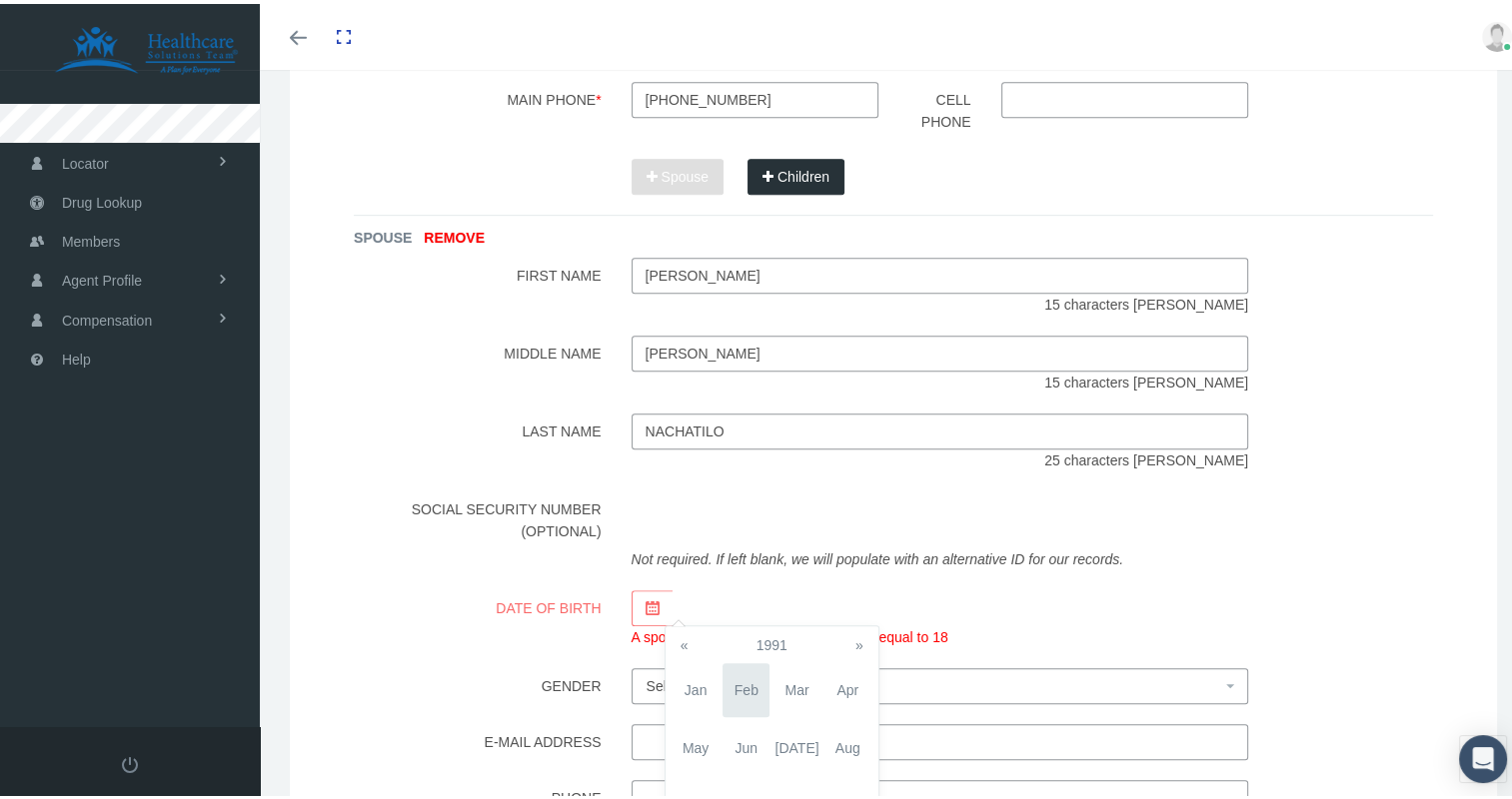 click on "«" at bounding box center (685, 641) 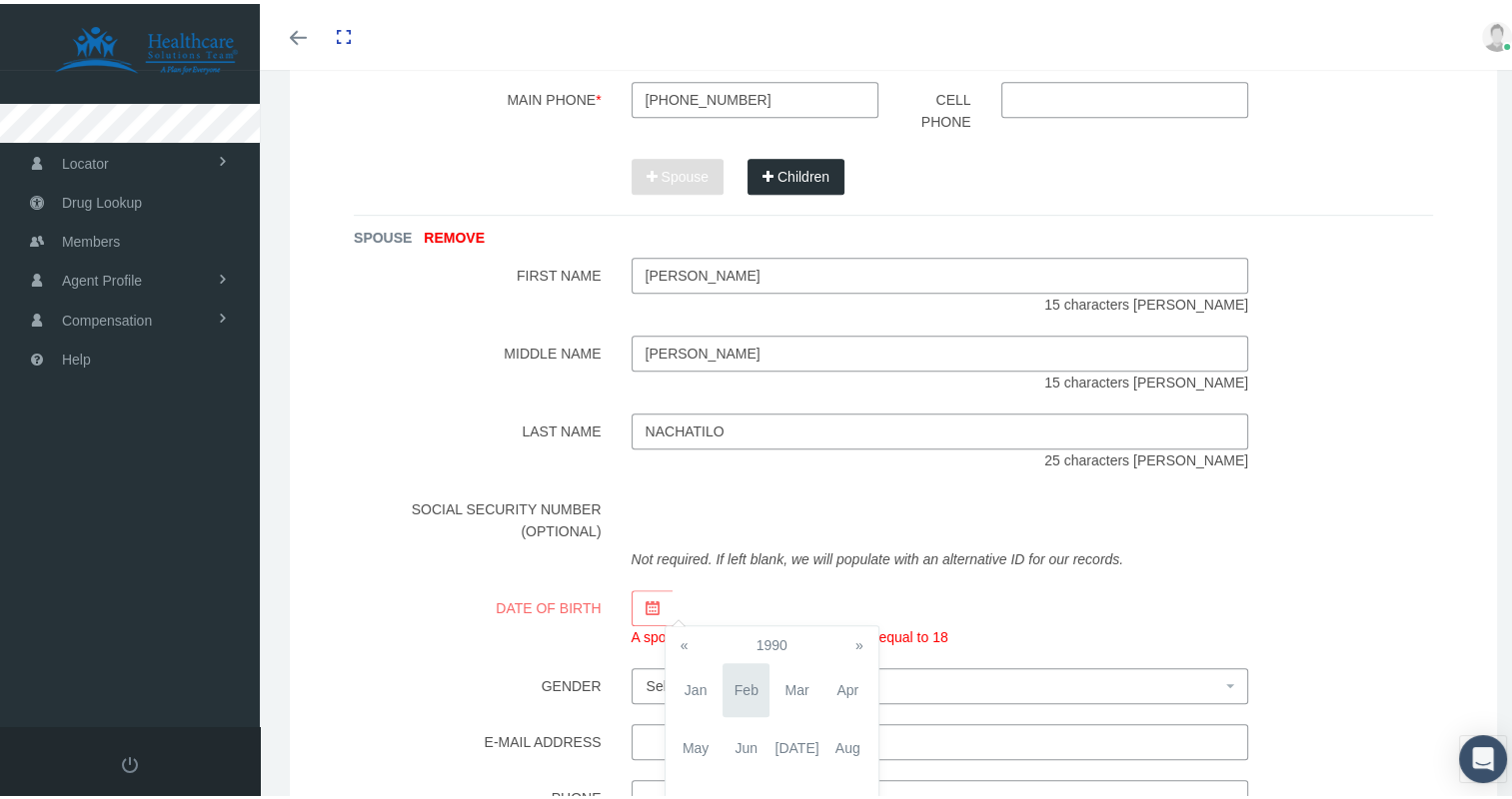 click on "«" at bounding box center [685, 641] 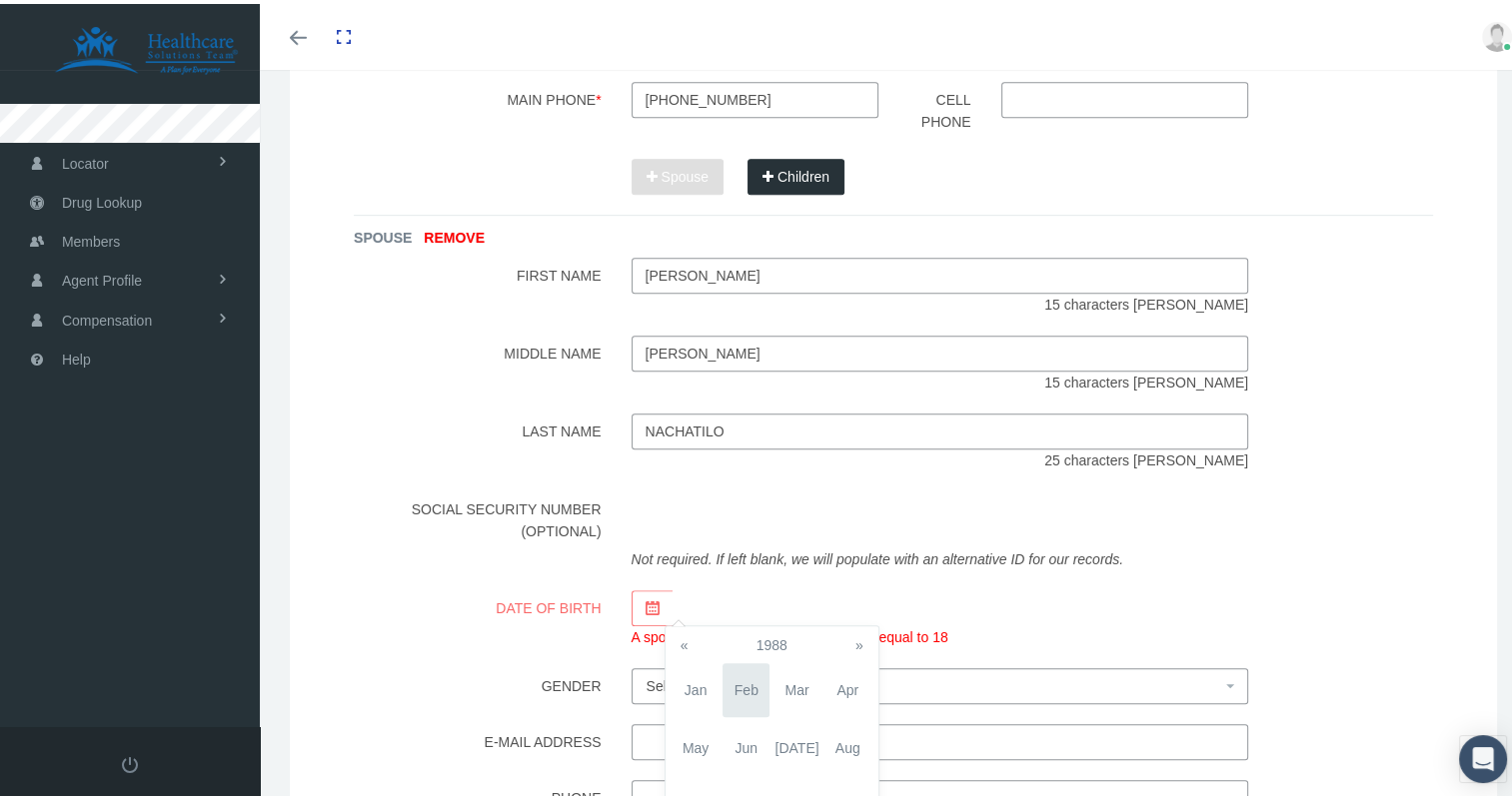 click on "«" at bounding box center [685, 641] 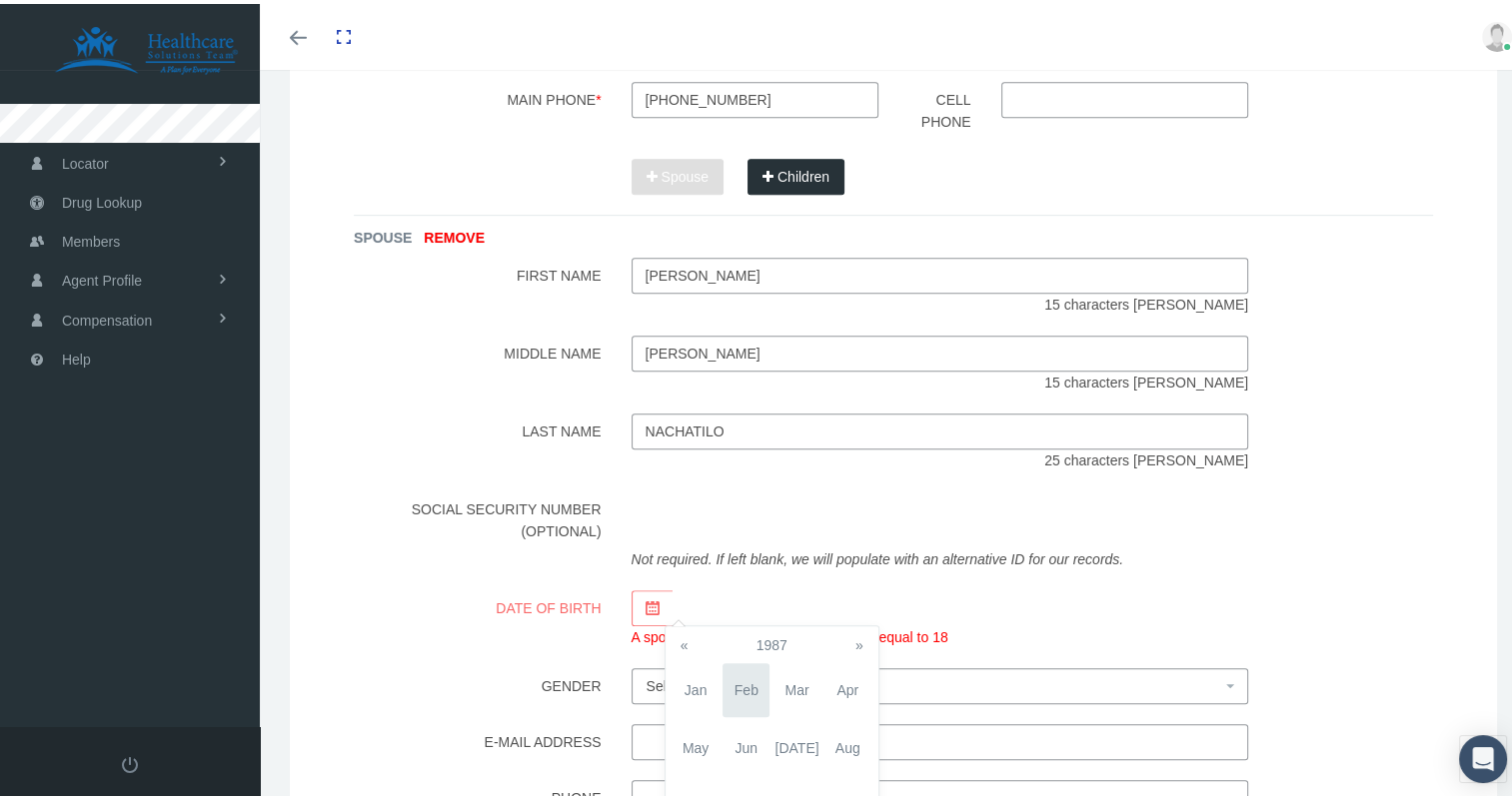click on "«" at bounding box center (685, 641) 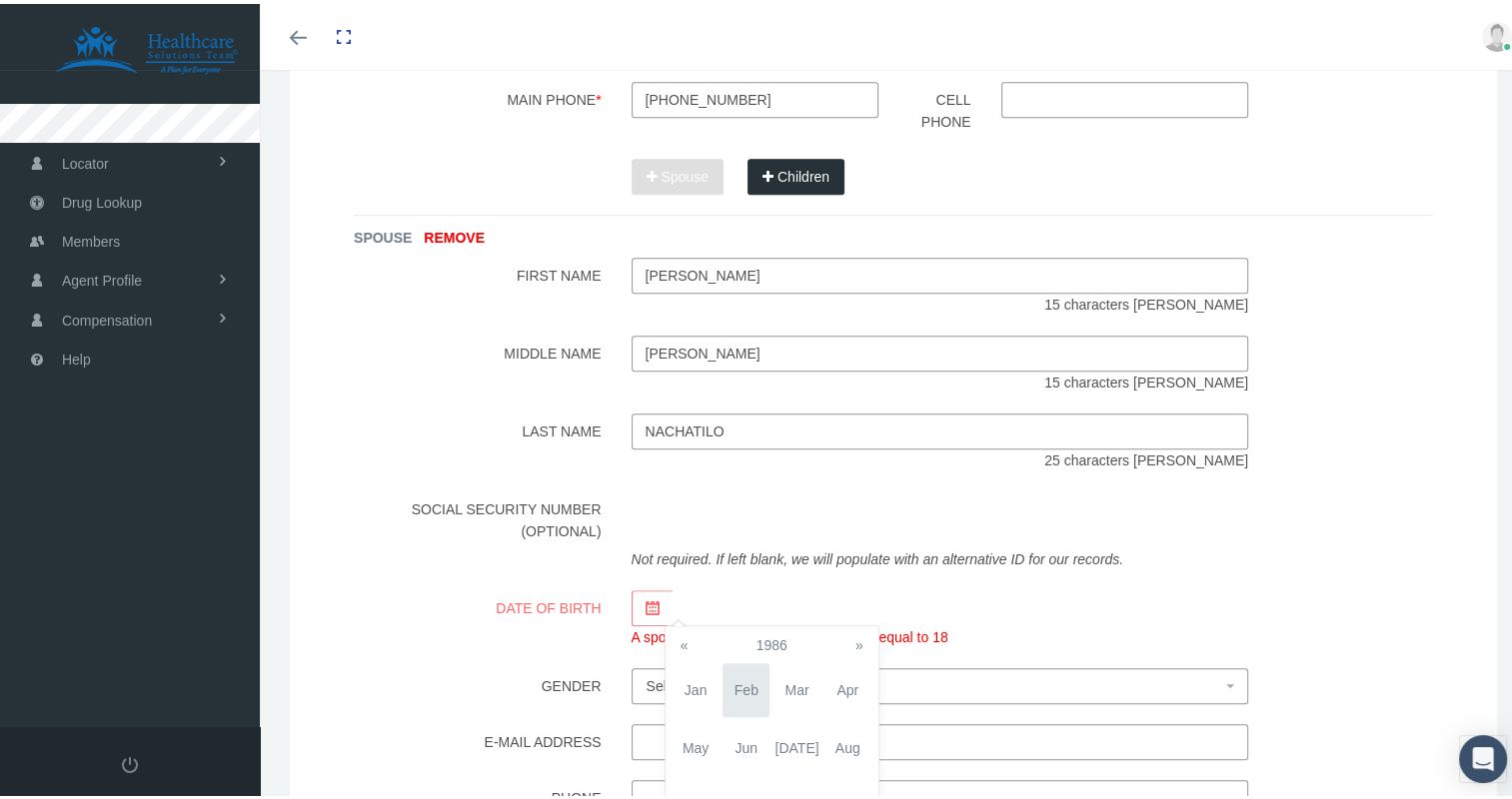 click on "«" at bounding box center (685, 641) 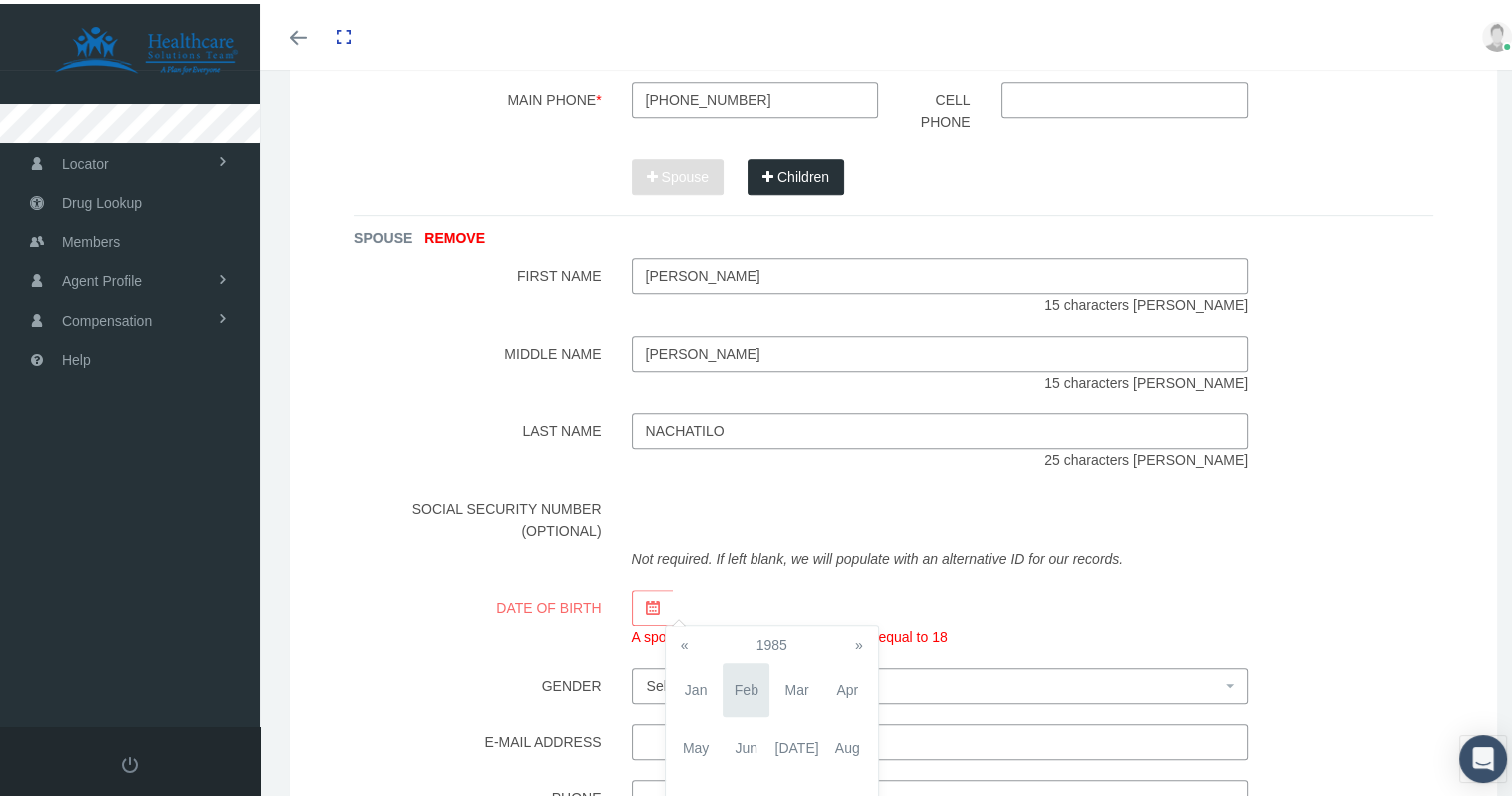 click on "«" at bounding box center (685, 641) 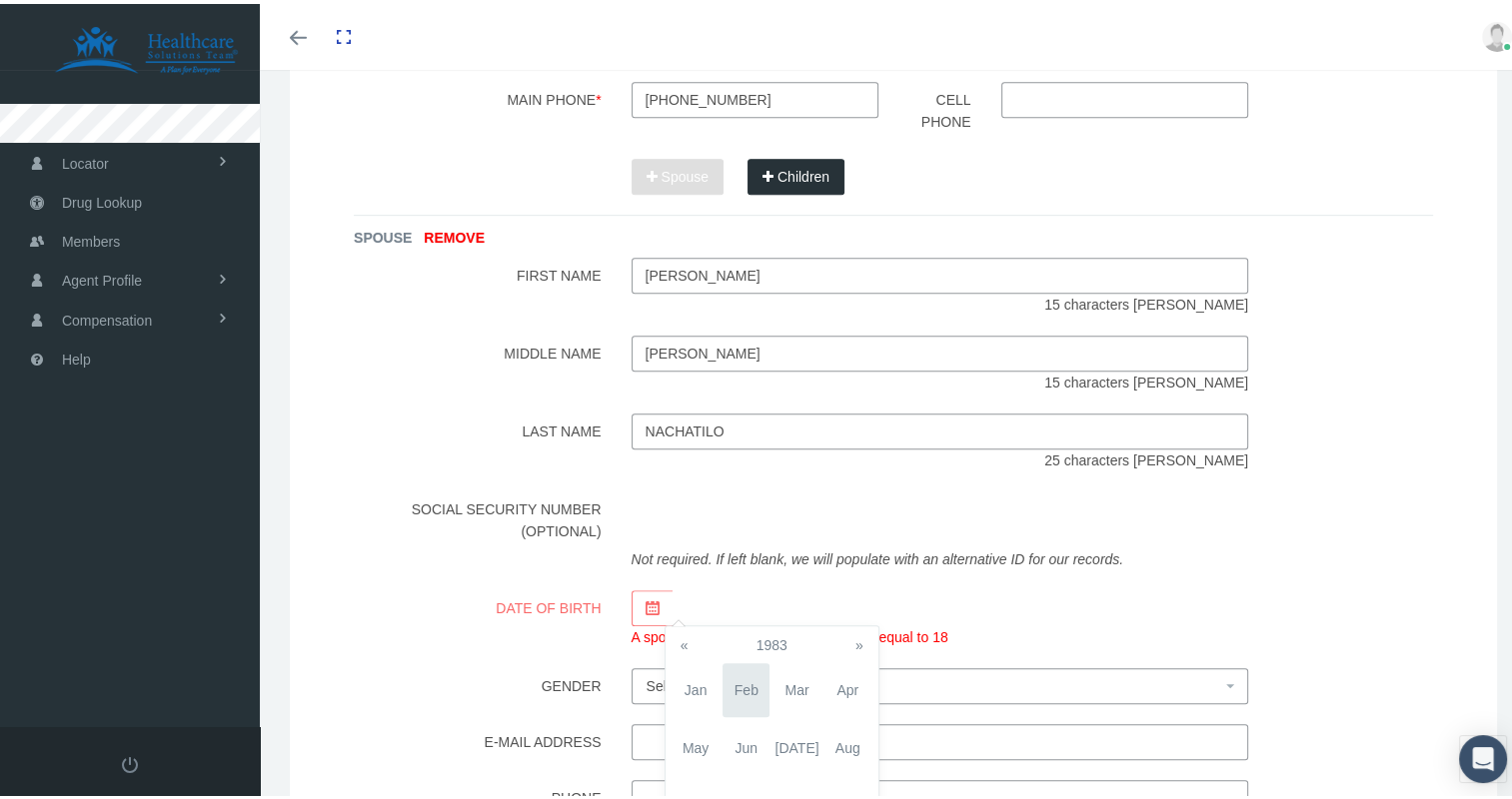click on "«" at bounding box center (685, 641) 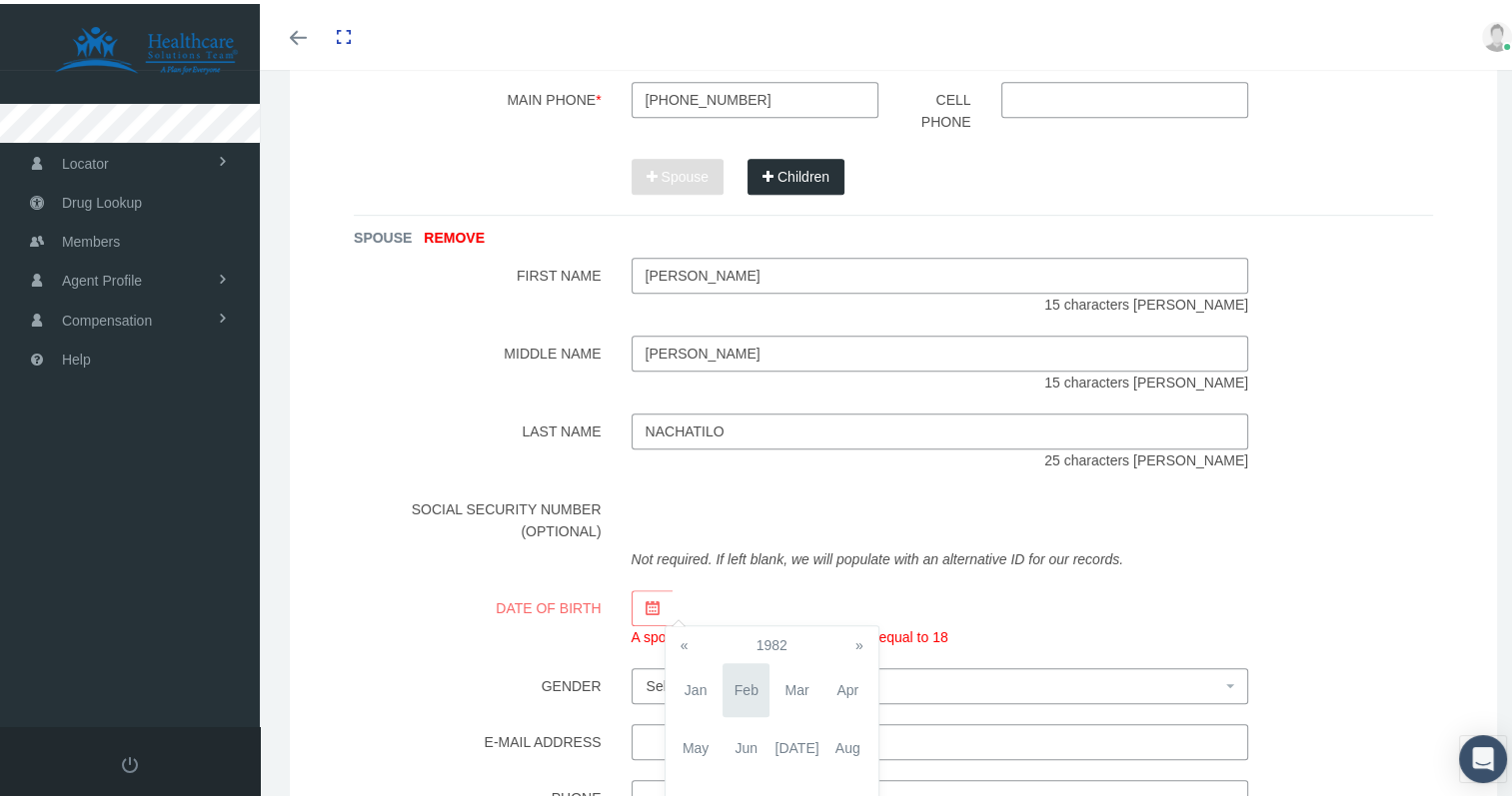 click on "«" at bounding box center [685, 641] 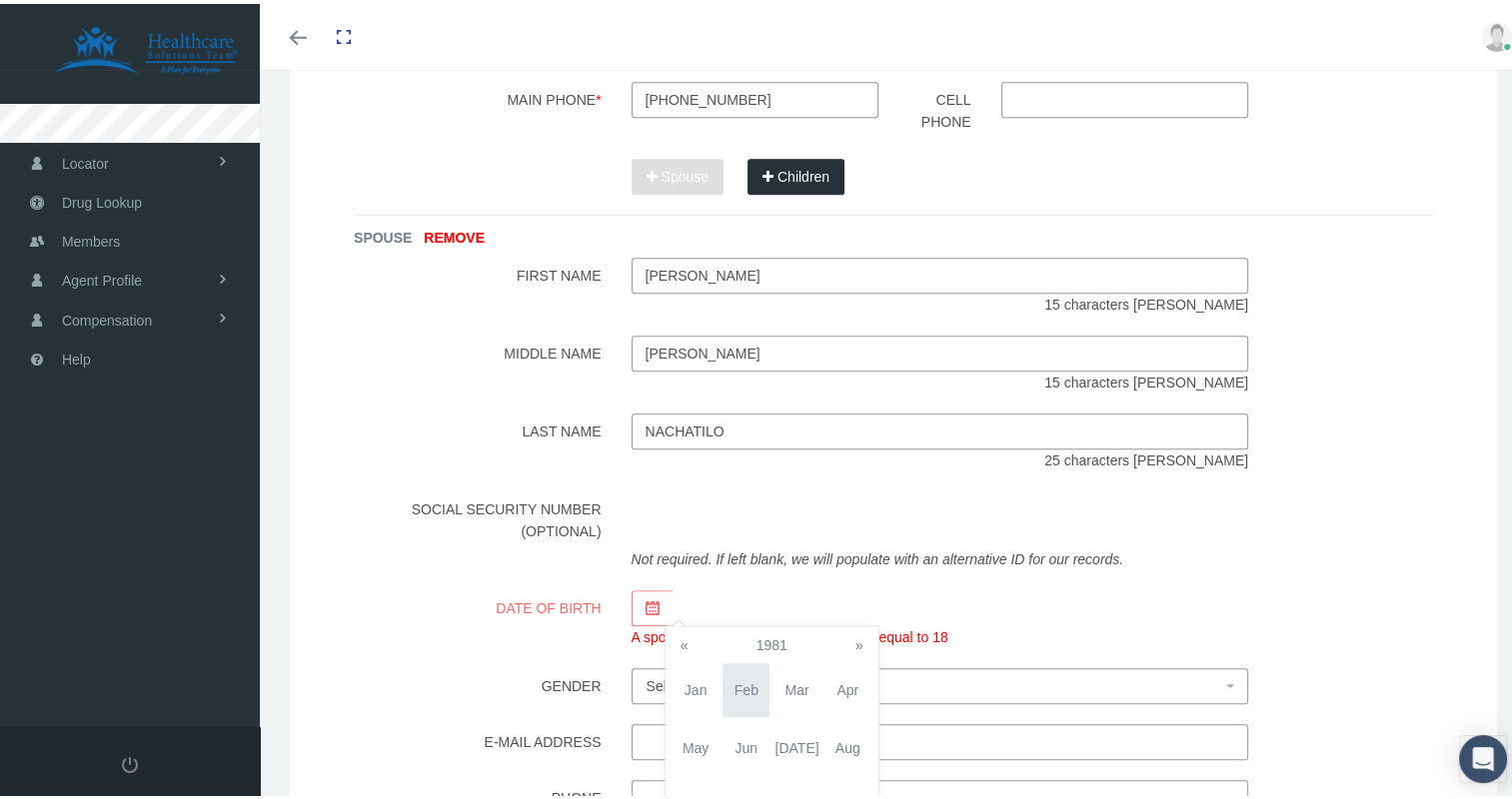 click on "«" at bounding box center [685, 641] 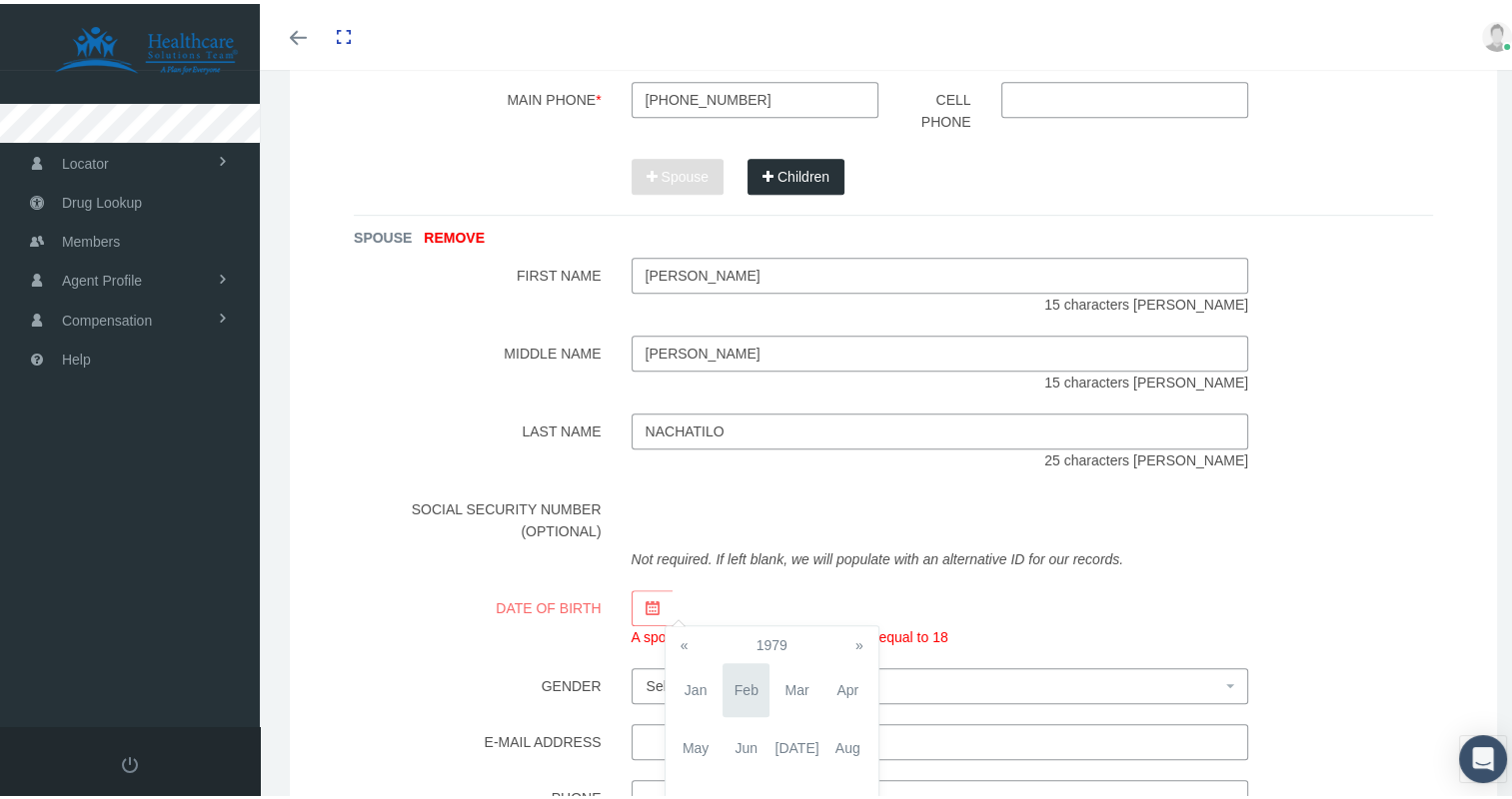 click on "«" at bounding box center (685, 641) 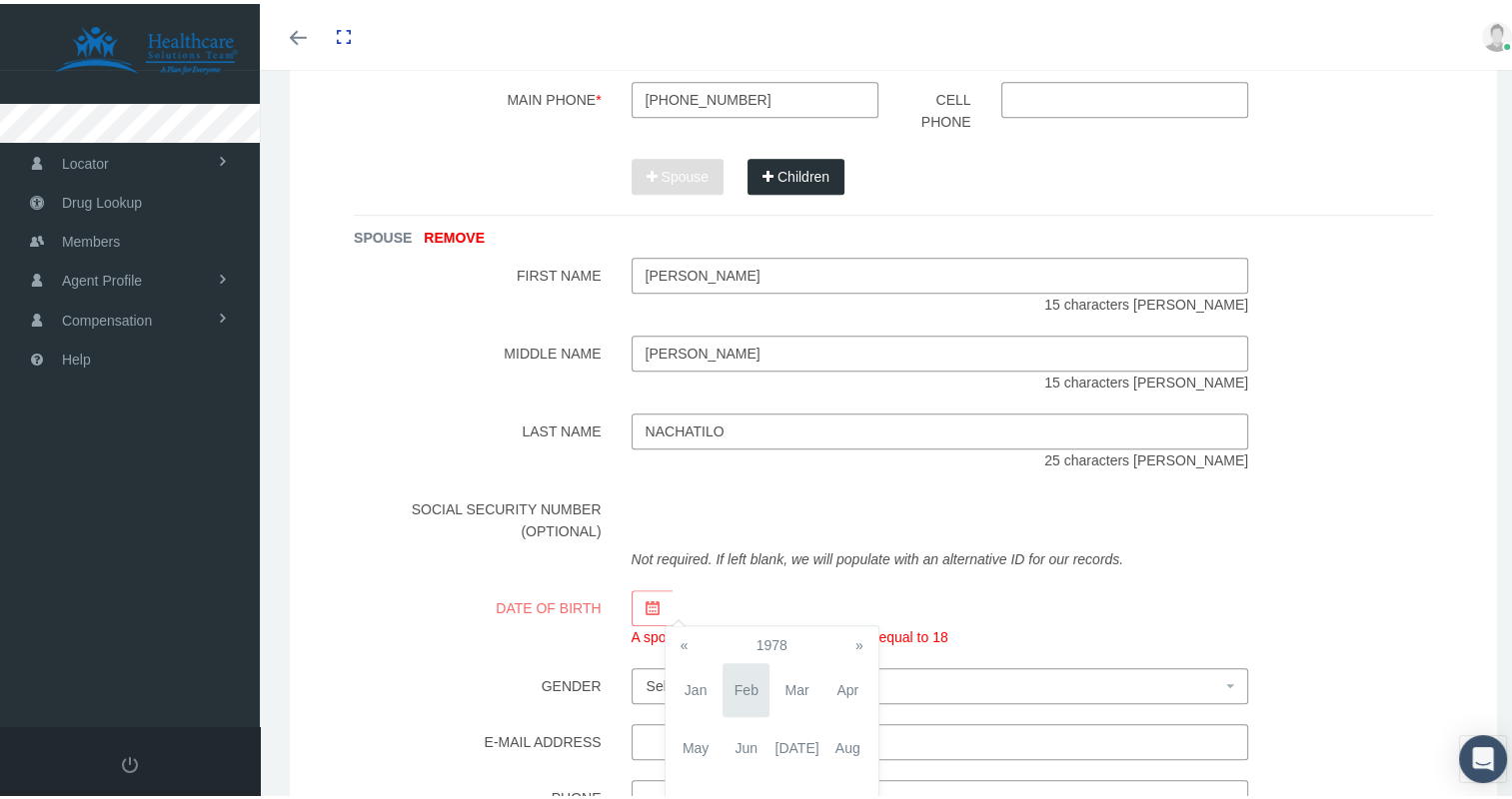 click on "«" at bounding box center (685, 641) 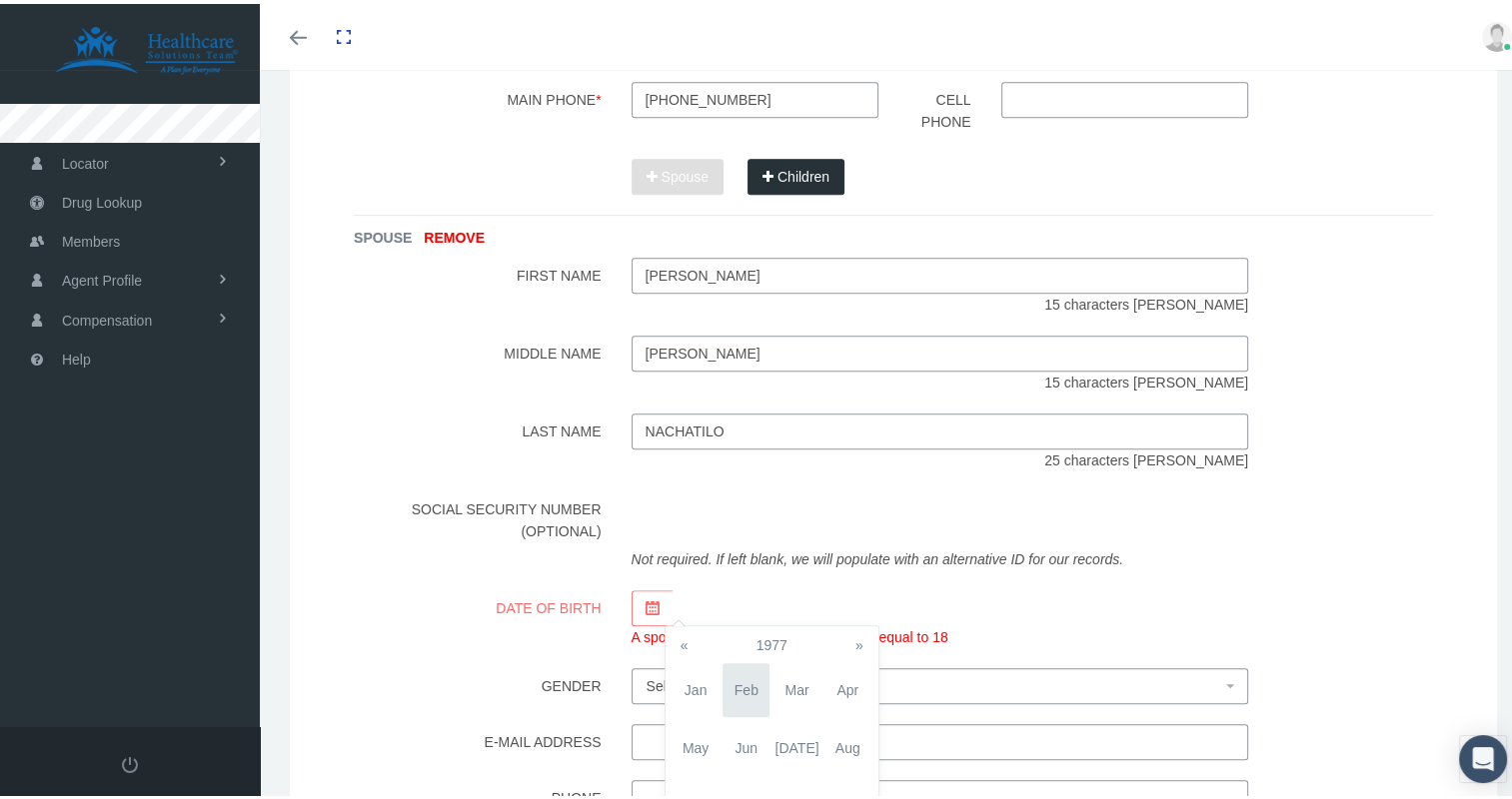 click on "«" at bounding box center [685, 641] 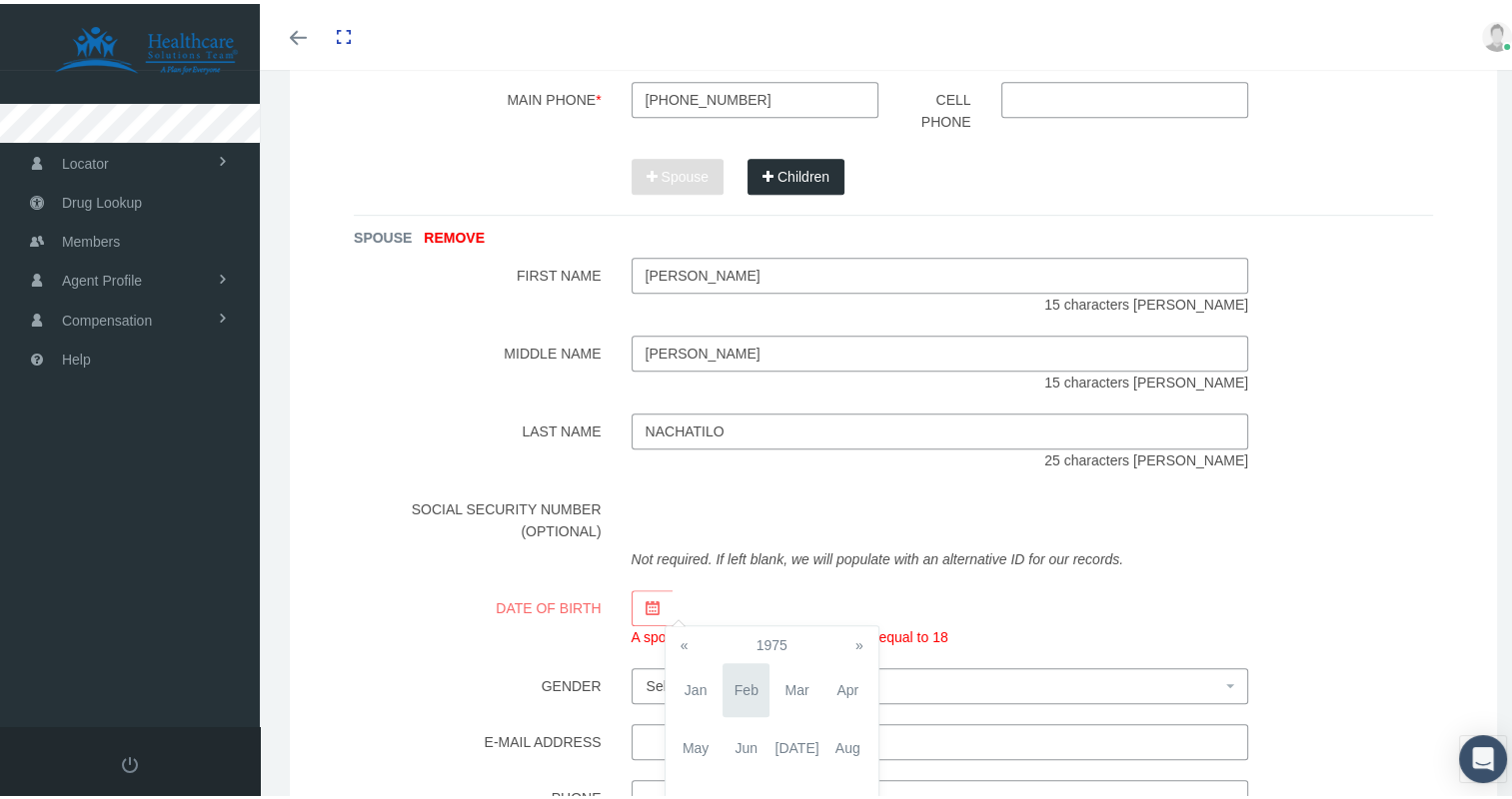 click on "«" at bounding box center [685, 641] 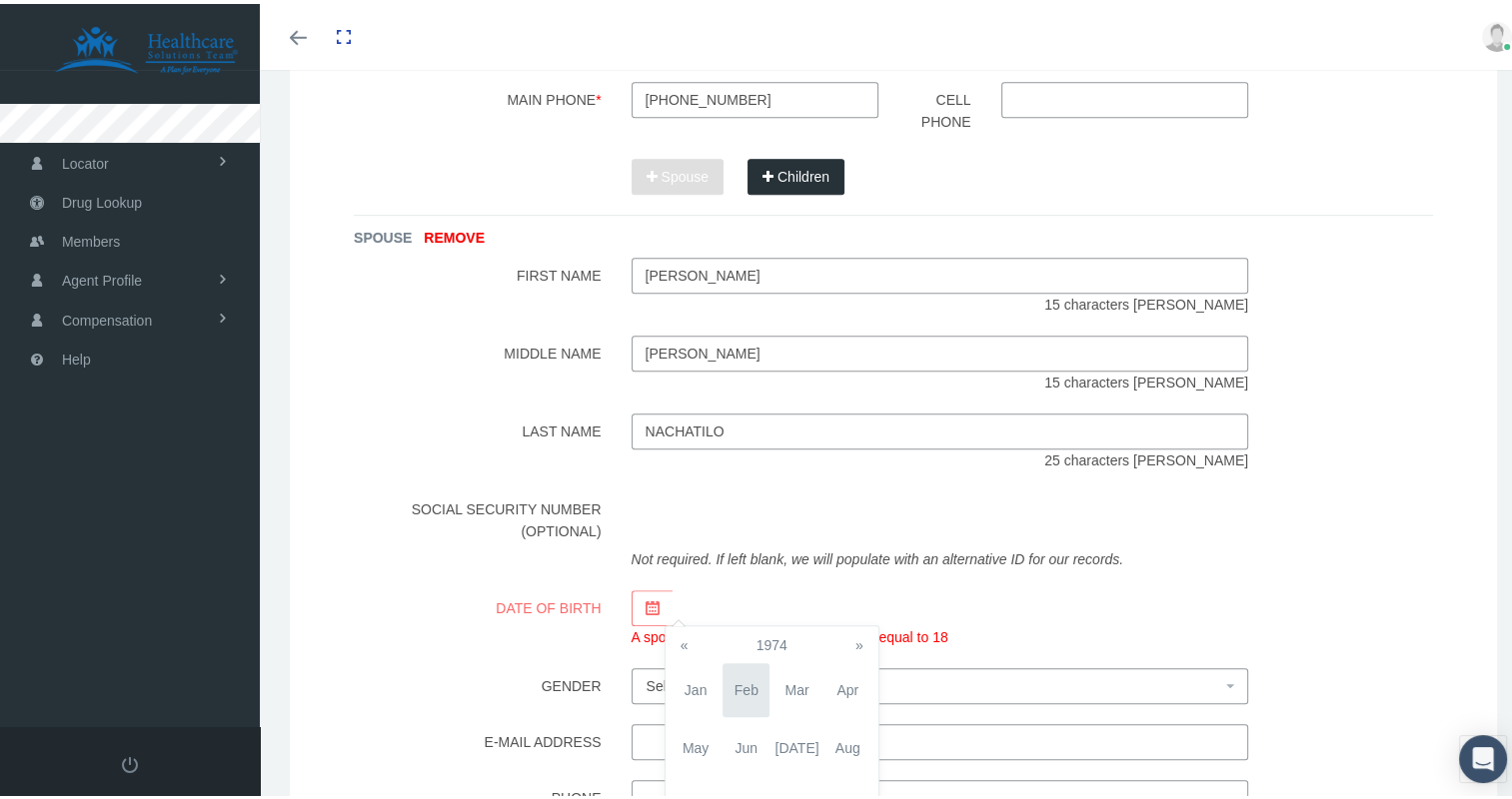 click on "«" at bounding box center [685, 641] 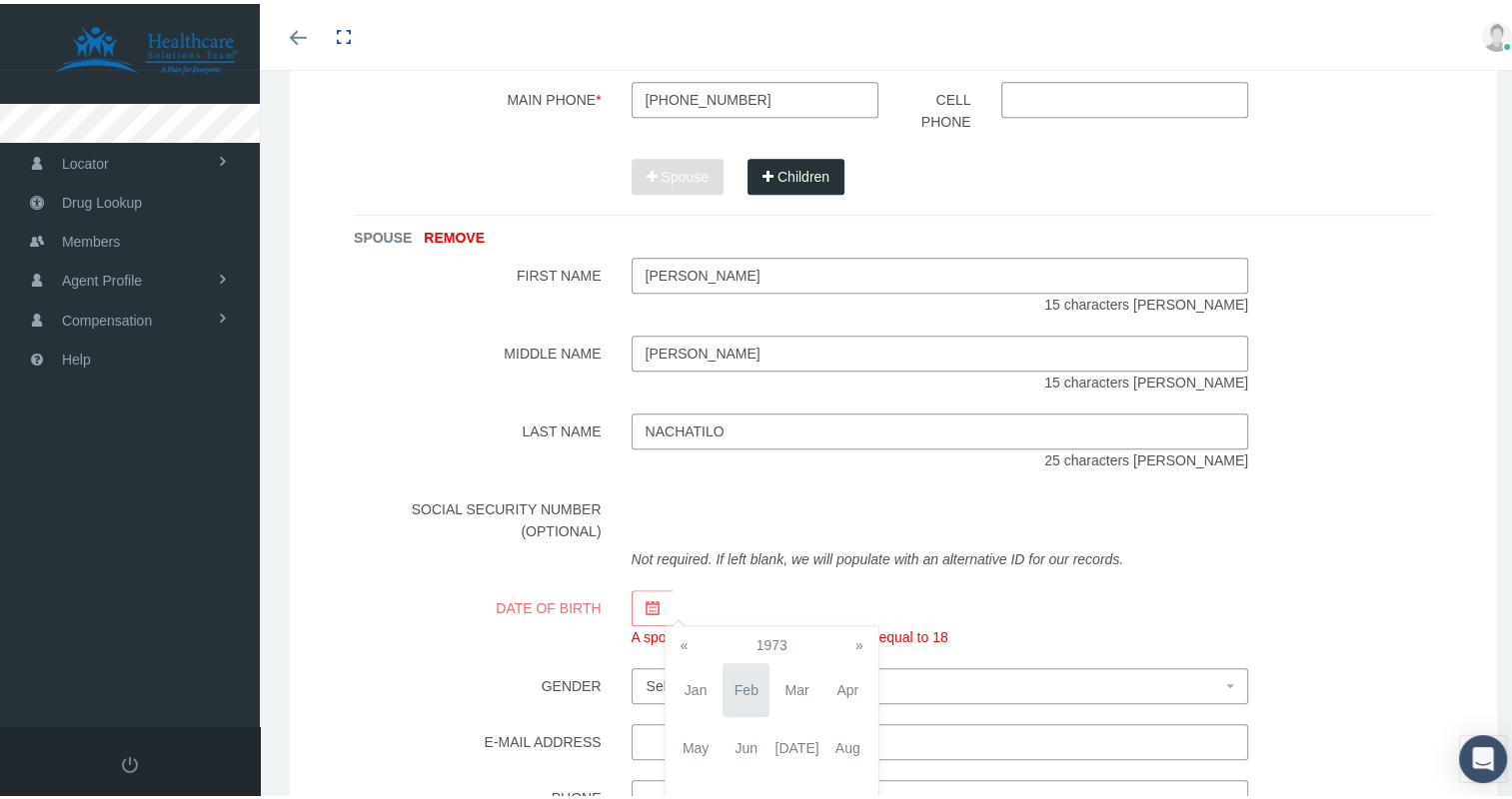 click on "«" at bounding box center (685, 641) 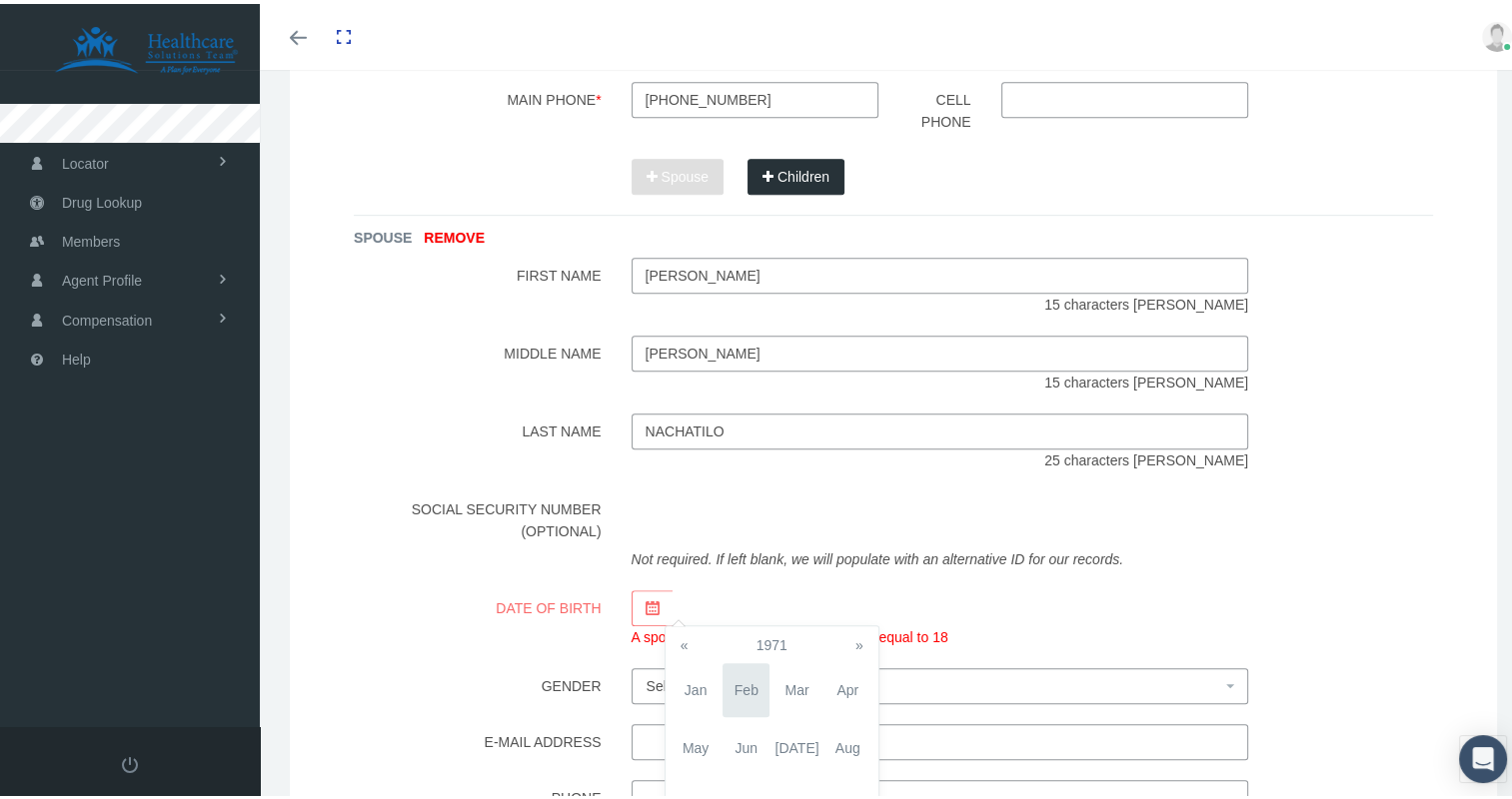 click on "«" at bounding box center (685, 641) 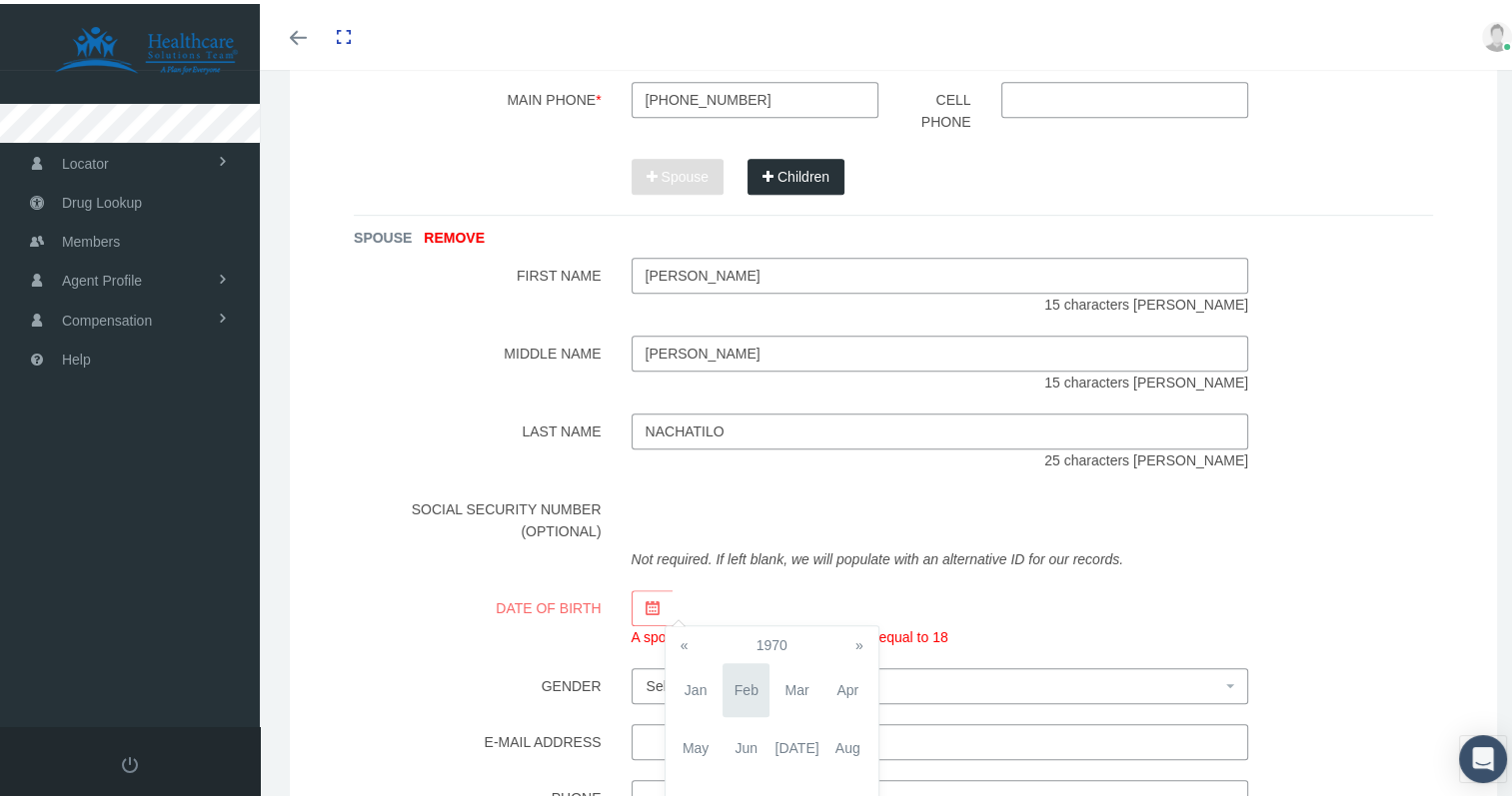 click on "«" at bounding box center (685, 641) 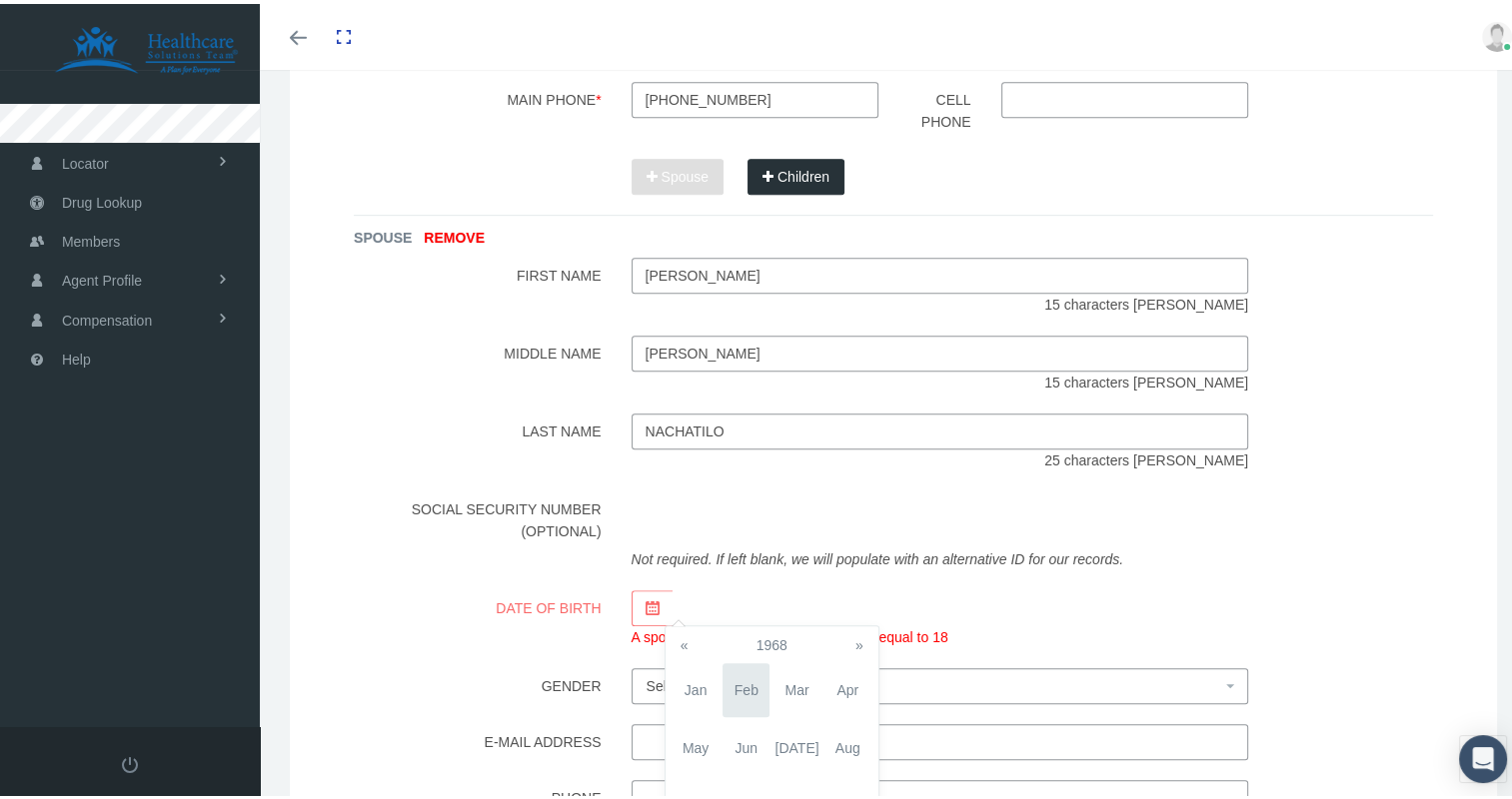 click on "«" at bounding box center [685, 641] 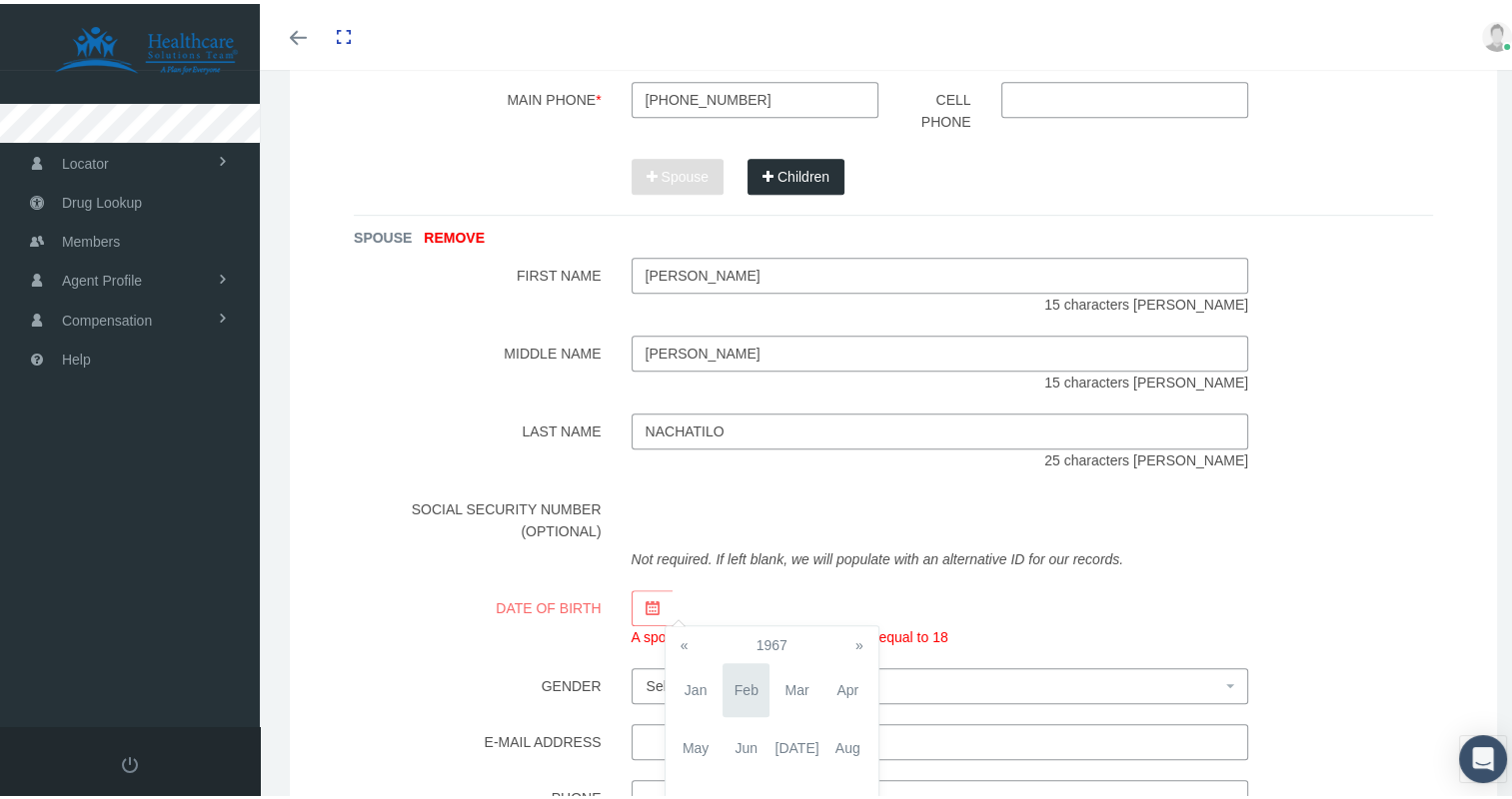 click on "«" at bounding box center (685, 641) 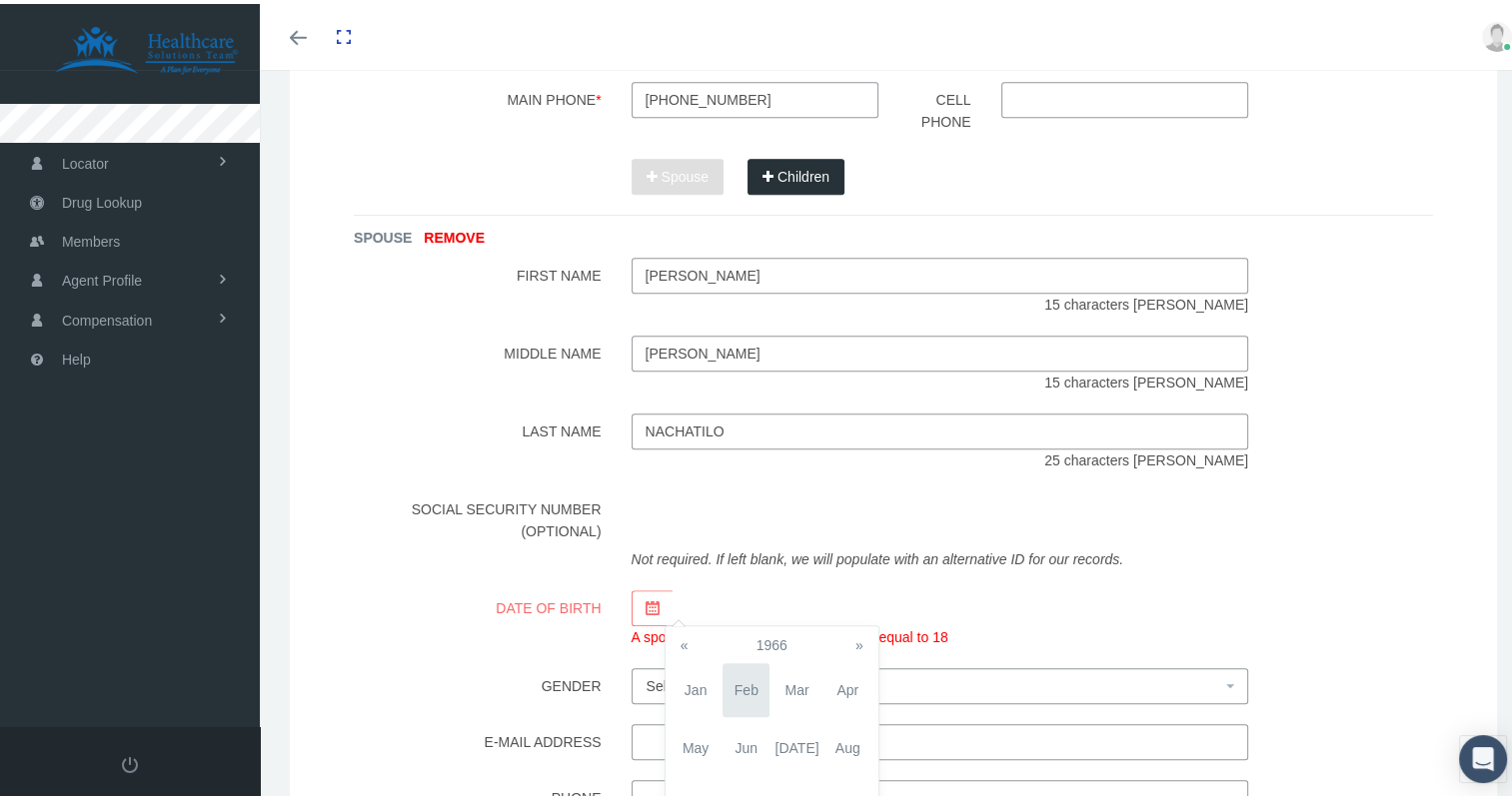 click on "«" at bounding box center [685, 641] 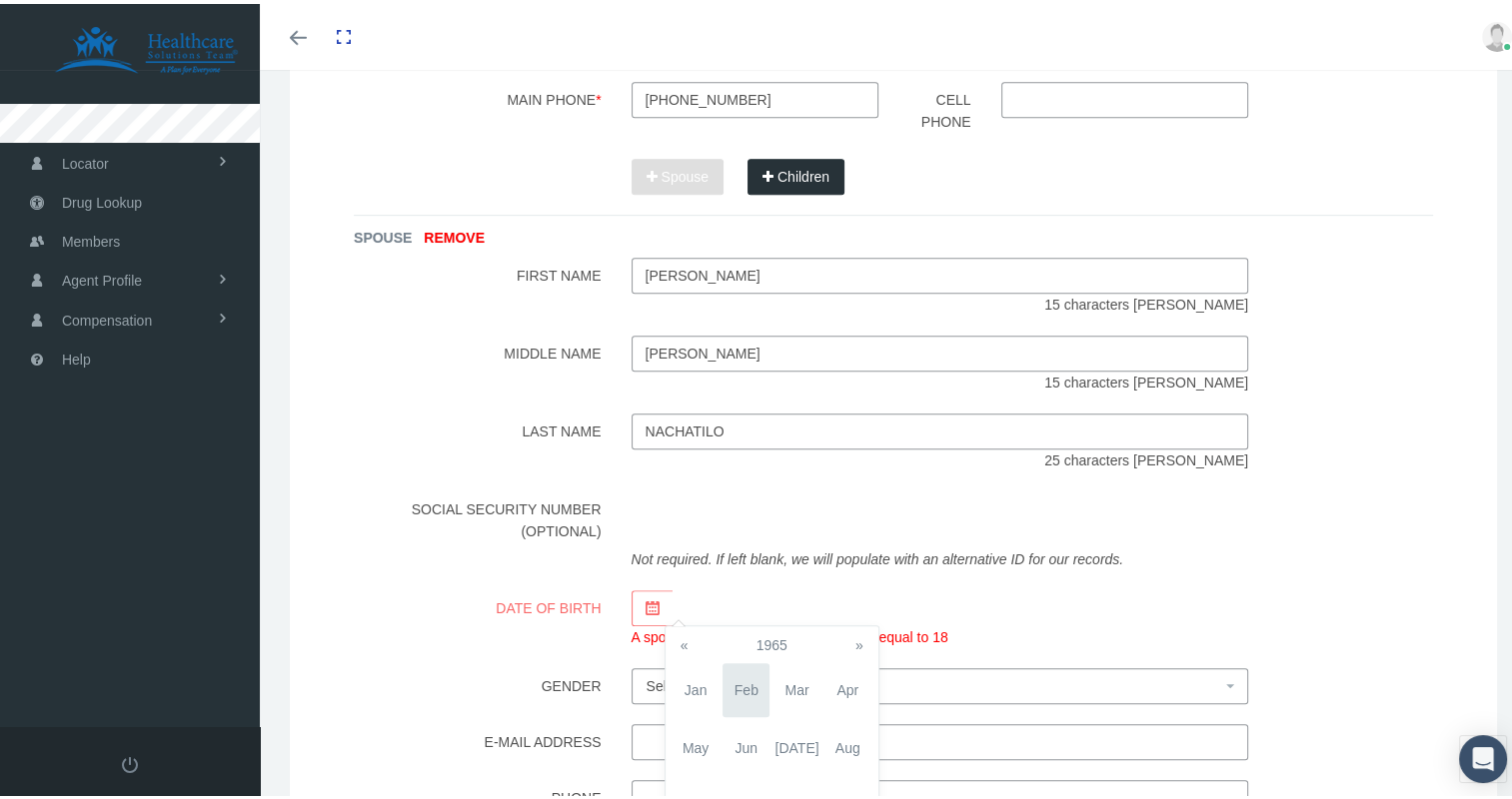 click on "«" at bounding box center [685, 641] 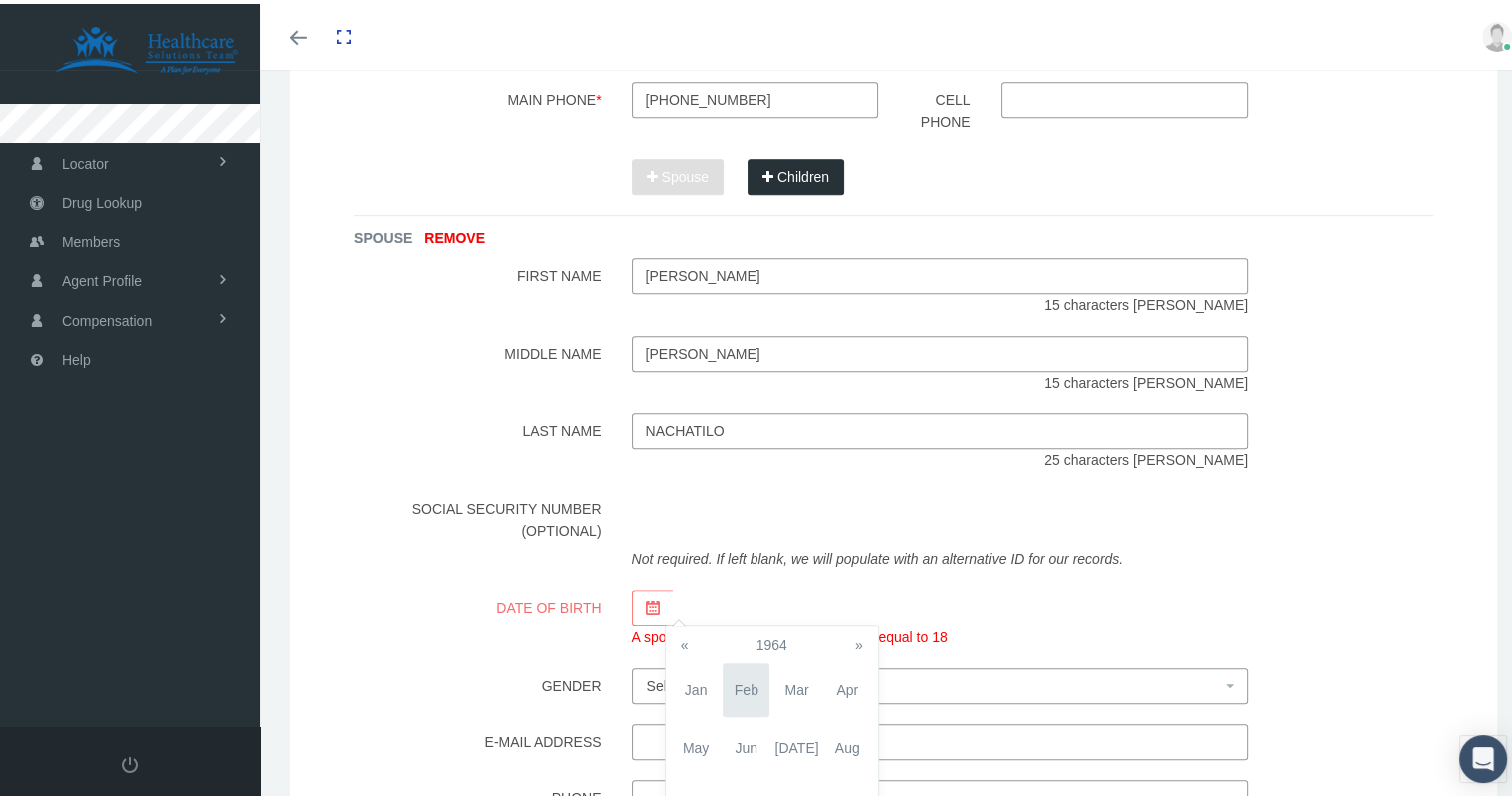 click on "«" at bounding box center [685, 641] 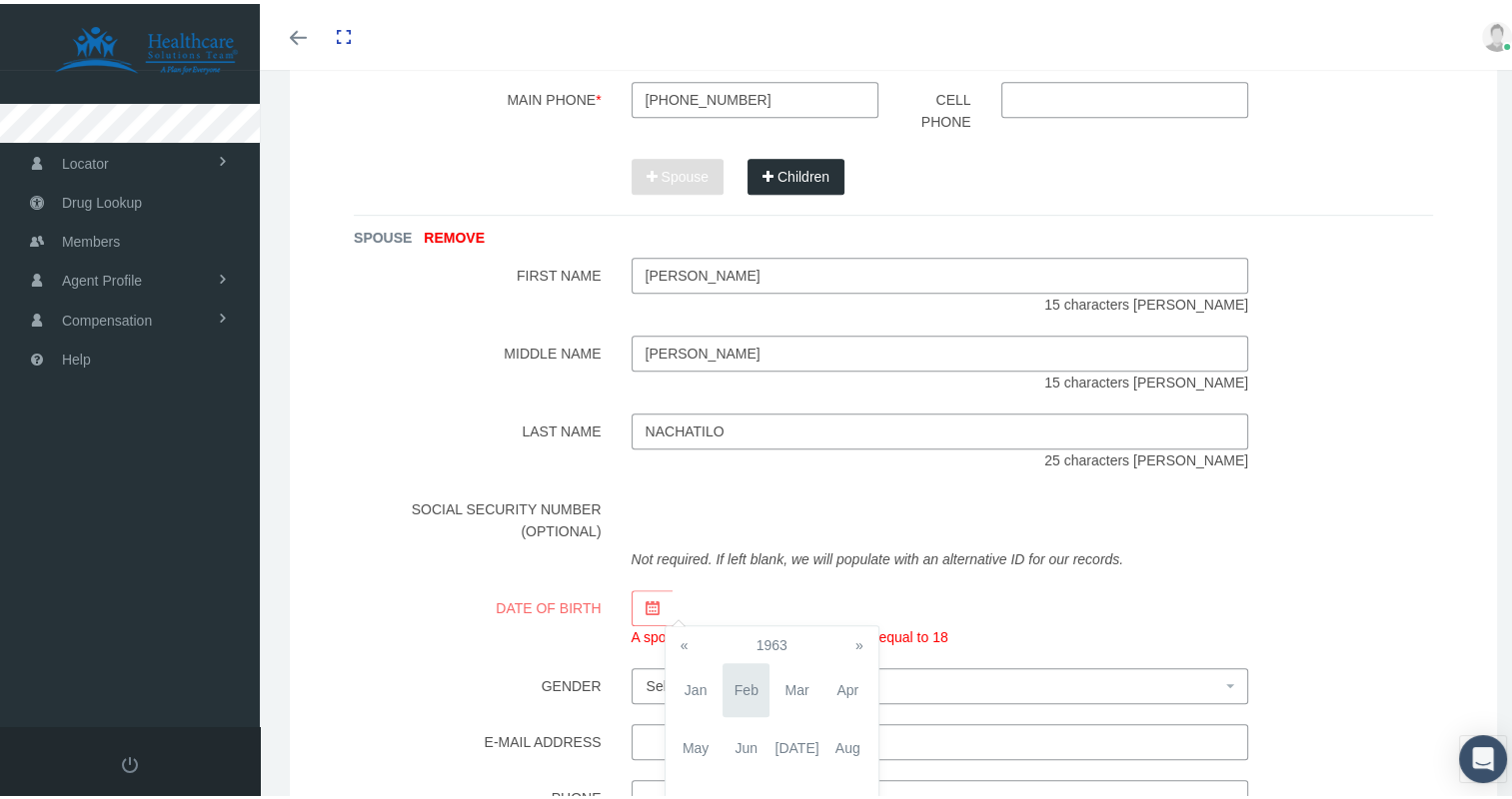 click on "Feb" at bounding box center [746, 686] 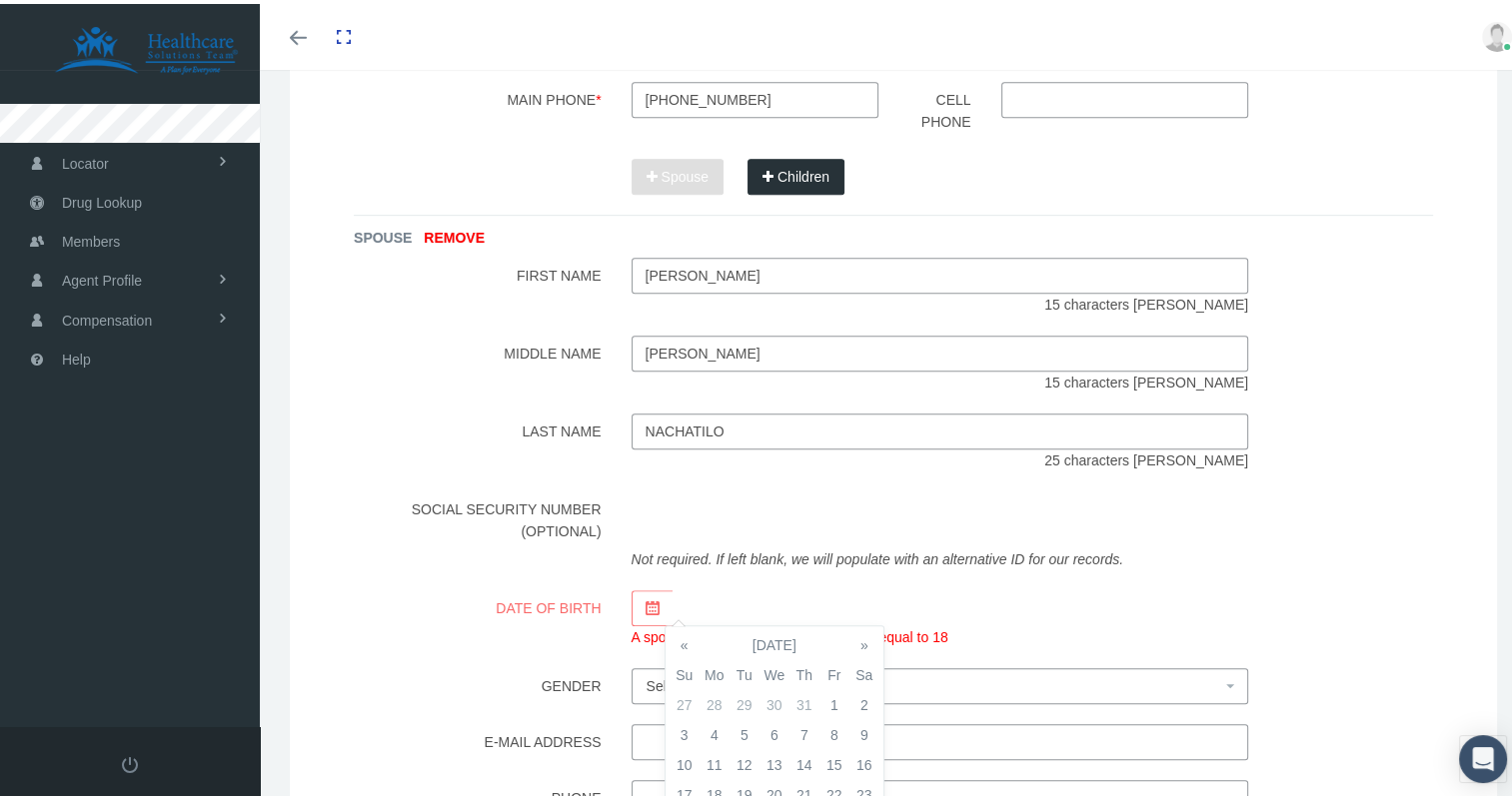 click on "14" at bounding box center [804, 761] 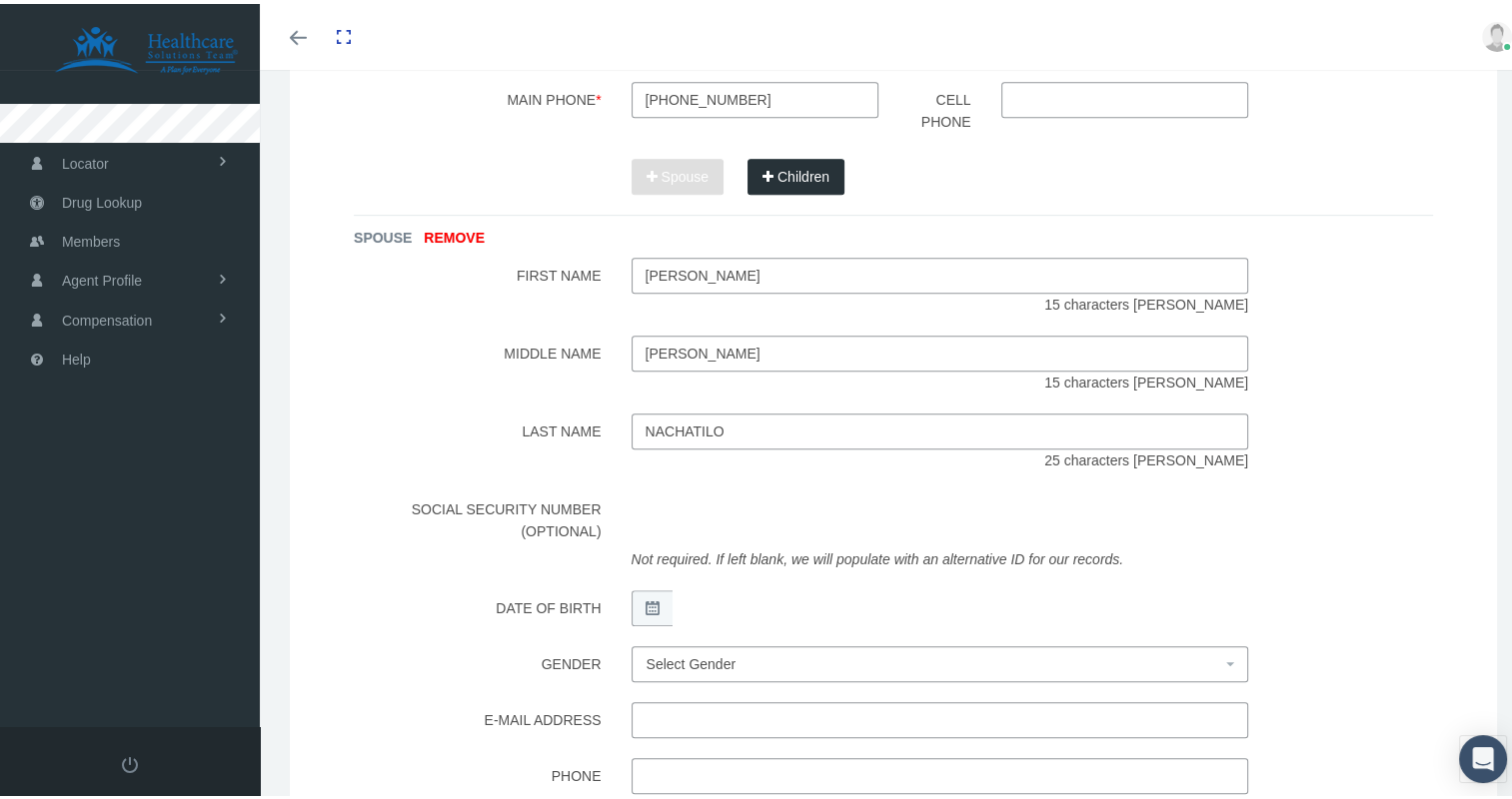 click on "Select Gender" at bounding box center [692, 660] 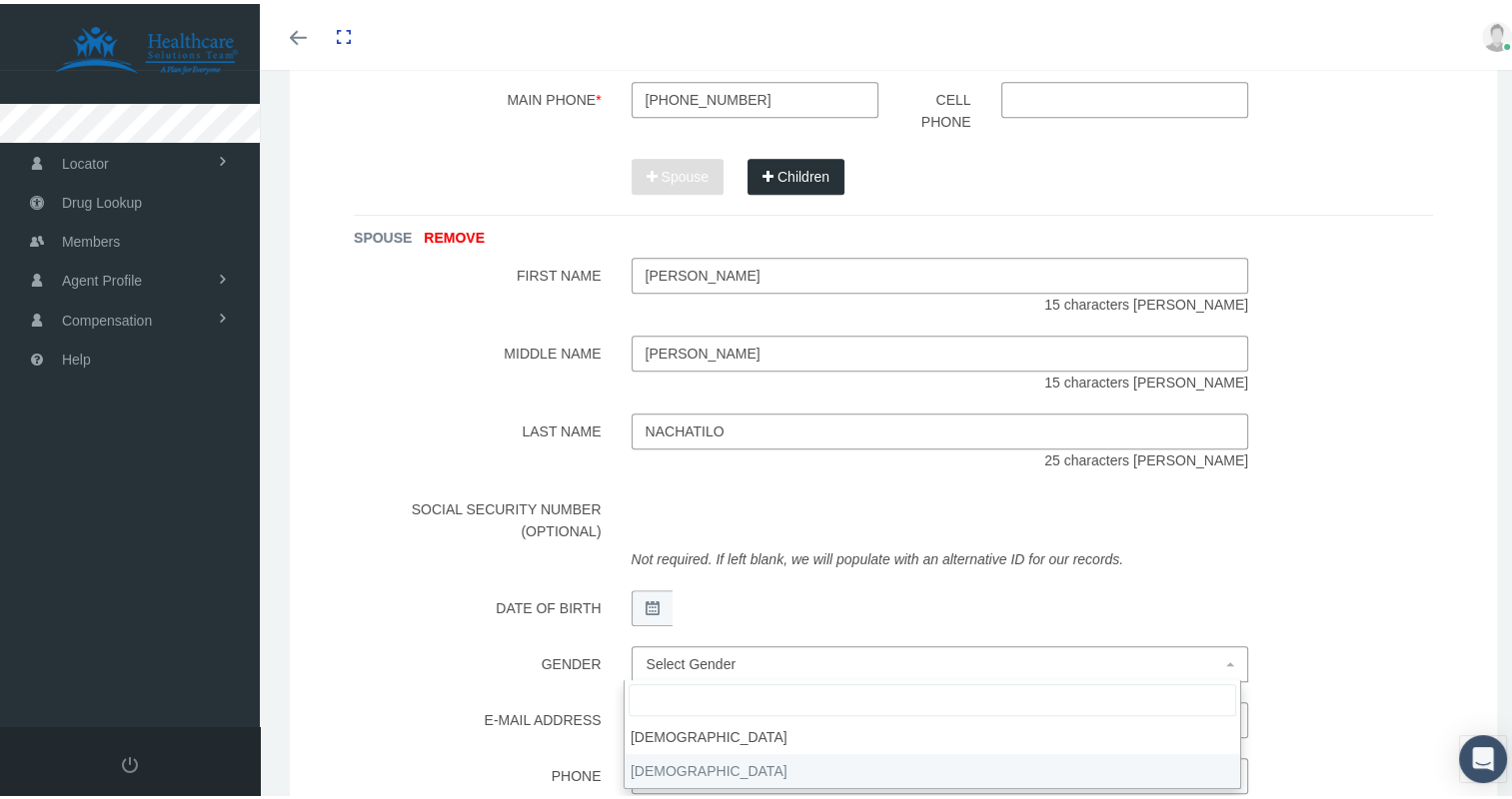 select on "F" 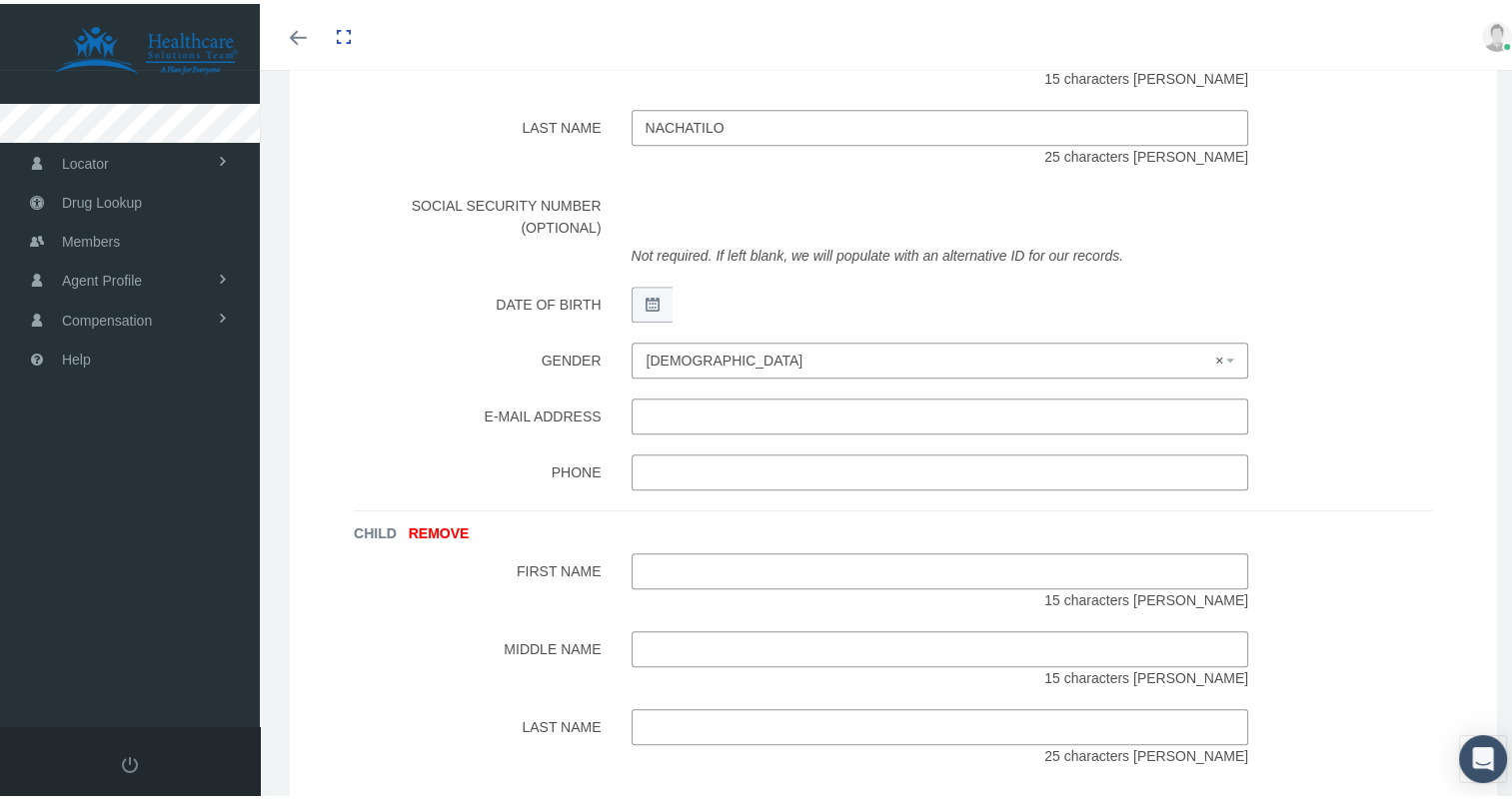 scroll, scrollTop: 1227, scrollLeft: 0, axis: vertical 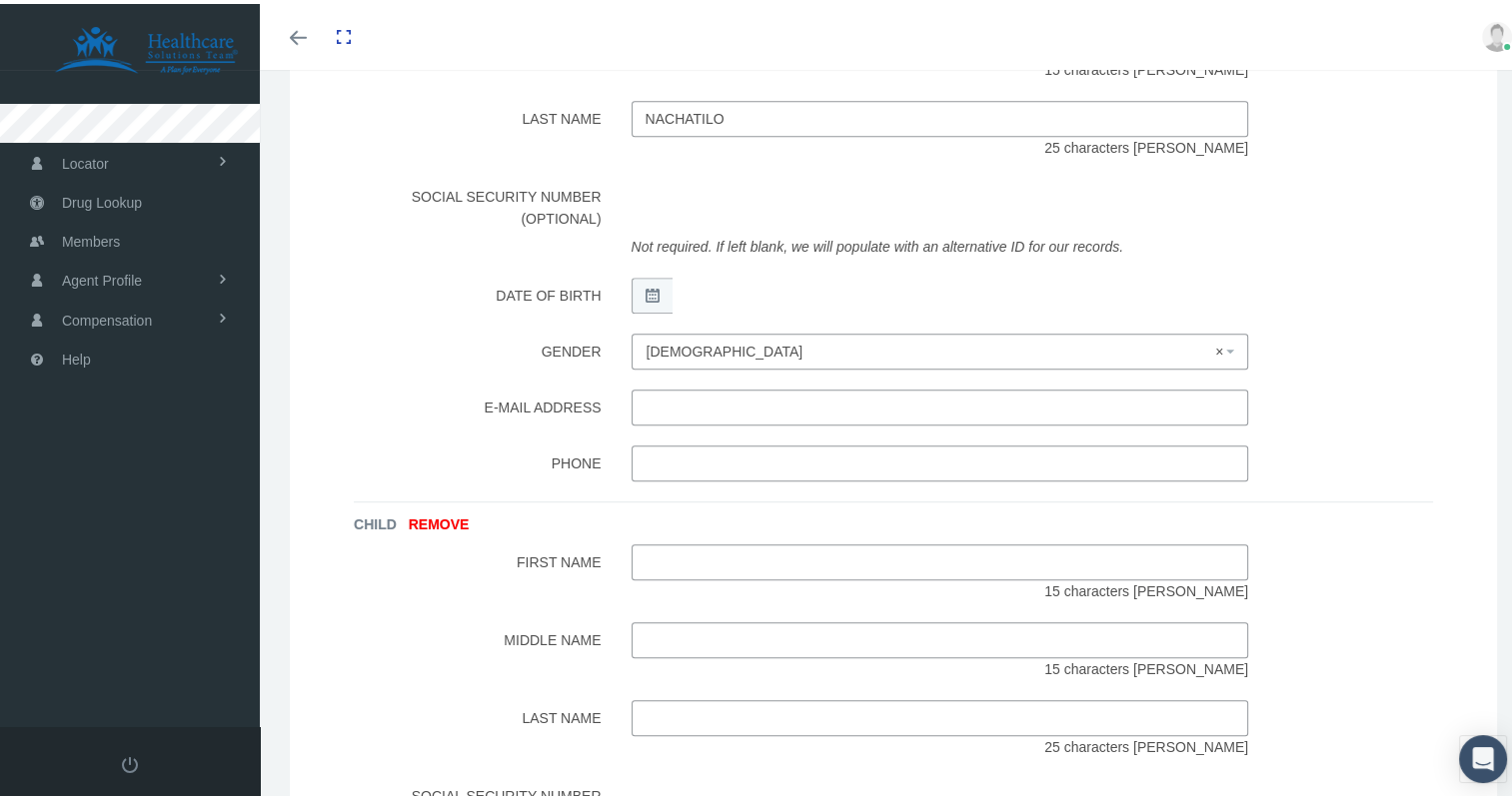 click at bounding box center (940, 558) 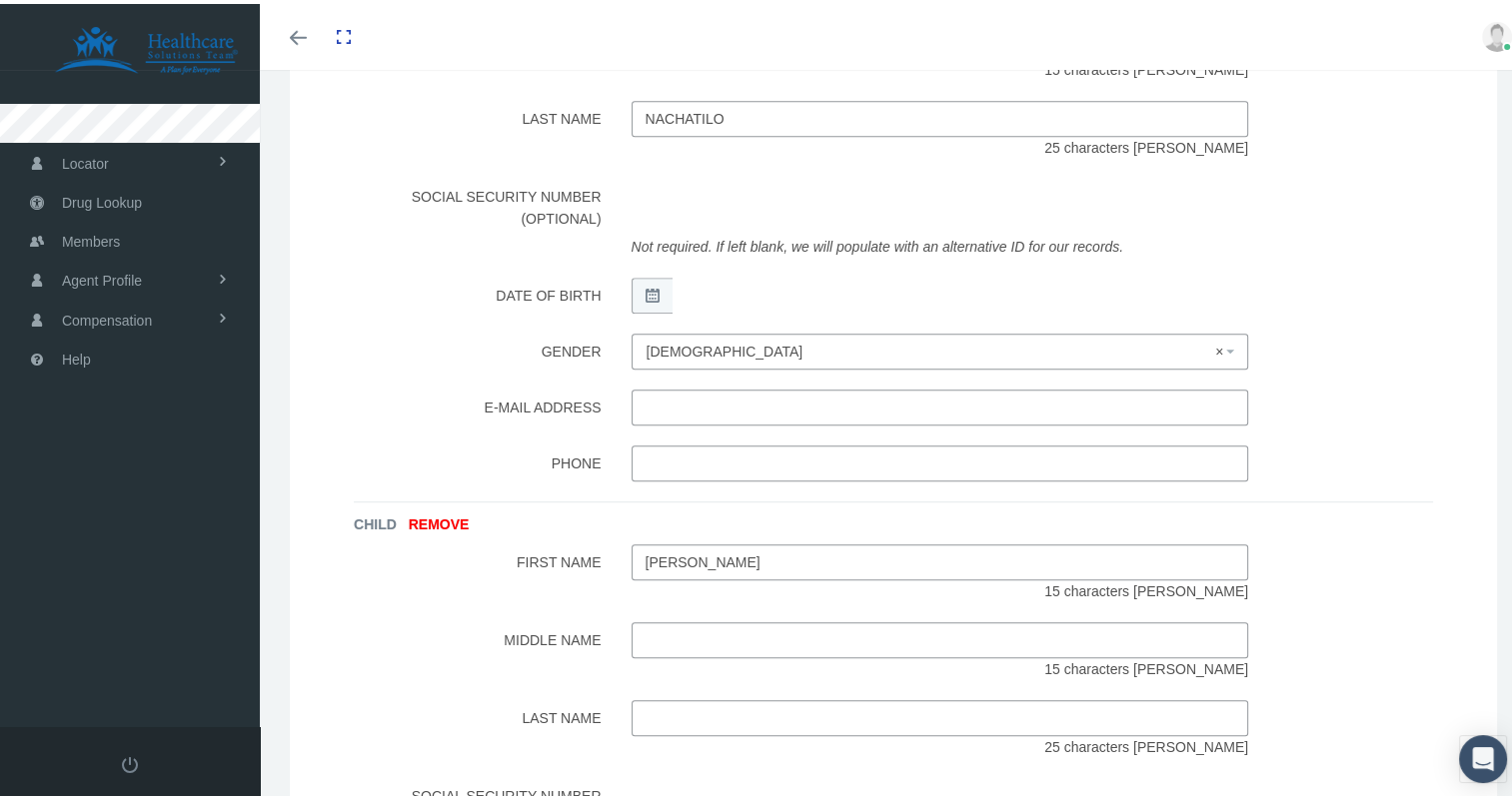 type on "[PERSON_NAME]" 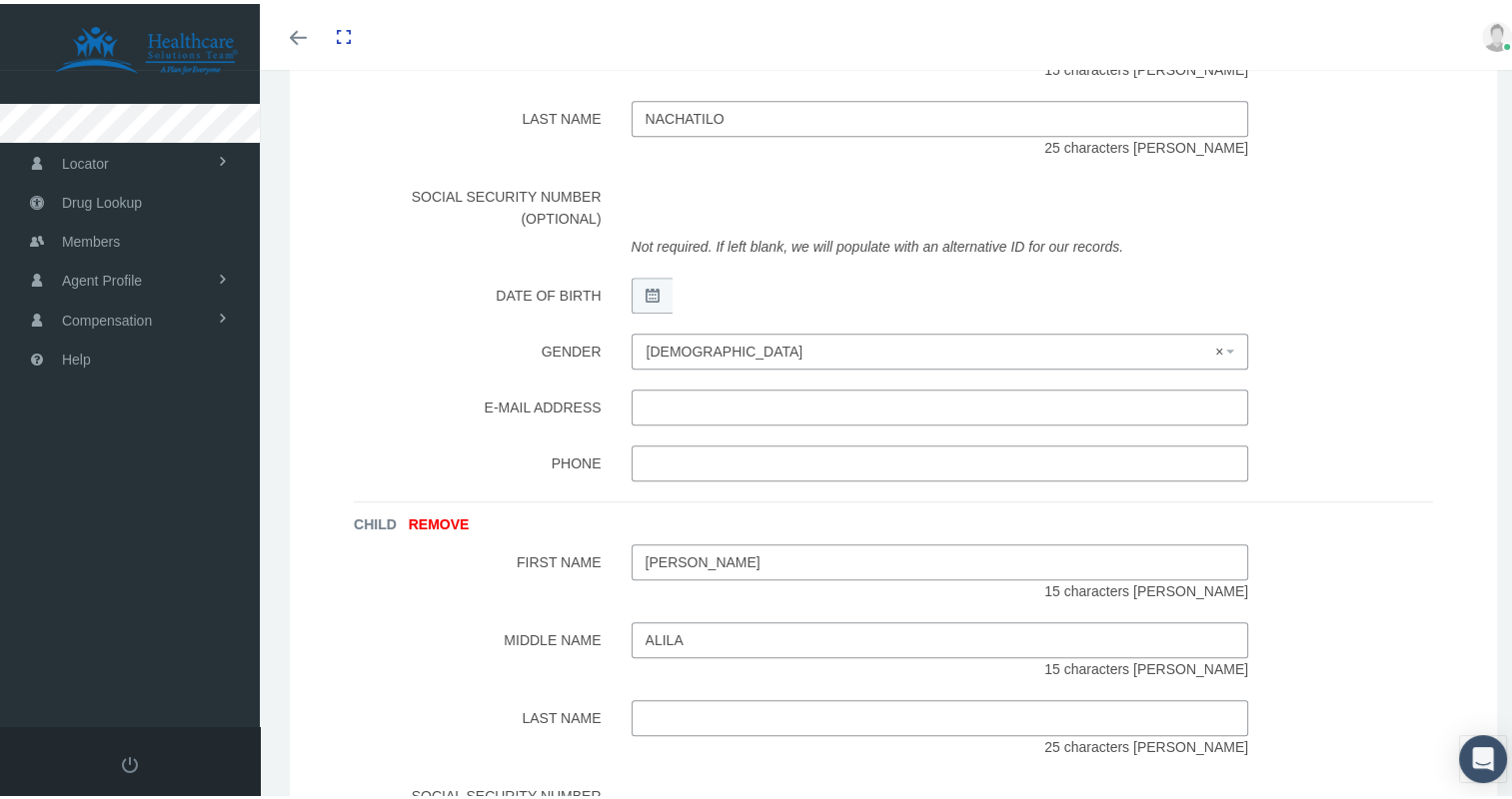type on "alila" 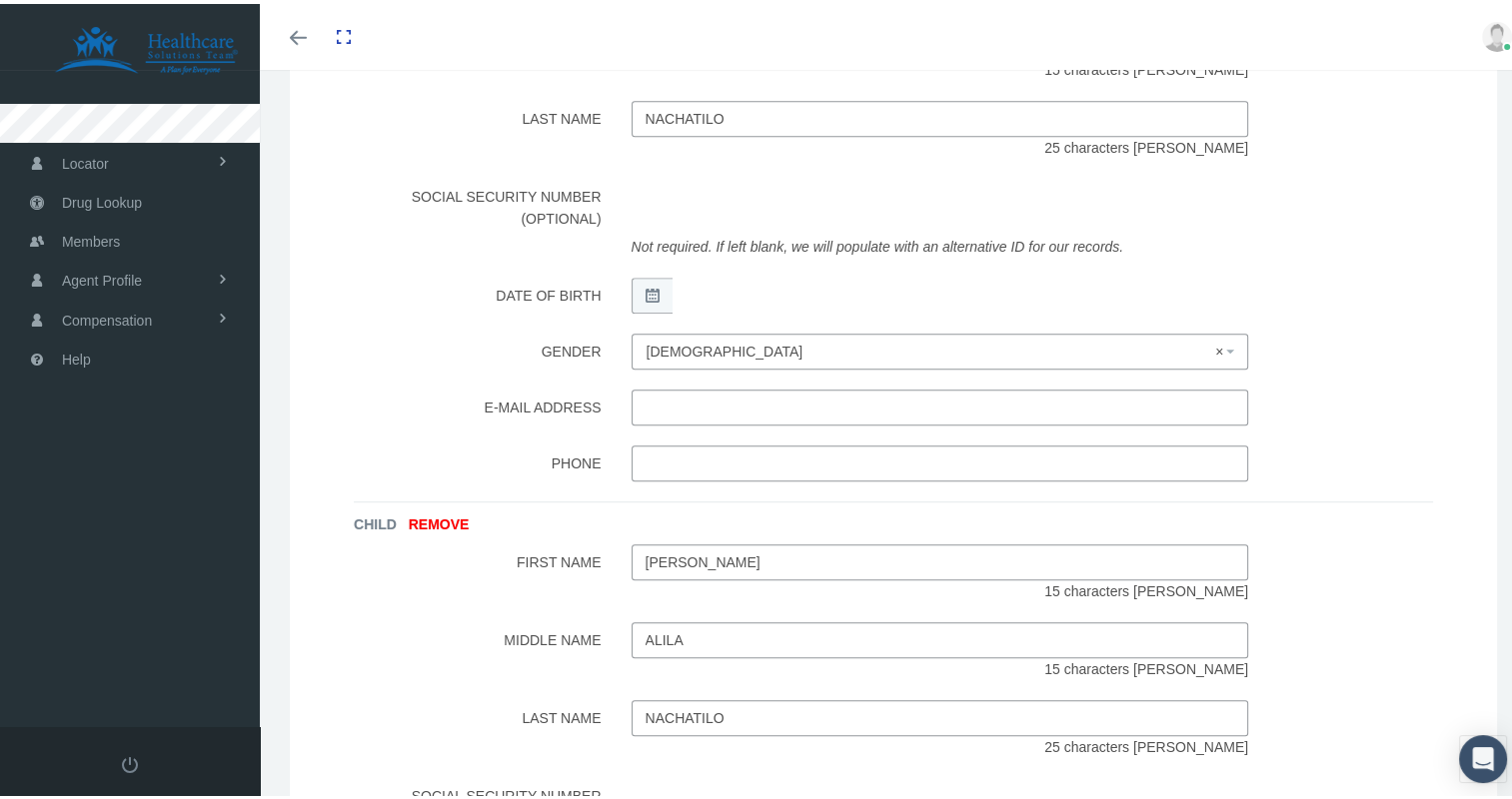 type on "nachatilo" 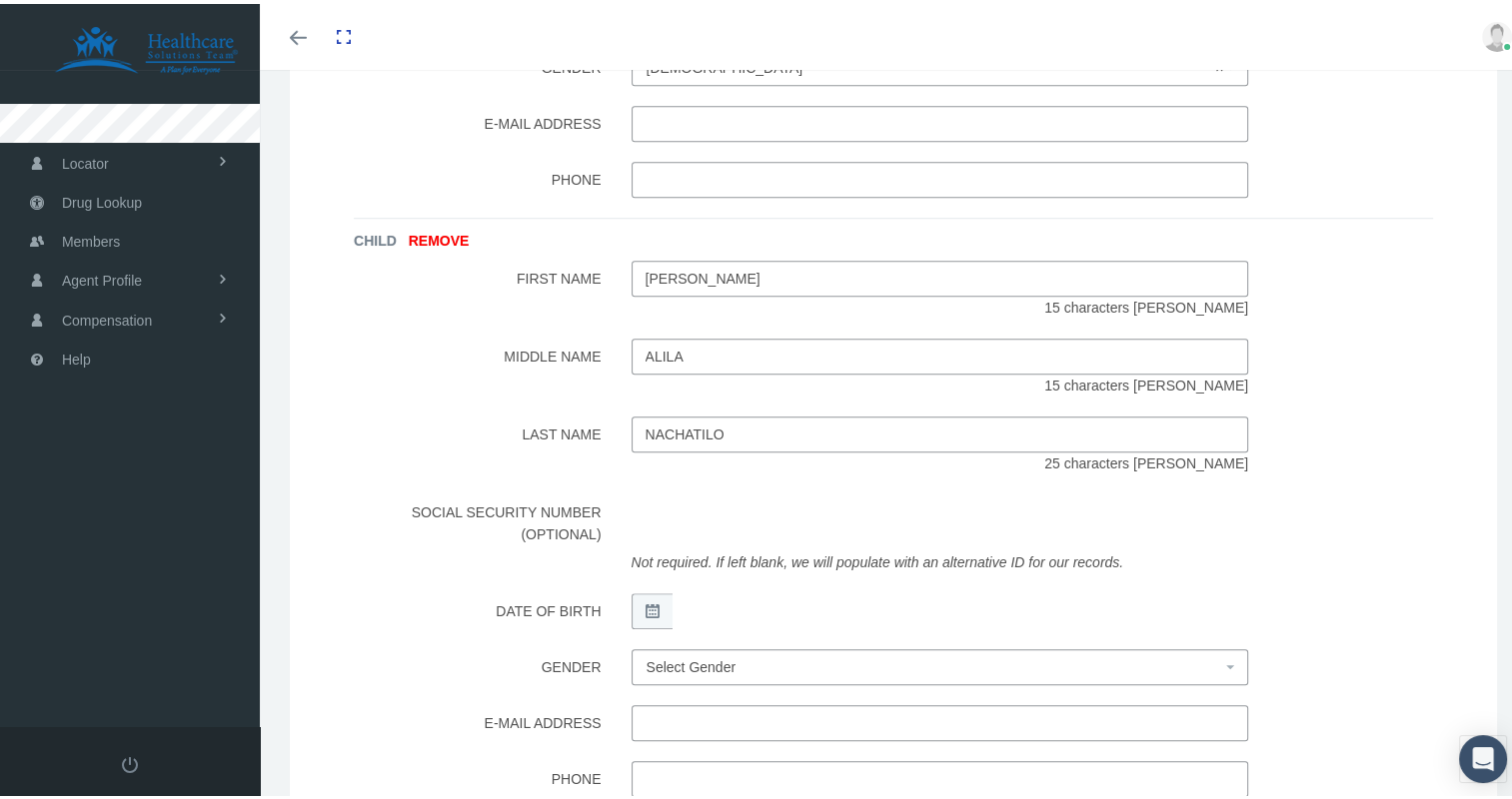 scroll, scrollTop: 1532, scrollLeft: 0, axis: vertical 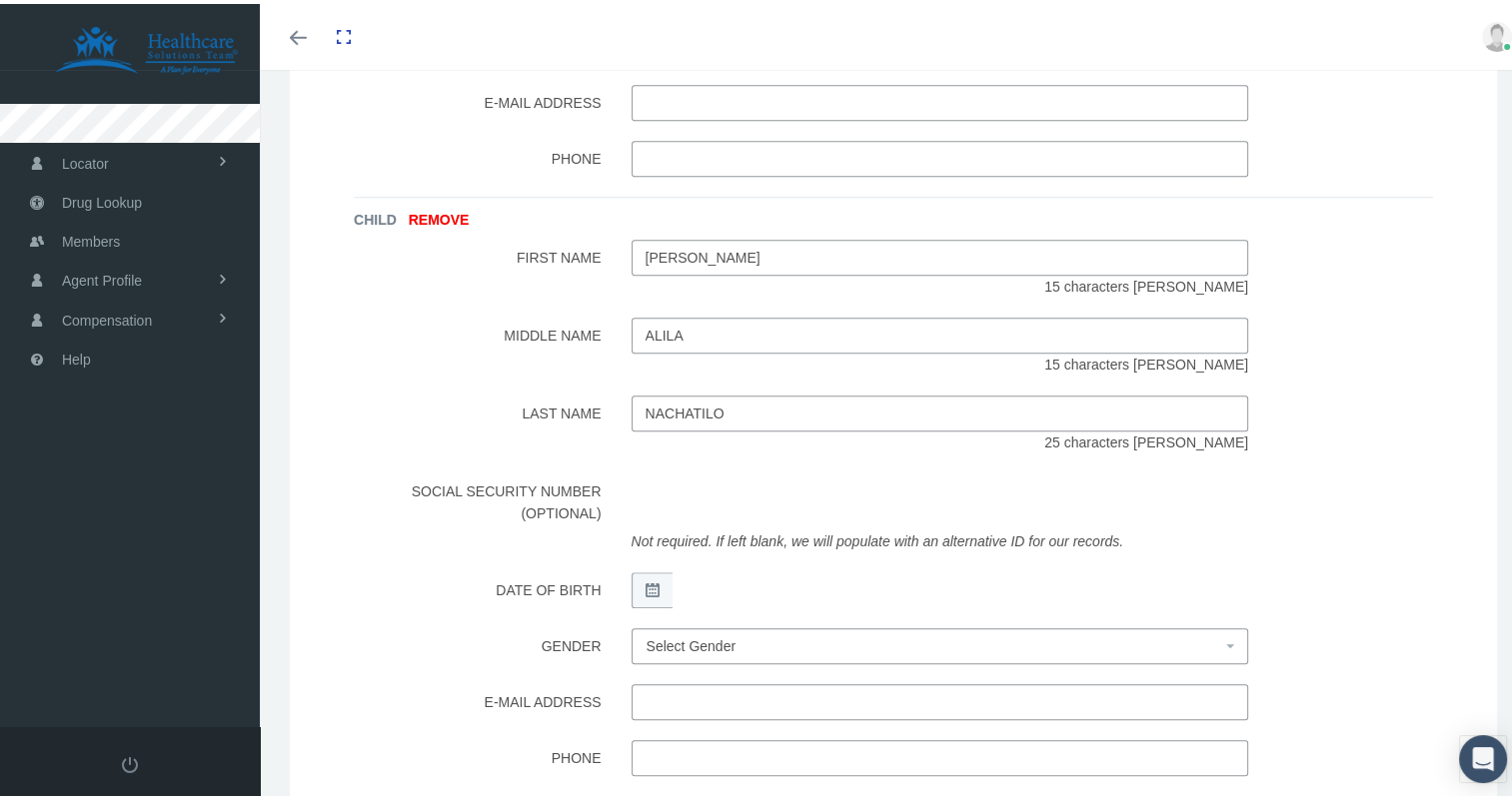 click at bounding box center (652, 586) 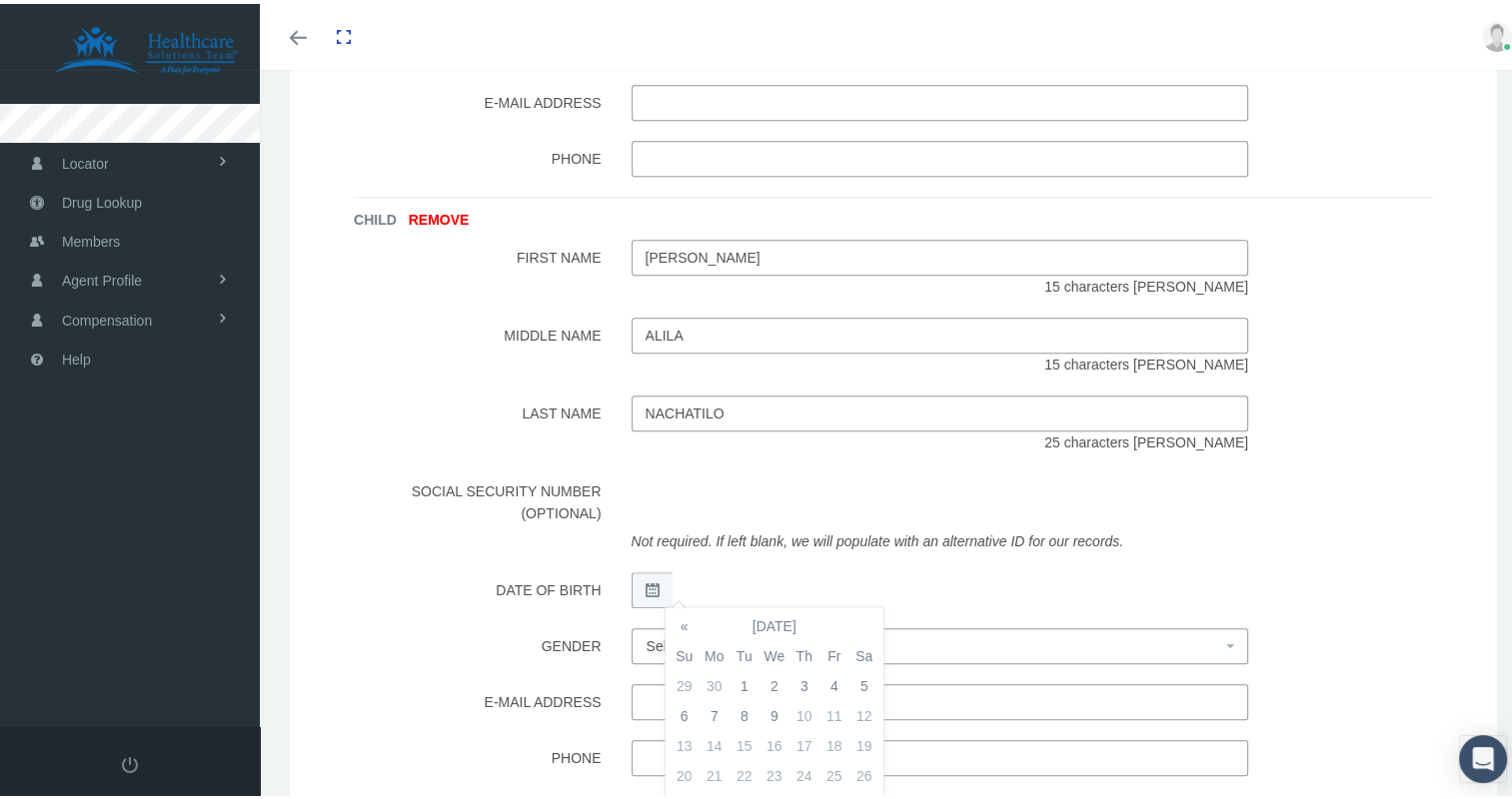 click on "[DATE]" at bounding box center (774, 622) 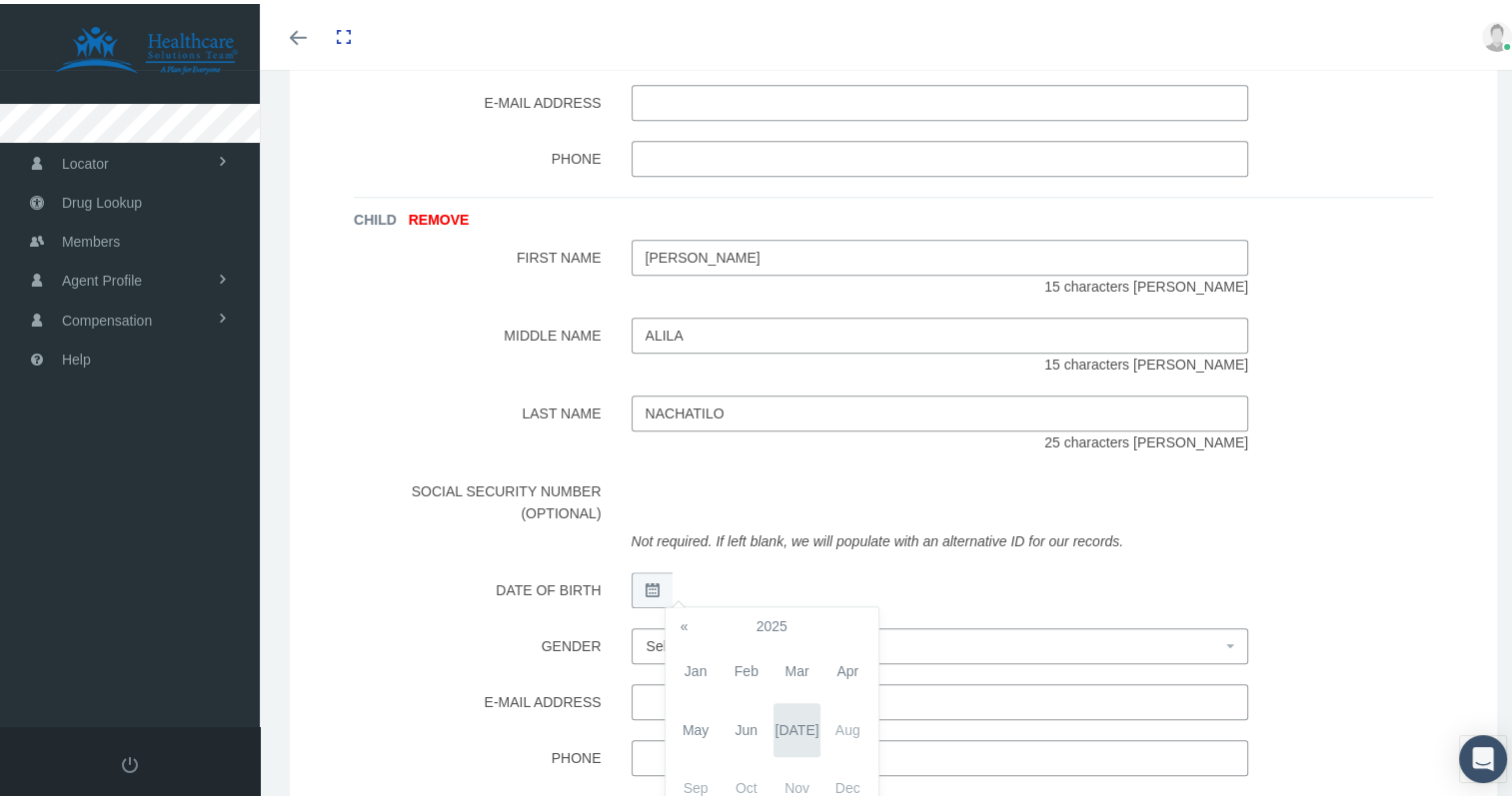 click on "Toggle Fullscreen
Toggle navigation
Toggle menubar
Toggle fullscreen
Profile
Logout" at bounding box center [763, -1133] 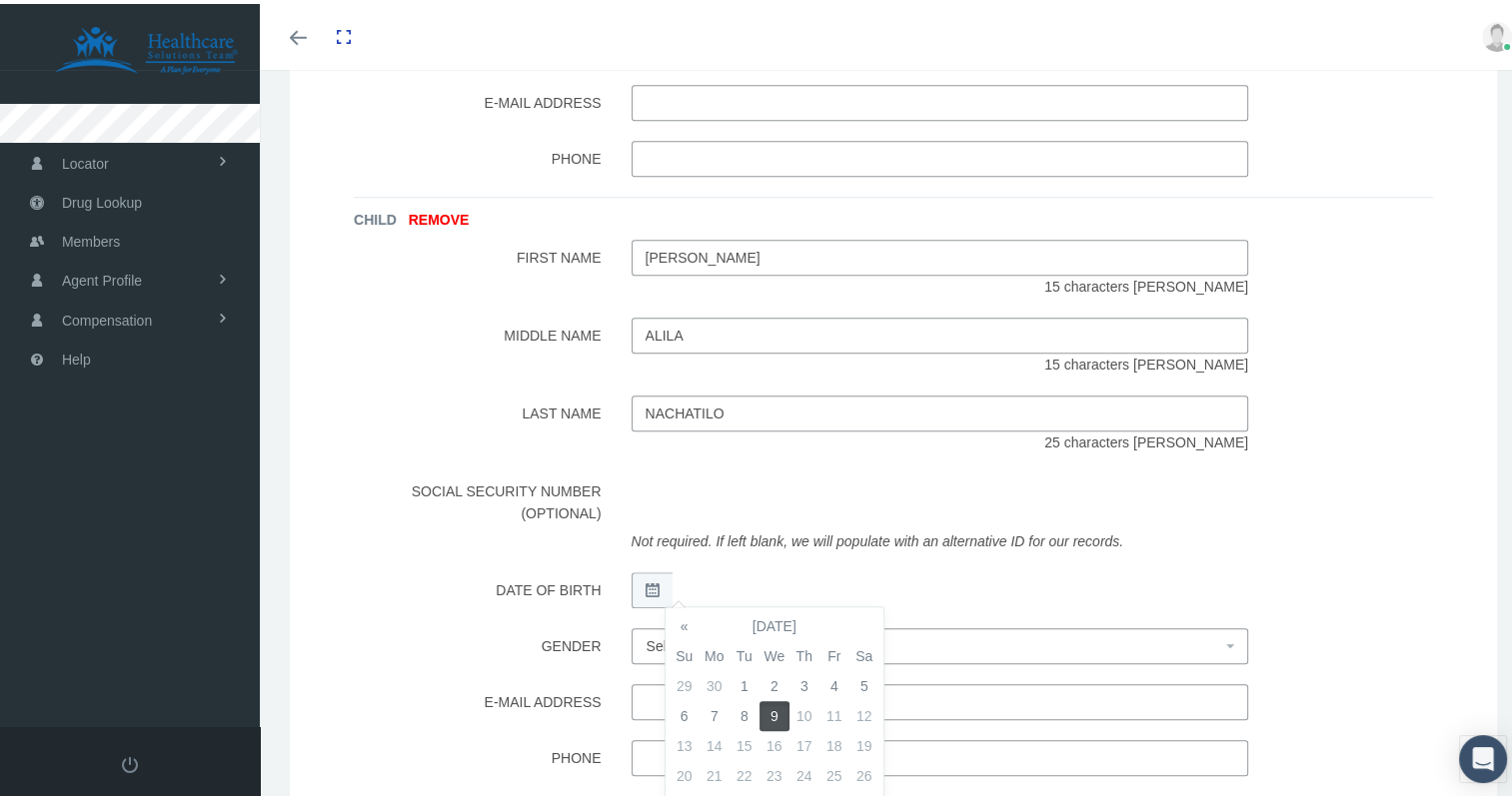 click on "[DATE]" at bounding box center (774, 622) 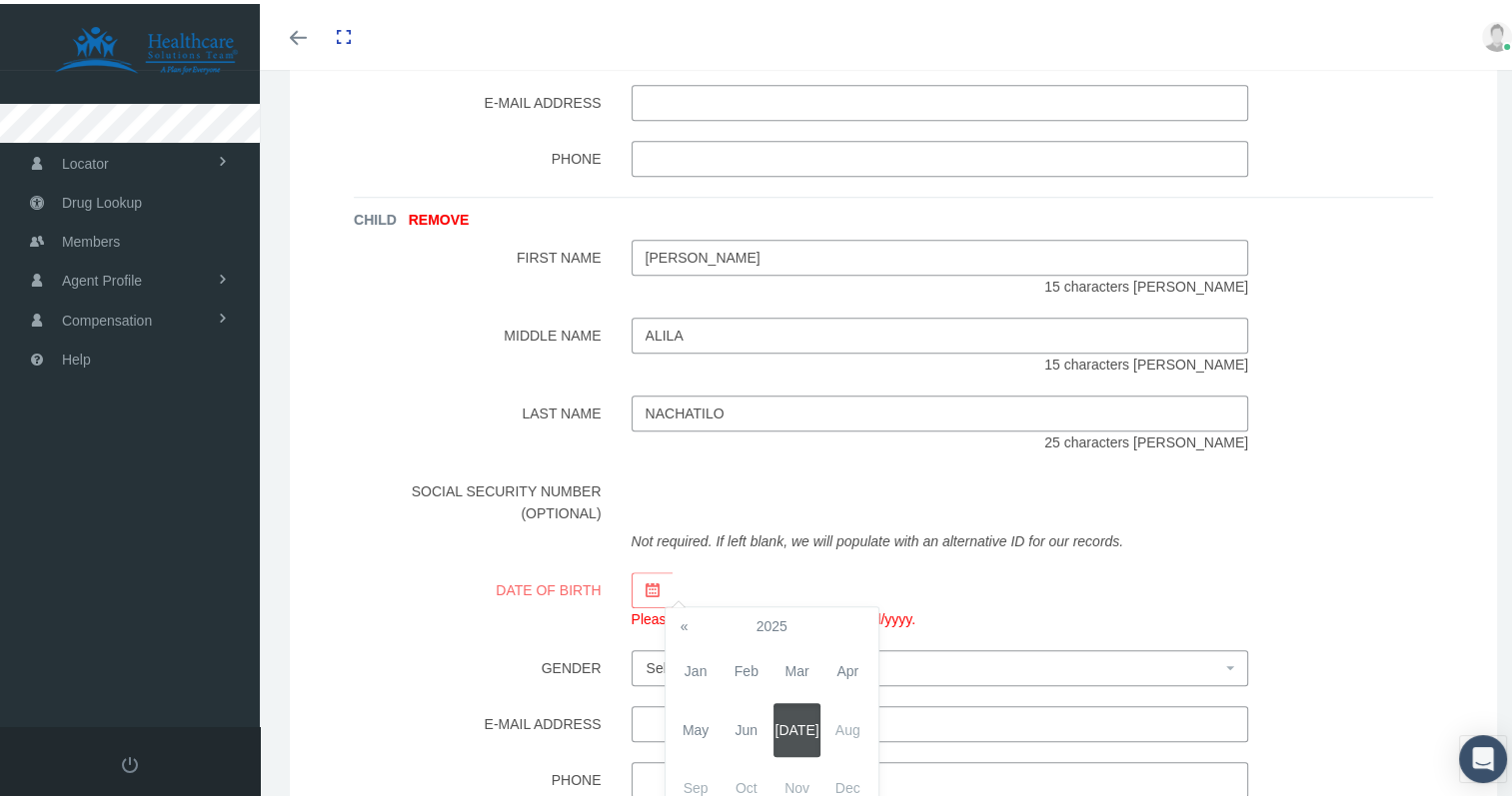 click on "[DATE]" at bounding box center (796, 726) 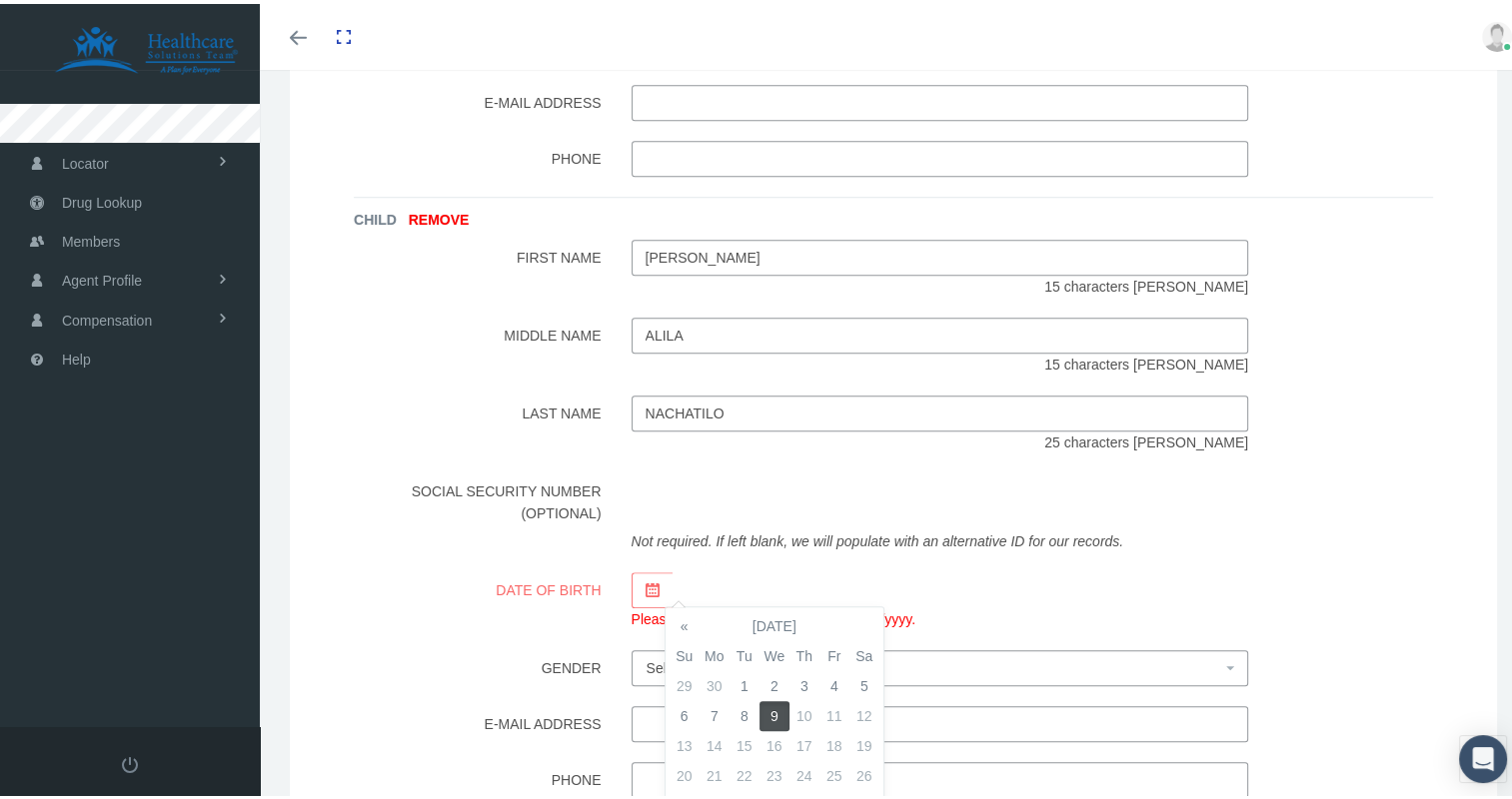 click on "13" at bounding box center [685, 742] 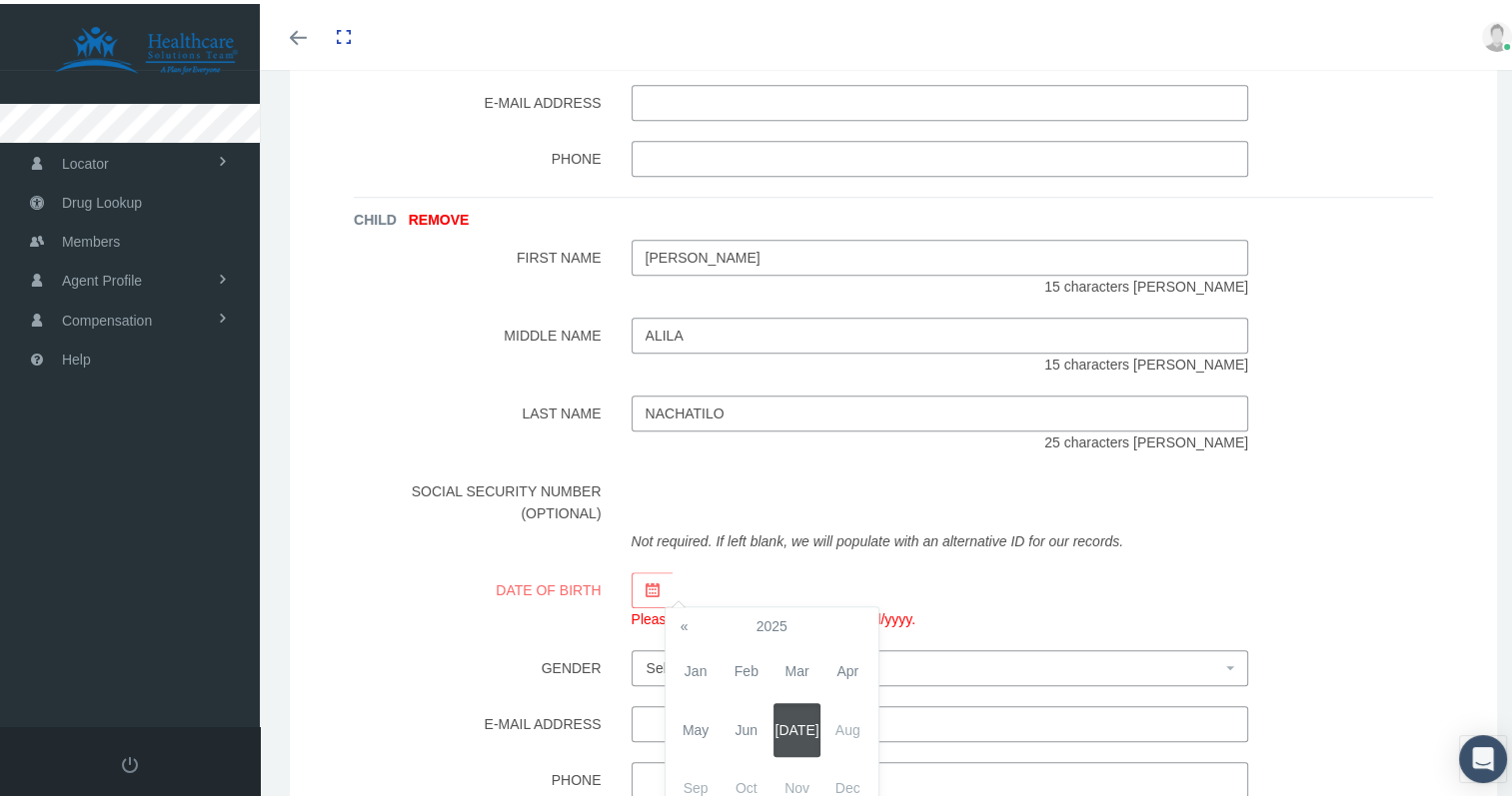 click on "[DATE]" at bounding box center (796, 726) 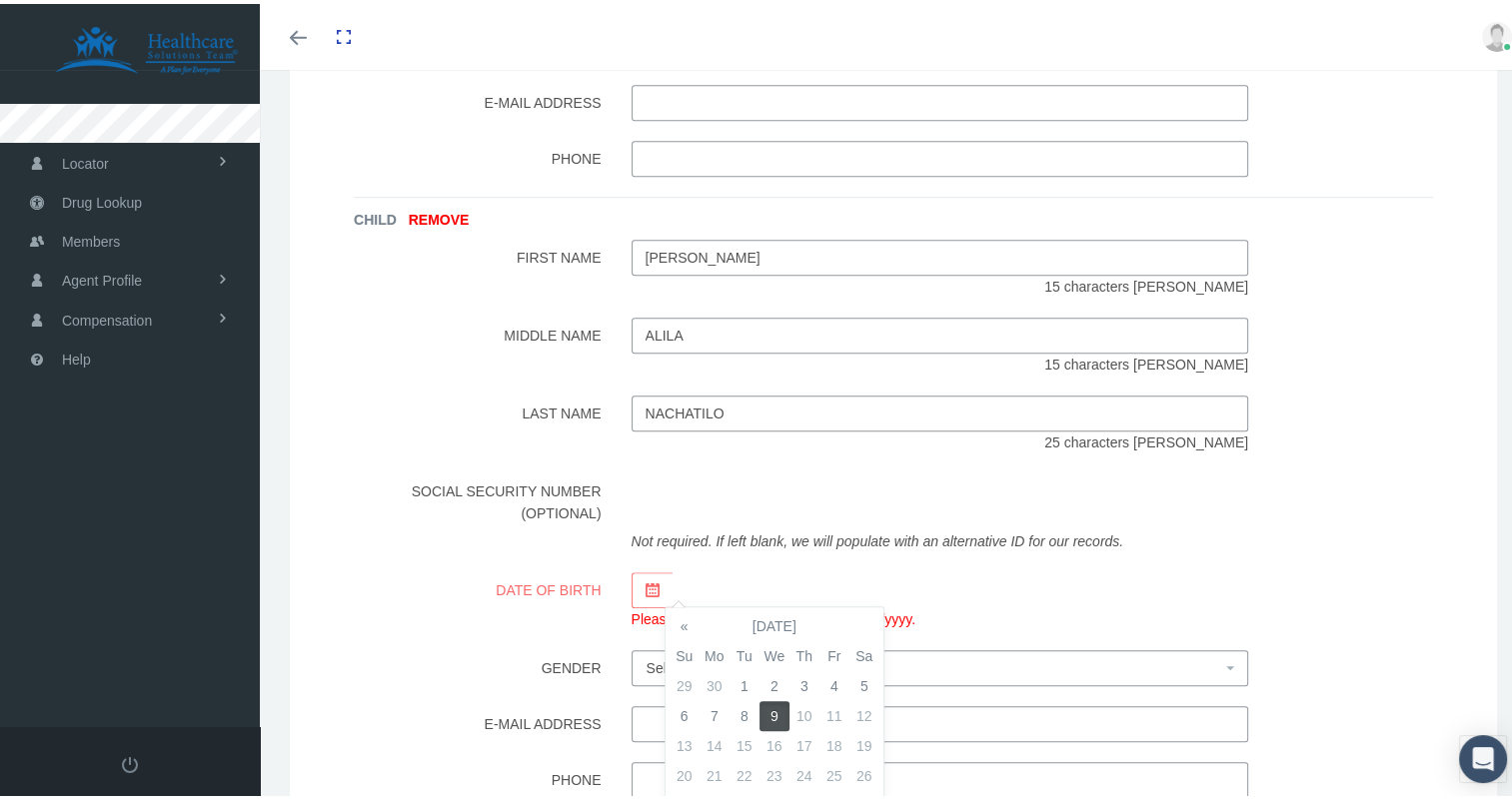 click on "13" at bounding box center [685, 742] 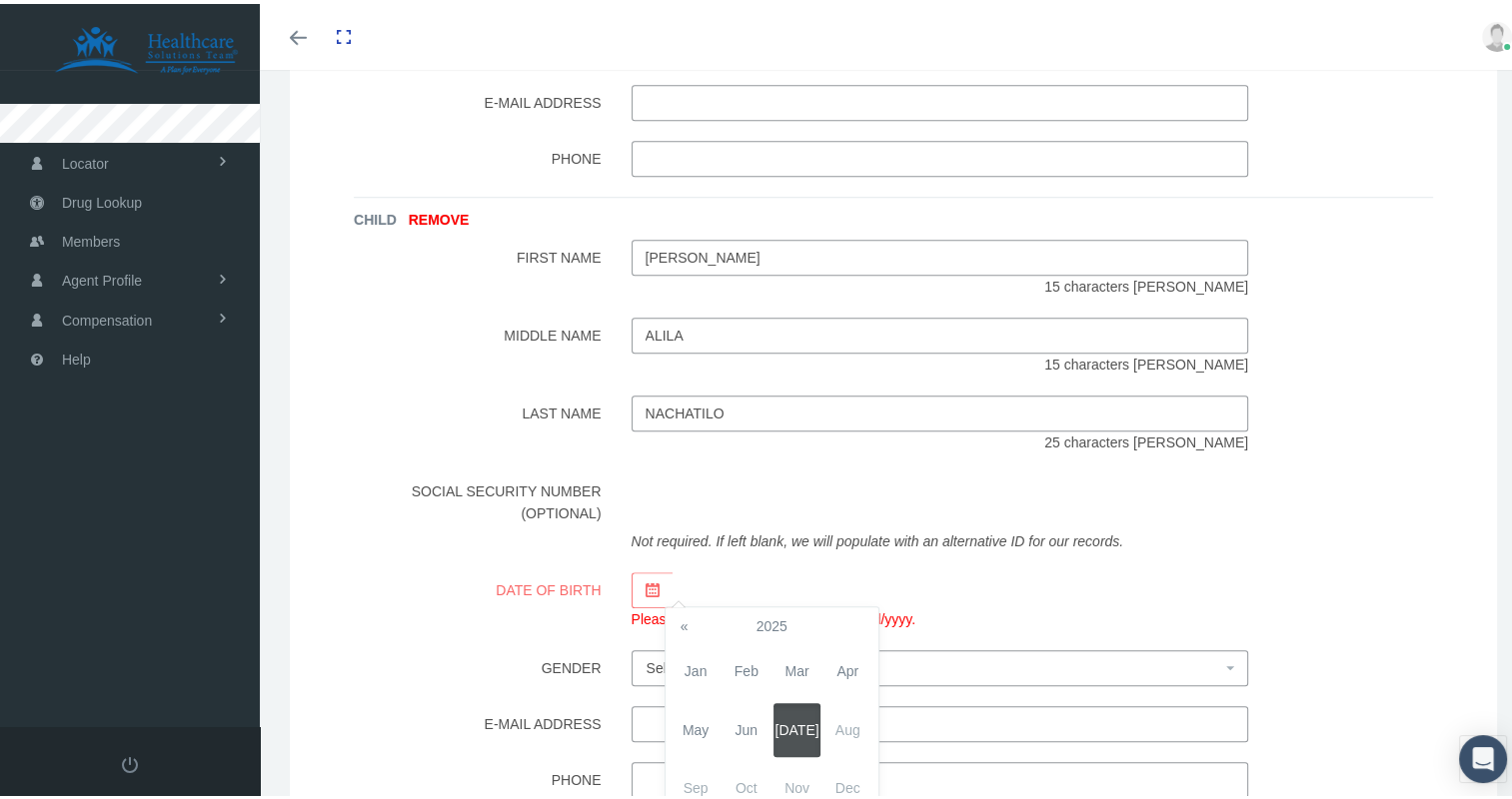 click on "«" at bounding box center [685, 622] 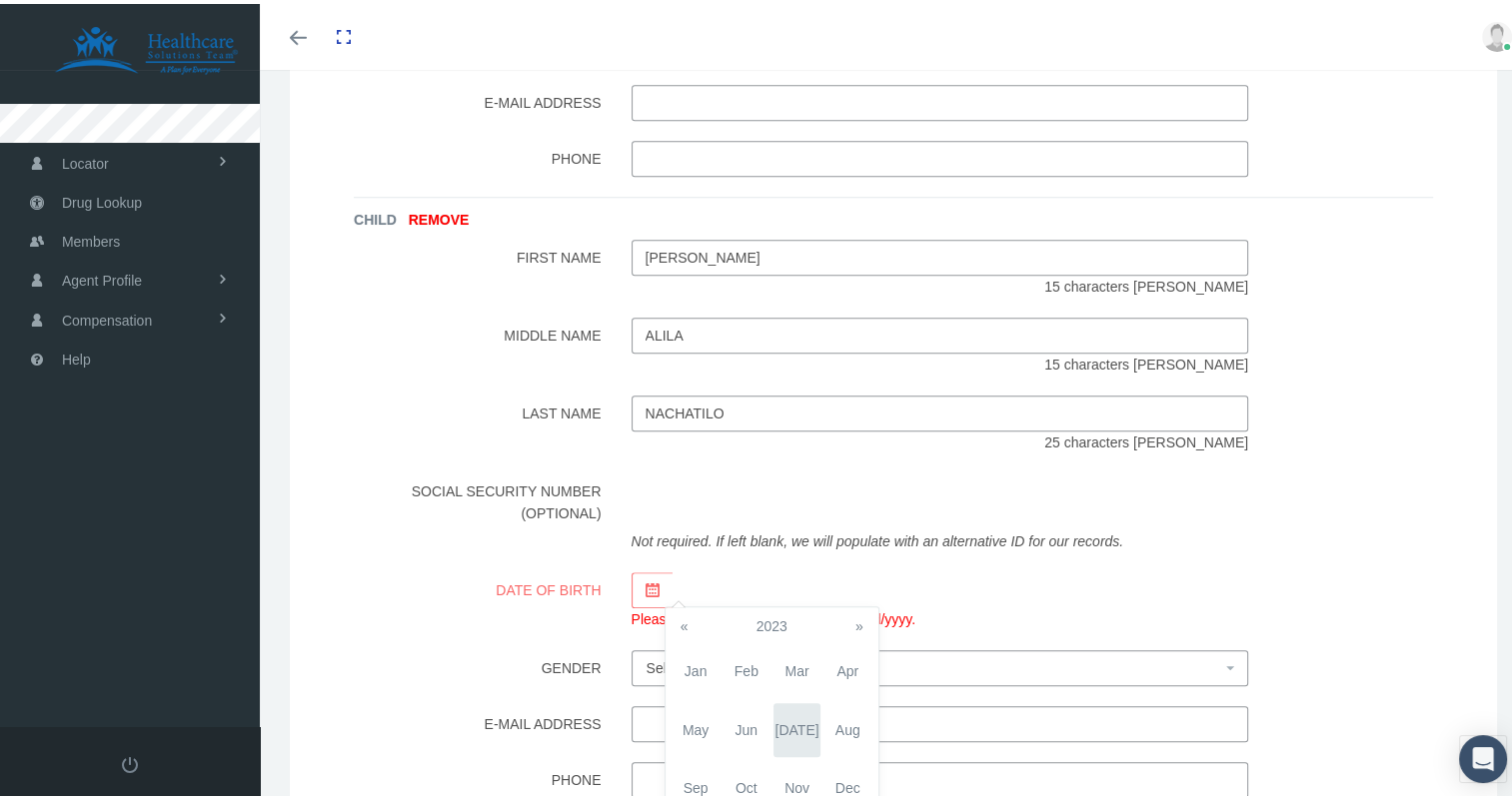 click on "«" at bounding box center (685, 622) 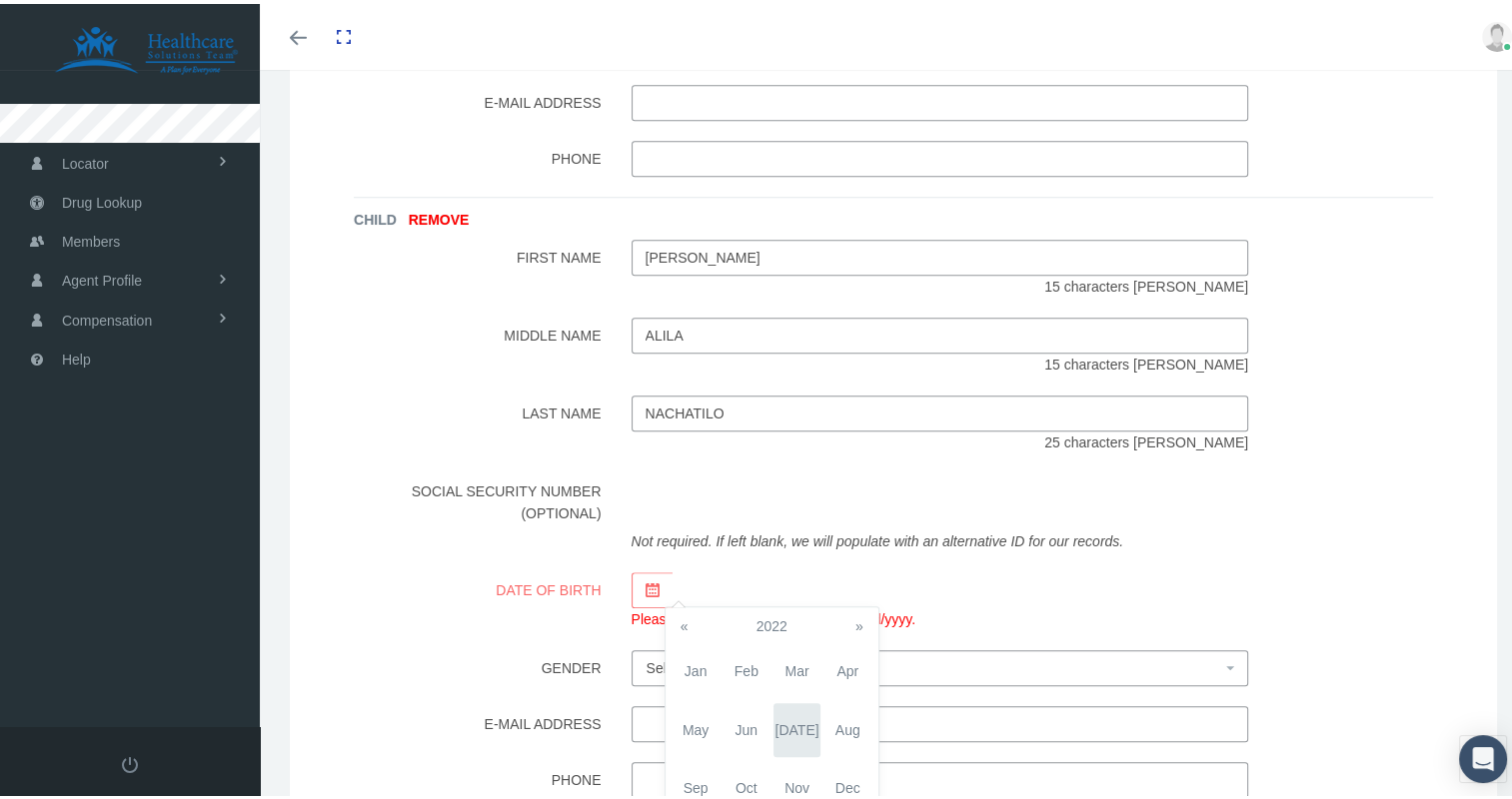 click on "«" at bounding box center (685, 622) 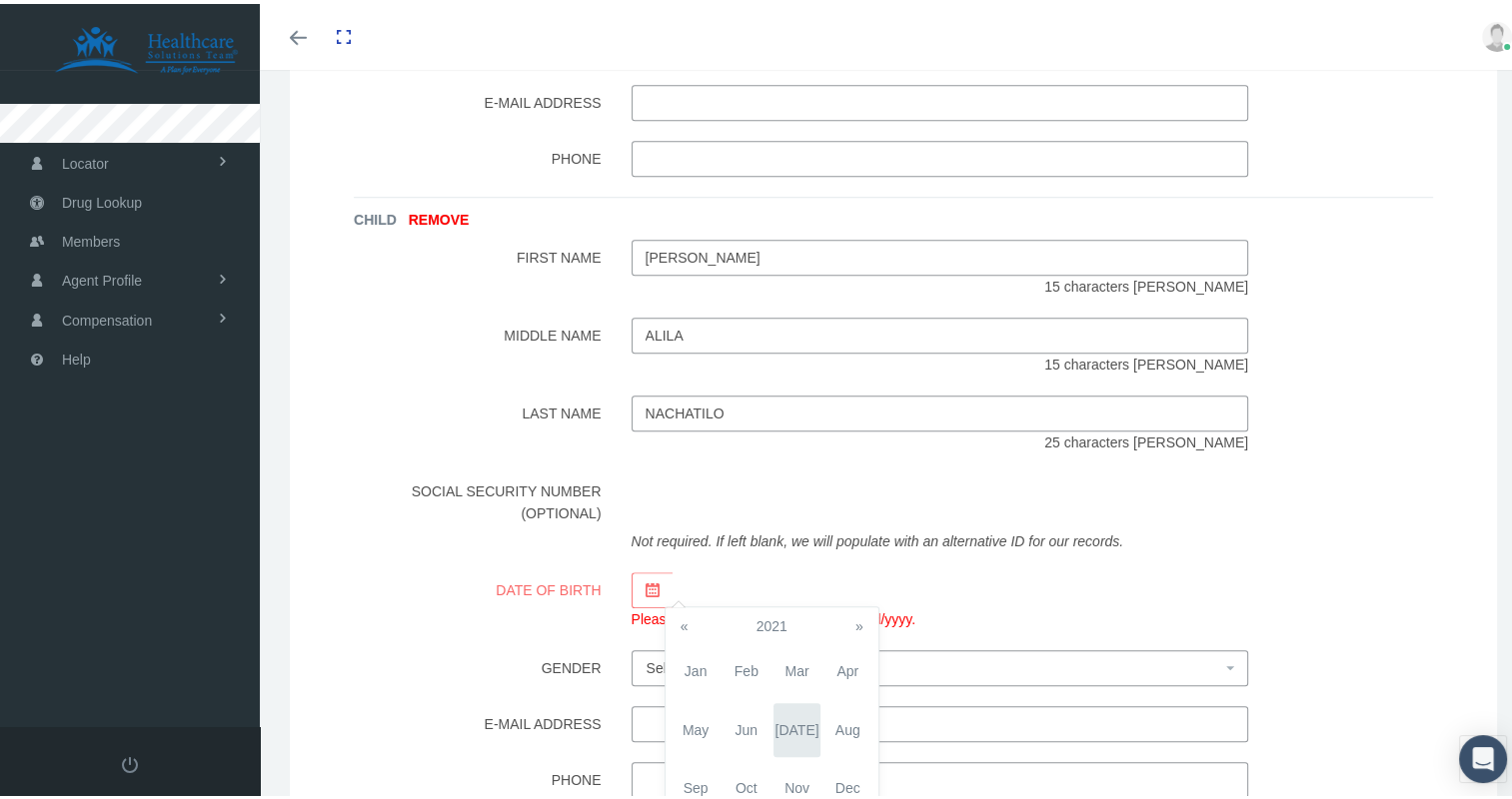 click on "«" at bounding box center (685, 622) 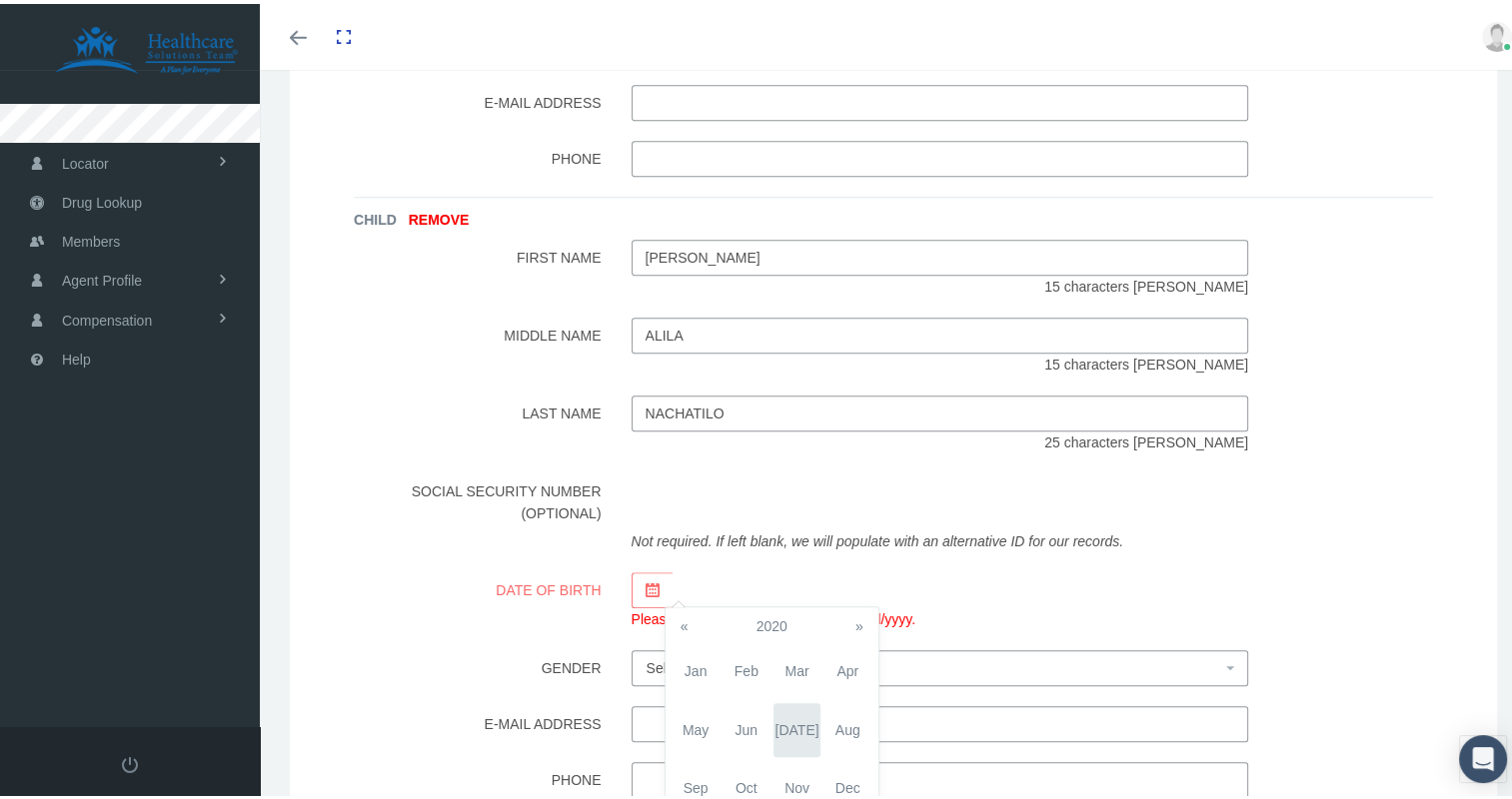 click on "«" at bounding box center [685, 622] 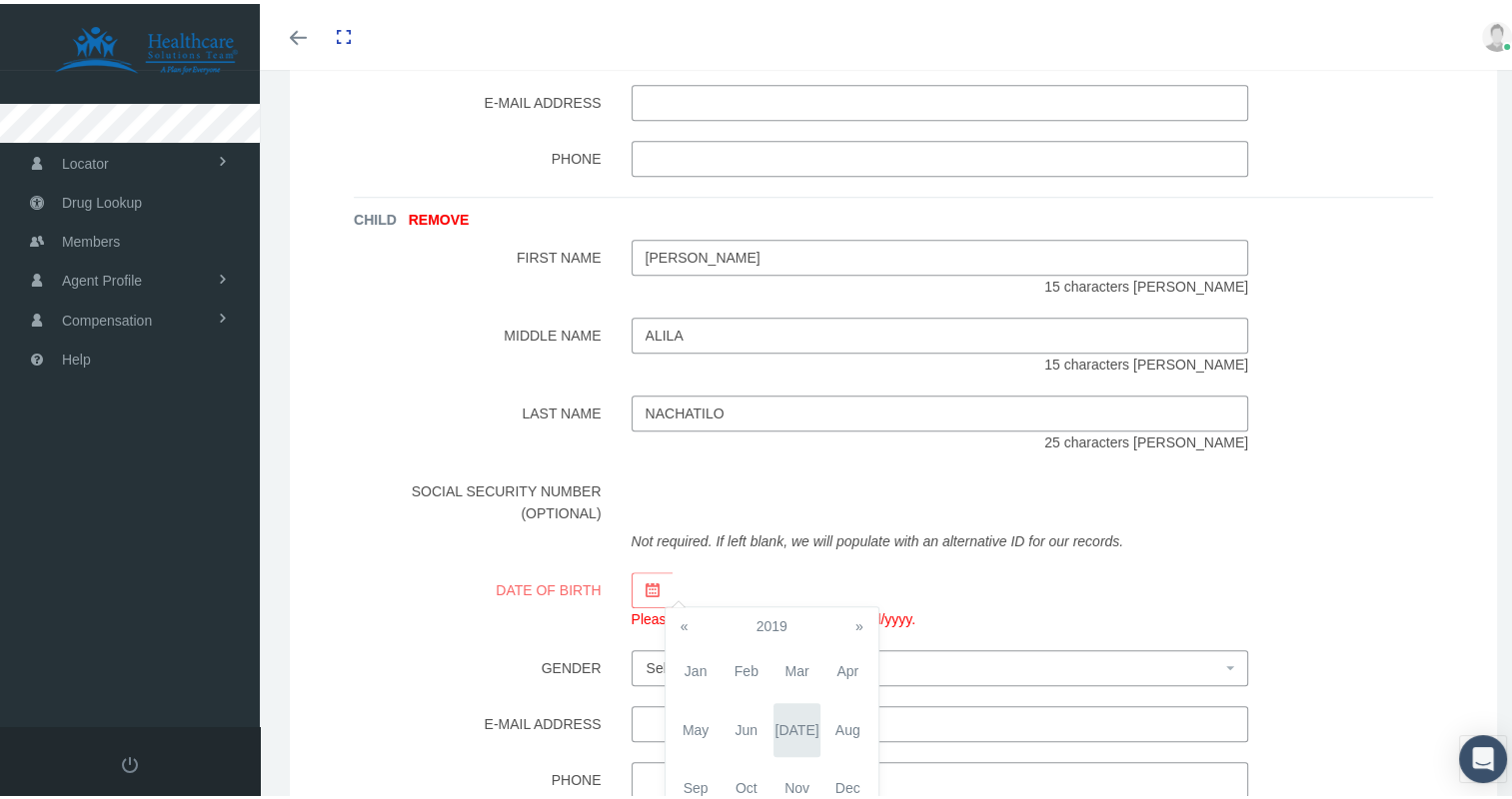 click on "«" at bounding box center (685, 622) 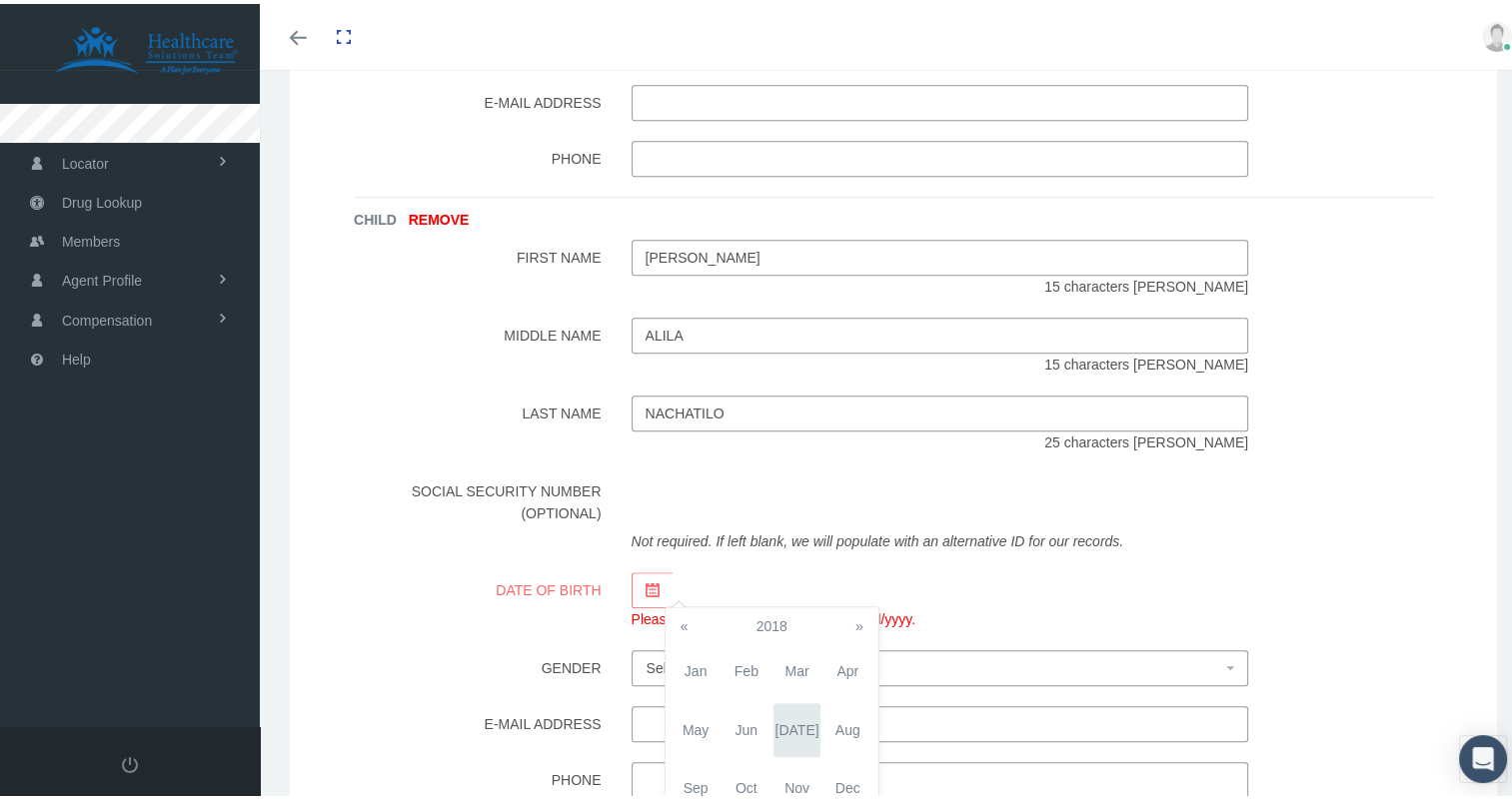click on "«" at bounding box center (685, 622) 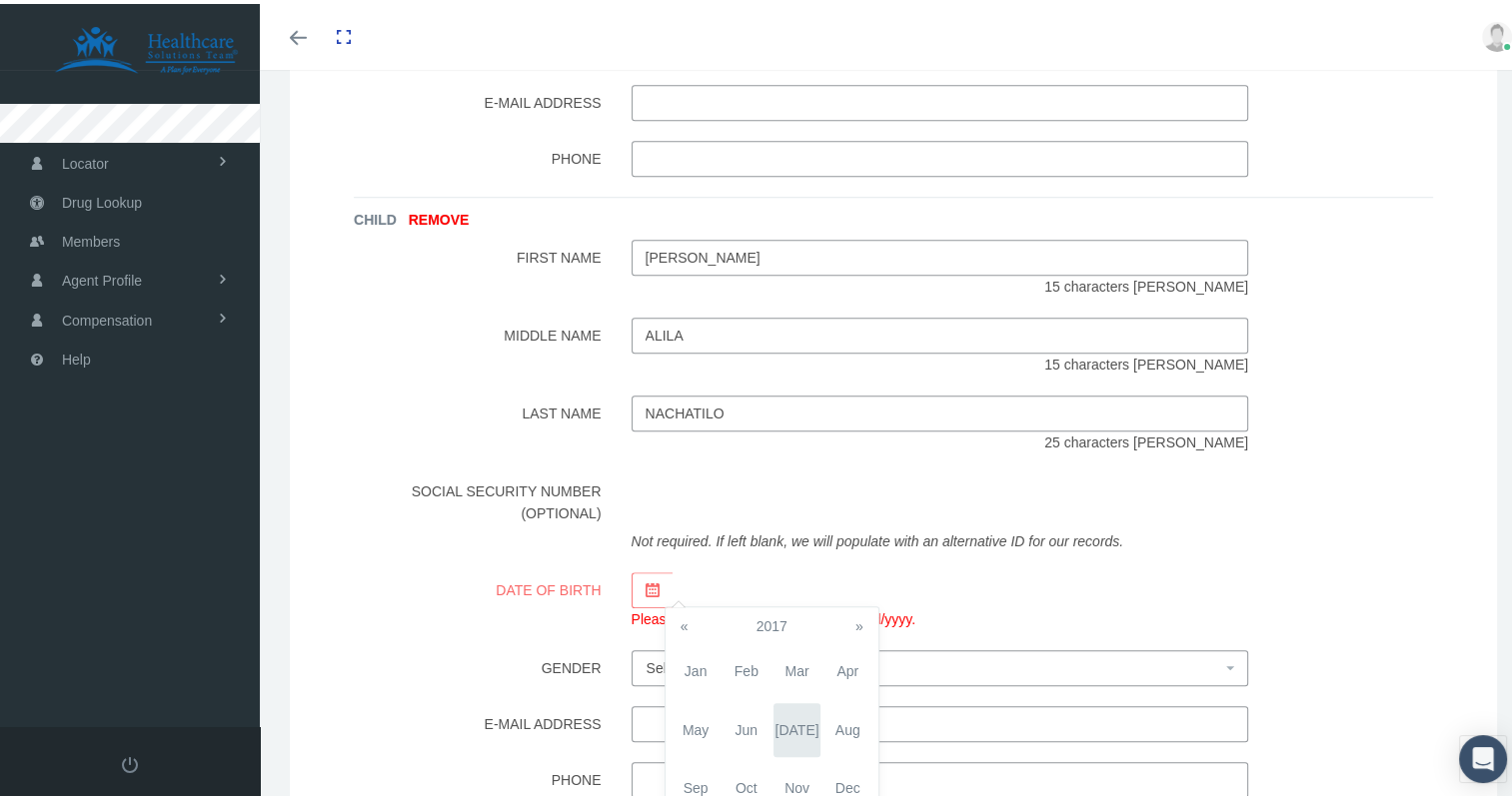 click on "«" at bounding box center (685, 622) 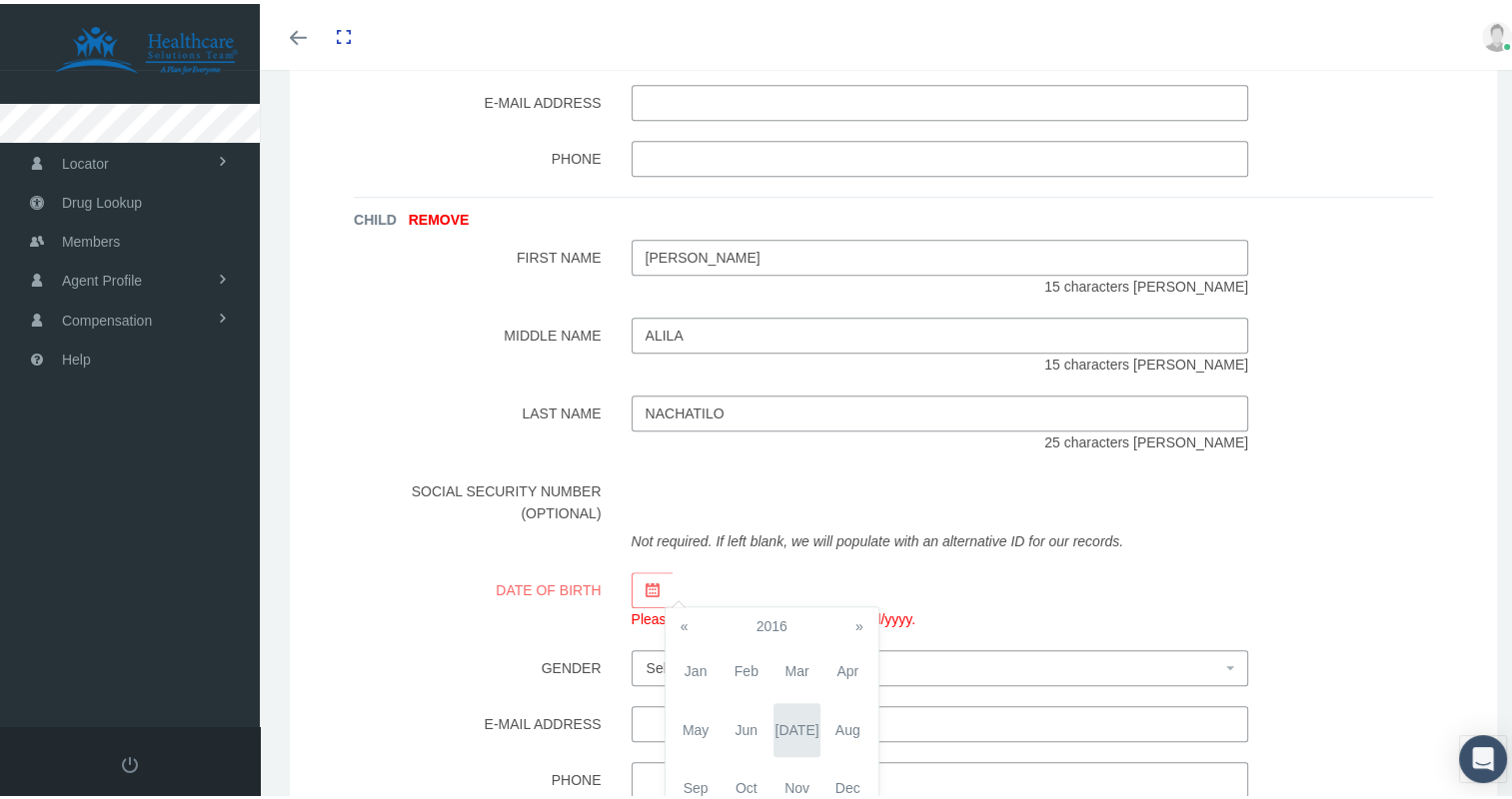 click on "«" at bounding box center [685, 622] 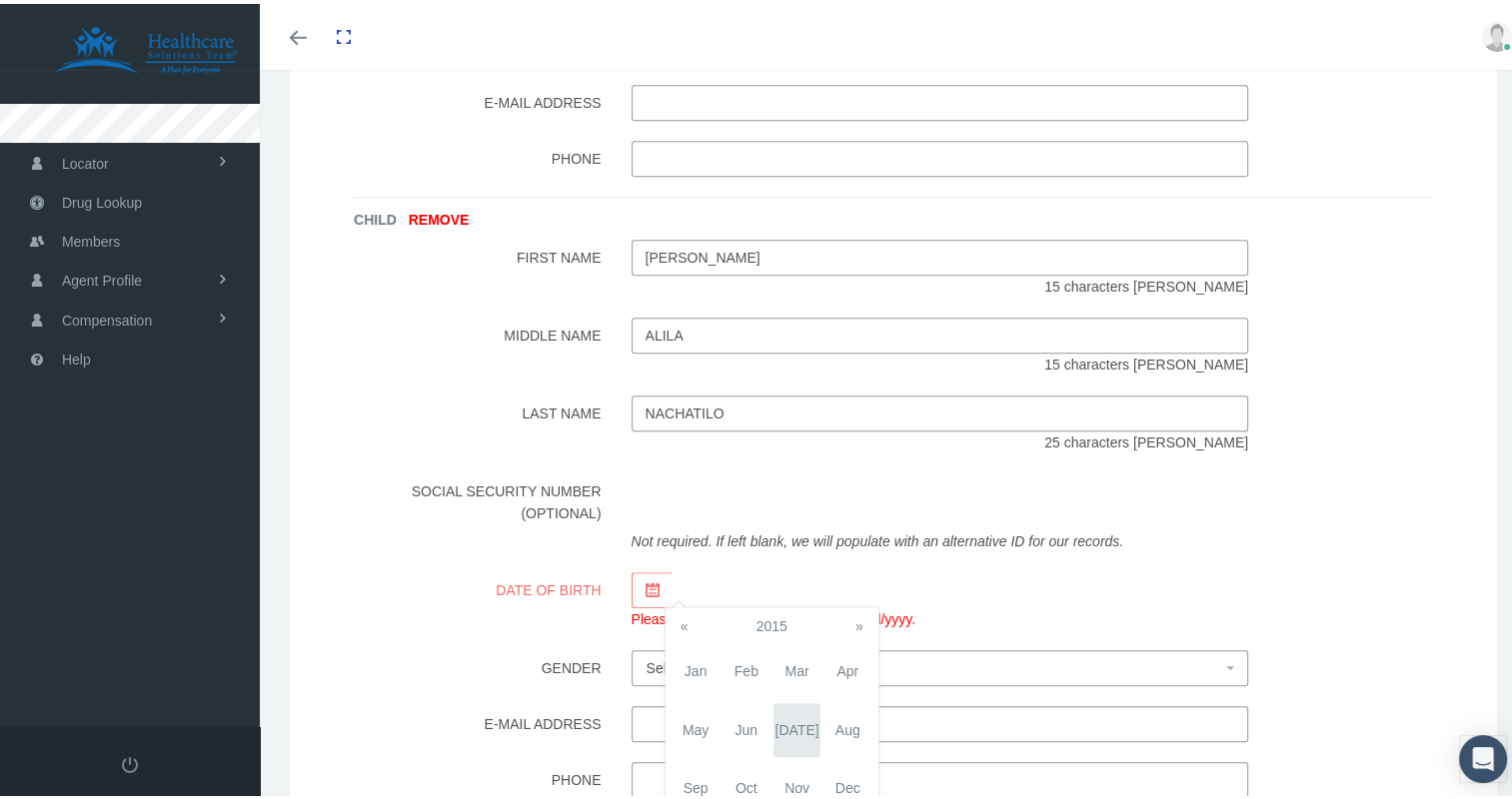 click on "«" at bounding box center [685, 622] 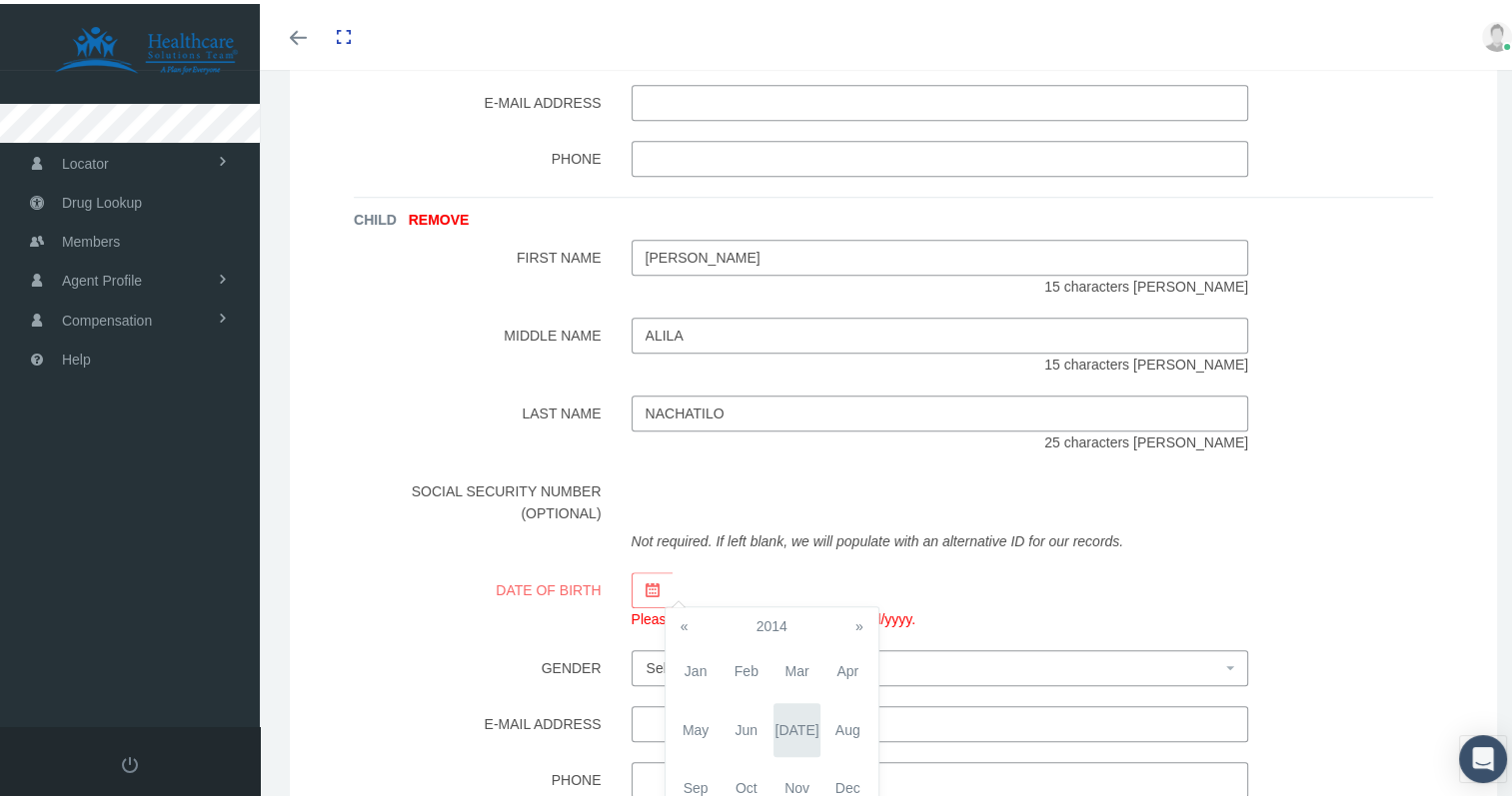 click on "«" at bounding box center [685, 622] 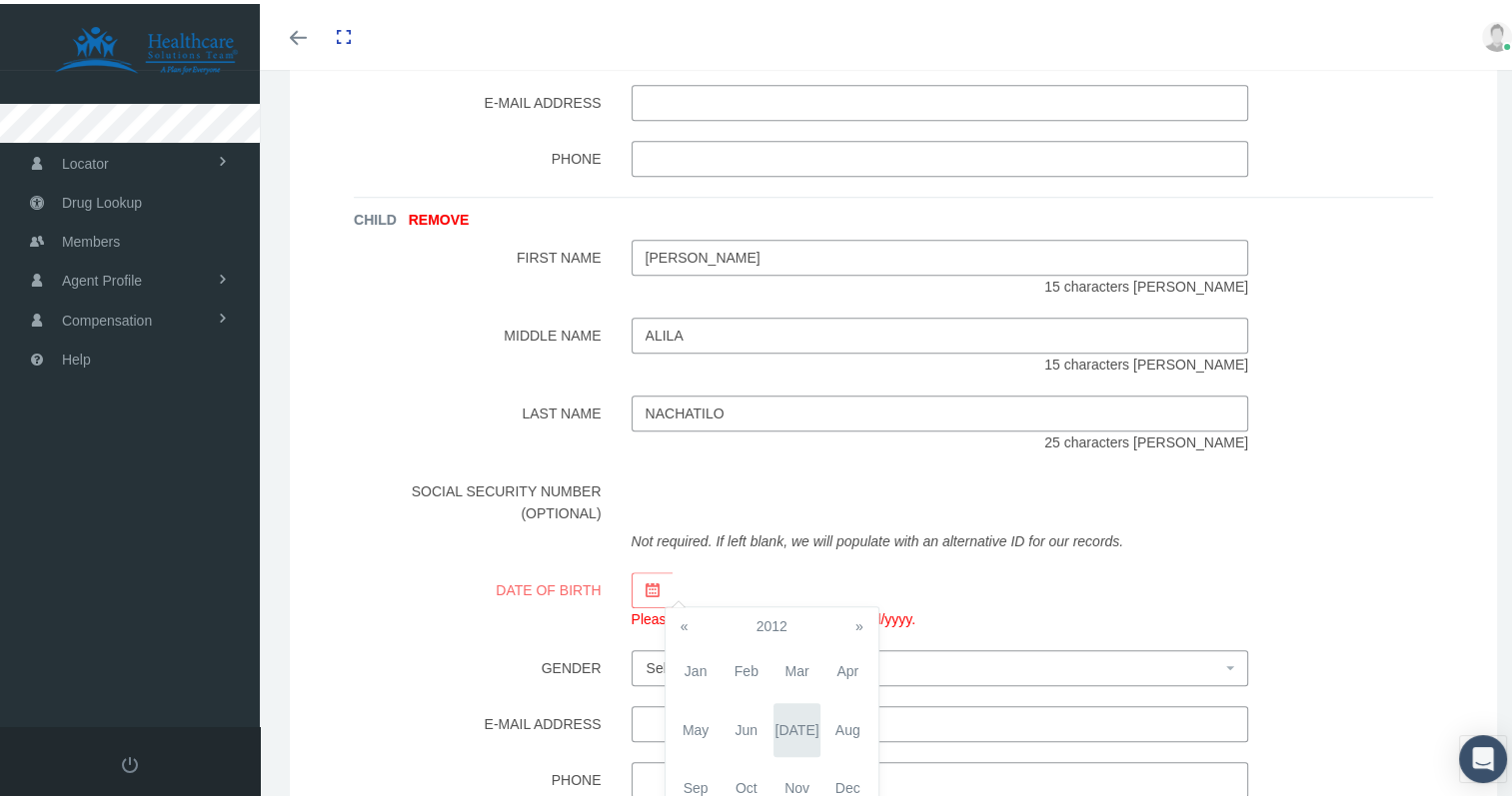 click on "«" at bounding box center [685, 622] 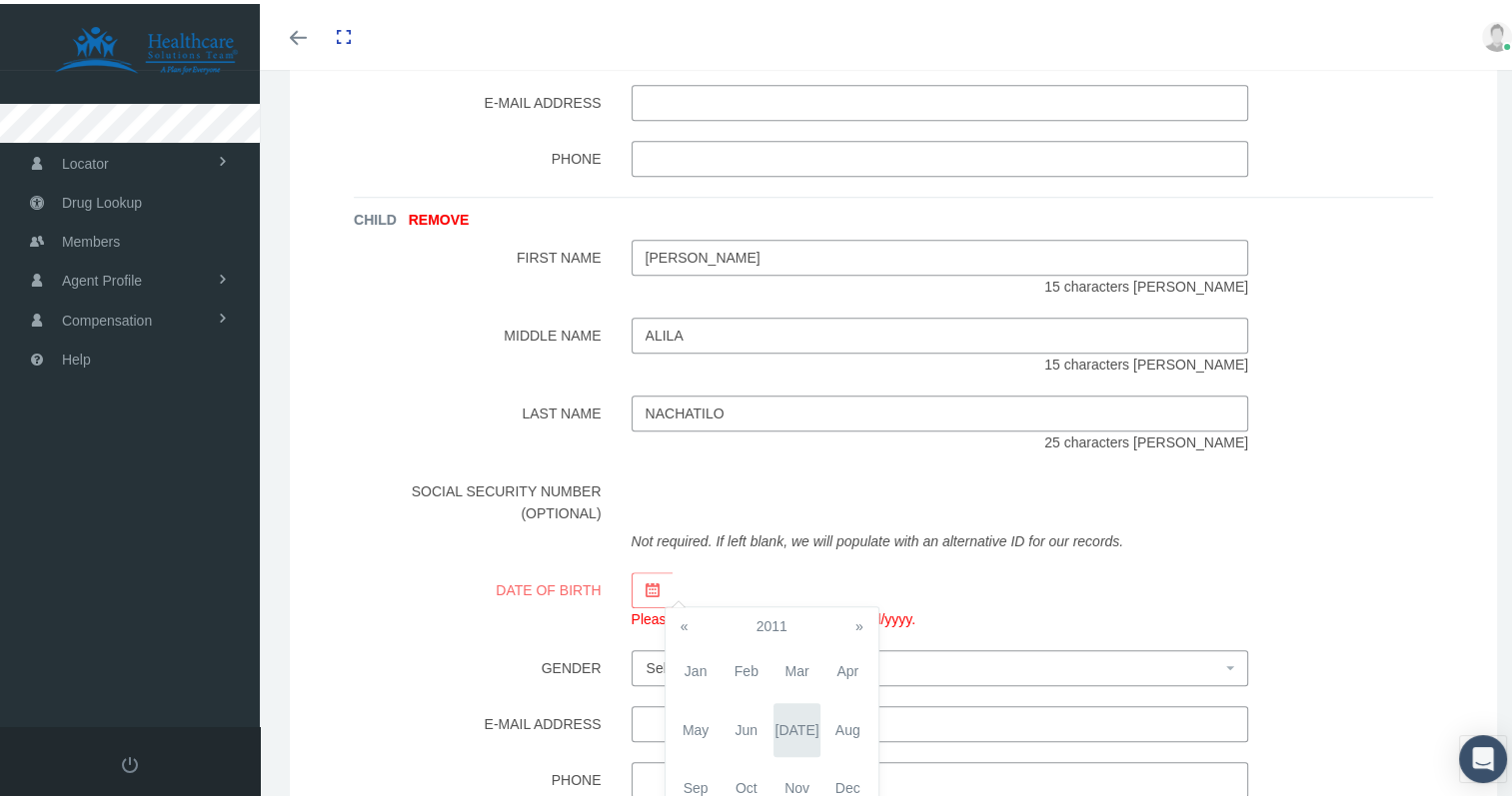 click on "«" at bounding box center (685, 622) 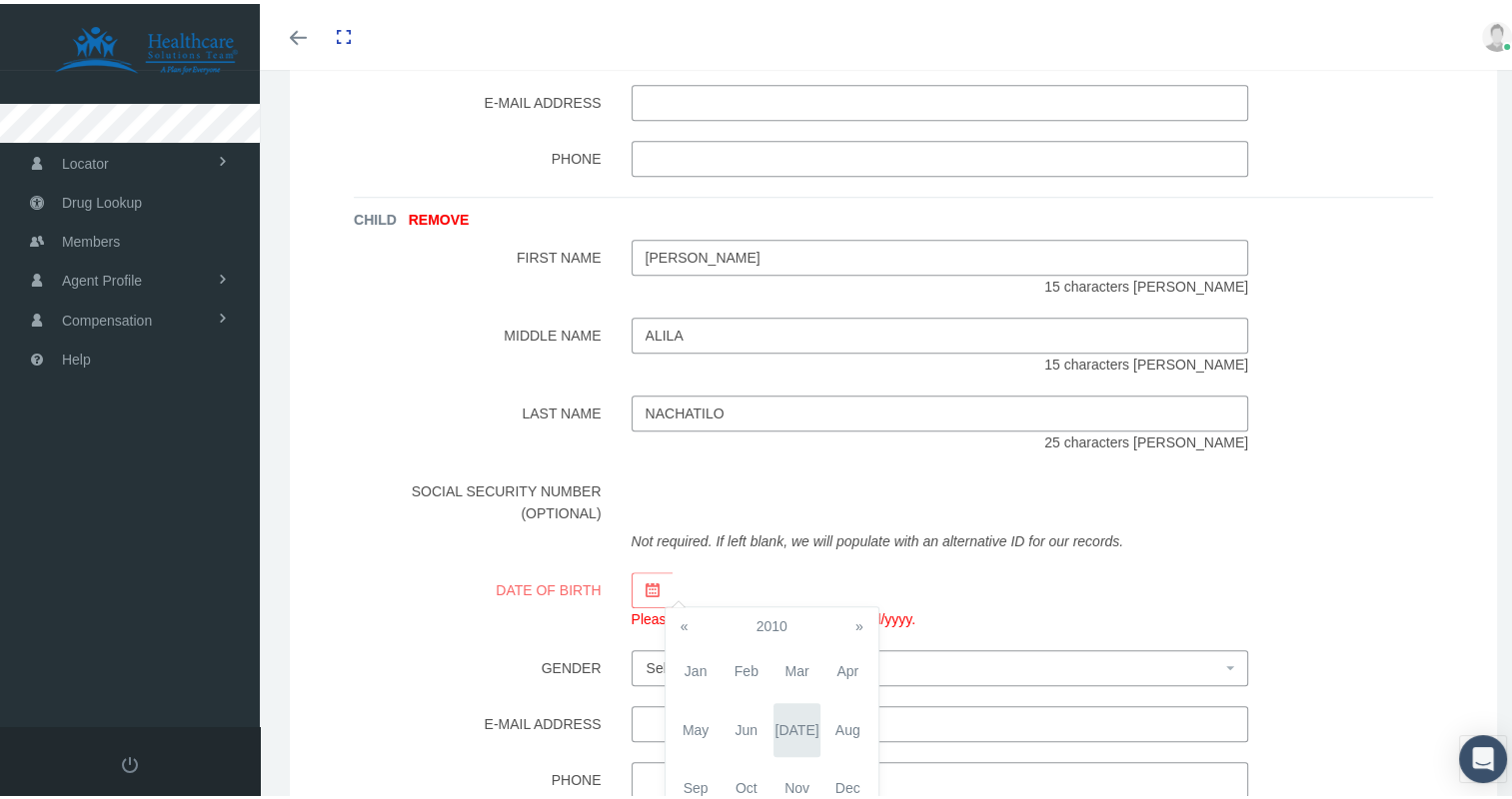 click on "«" at bounding box center [685, 622] 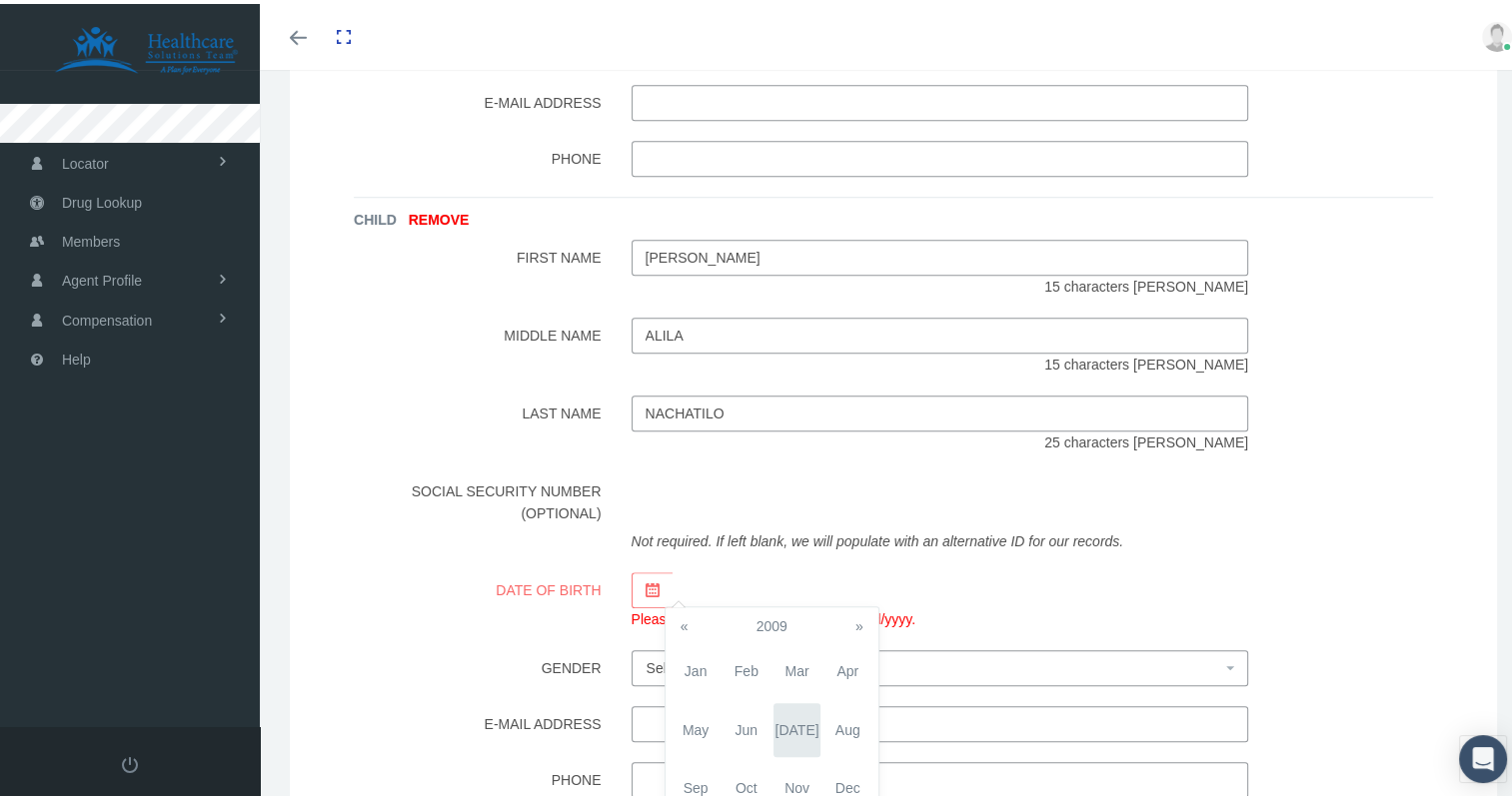 click on "«" at bounding box center [685, 622] 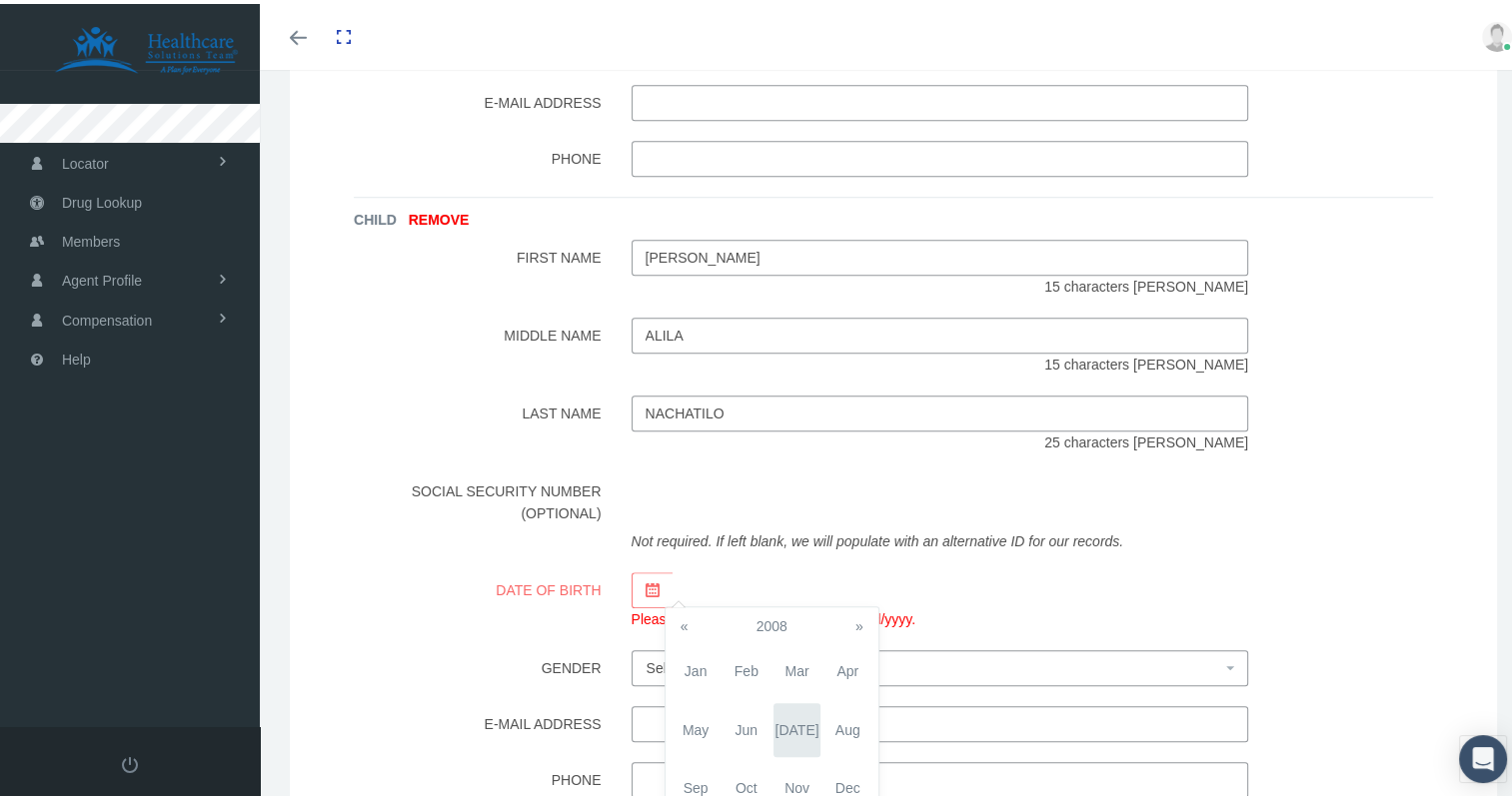 click on "«" at bounding box center [685, 622] 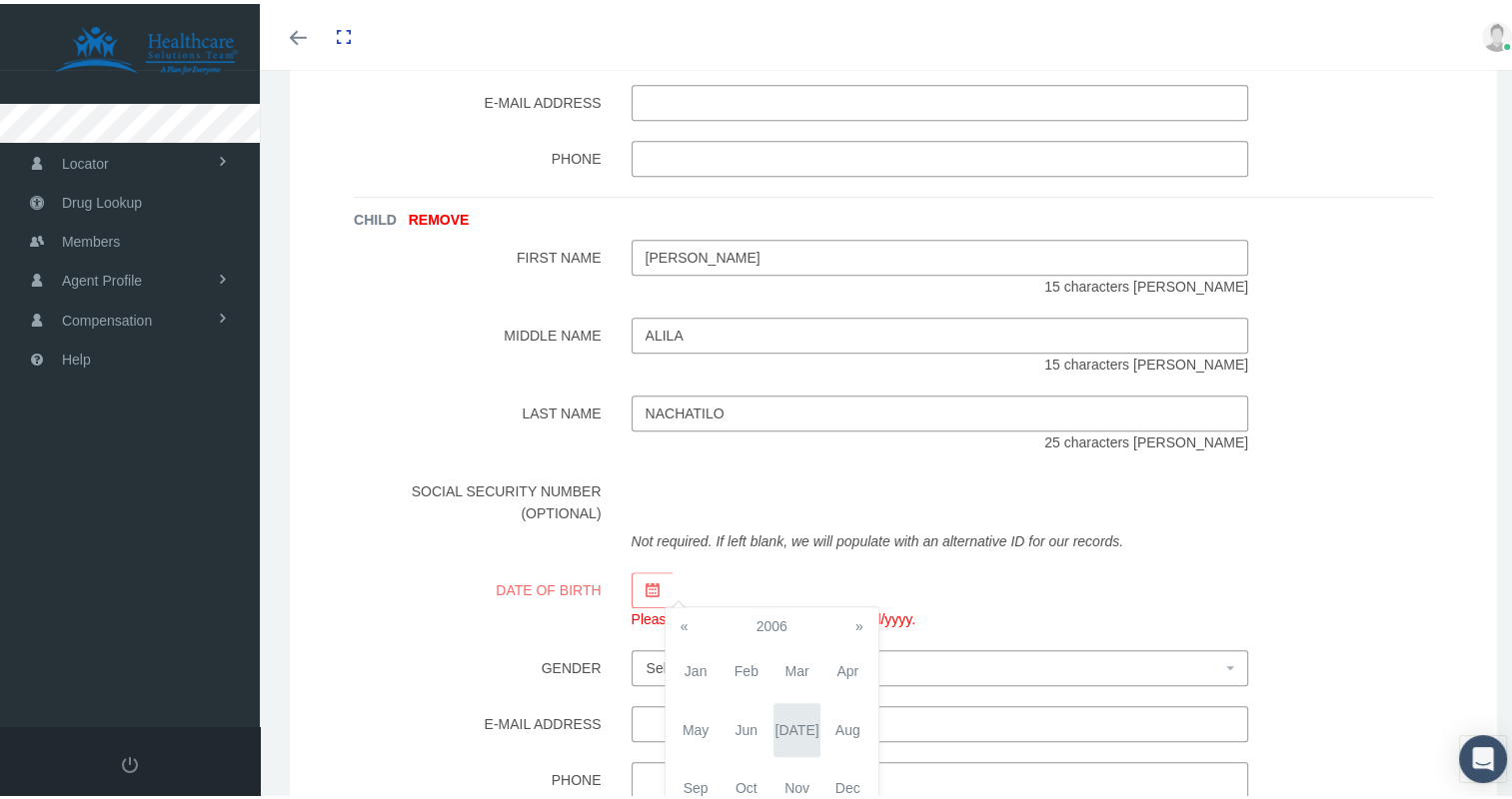 click on "«" at bounding box center [685, 622] 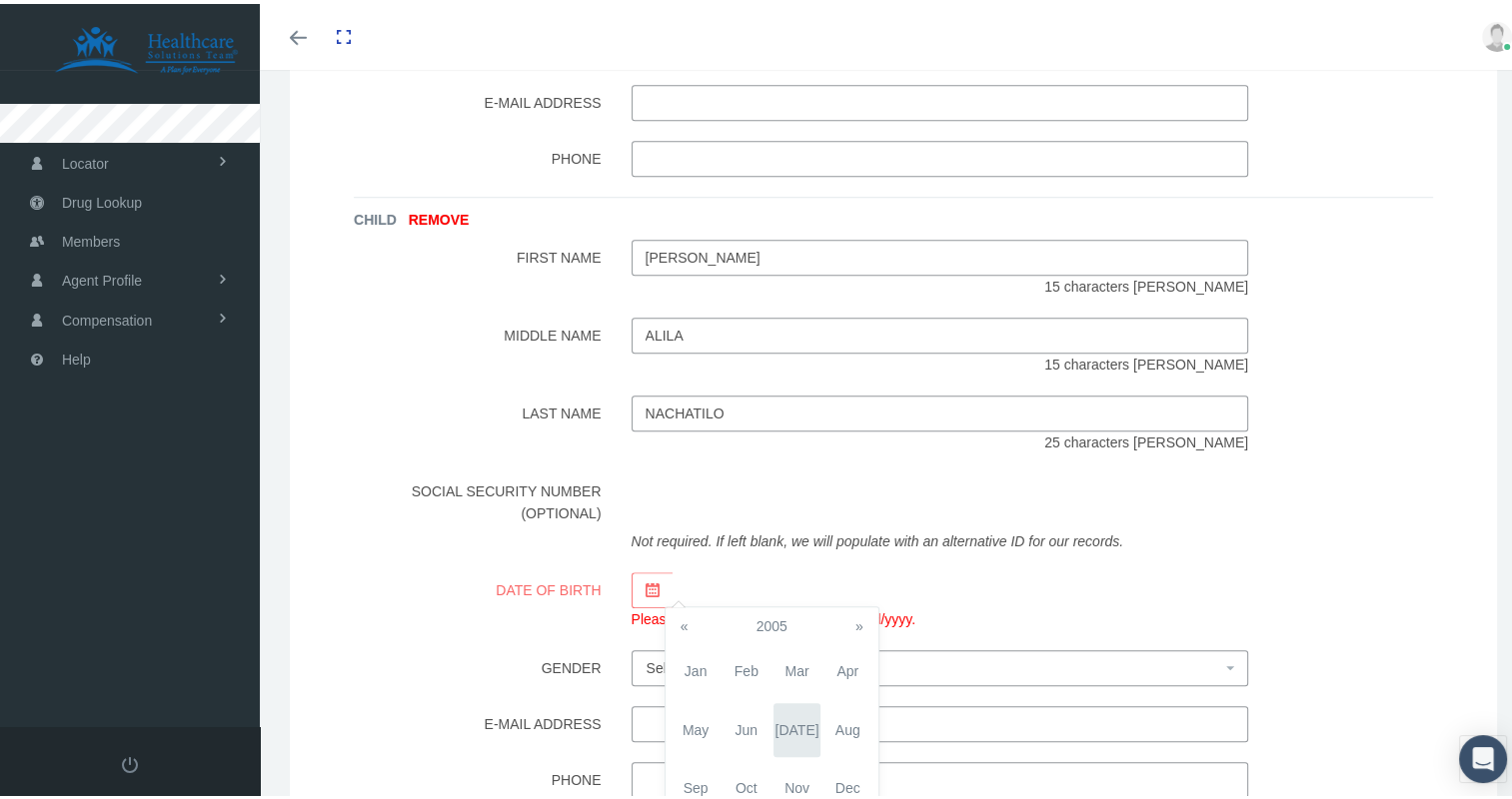click on "«" at bounding box center (685, 622) 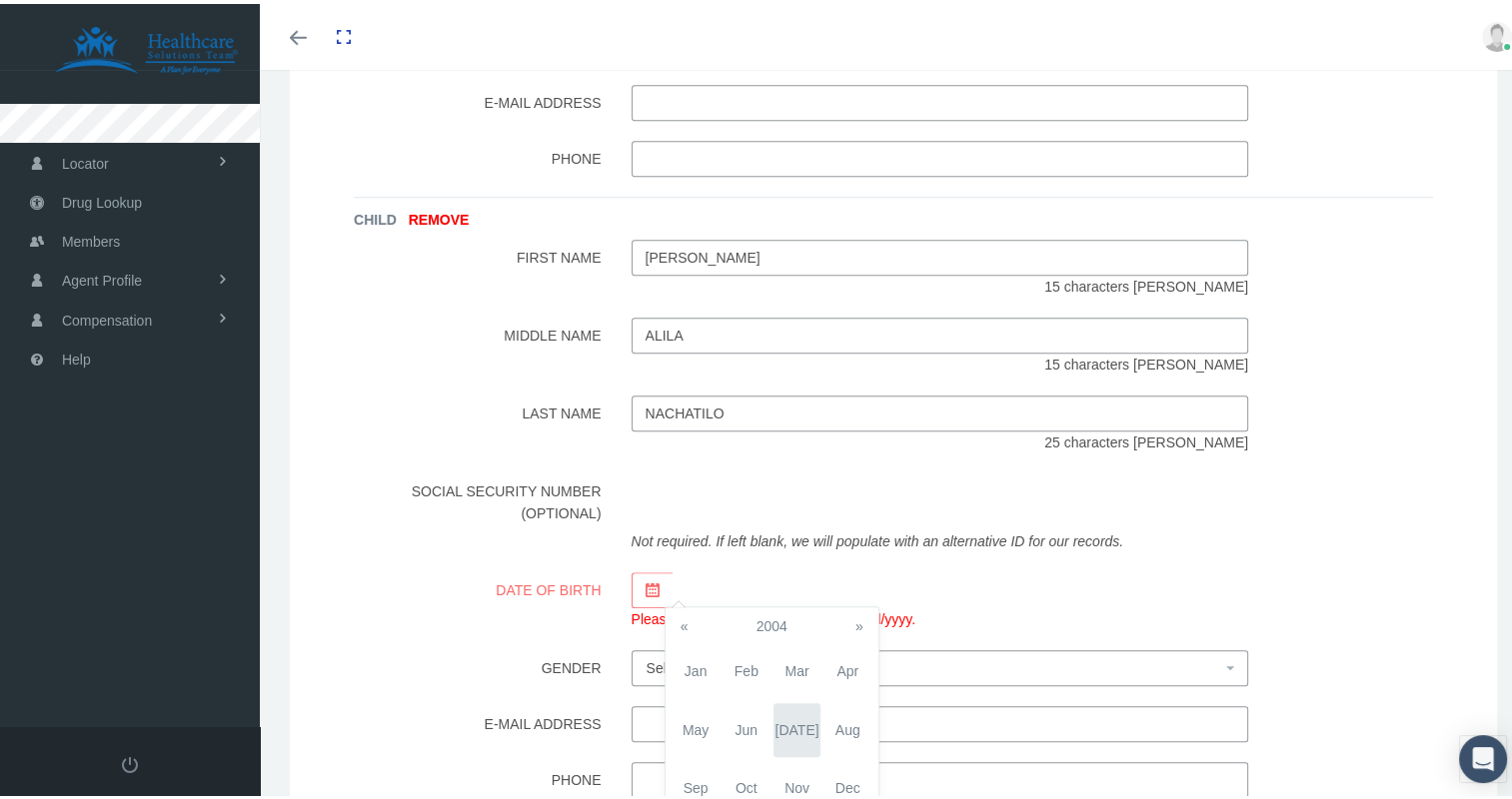 click on "«" at bounding box center (685, 622) 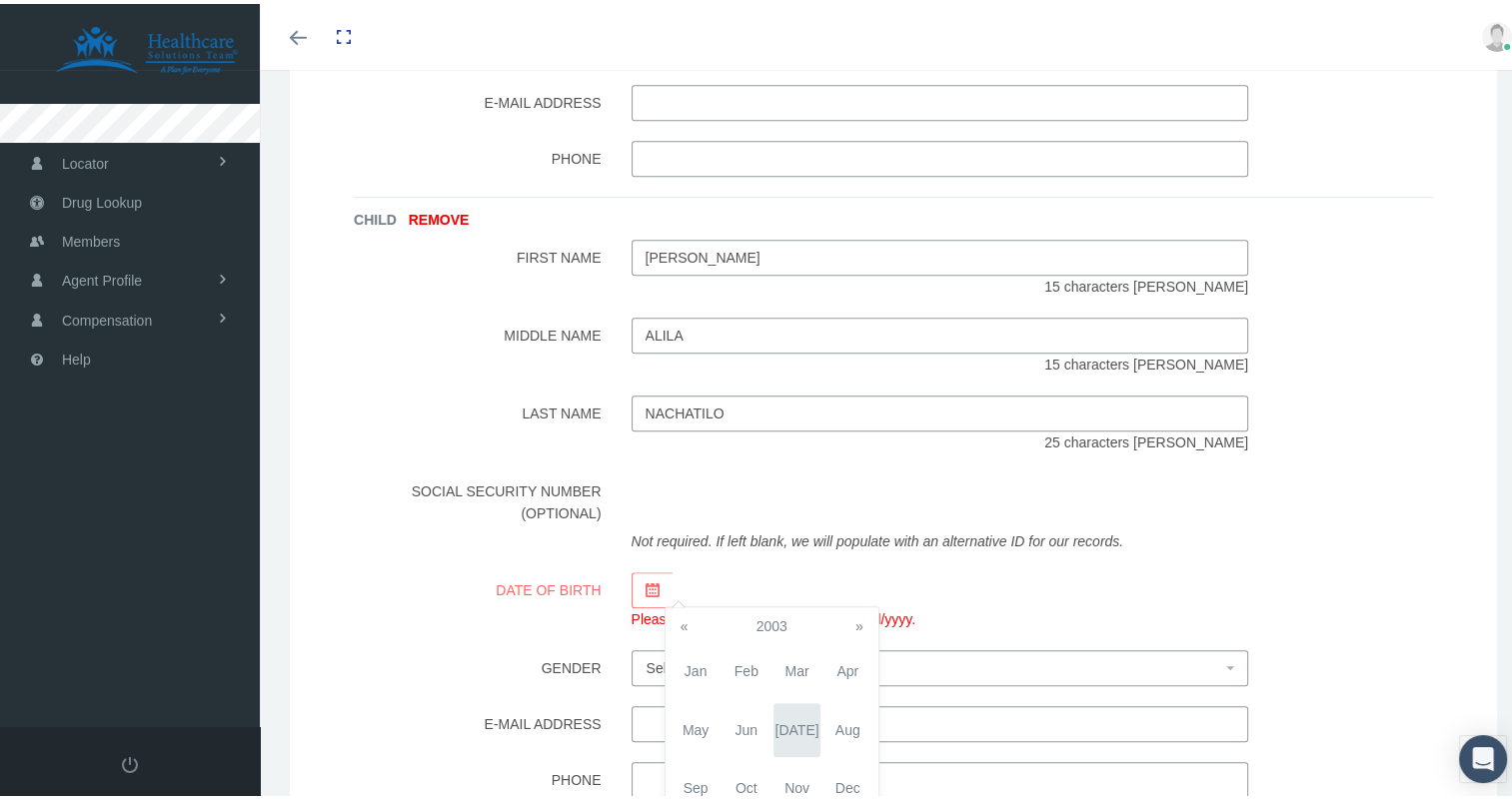 click on "[DATE]" at bounding box center [796, 726] 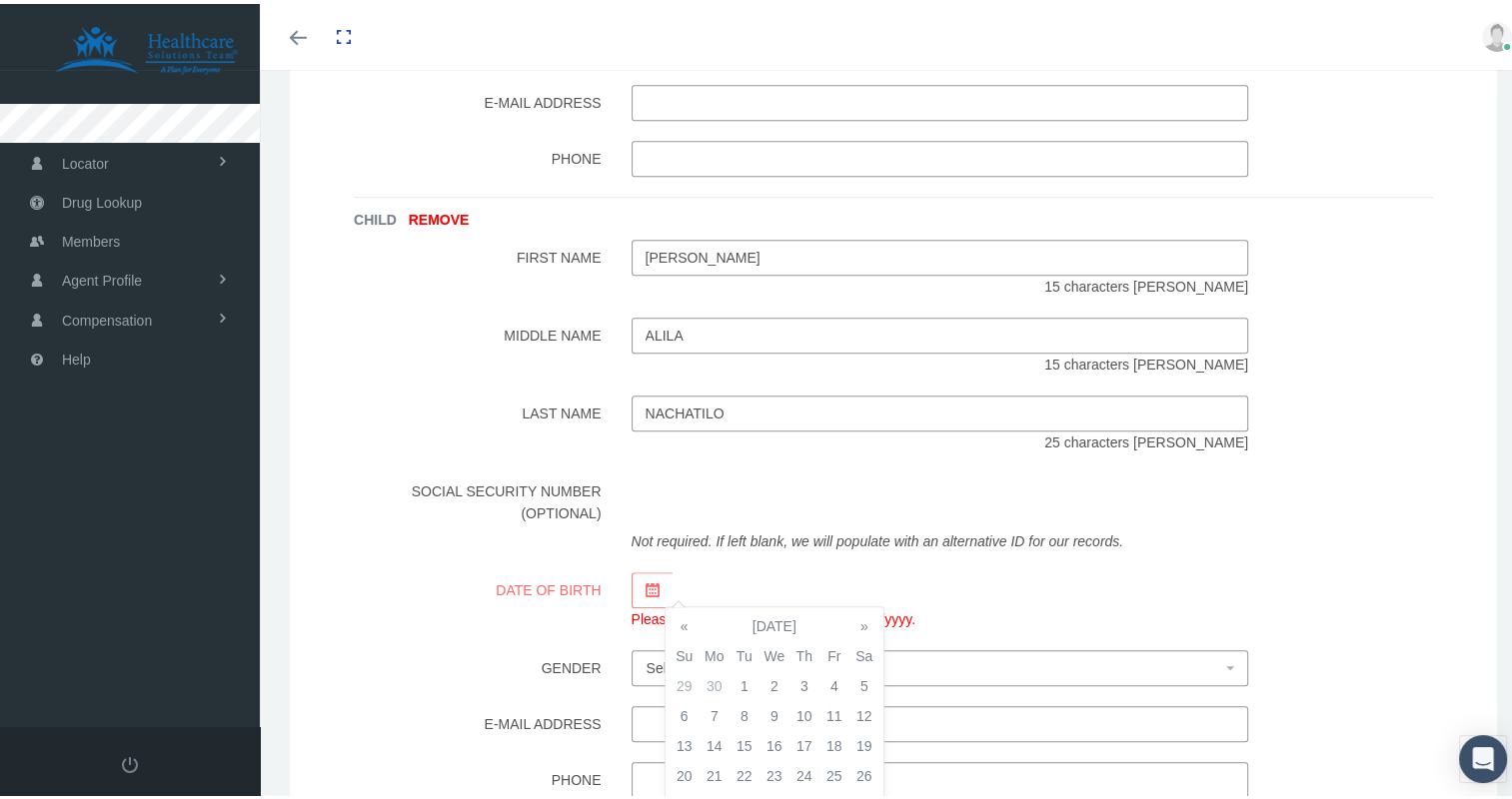 click on "13" at bounding box center (685, 742) 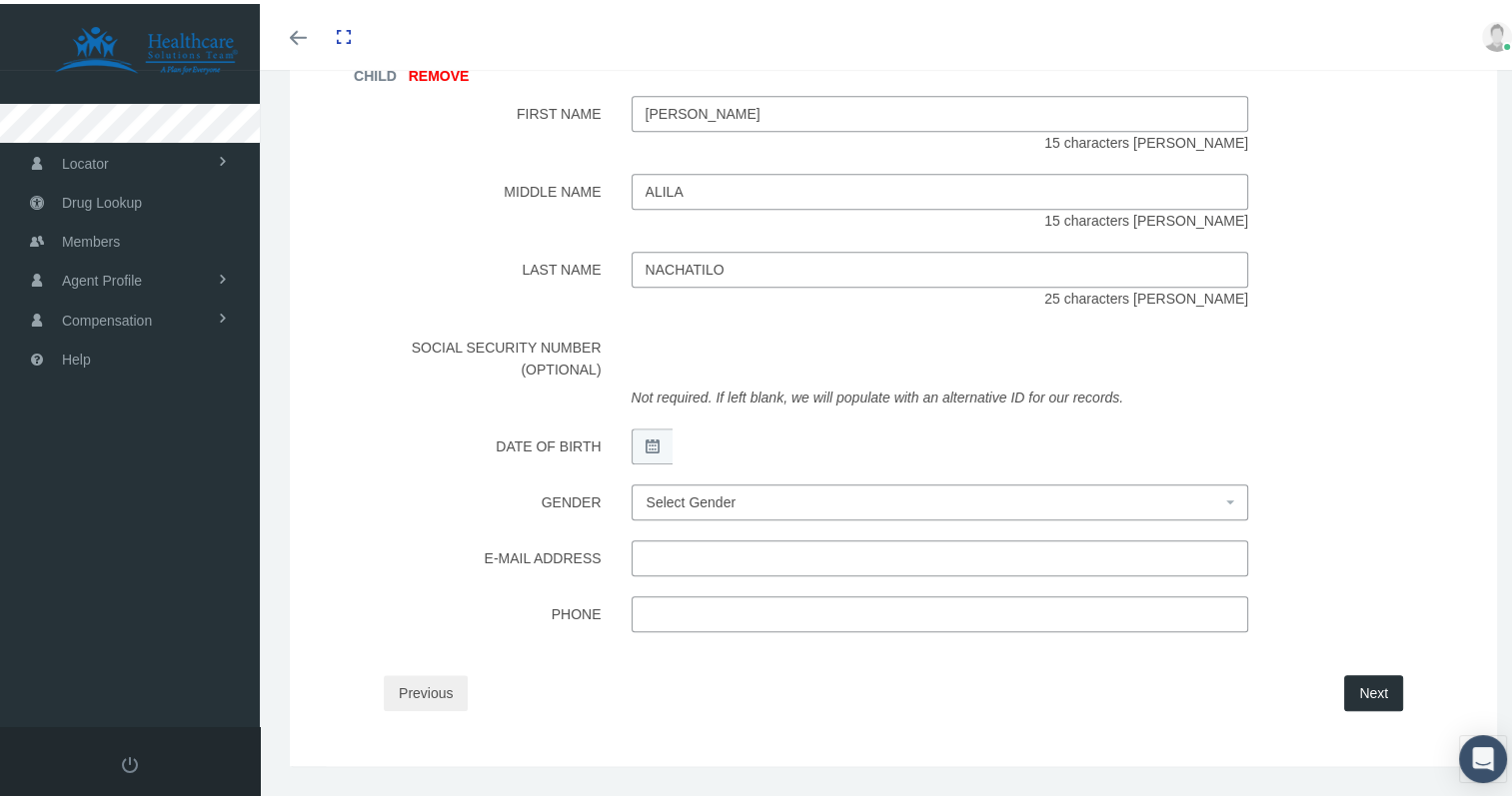 scroll, scrollTop: 1718, scrollLeft: 0, axis: vertical 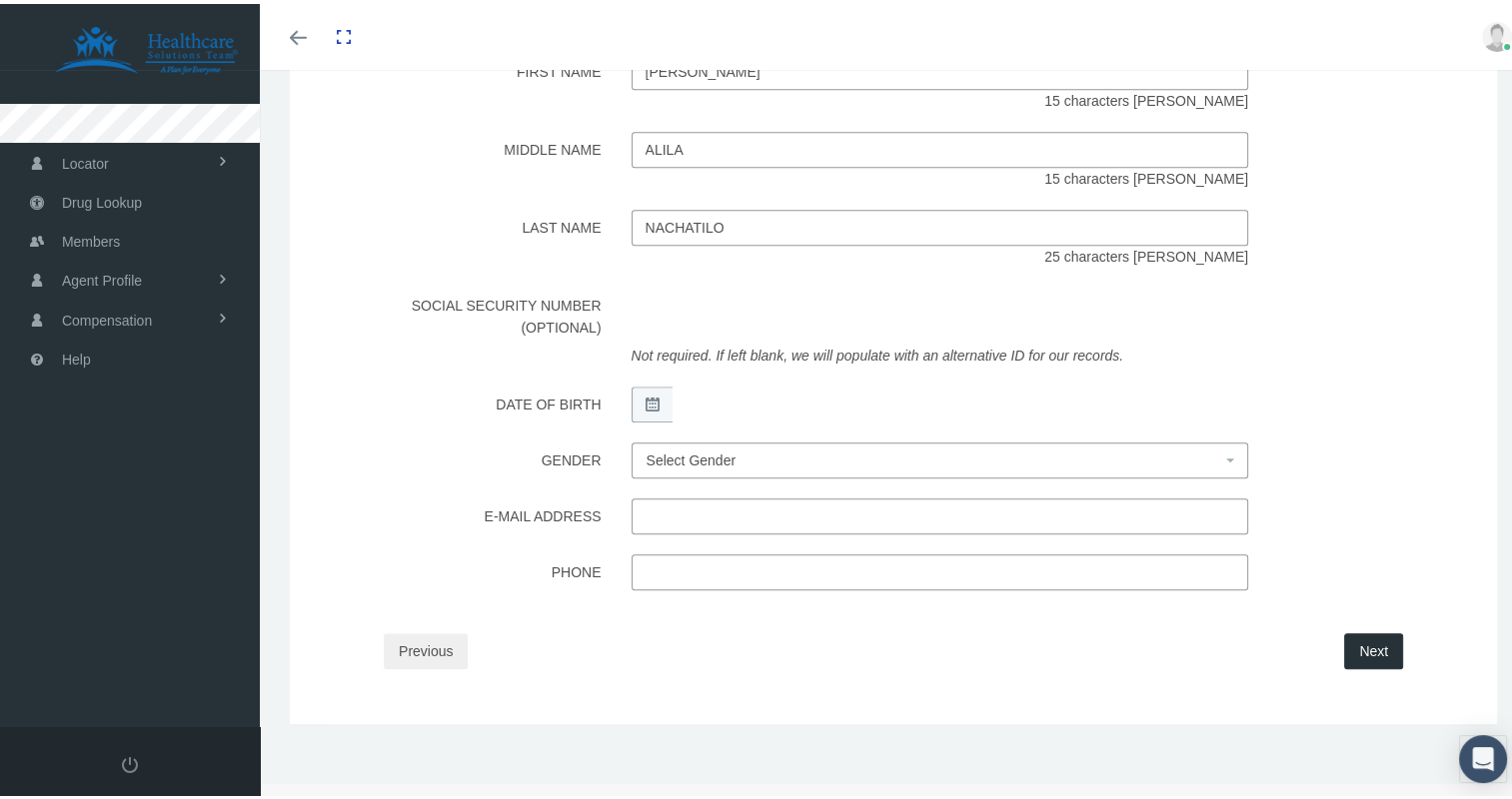 click on "Next" at bounding box center [1373, 647] 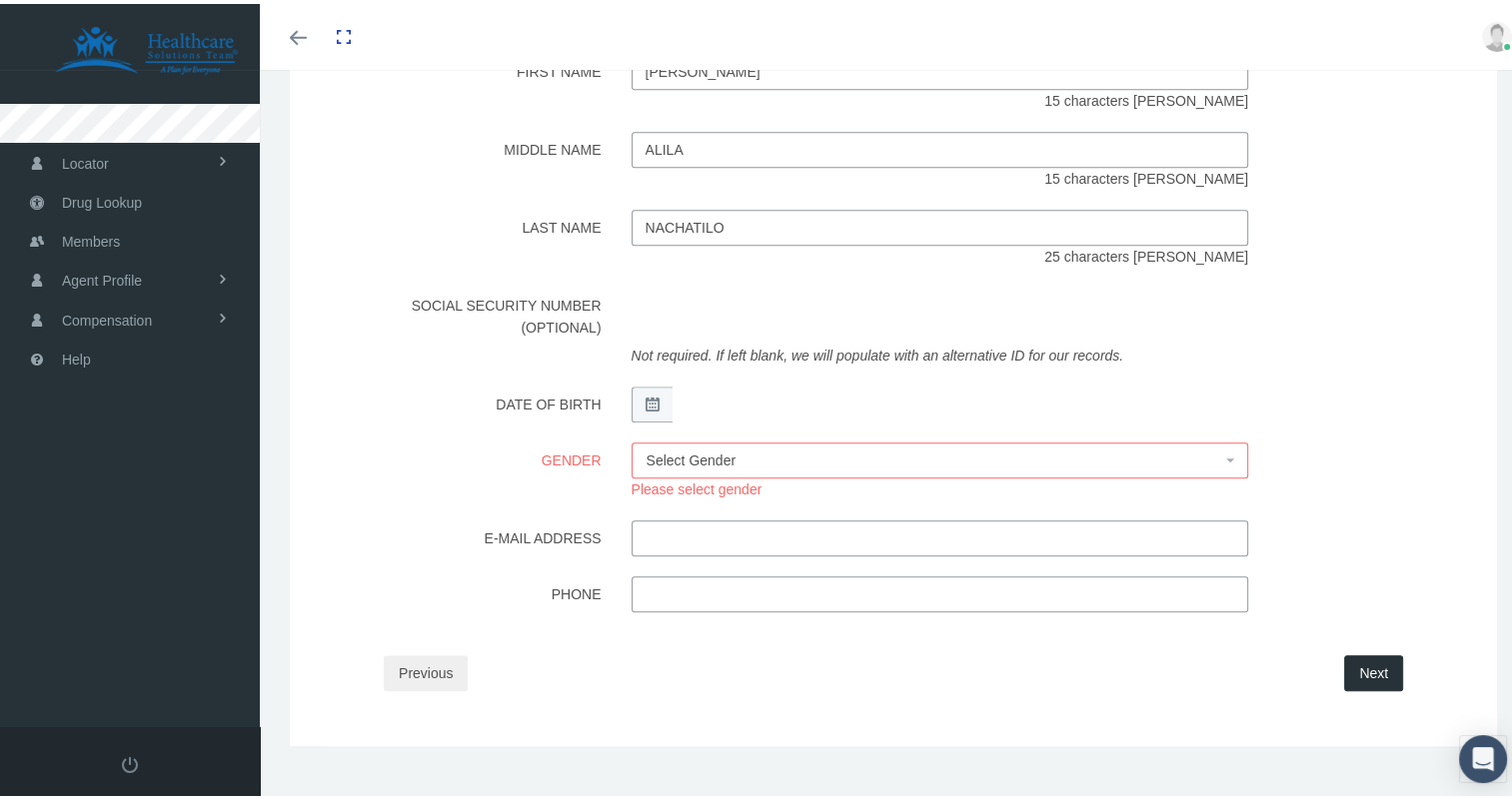 click on "Select Gender" at bounding box center (692, 456) 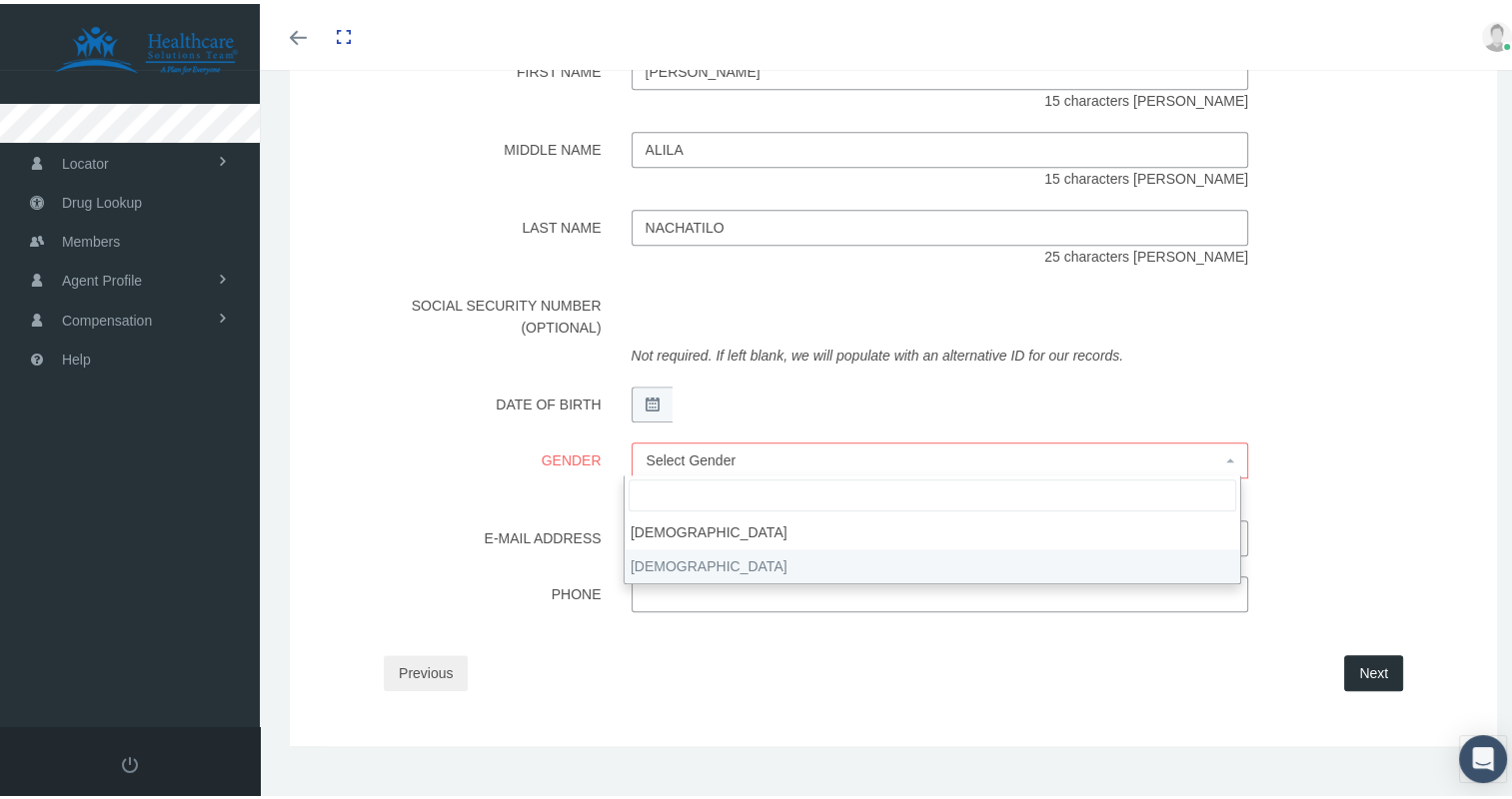 select on "F" 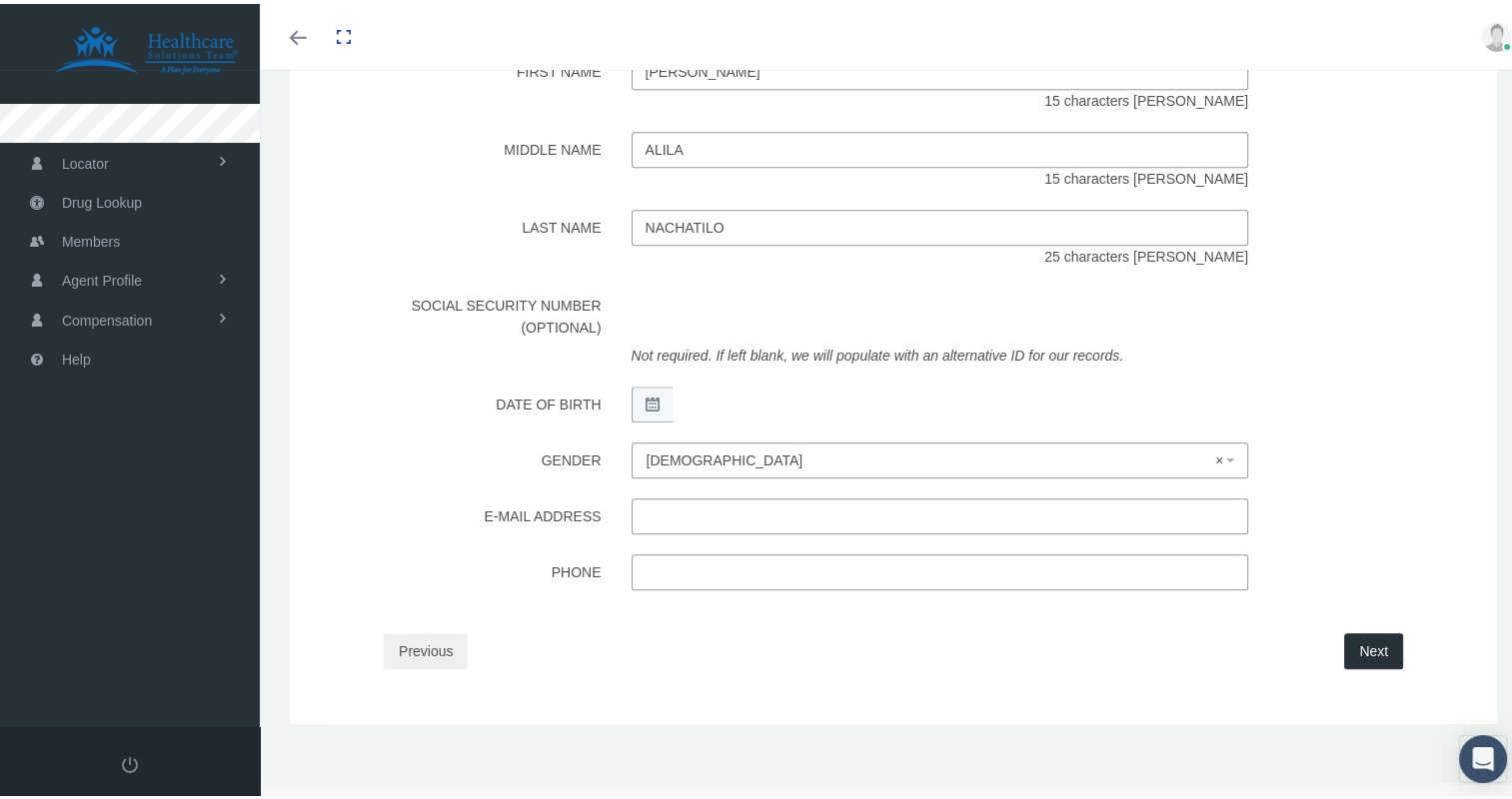 click on "Next" at bounding box center [1373, 647] 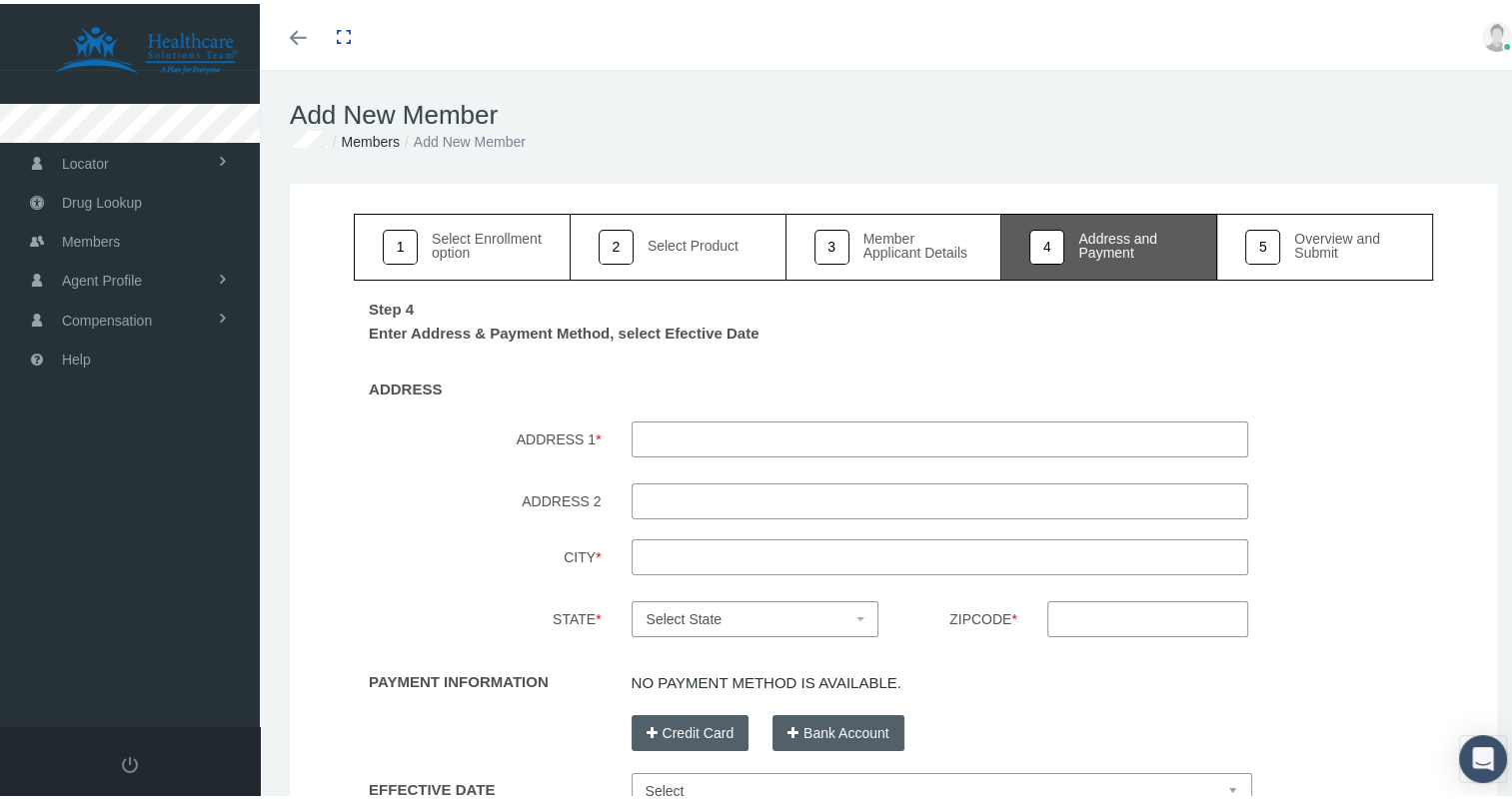 click on "ADDRESS 1
*" at bounding box center [940, 435] 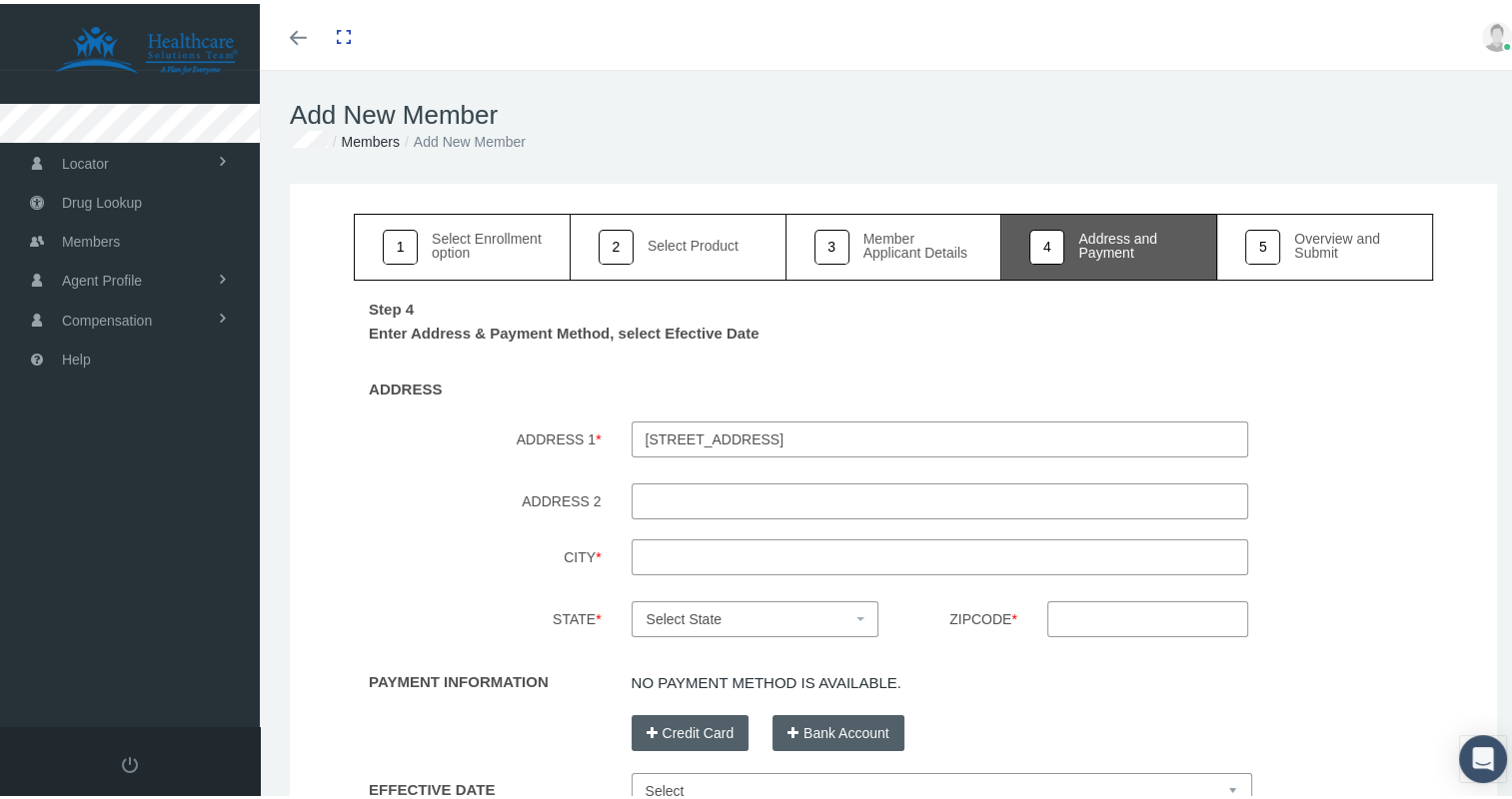 type on "[STREET_ADDRESS]" 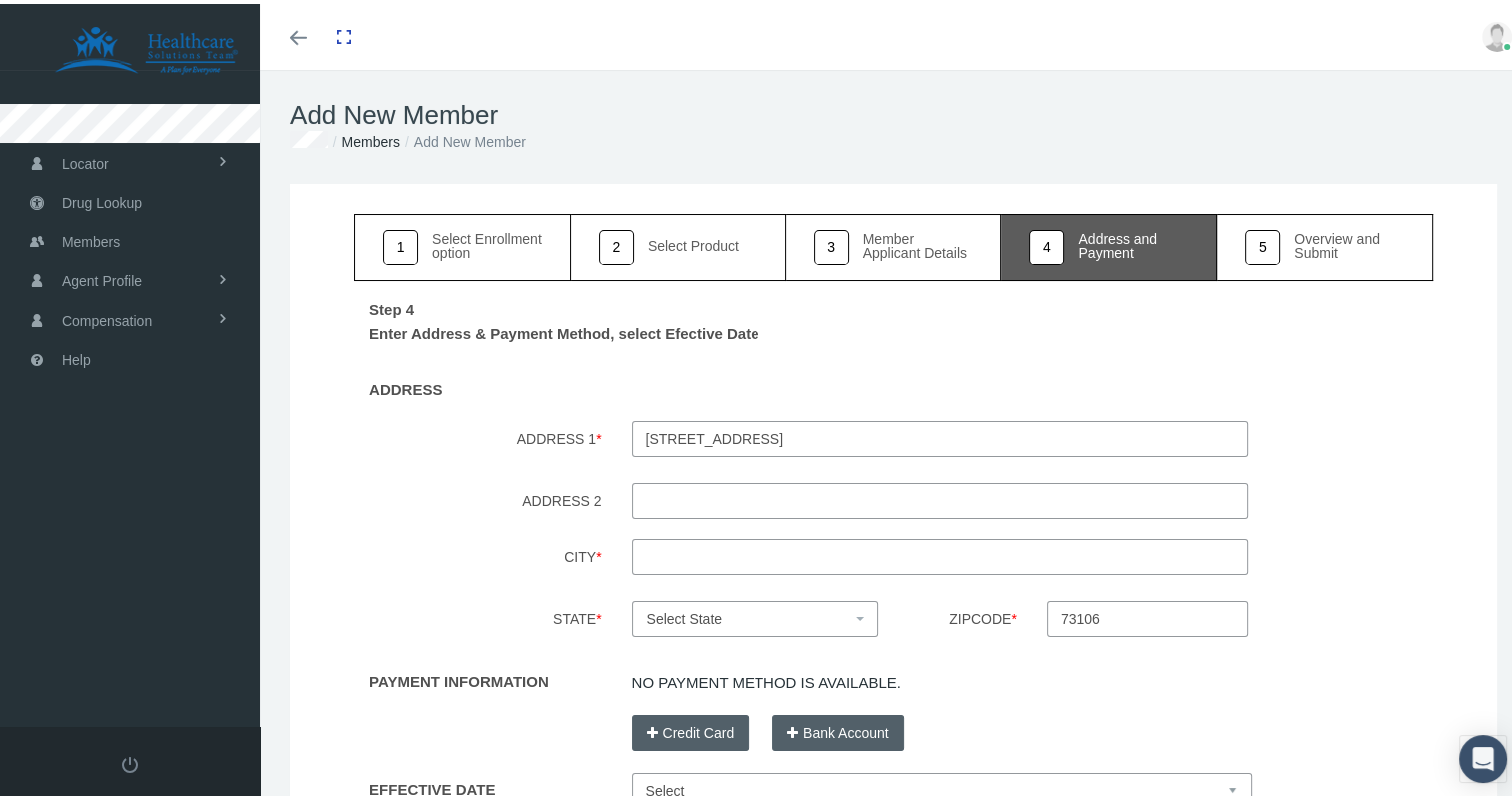 type on "73106" 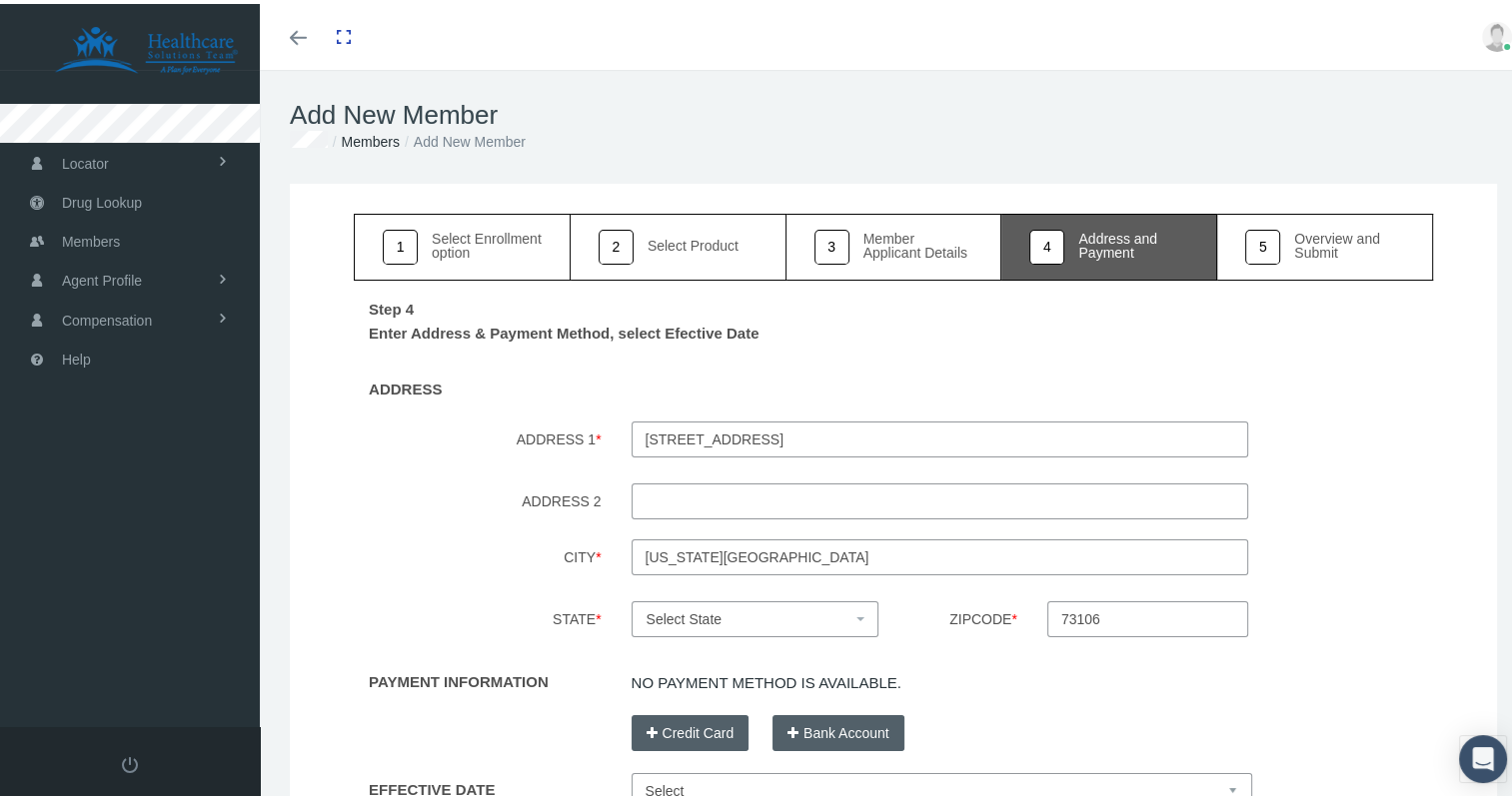 type on "[US_STATE][GEOGRAPHIC_DATA]" 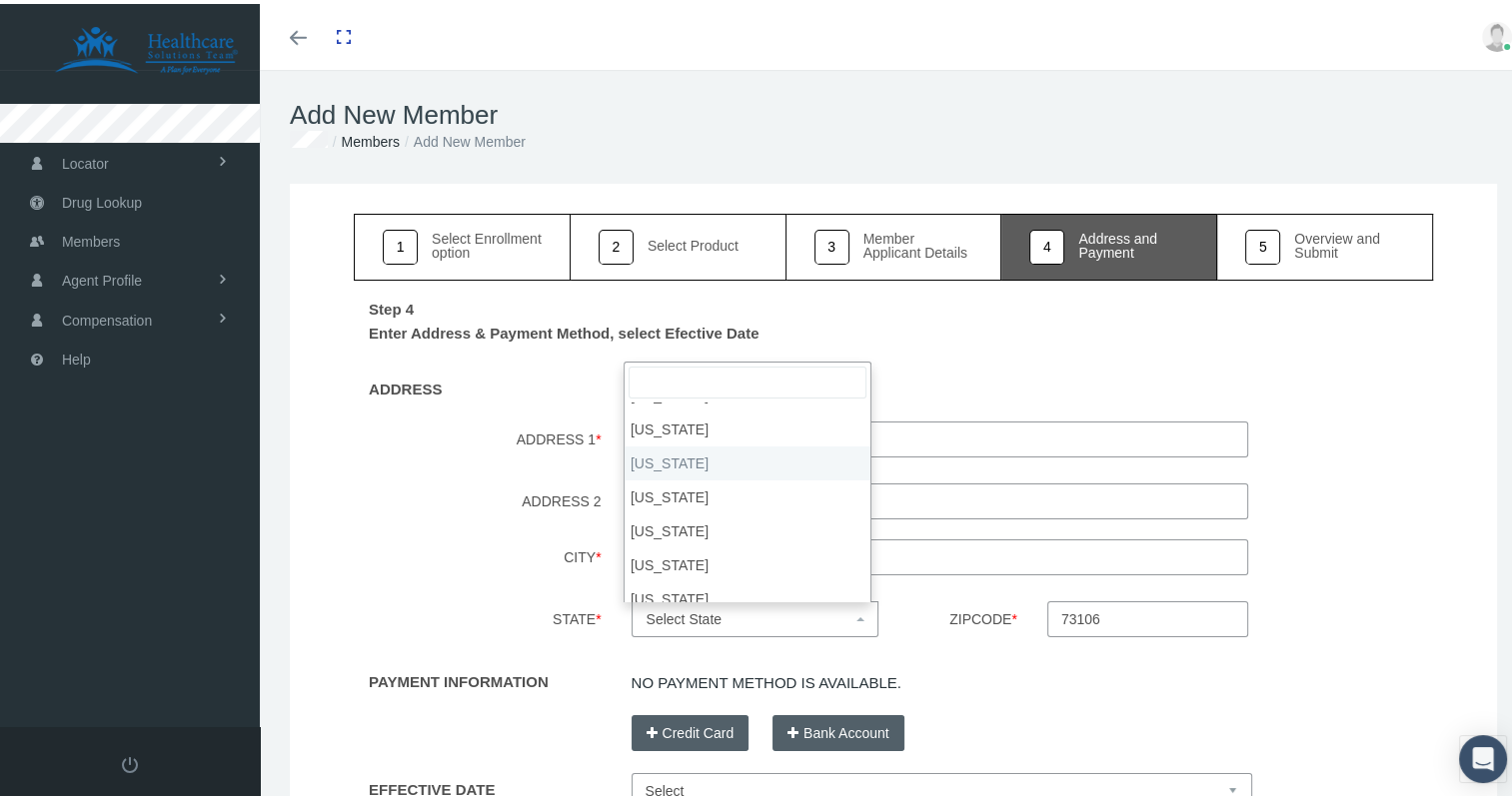 scroll, scrollTop: 1081, scrollLeft: 0, axis: vertical 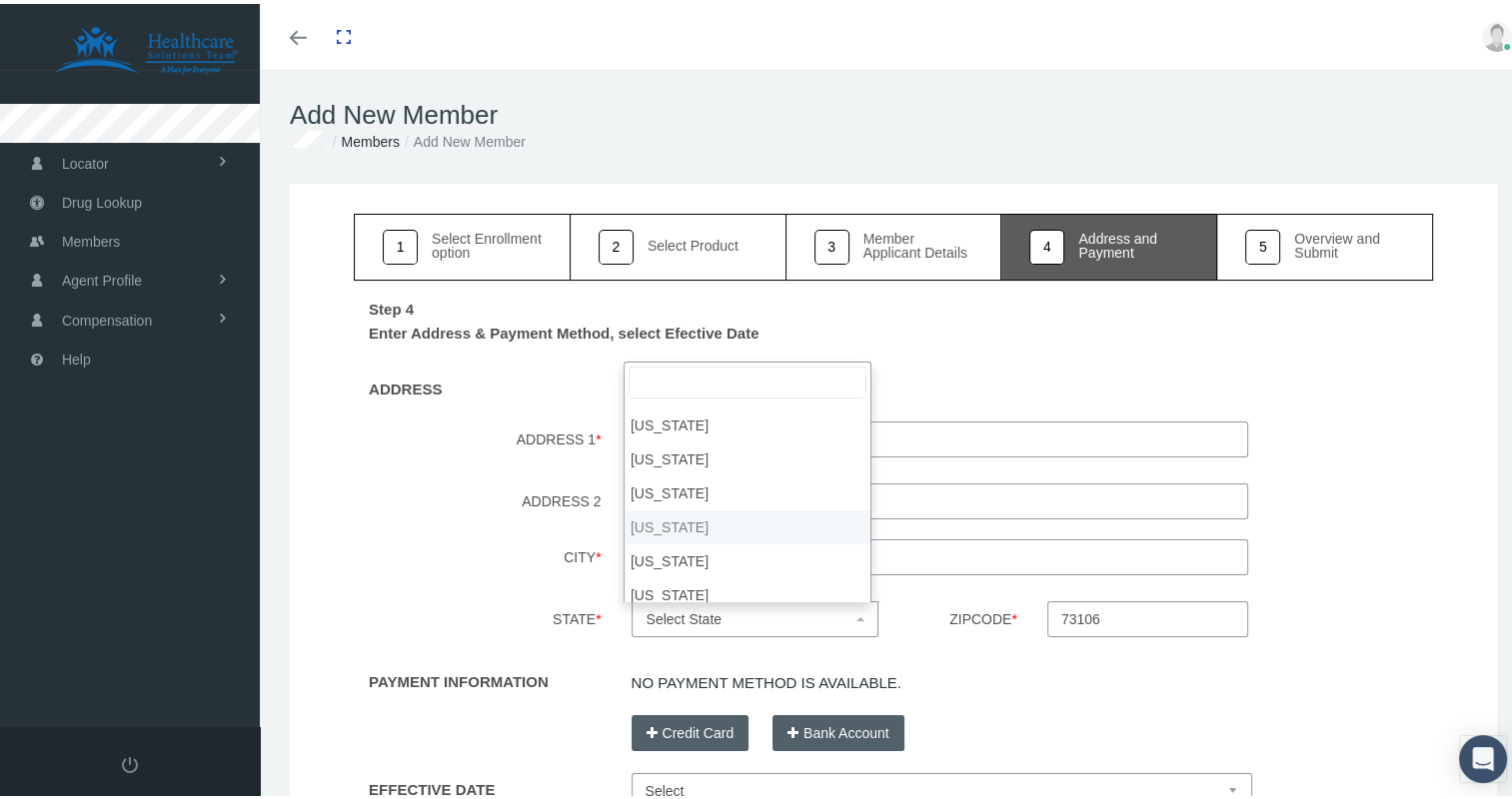 select on "OK" 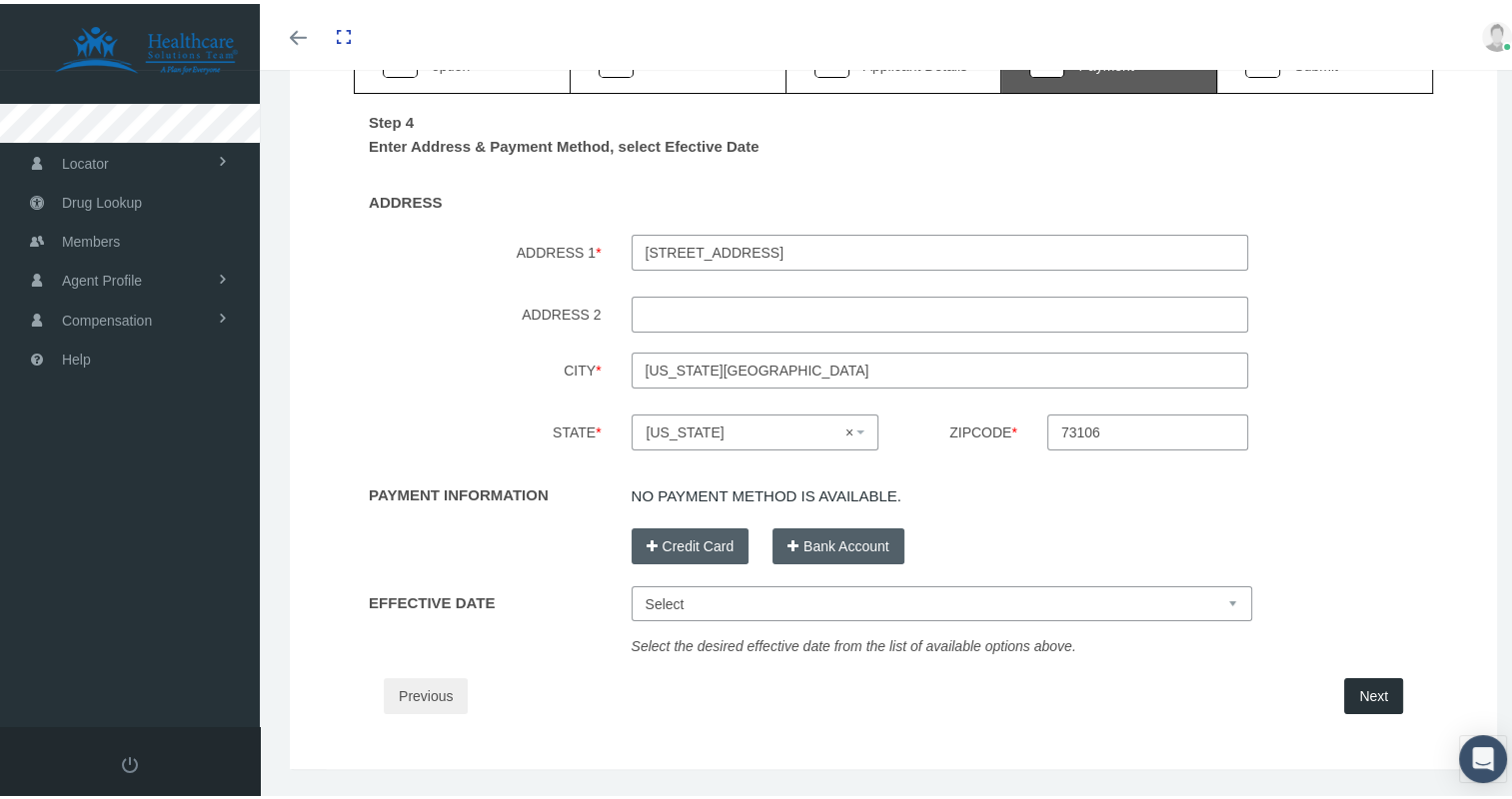 scroll, scrollTop: 188, scrollLeft: 0, axis: vertical 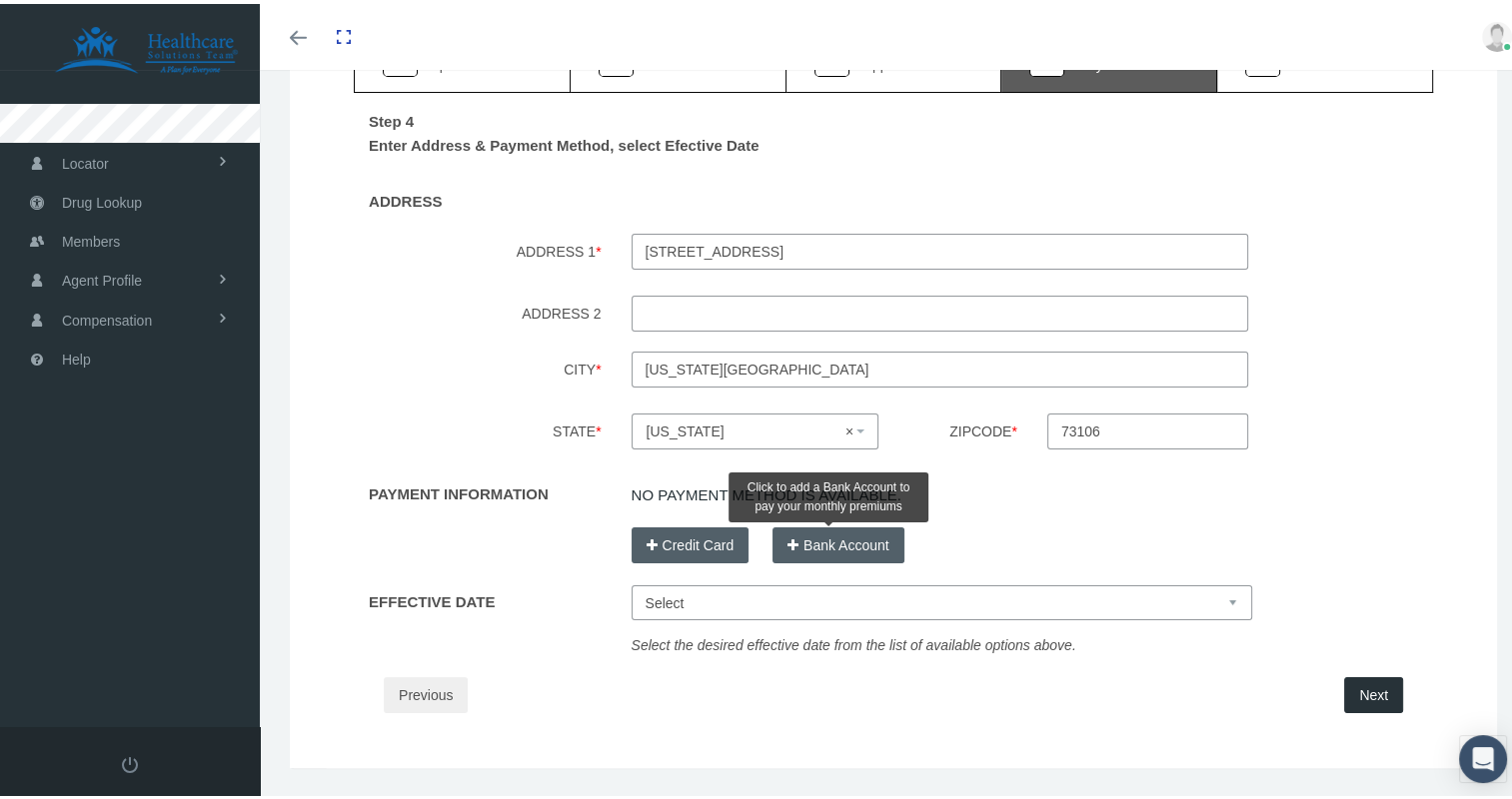 click on "Bank Account" at bounding box center [838, 541] 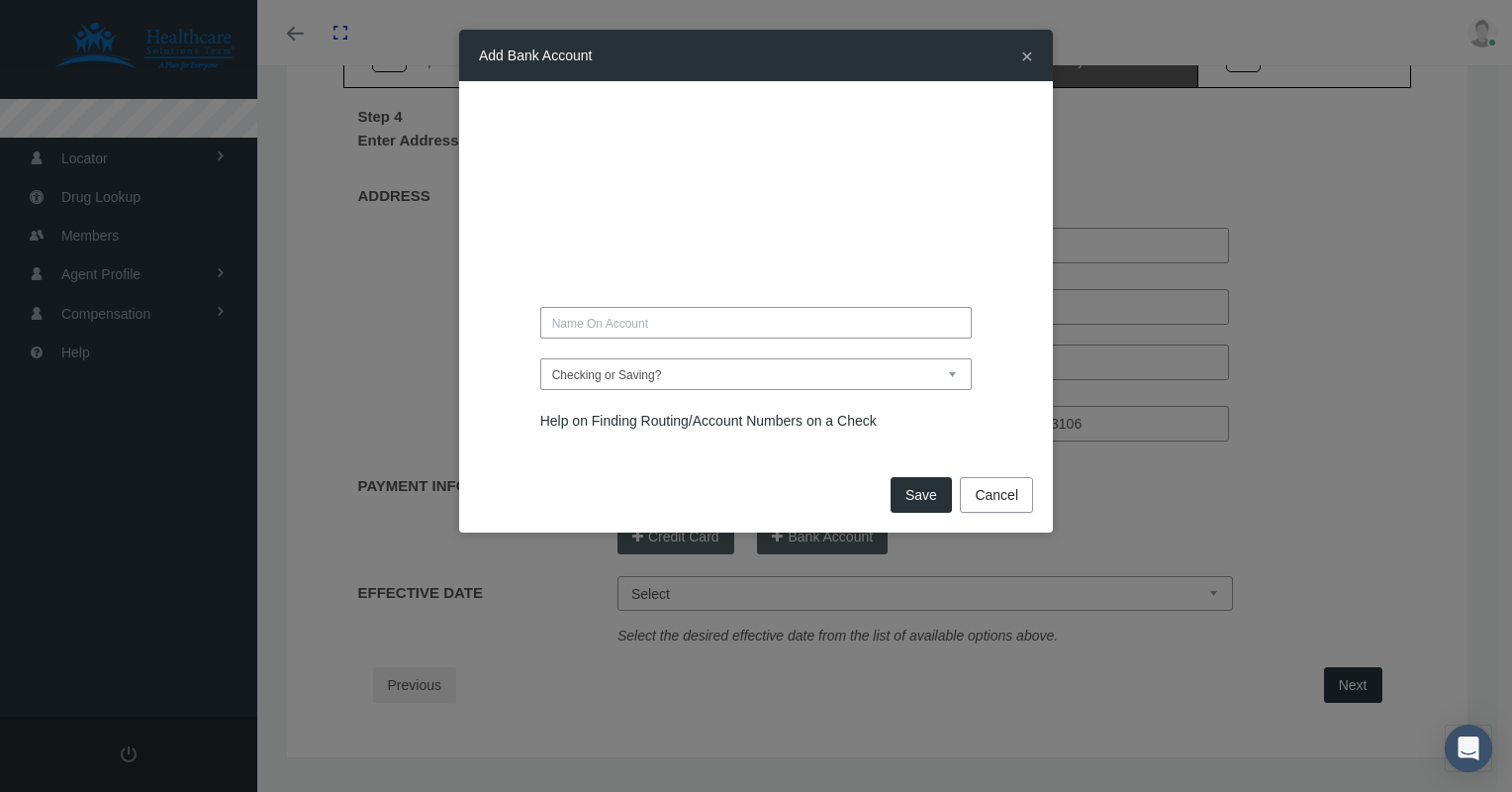 click at bounding box center (756, 323) 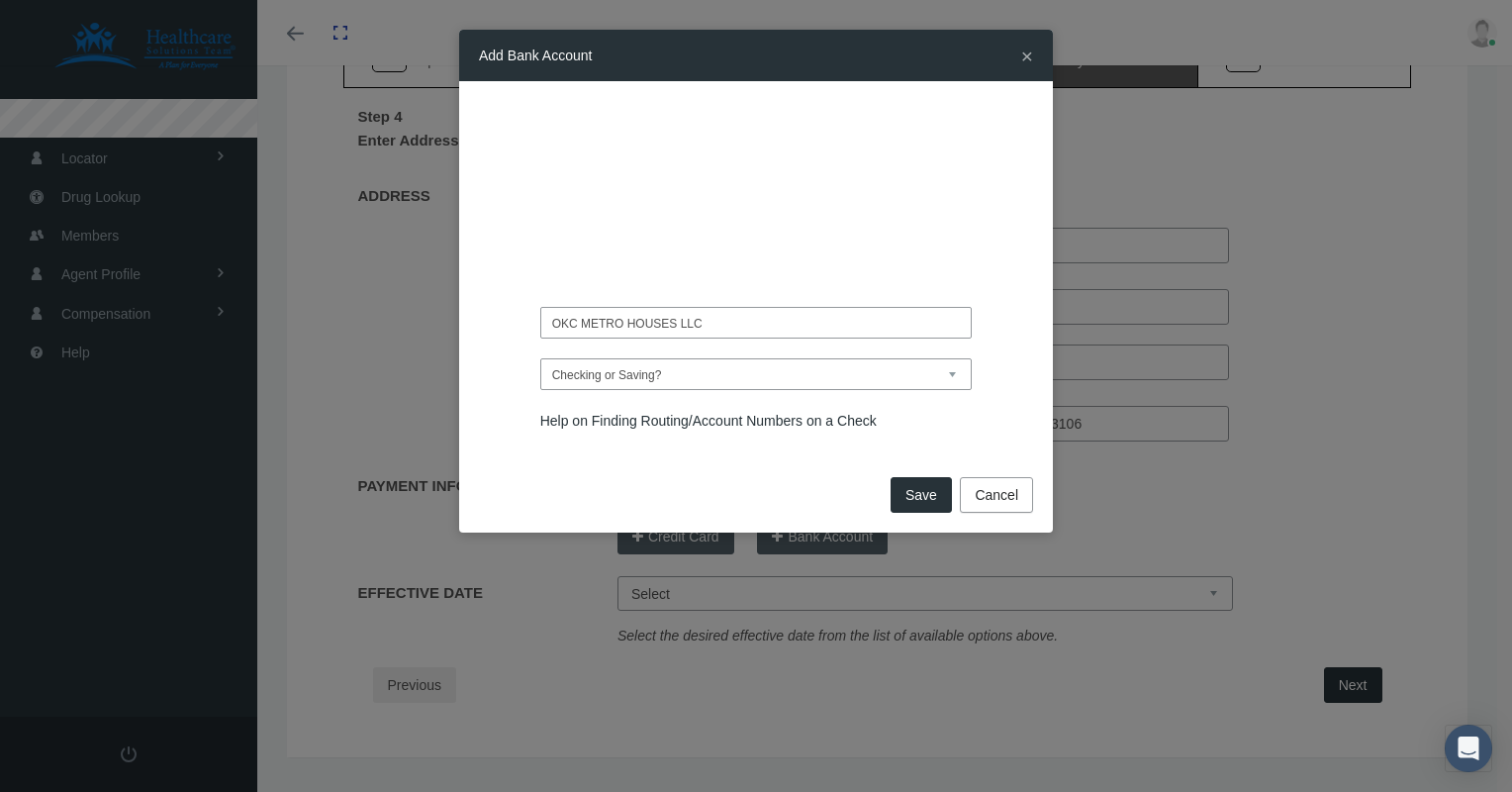 type on "OKC METRO HOUSES LLC" 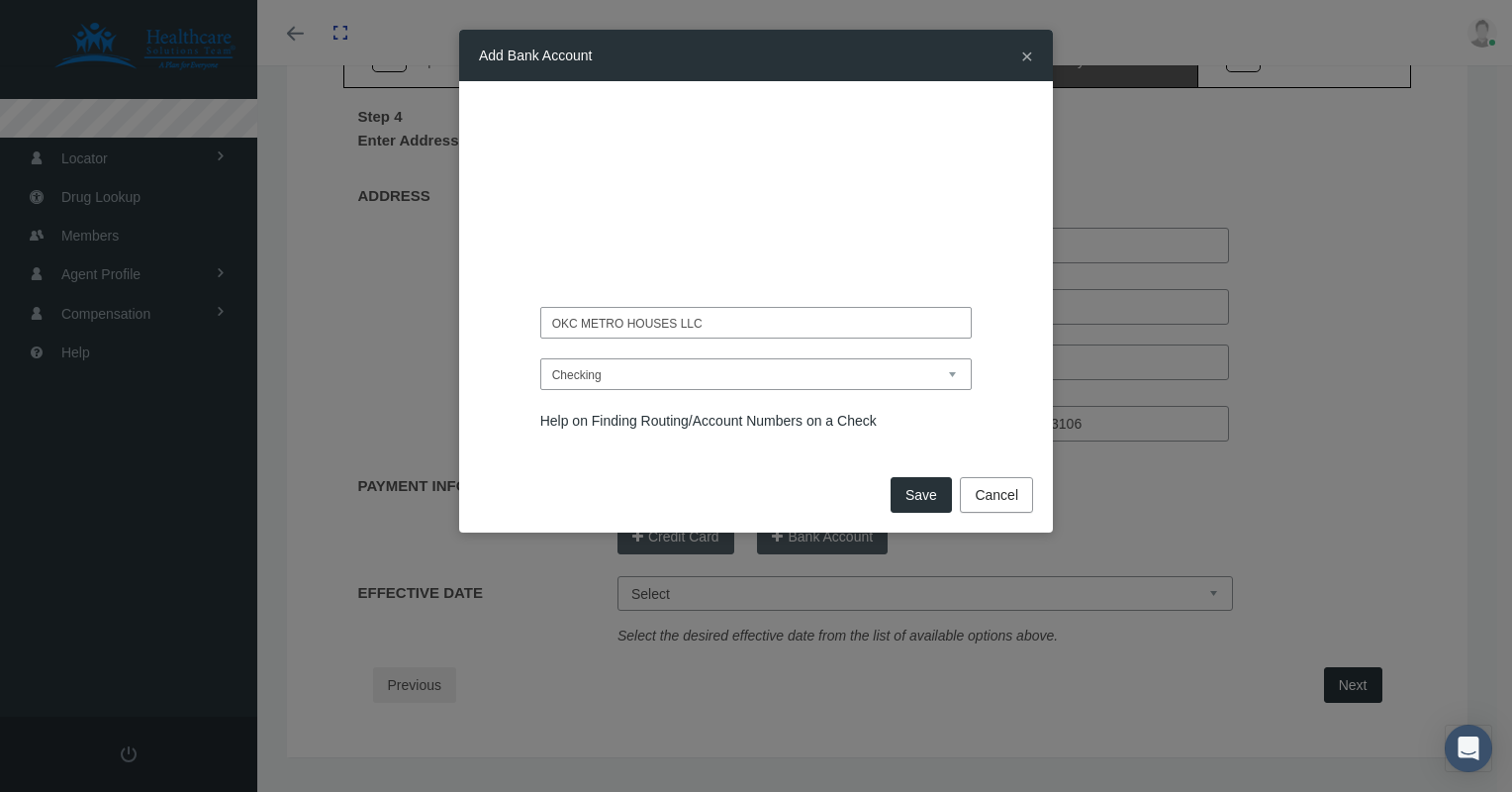 click on "Save" at bounding box center (921, 495) 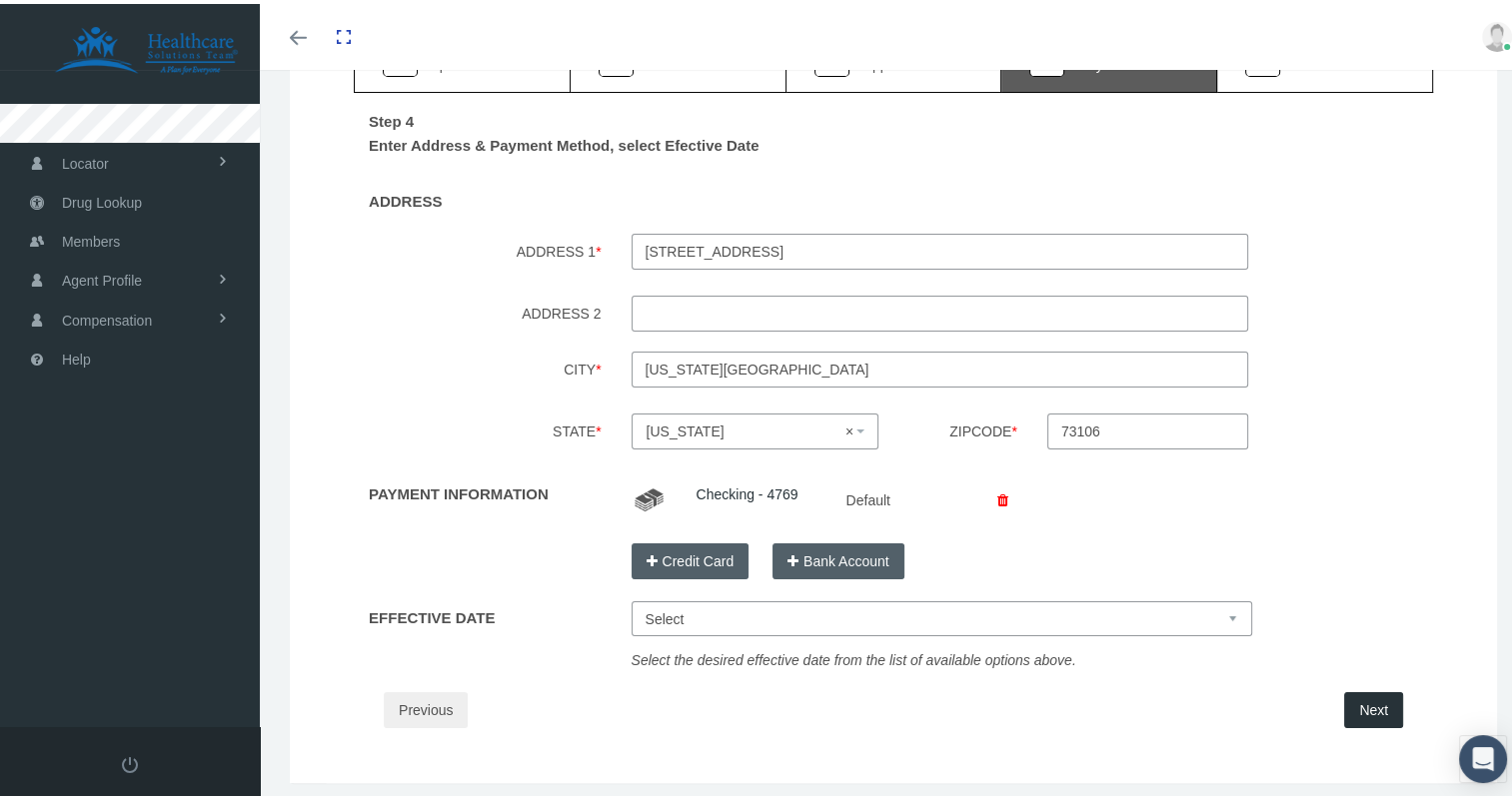 click on "Select [DATE] [DATE] [DATE] [DATE]" at bounding box center (942, 614) 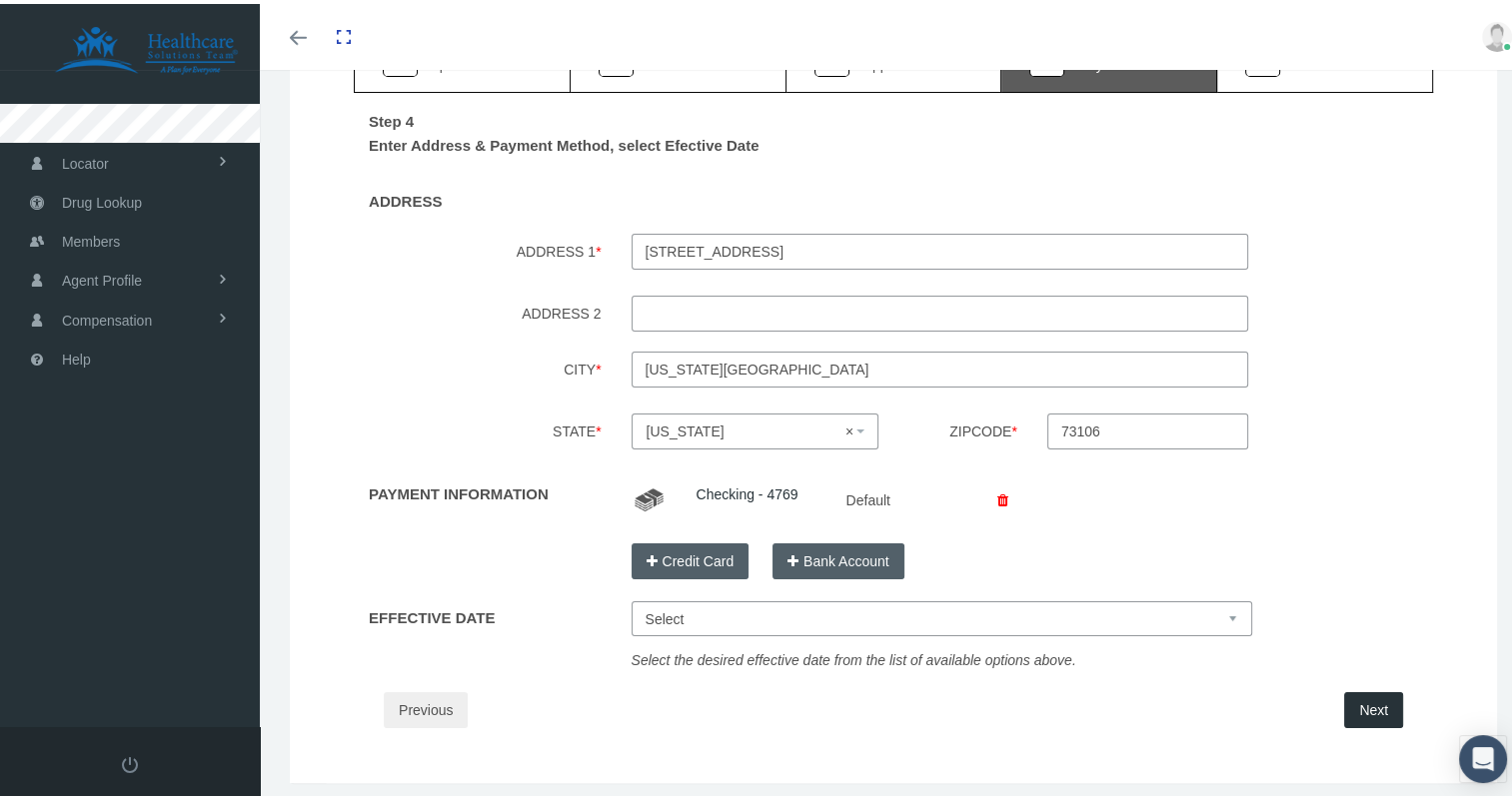 select on "[DATE]" 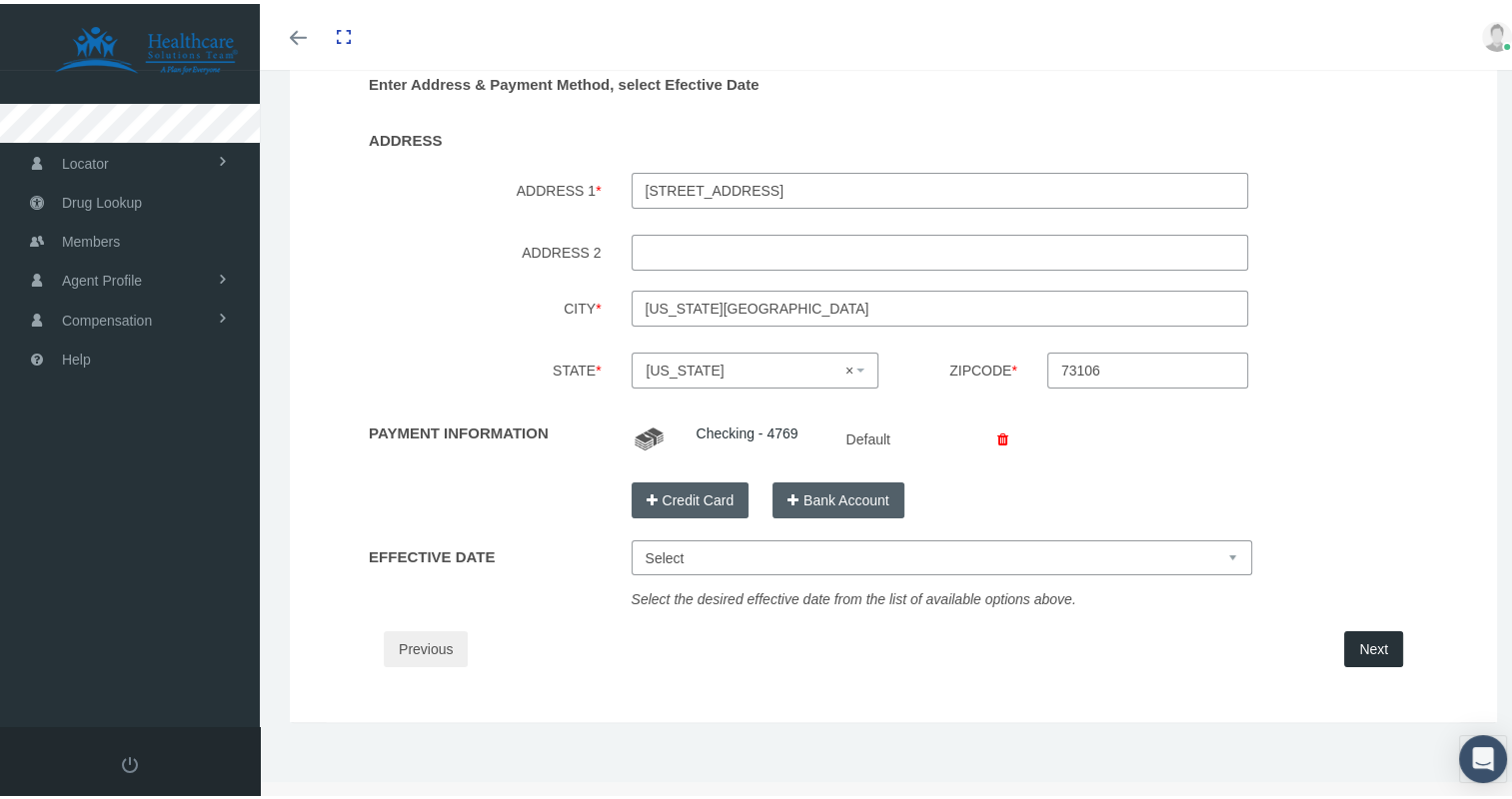 click on "Next" at bounding box center (1373, 645) 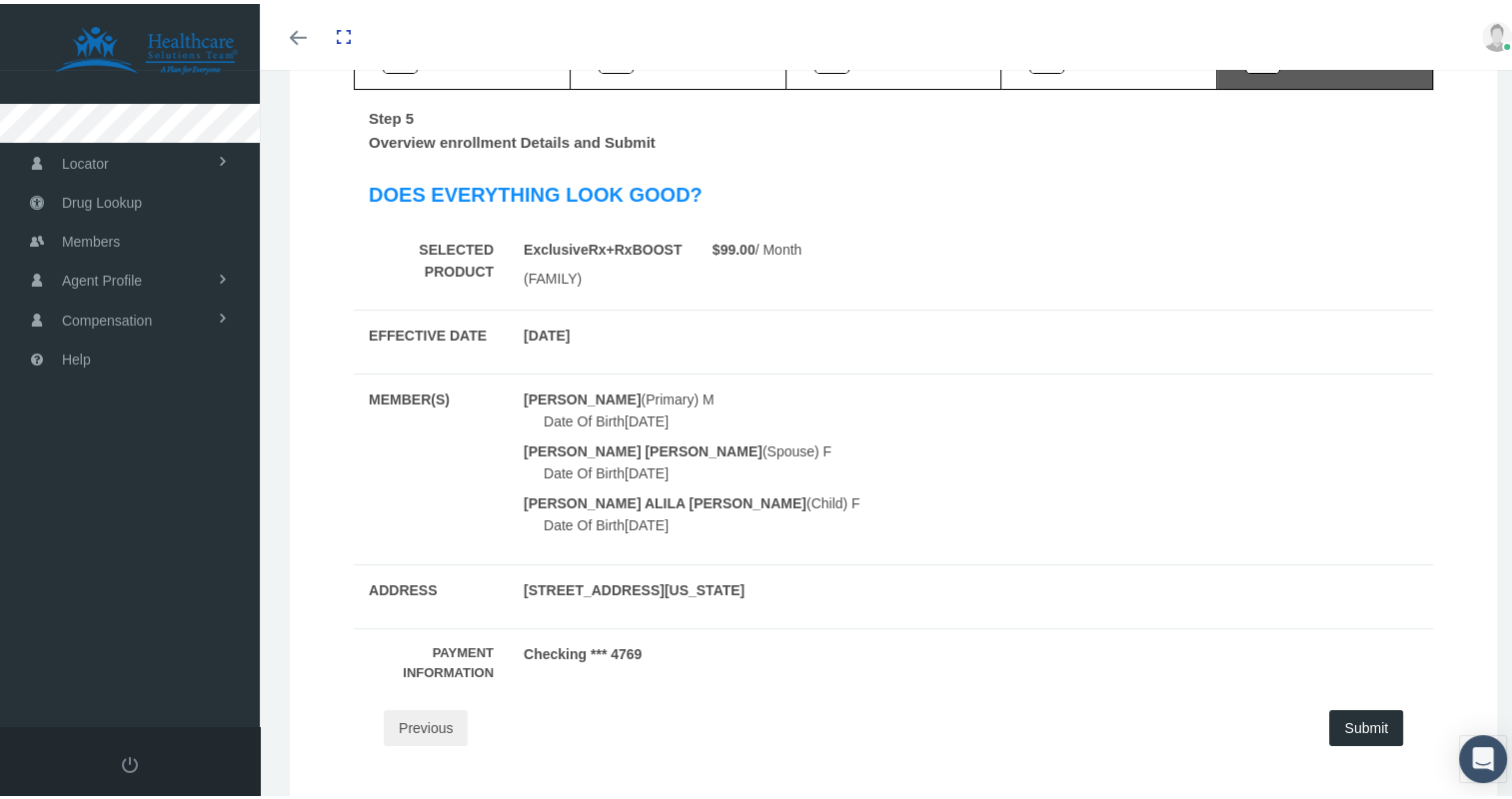 scroll, scrollTop: 190, scrollLeft: 0, axis: vertical 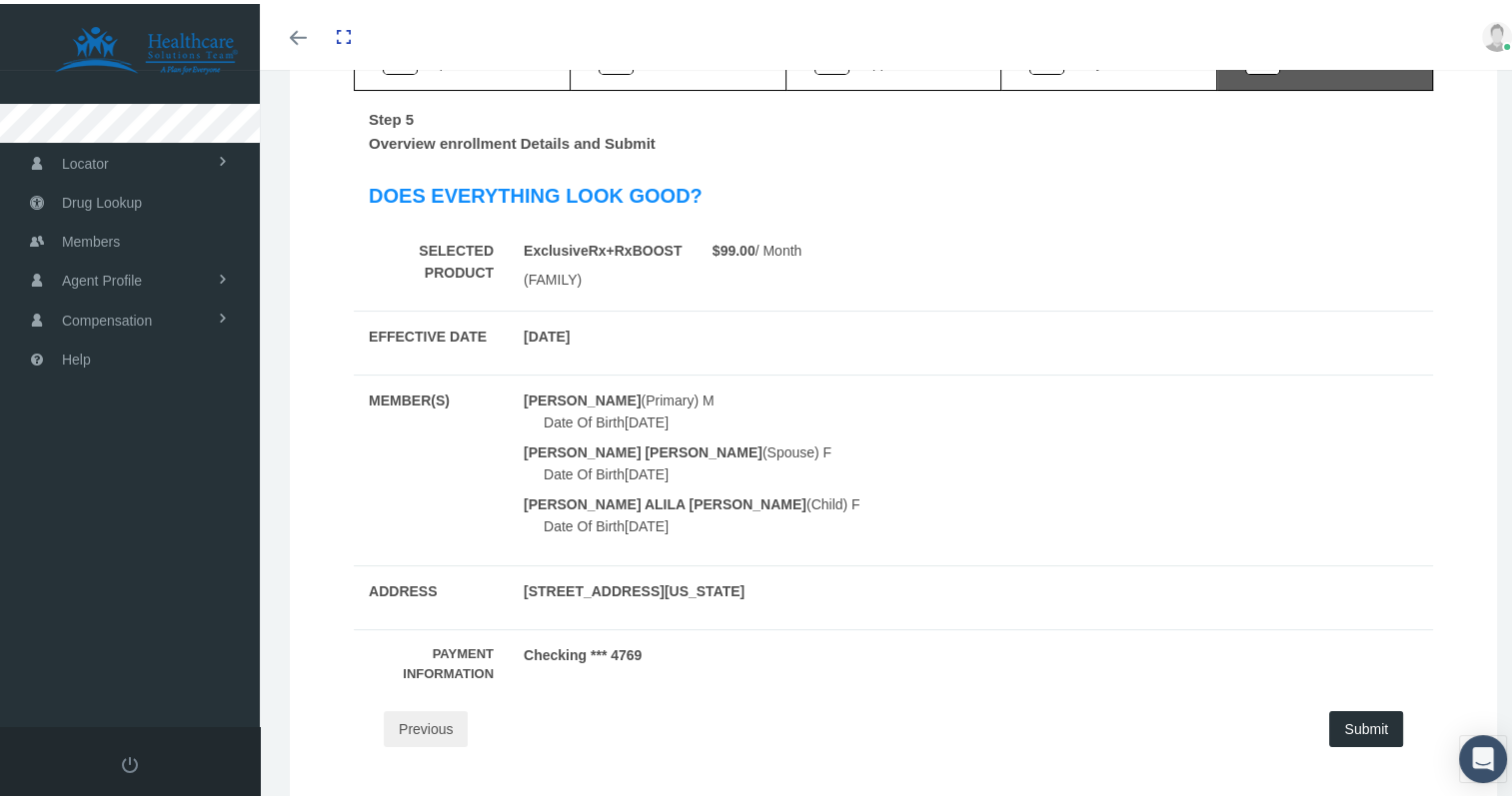 click on "Submit" at bounding box center (1366, 725) 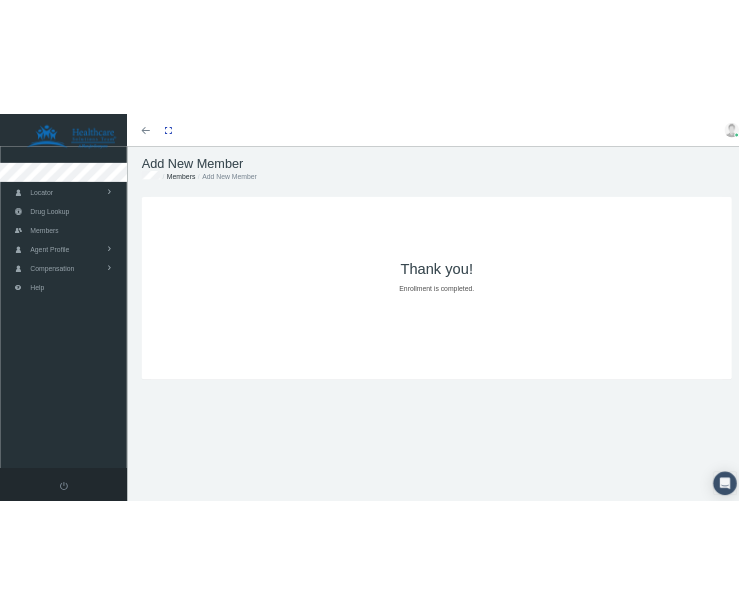scroll, scrollTop: 0, scrollLeft: 0, axis: both 